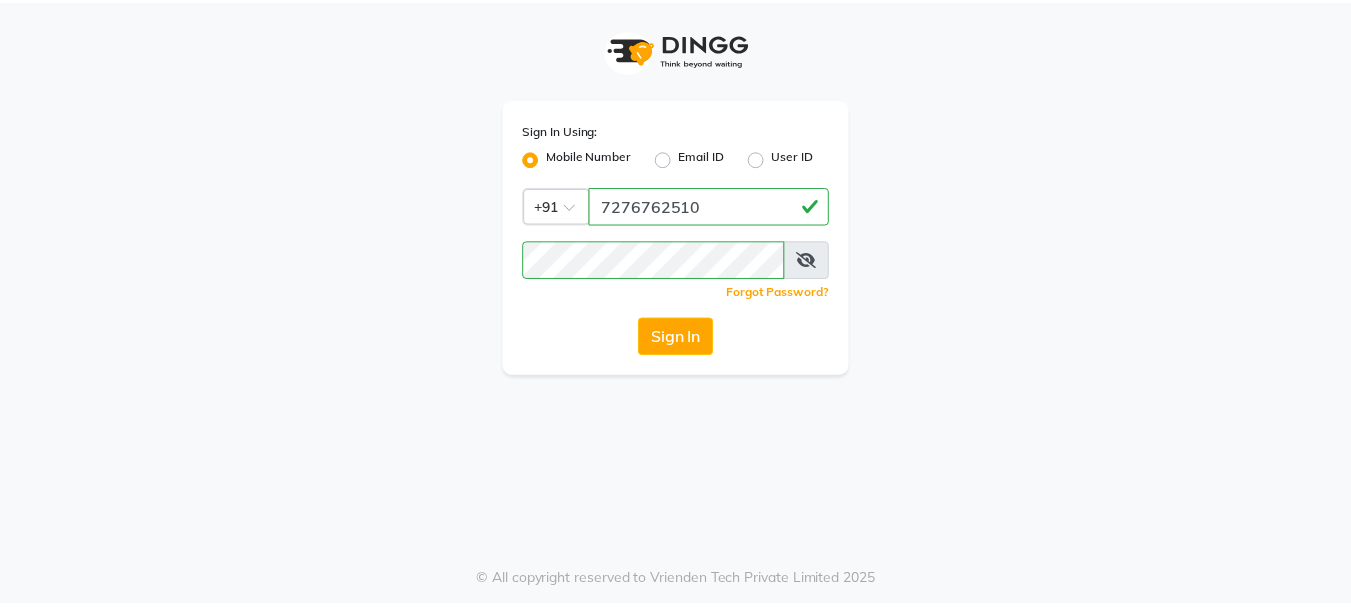 scroll, scrollTop: 0, scrollLeft: 0, axis: both 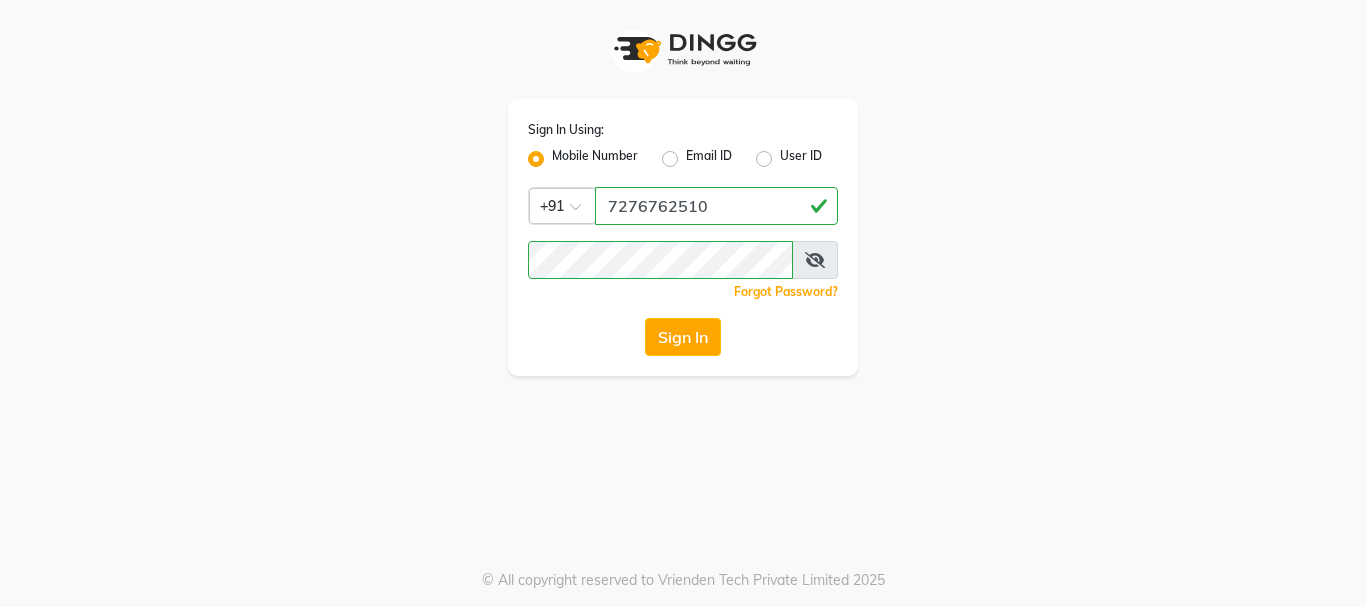 click on "Sign In" 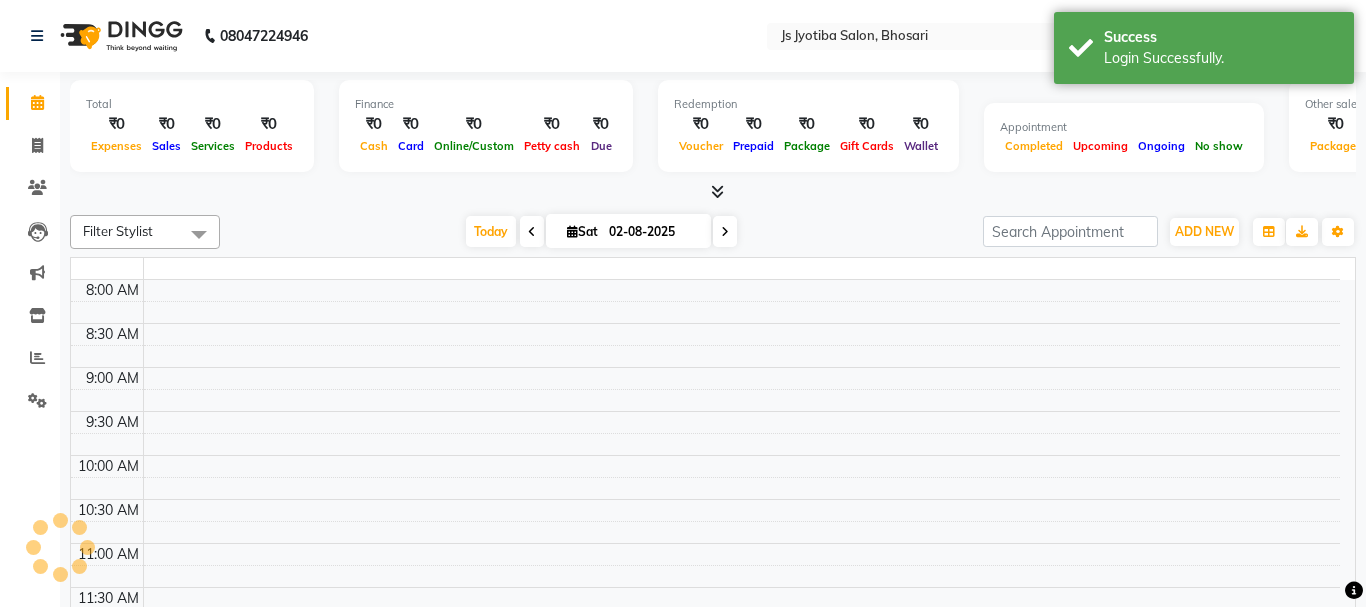 select on "en" 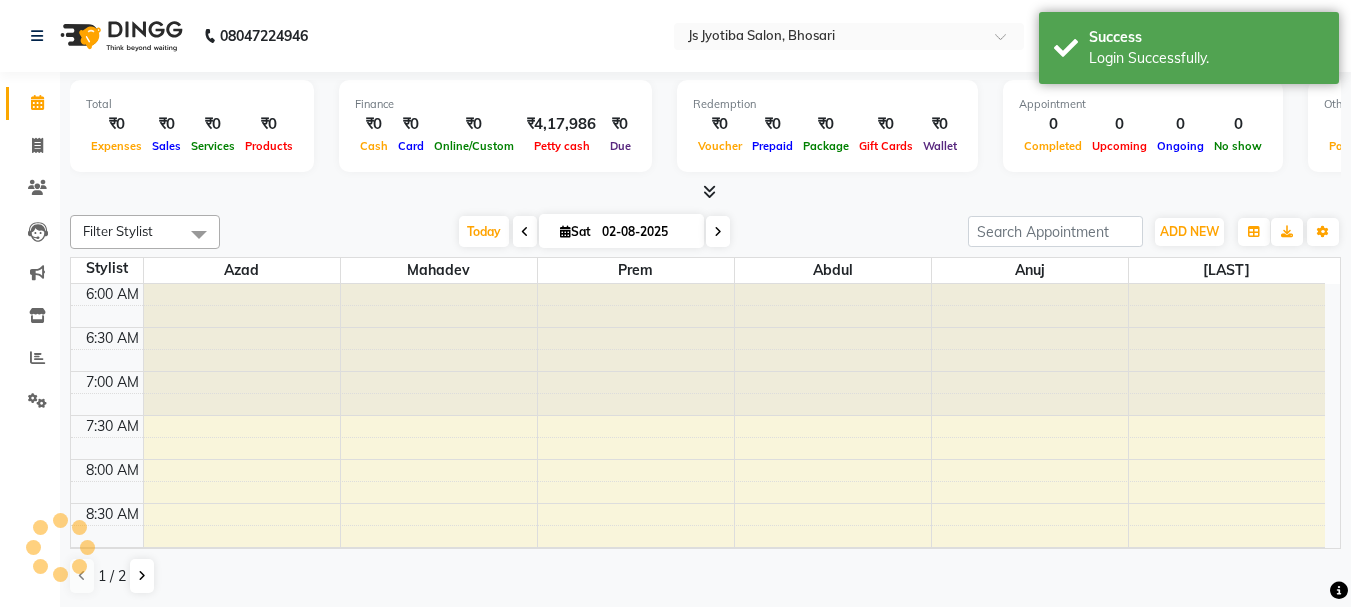 scroll, scrollTop: 0, scrollLeft: 0, axis: both 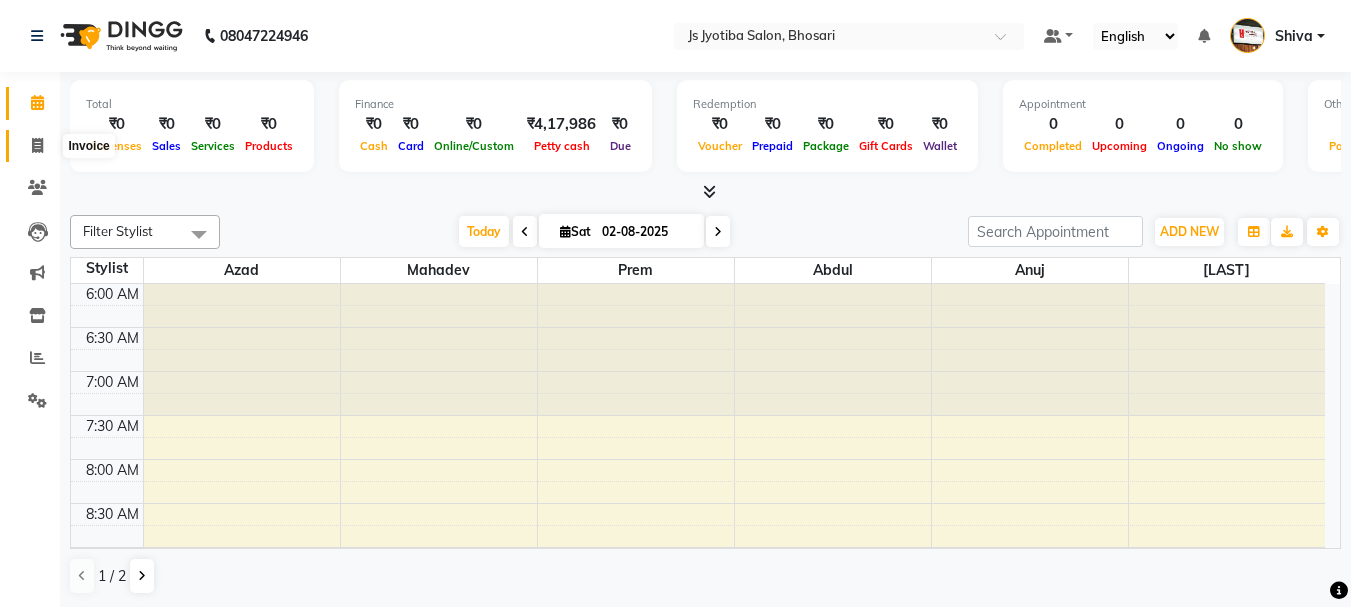 click 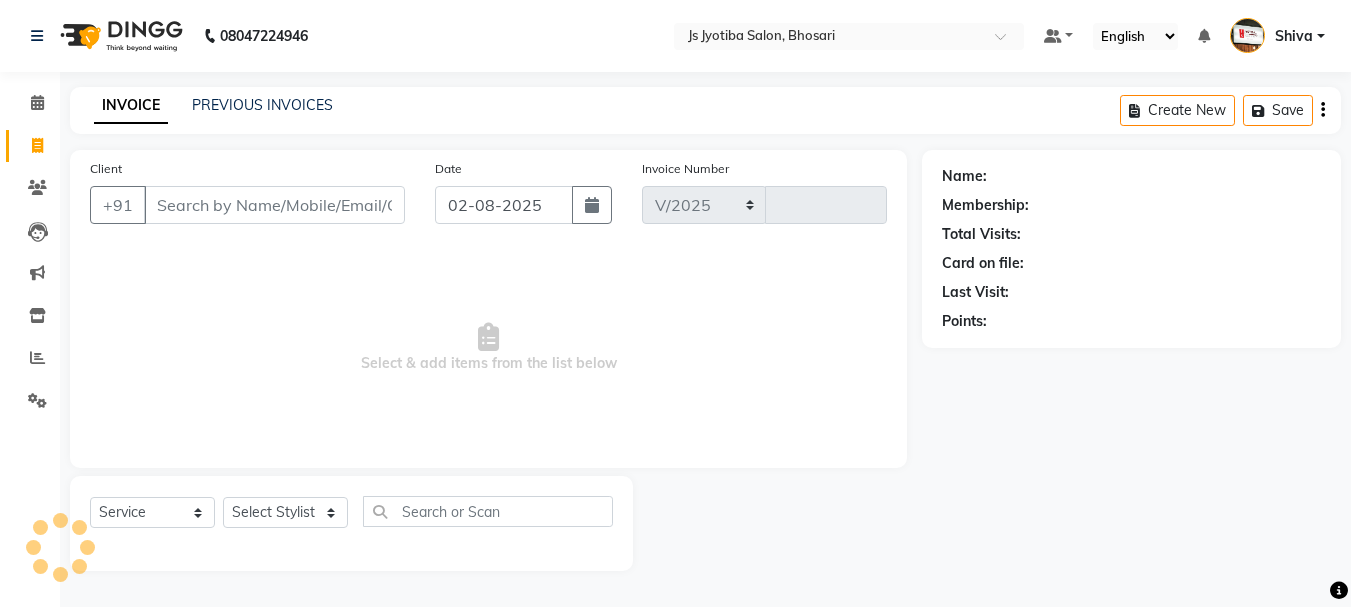 select on "554" 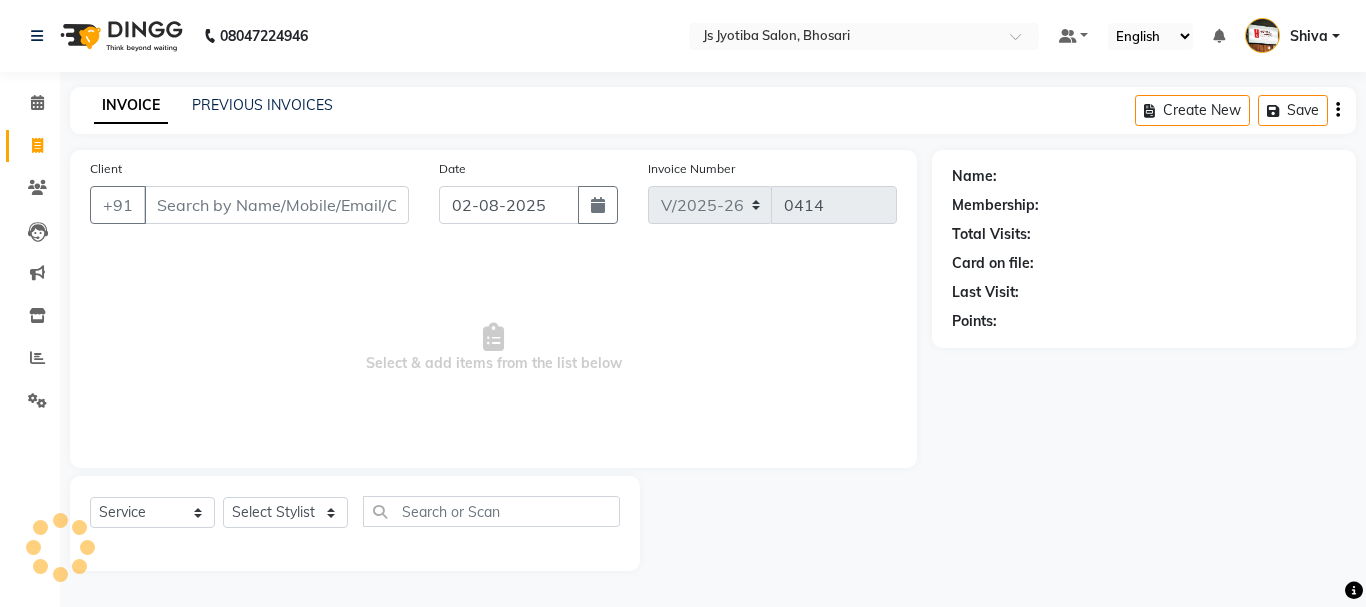click on "Client" at bounding box center (276, 205) 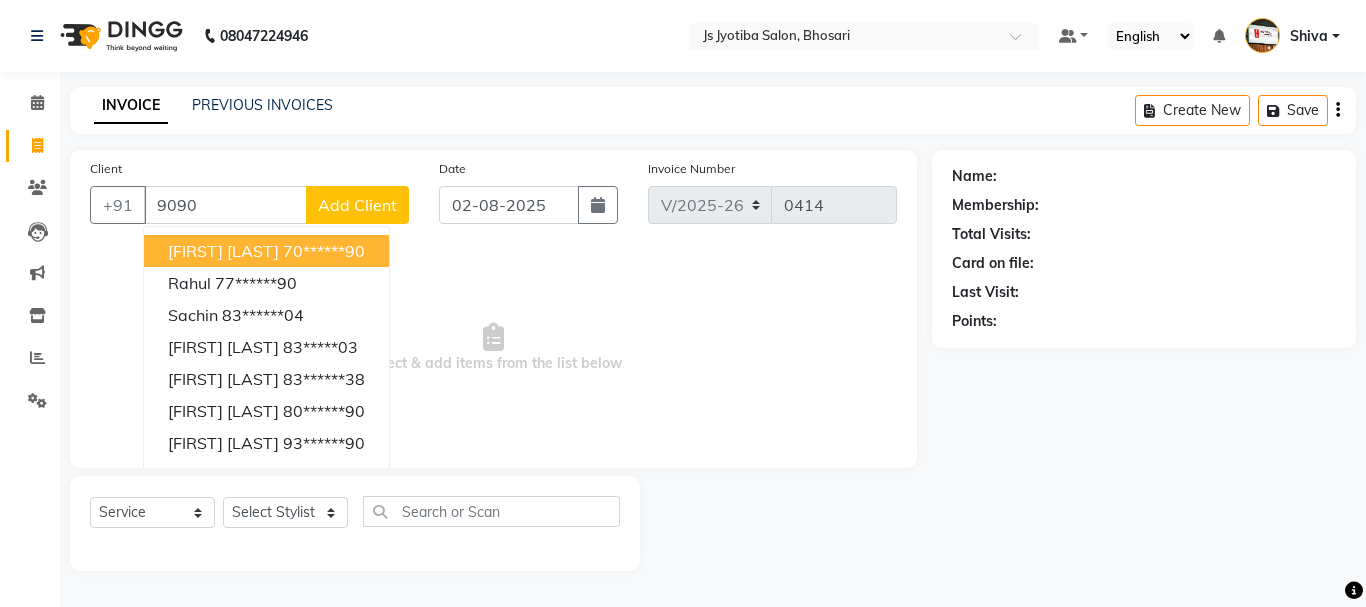 click on "[FIRST] [LAST]" at bounding box center [223, 251] 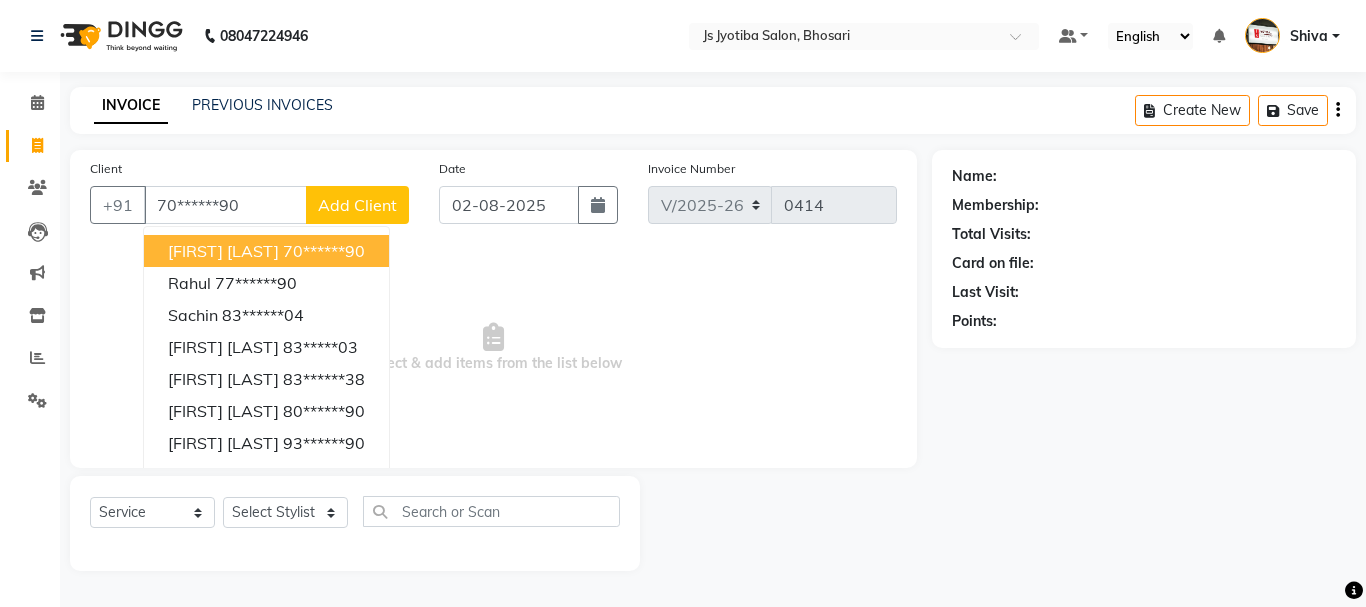 type on "70******90" 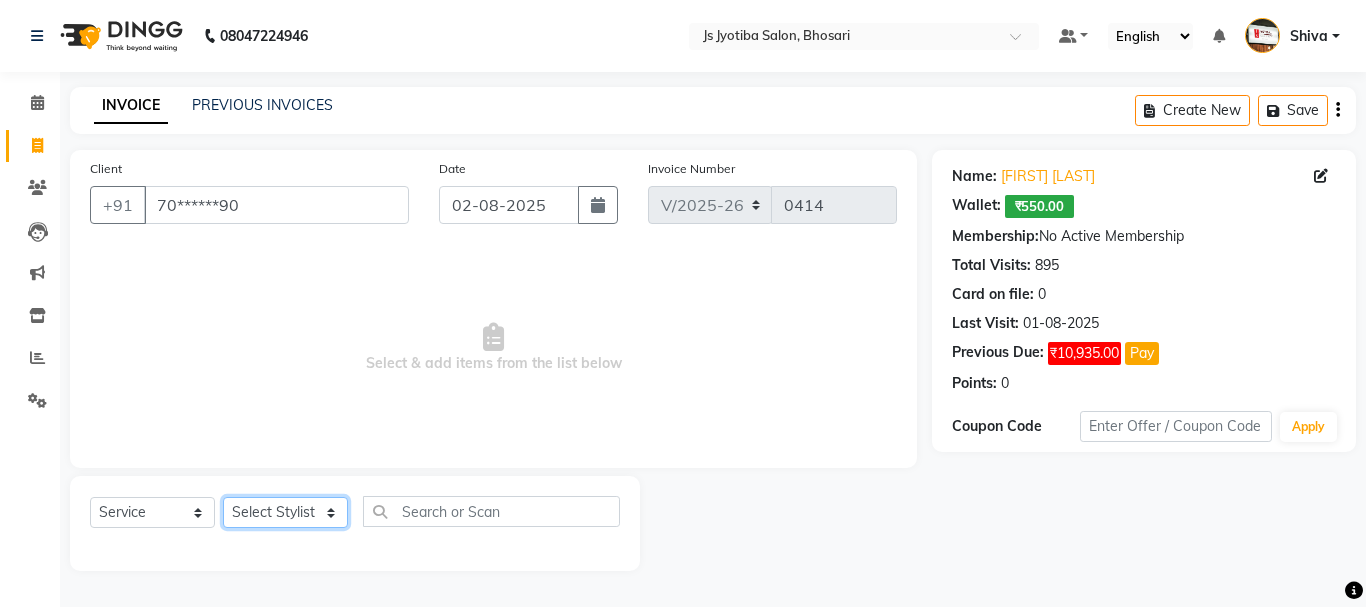 click on "Select Stylist [NAME] [NAME] [NAME] [NAME] [NAME] [NAME] [NAME] [NAME] [NAME] [NAME] [NAME] [NAME] [NAME] [NAME]" 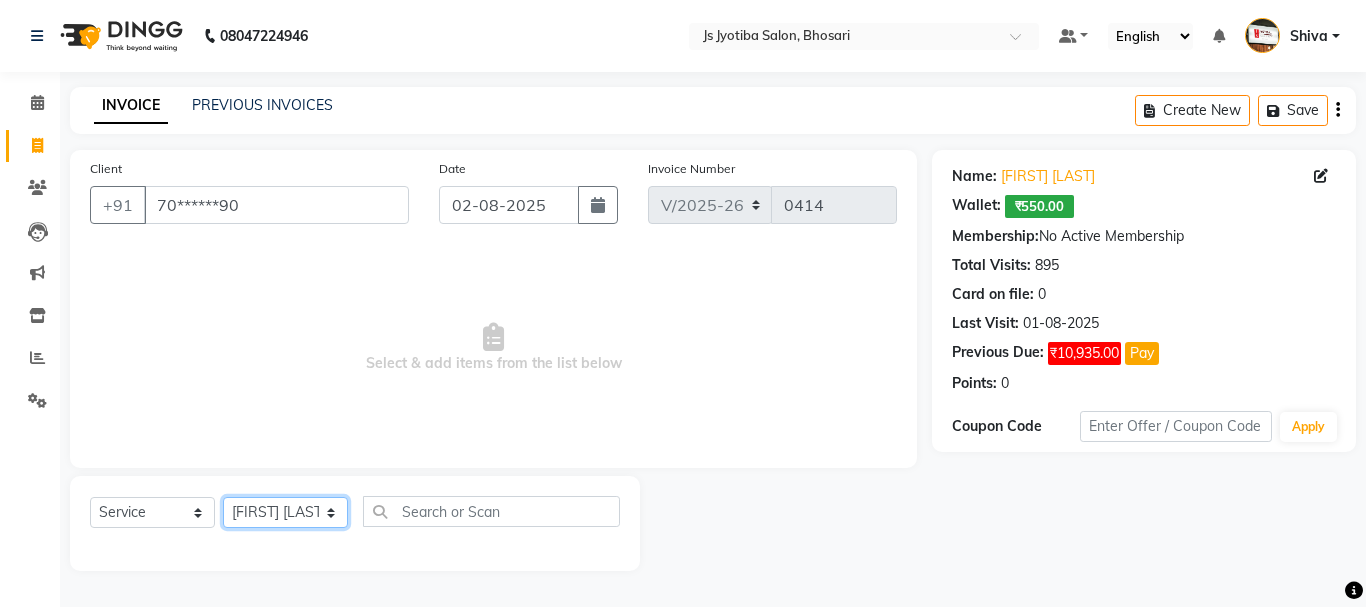click on "Select Stylist [NAME] [NAME] [NAME] [NAME] [NAME] [NAME] [NAME] [NAME] [NAME] [NAME] [NAME] [NAME] [NAME] [NAME]" 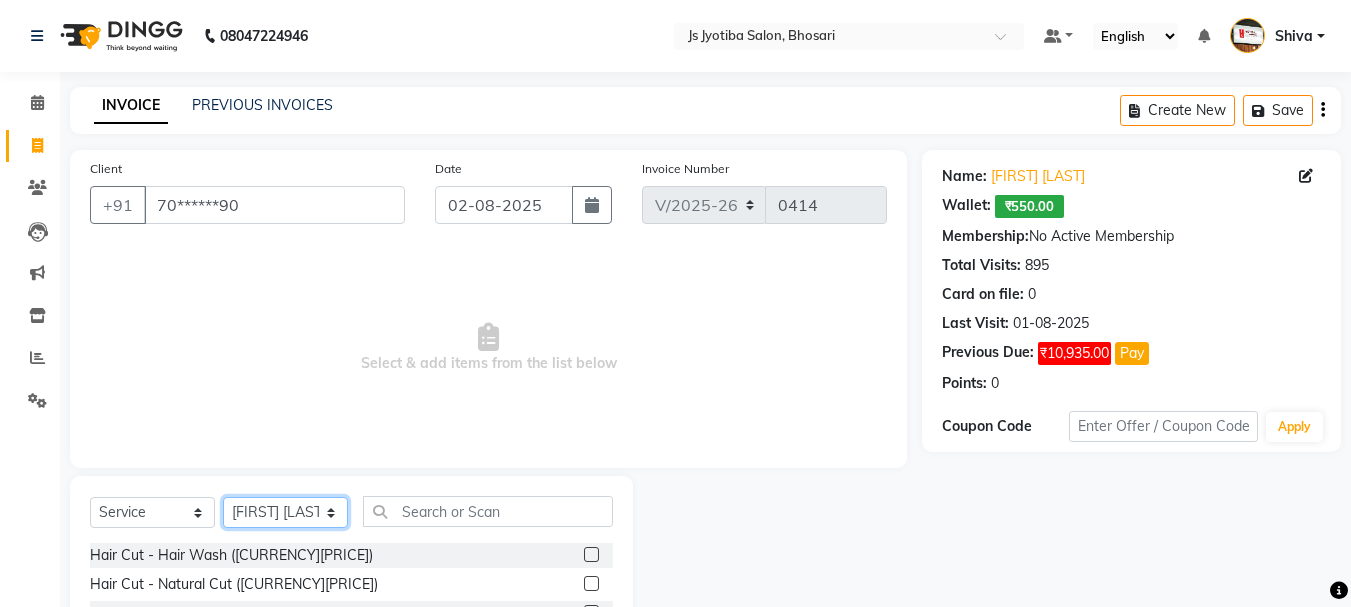 click on "Select Stylist [NAME] [NAME] [NAME] [NAME] [NAME] [NAME] [NAME] [NAME] [NAME] [NAME] [NAME] [NAME] [NAME] [NAME]" 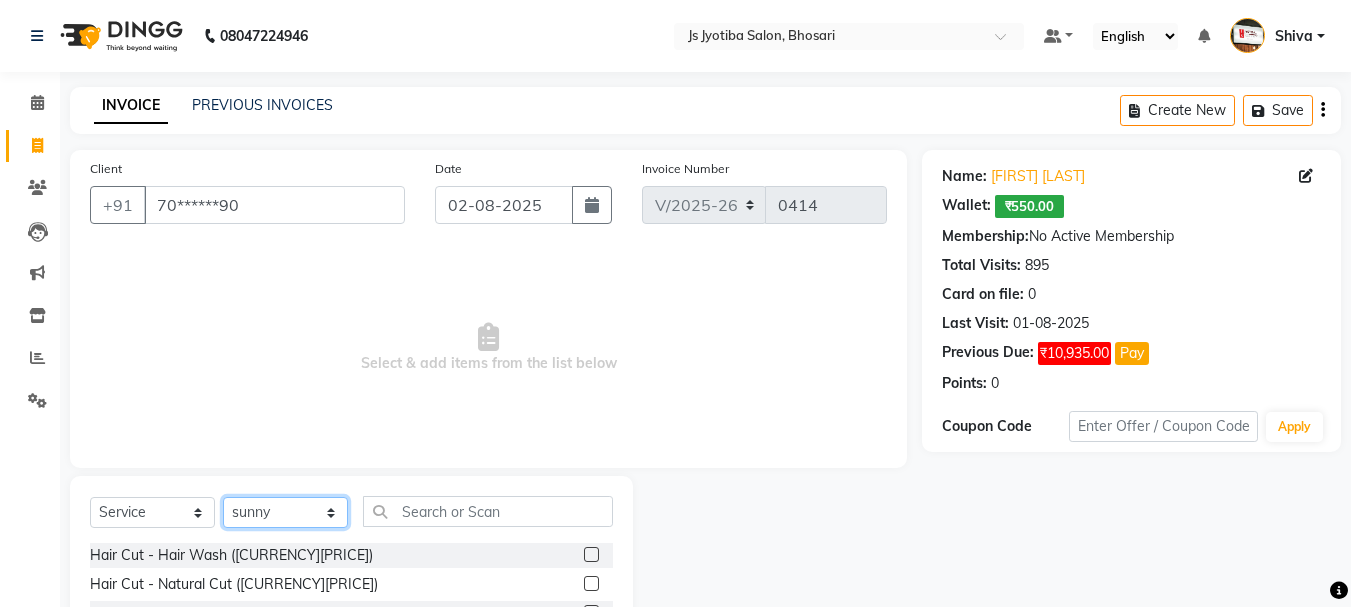 click on "Select Stylist [NAME] [NAME] [NAME] [NAME] [NAME] [NAME] [NAME] [NAME] [NAME] [NAME] [NAME] [NAME] [NAME] [NAME]" 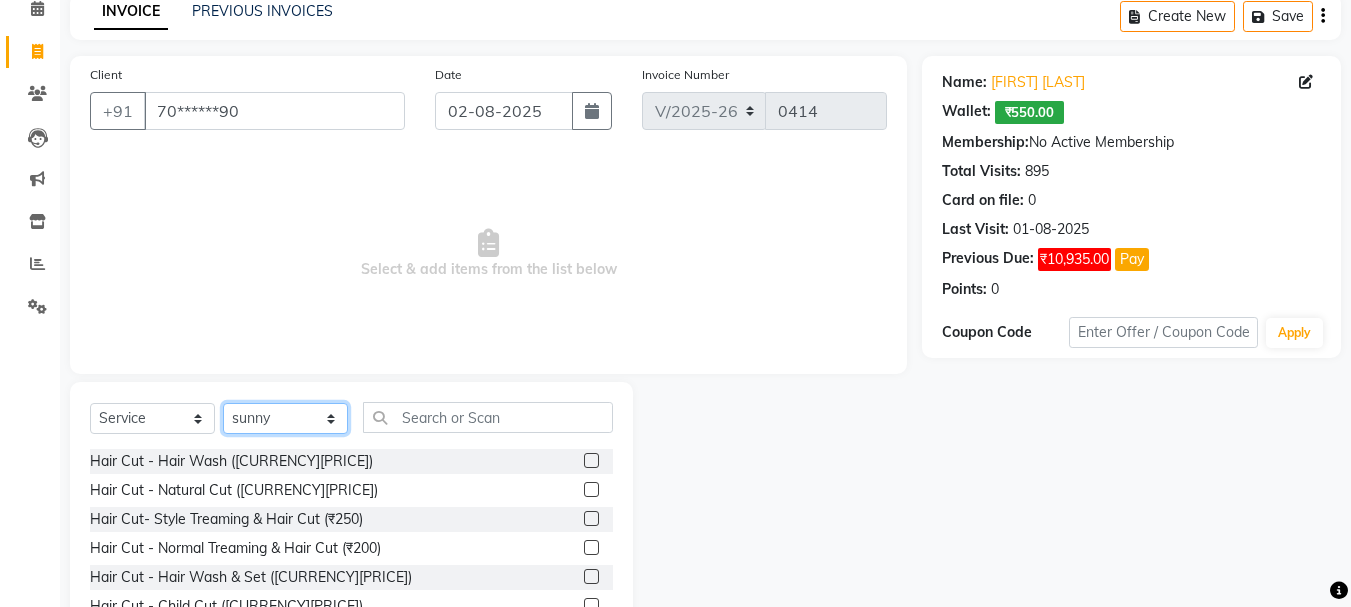 scroll, scrollTop: 194, scrollLeft: 0, axis: vertical 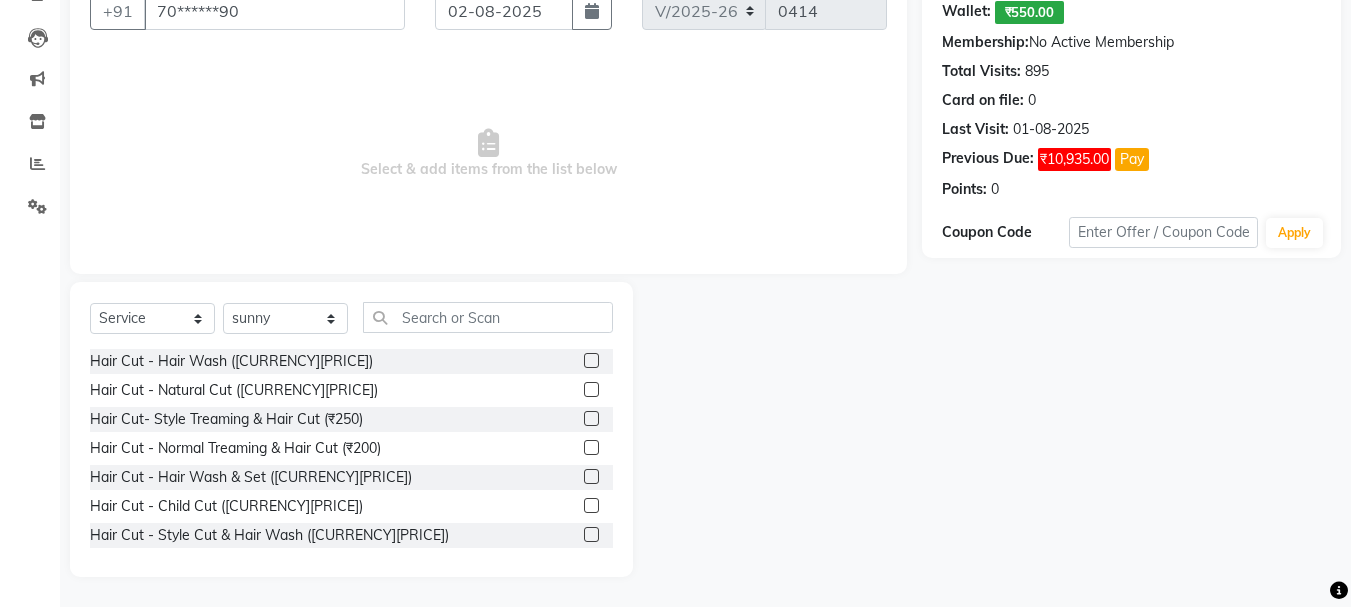 click 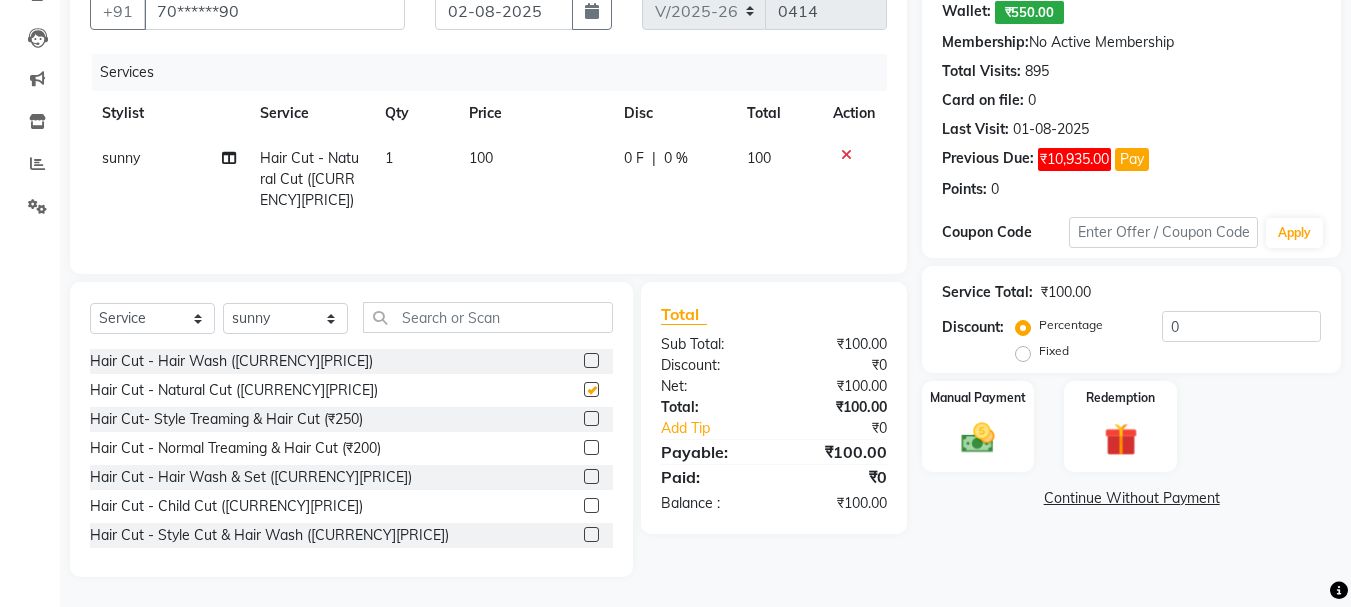 checkbox on "false" 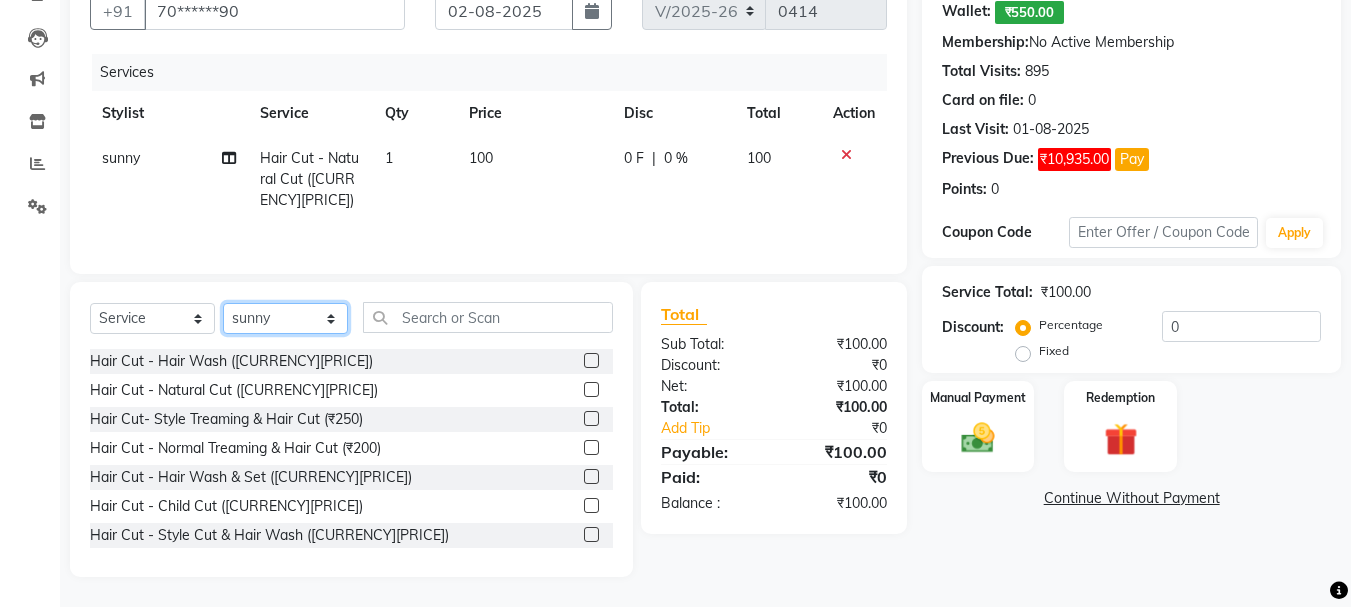 click on "Select Stylist [NAME] [NAME] [NAME] [NAME] [NAME] [NAME] [NAME] [NAME] [NAME] [NAME] [NAME] [NAME] [NAME] [NAME]" 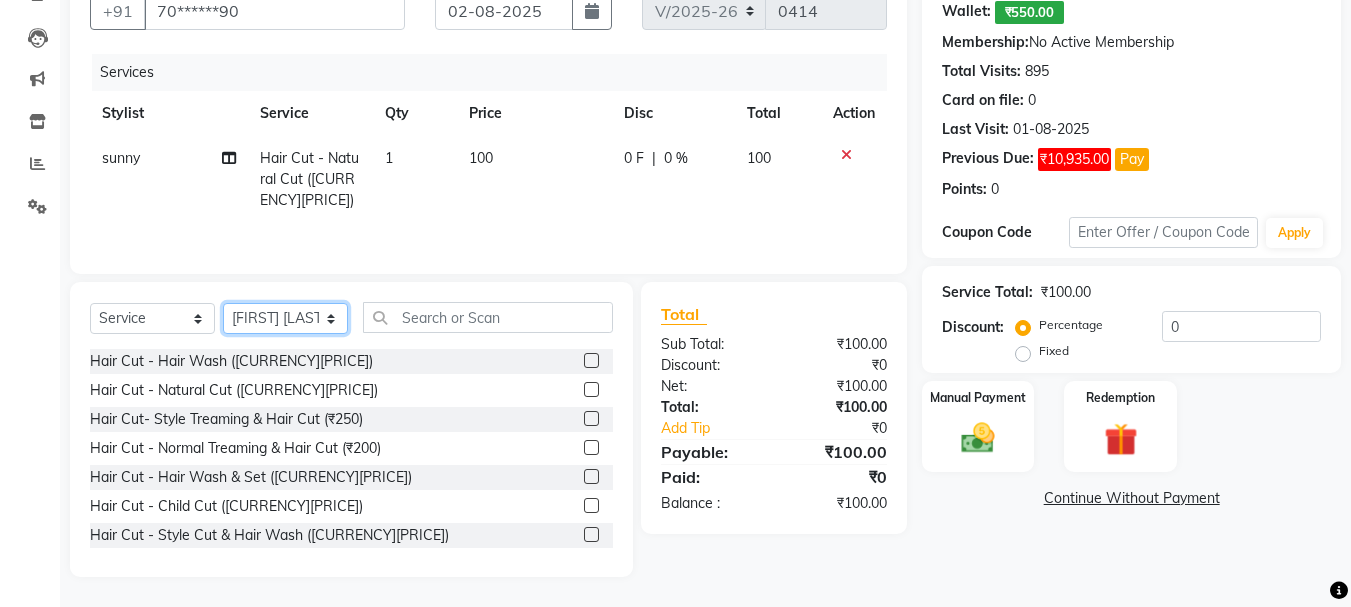click on "Select Stylist [NAME] [NAME] [NAME] [NAME] [NAME] [NAME] [NAME] [NAME] [NAME] [NAME] [NAME] [NAME] [NAME] [NAME]" 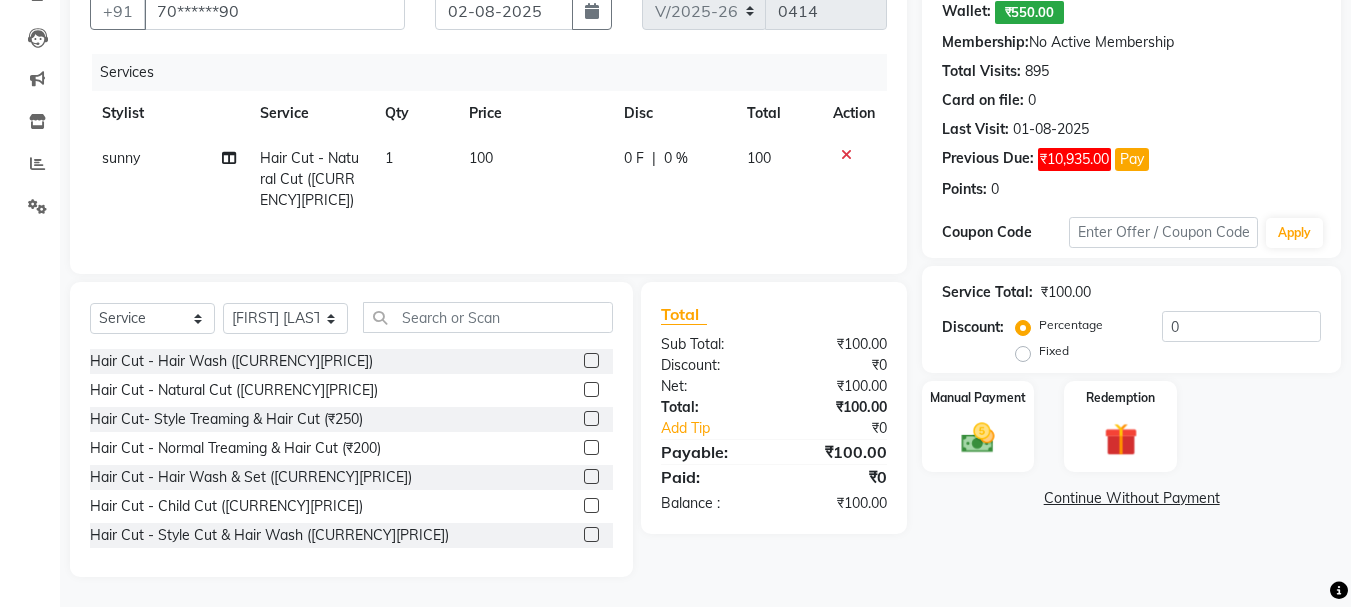 click 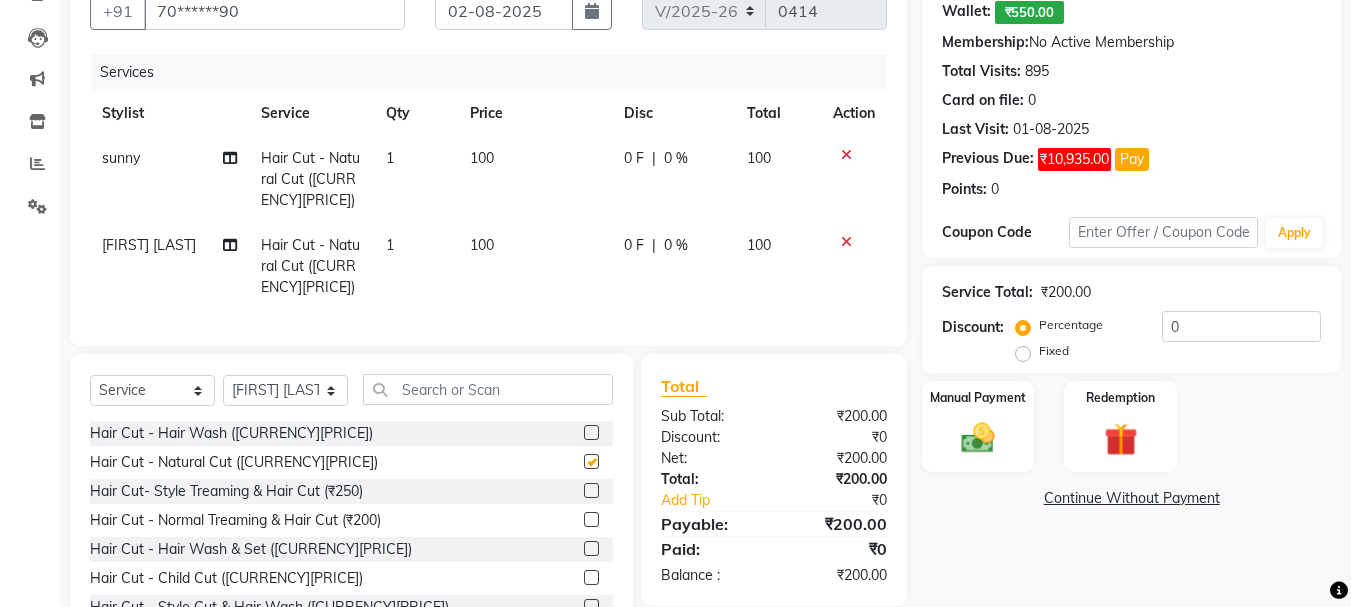 checkbox on "false" 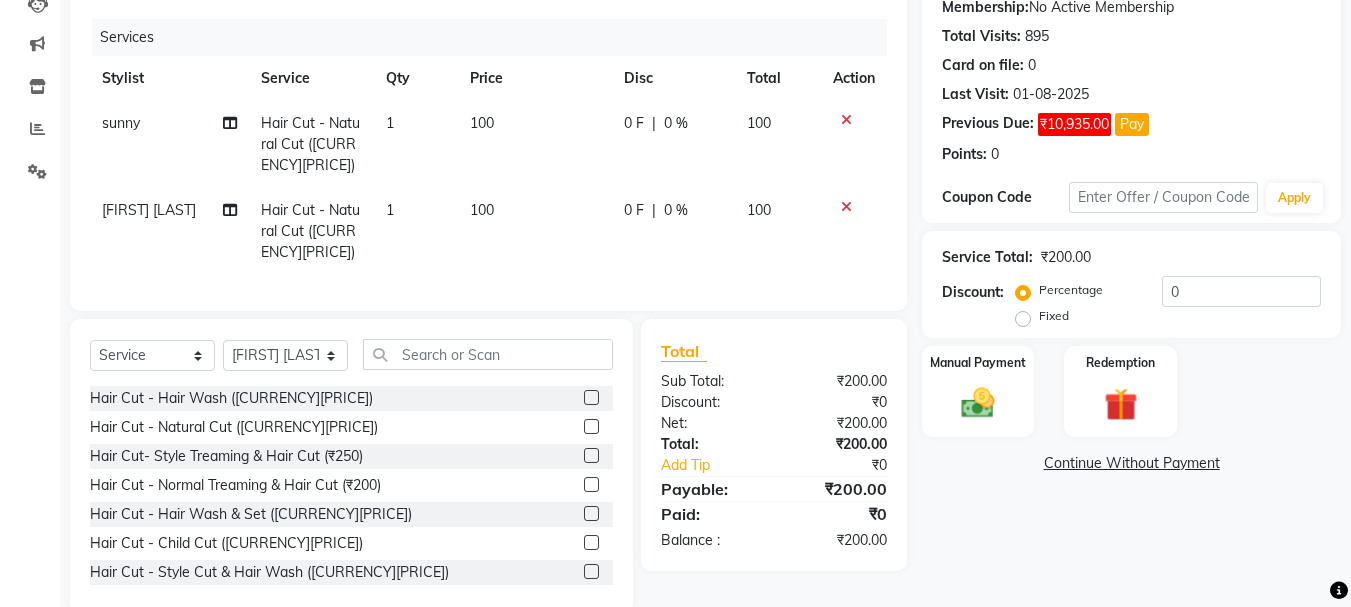 scroll, scrollTop: 239, scrollLeft: 0, axis: vertical 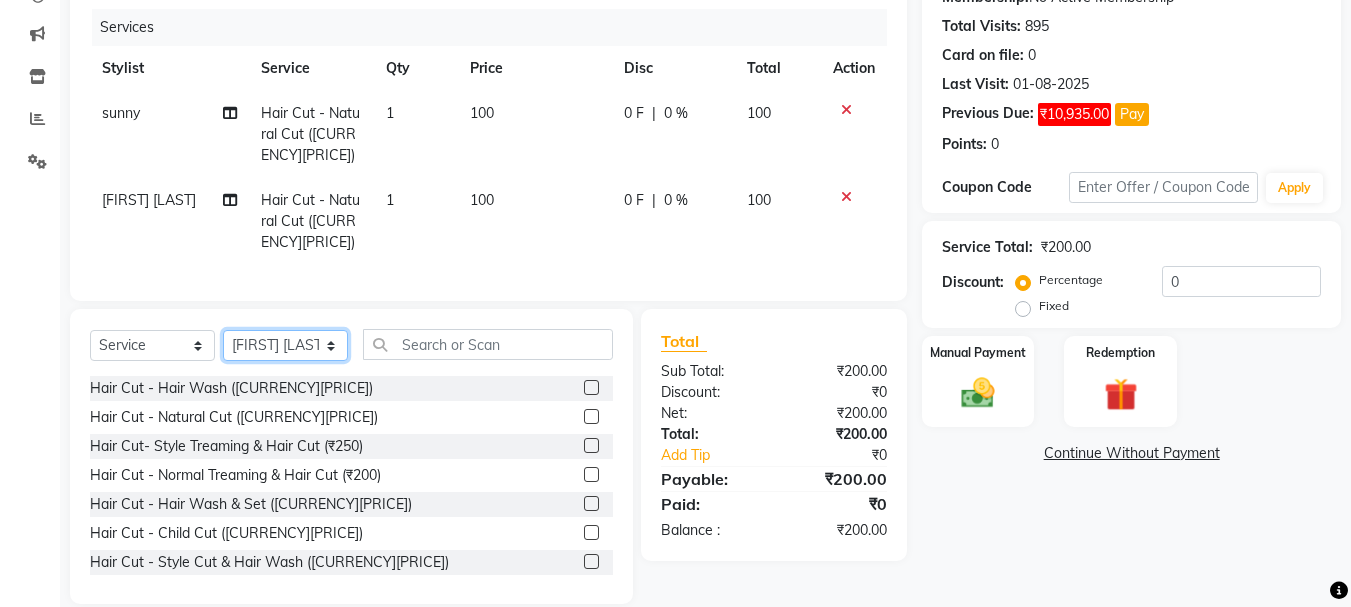 click on "Select Stylist [NAME] [NAME] [NAME] [NAME] [NAME] [NAME] [NAME] [NAME] [NAME] [NAME] [NAME] [NAME] [NAME] [NAME]" 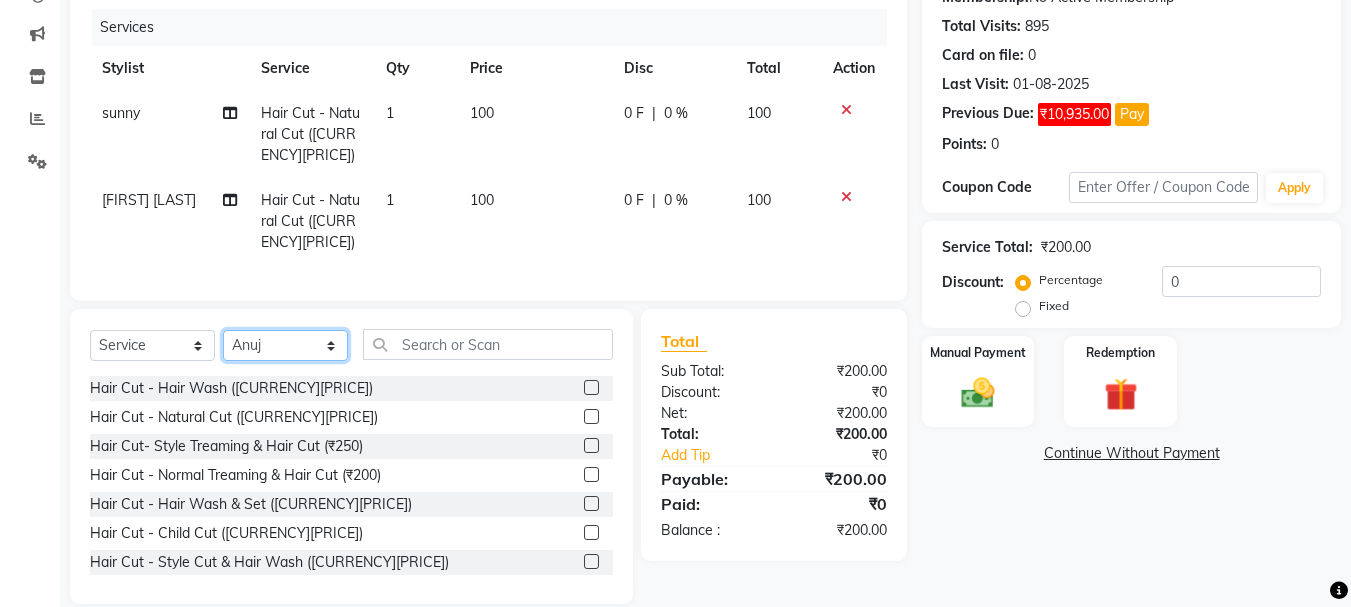 click on "Select Stylist [NAME] [NAME] [NAME] [NAME] [NAME] [NAME] [NAME] [NAME] [NAME] [NAME] [NAME] [NAME] [NAME] [NAME]" 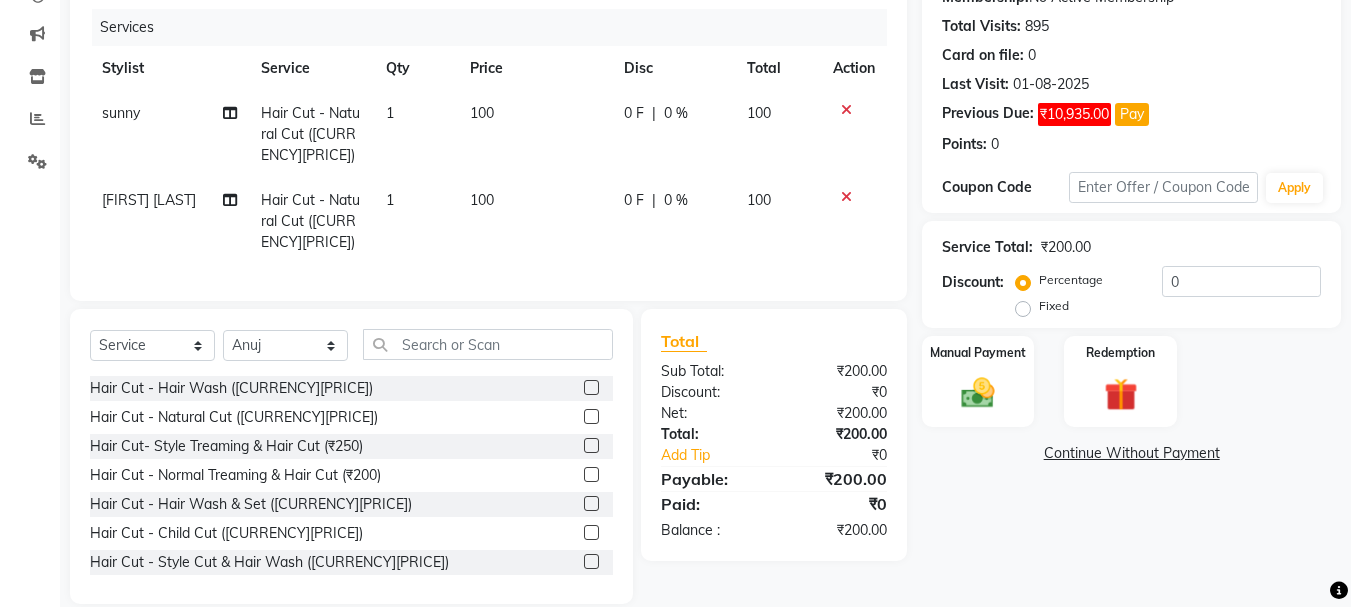 drag, startPoint x: 573, startPoint y: 413, endPoint x: 494, endPoint y: 409, distance: 79.101204 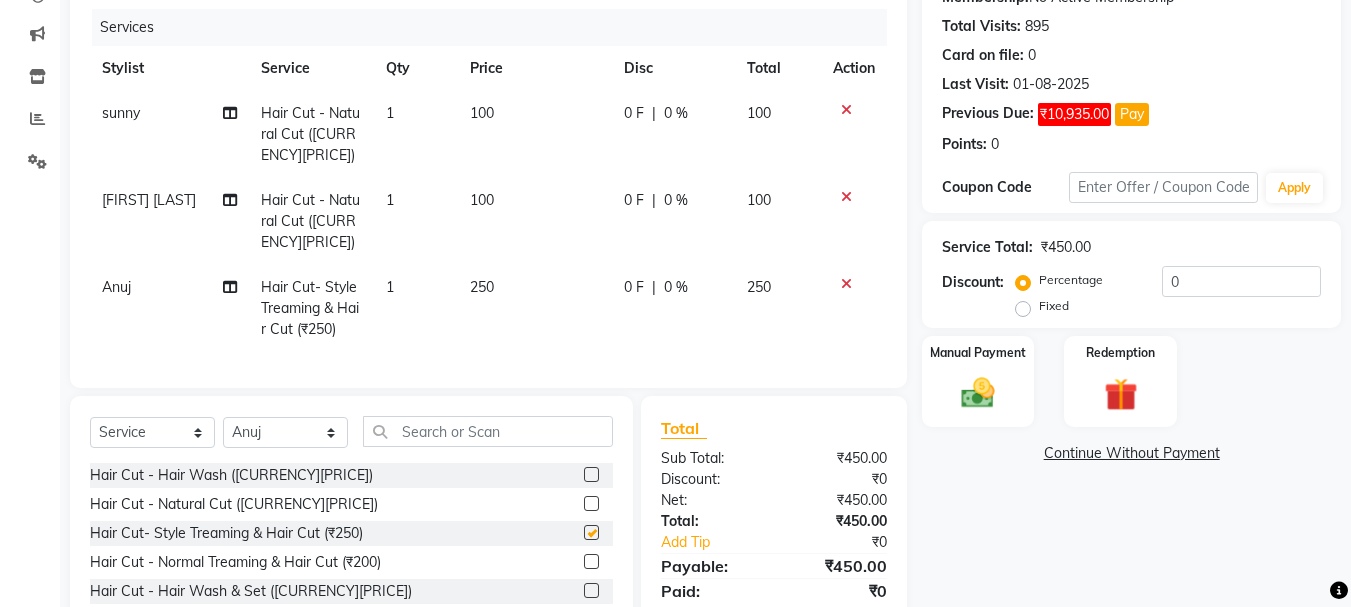 checkbox on "false" 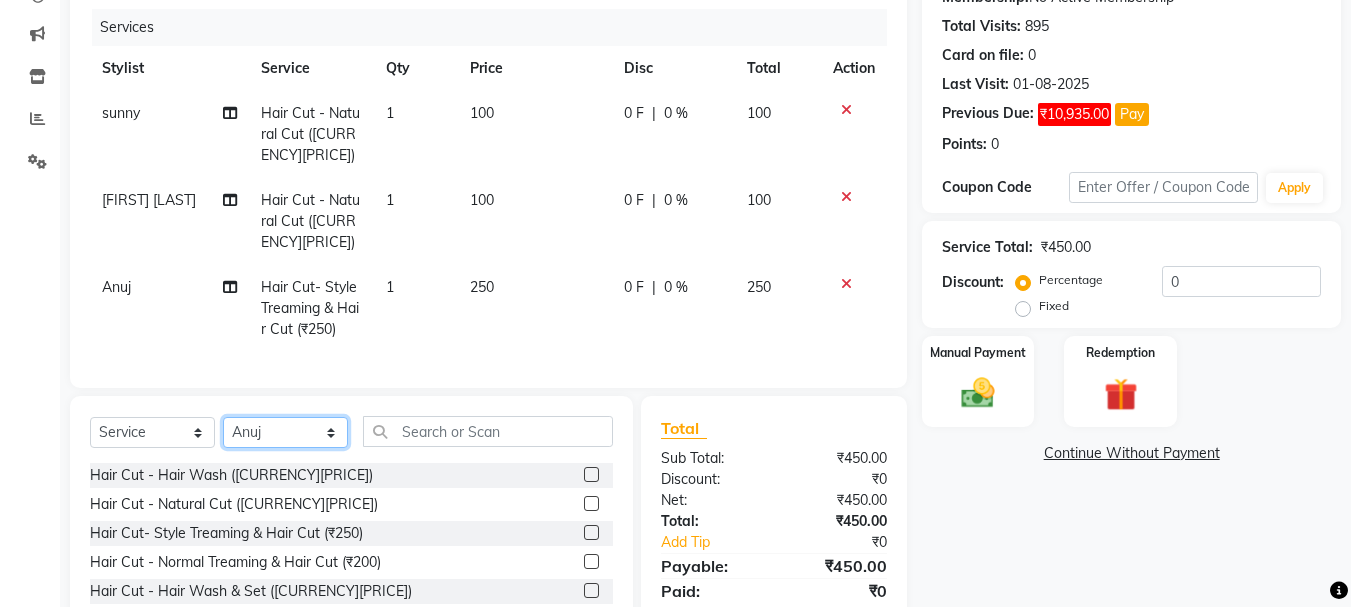 click on "Select Stylist [NAME] [NAME] [NAME] [NAME] [NAME] [NAME] [NAME] [NAME] [NAME] [NAME] [NAME] [NAME] [NAME] [NAME]" 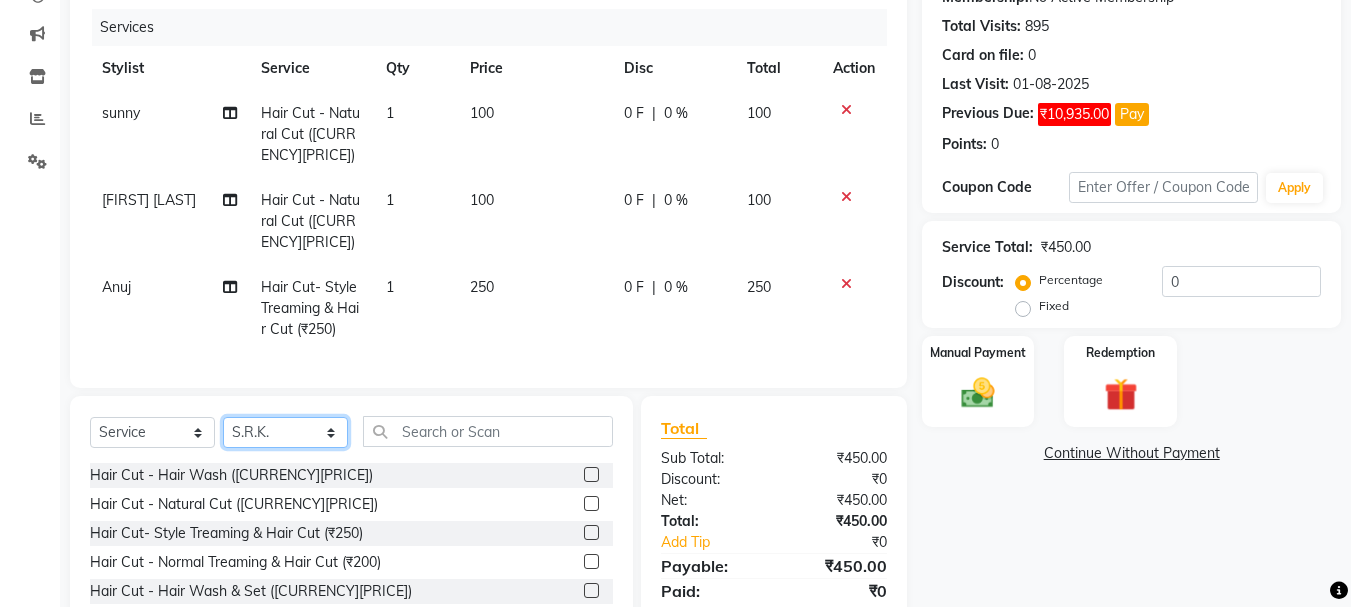 click on "Select Stylist [NAME] [NAME] [NAME] [NAME] [NAME] [NAME] [NAME] [NAME] [NAME] [NAME] [NAME] [NAME] [NAME] [NAME]" 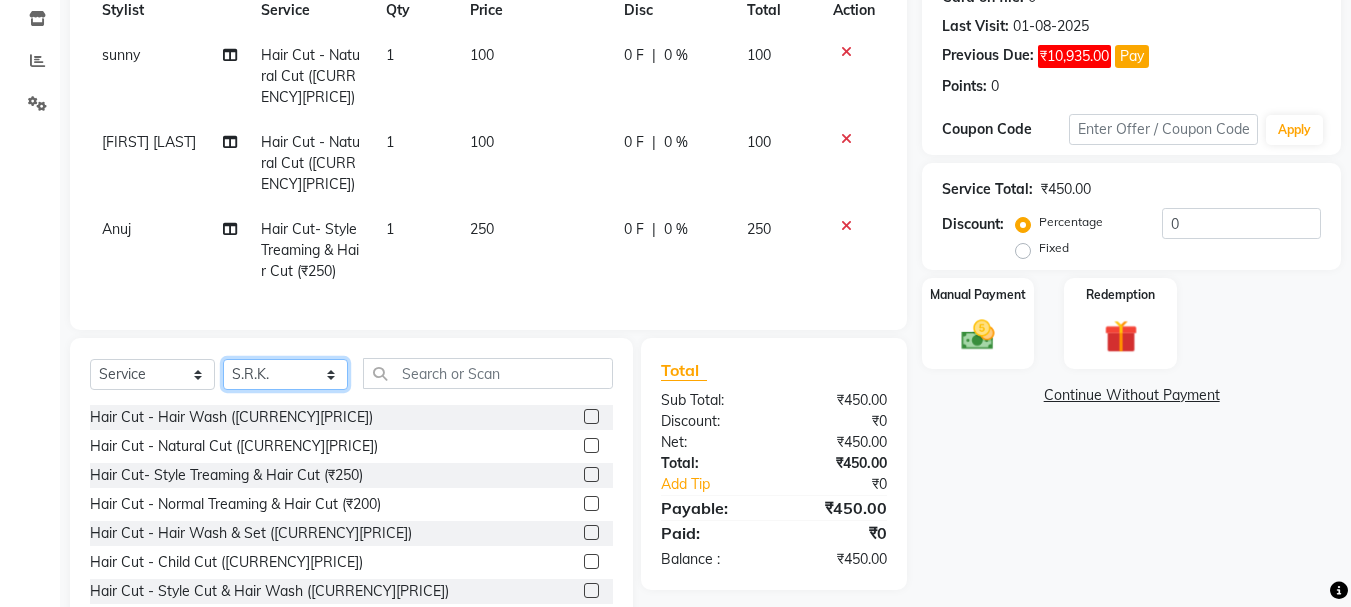scroll, scrollTop: 326, scrollLeft: 0, axis: vertical 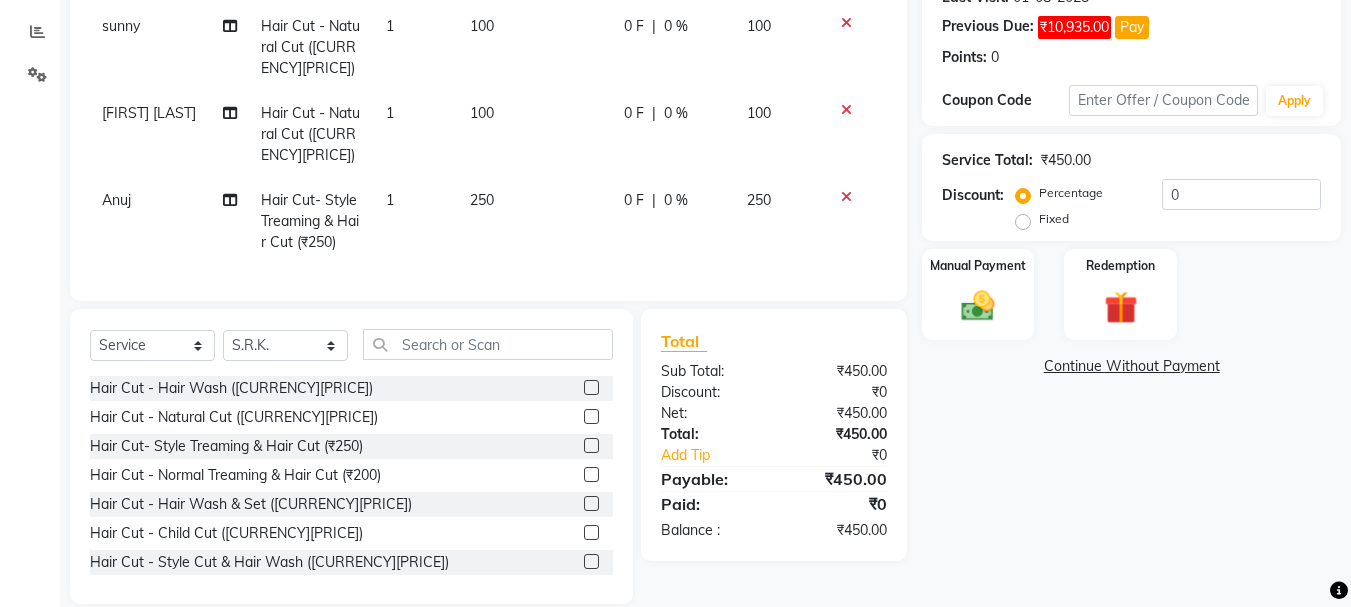 drag, startPoint x: 571, startPoint y: 421, endPoint x: 577, endPoint y: 411, distance: 11.661903 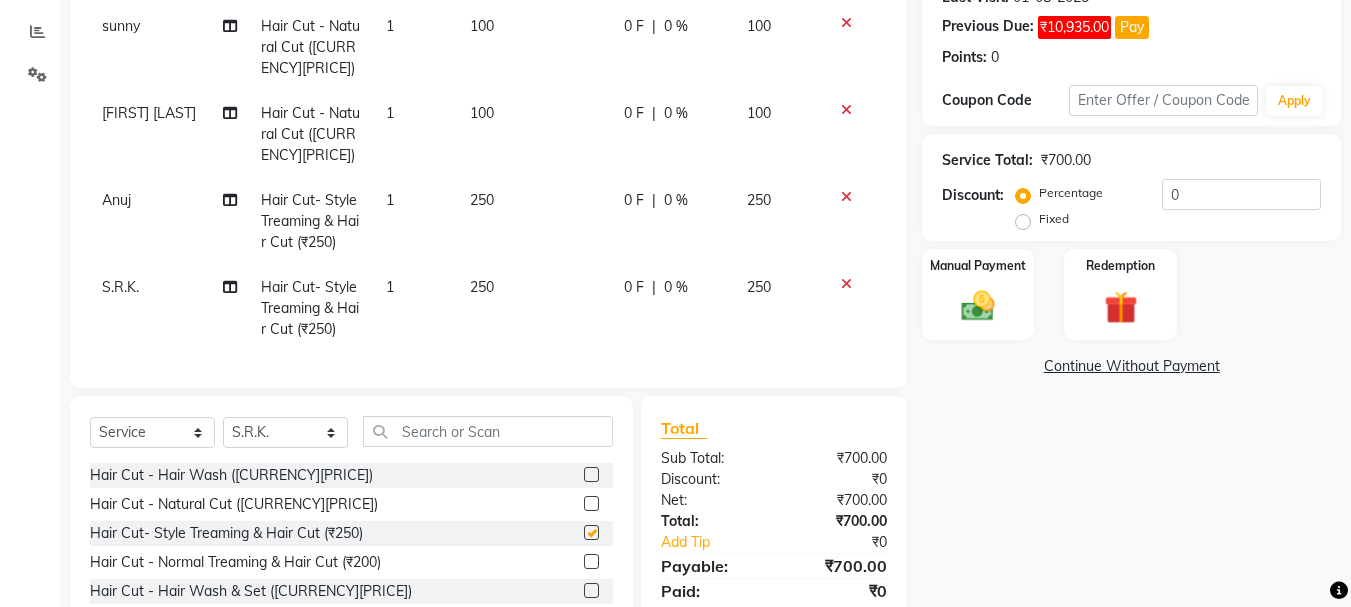 checkbox on "false" 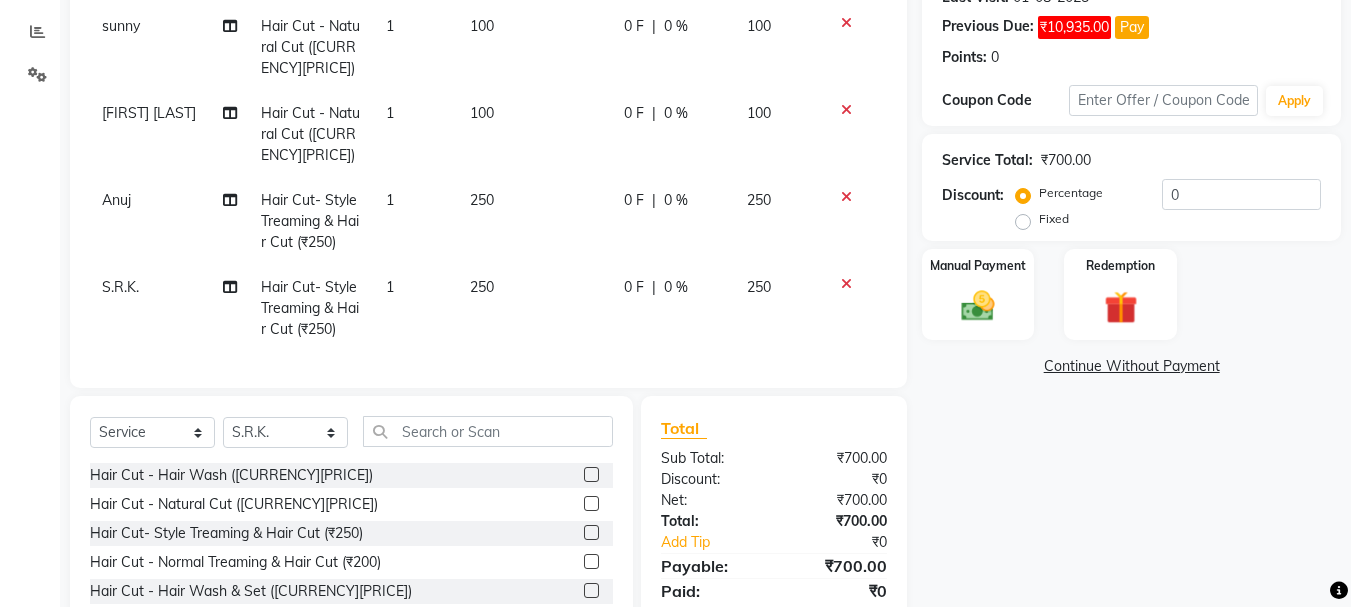 click 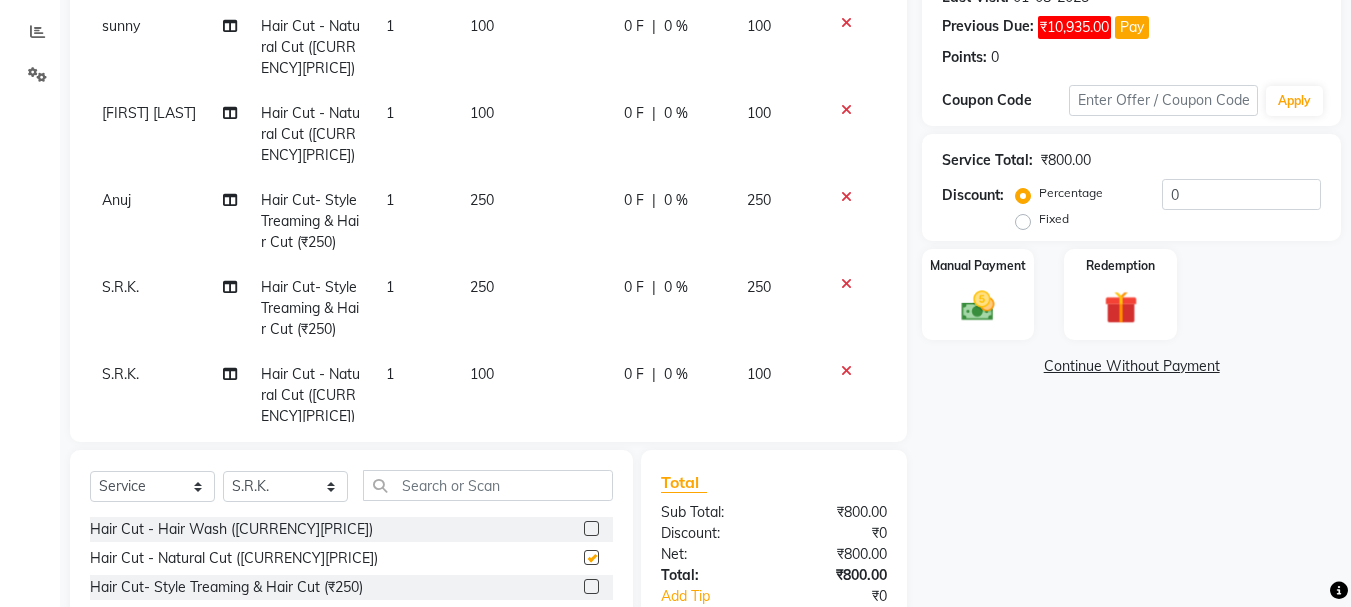 checkbox on "false" 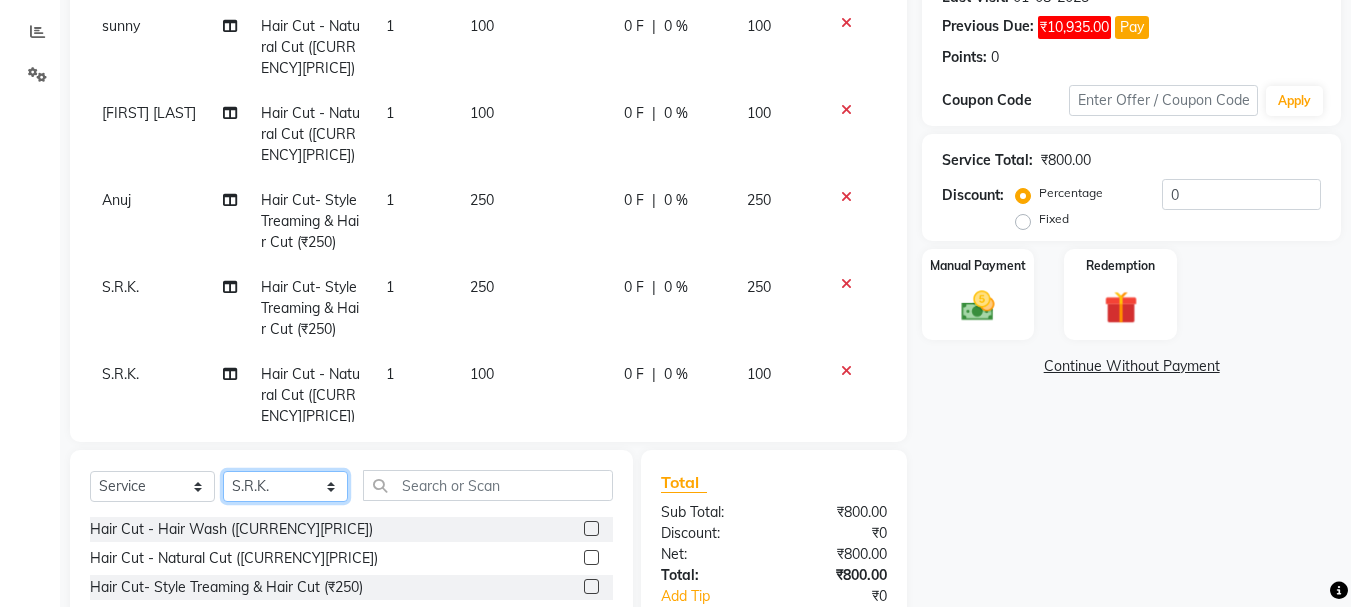 click on "Select Stylist [NAME] [NAME] [NAME] [NAME] [NAME] [NAME] [NAME] [NAME] [NAME] [NAME] [NAME] [NAME] [NAME] [NAME]" 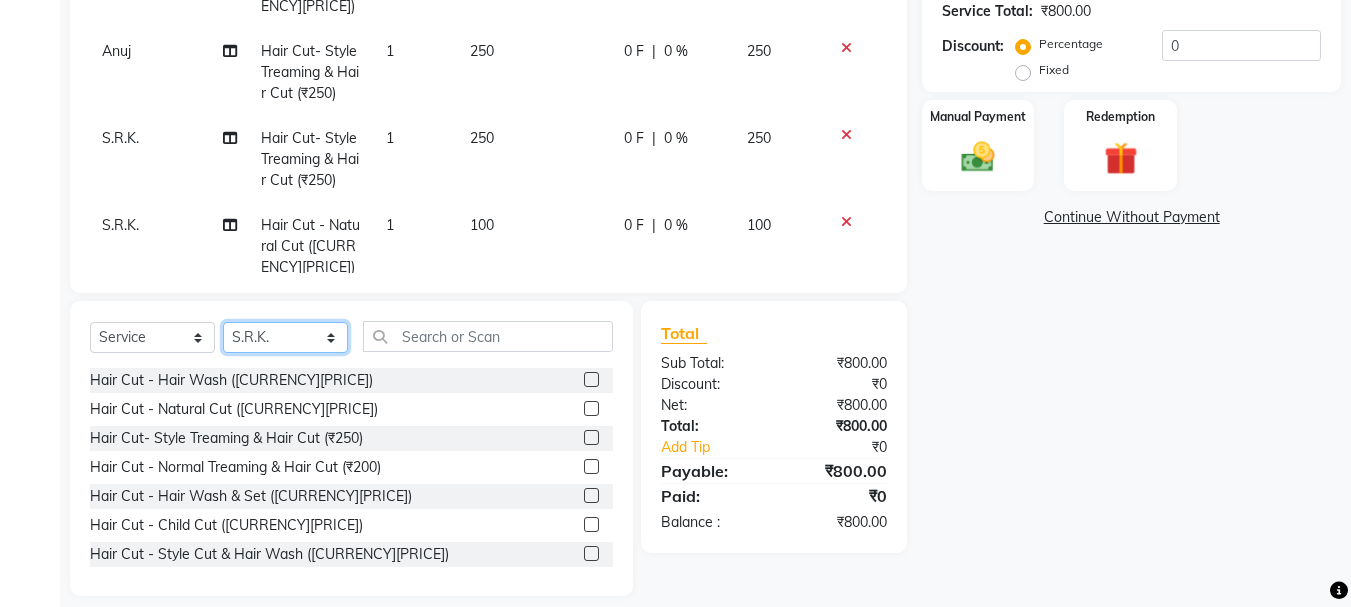 scroll, scrollTop: 479, scrollLeft: 0, axis: vertical 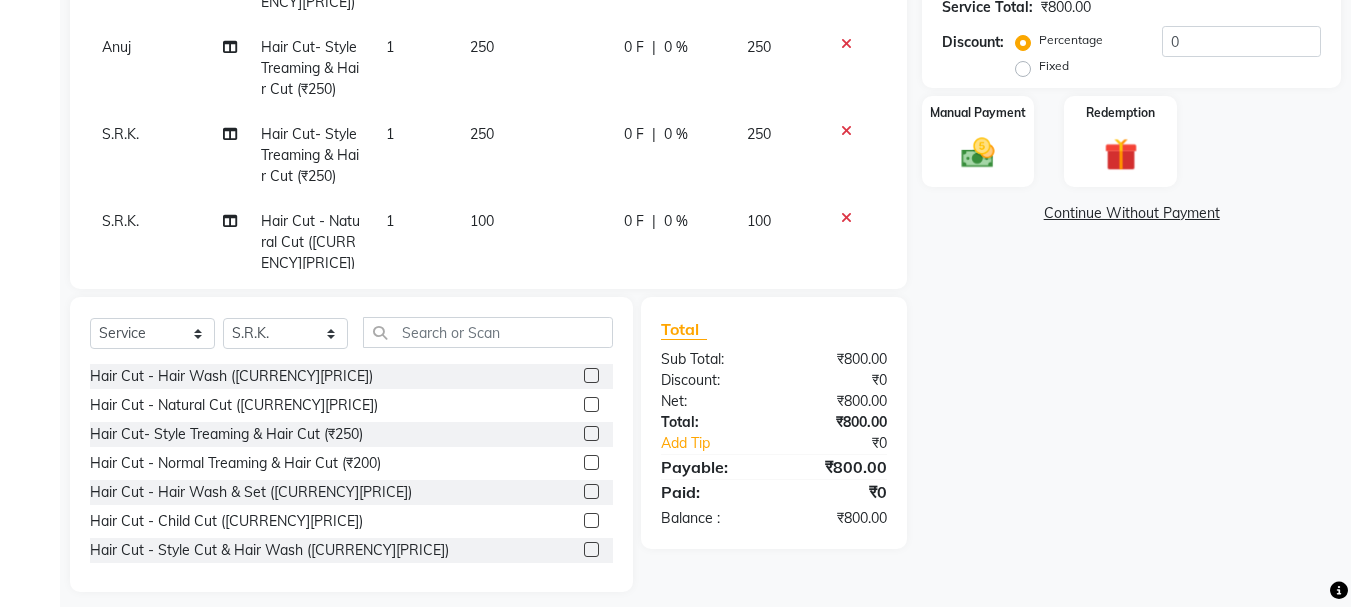 drag, startPoint x: 576, startPoint y: 419, endPoint x: 516, endPoint y: 416, distance: 60.074955 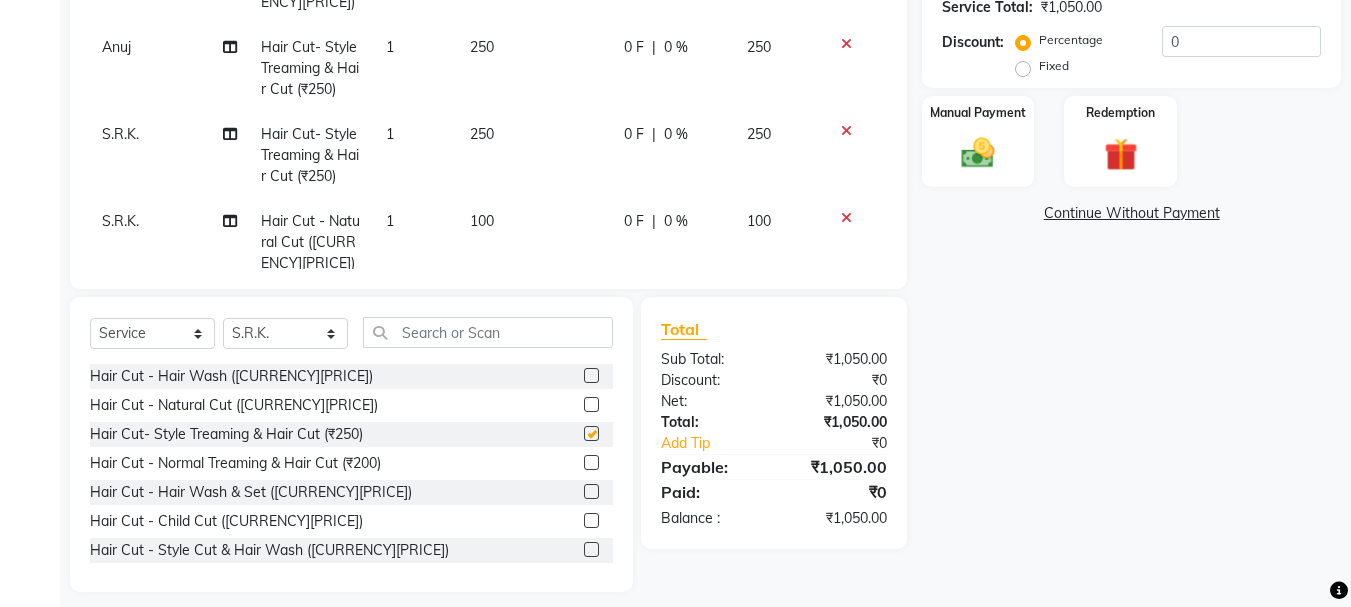 checkbox on "false" 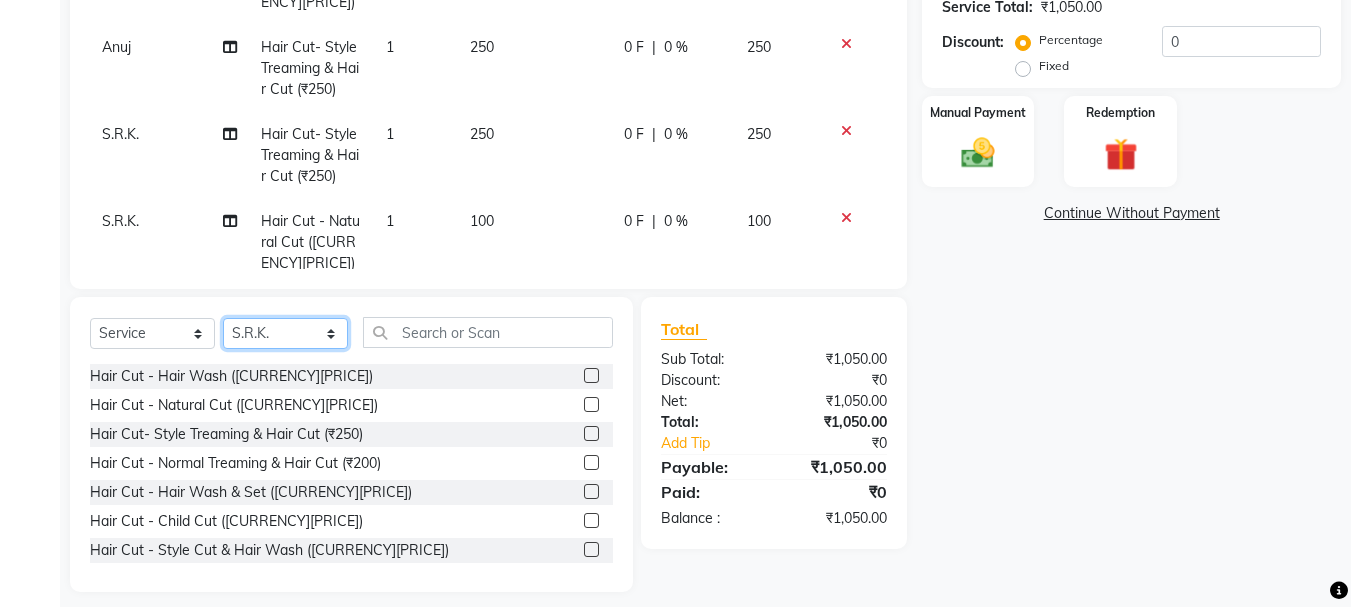 click on "Select Stylist [NAME] [NAME] [NAME] [NAME] [NAME] [NAME] [NAME] [NAME] [NAME] [NAME] [NAME] [NAME] [NAME] [NAME]" 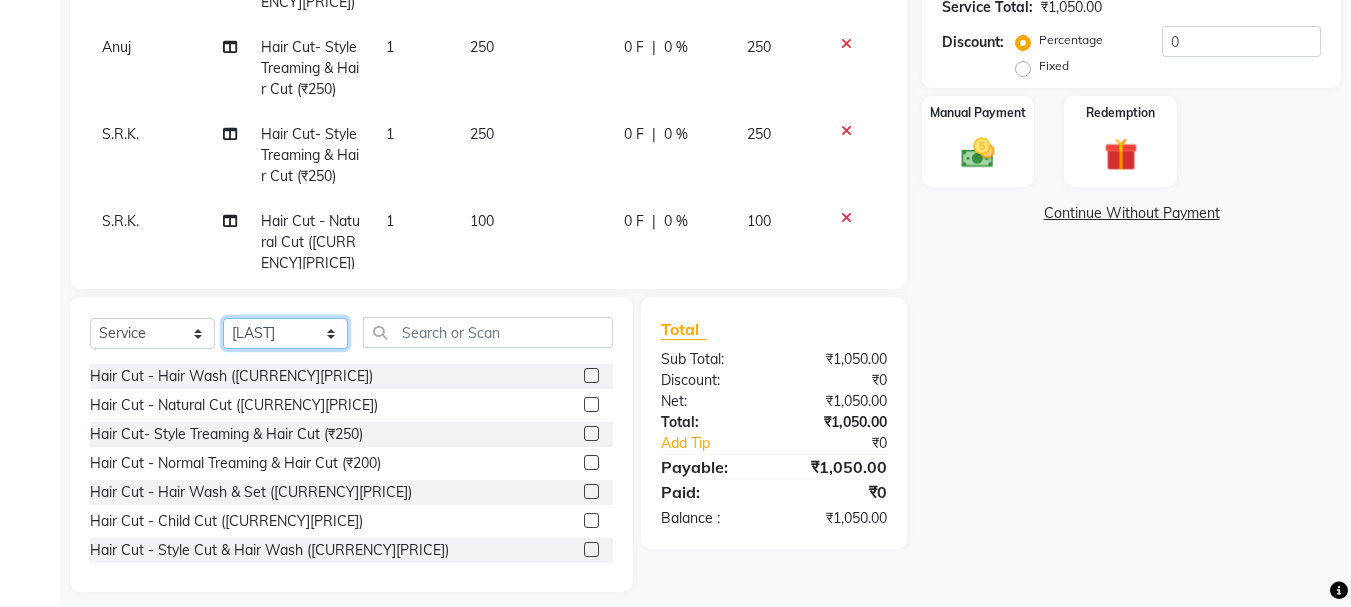 click on "Select Stylist [NAME] [NAME] [NAME] [NAME] [NAME] [NAME] [NAME] [NAME] [NAME] [NAME] [NAME] [NAME] [NAME] [NAME]" 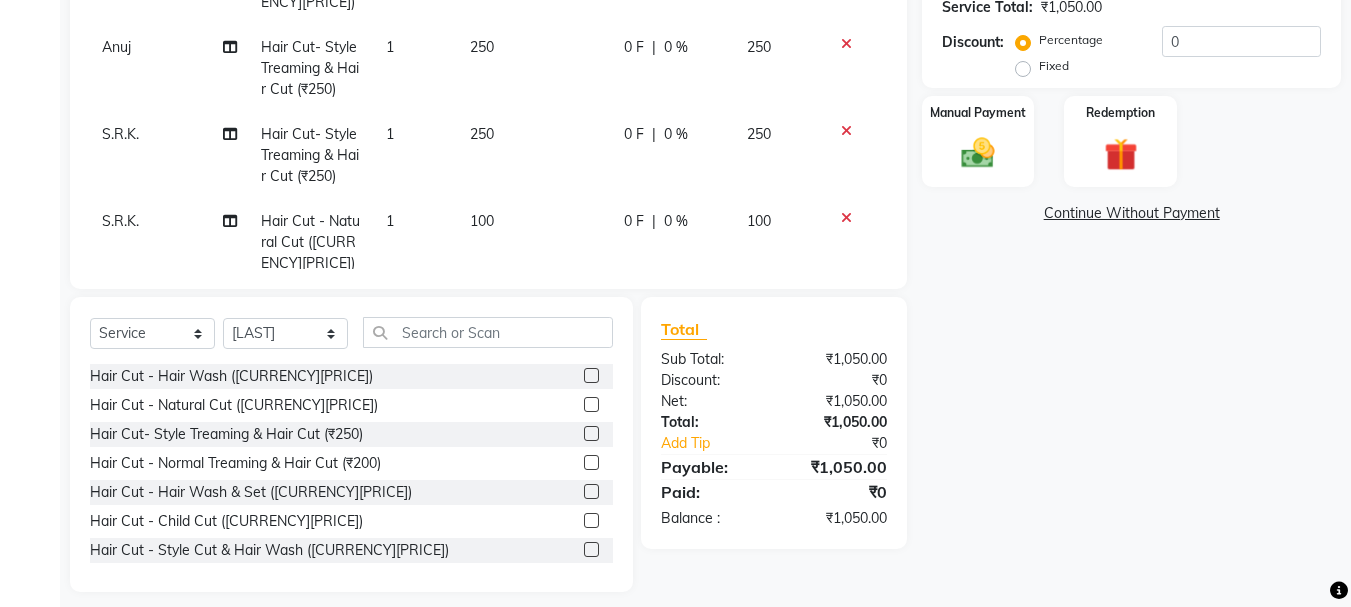 click 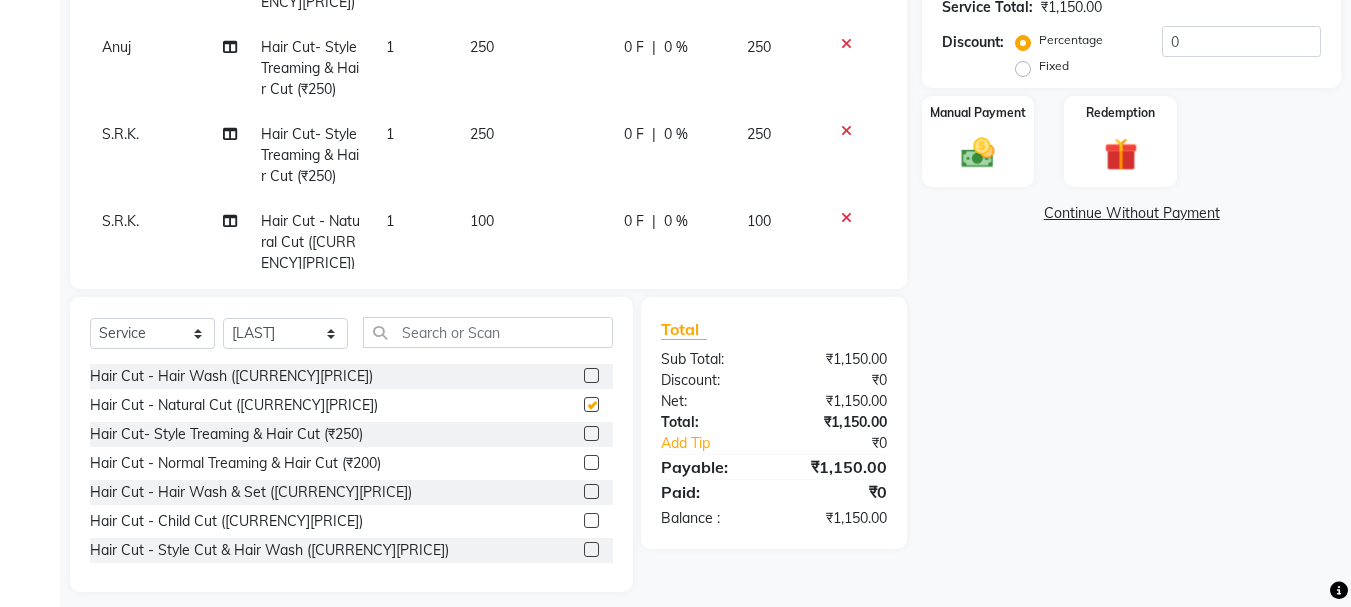 checkbox on "false" 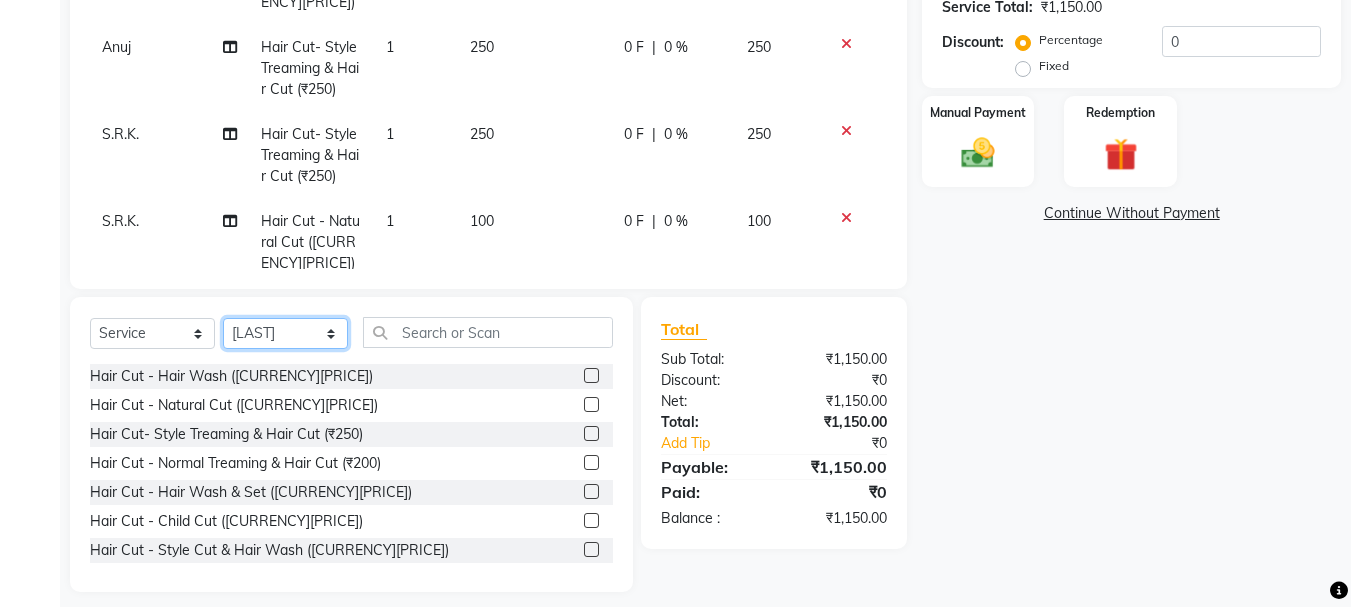click on "Select Stylist [NAME] [NAME] [NAME] [NAME] [NAME] [NAME] [NAME] [NAME] [NAME] [NAME] [NAME] [NAME] [NAME] [NAME]" 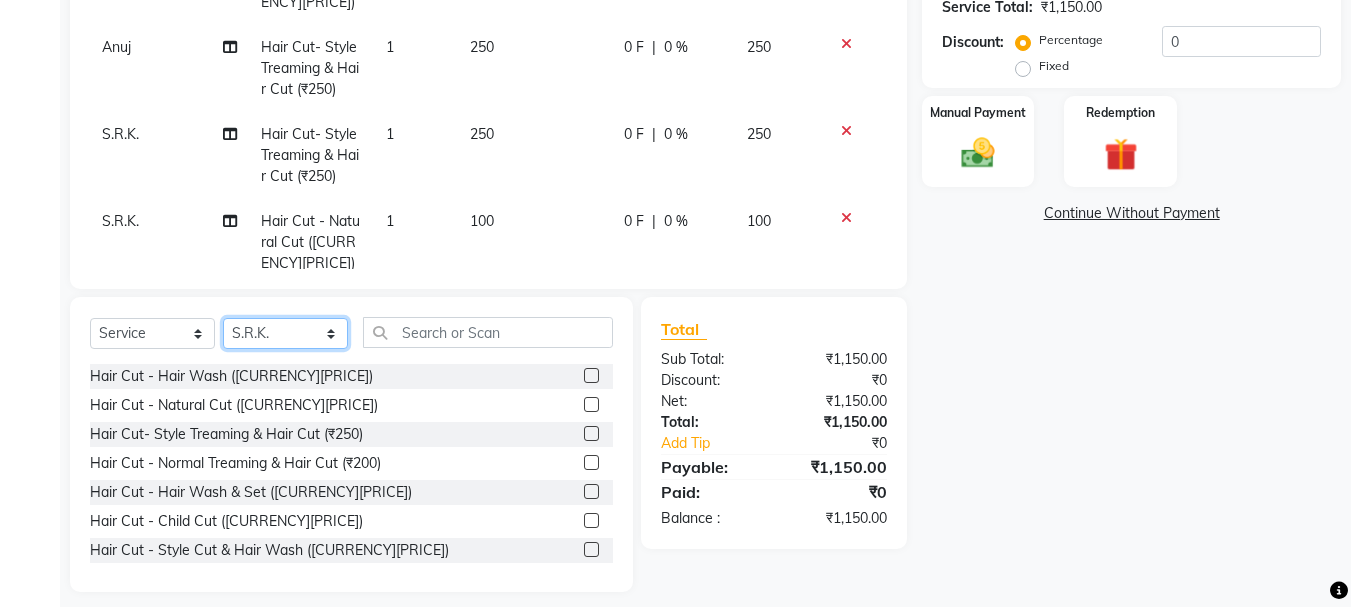 click on "Select Stylist [NAME] [NAME] [NAME] [NAME] [NAME] [NAME] [NAME] [NAME] [NAME] [NAME] [NAME] [NAME] [NAME] [NAME]" 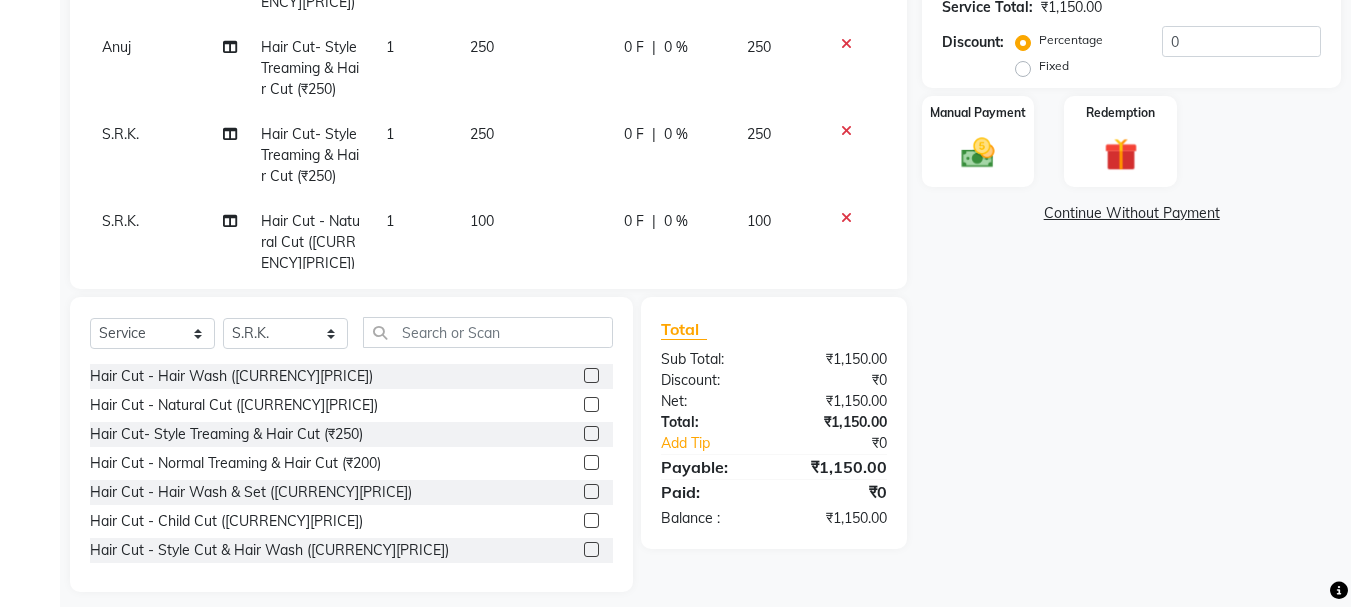 click 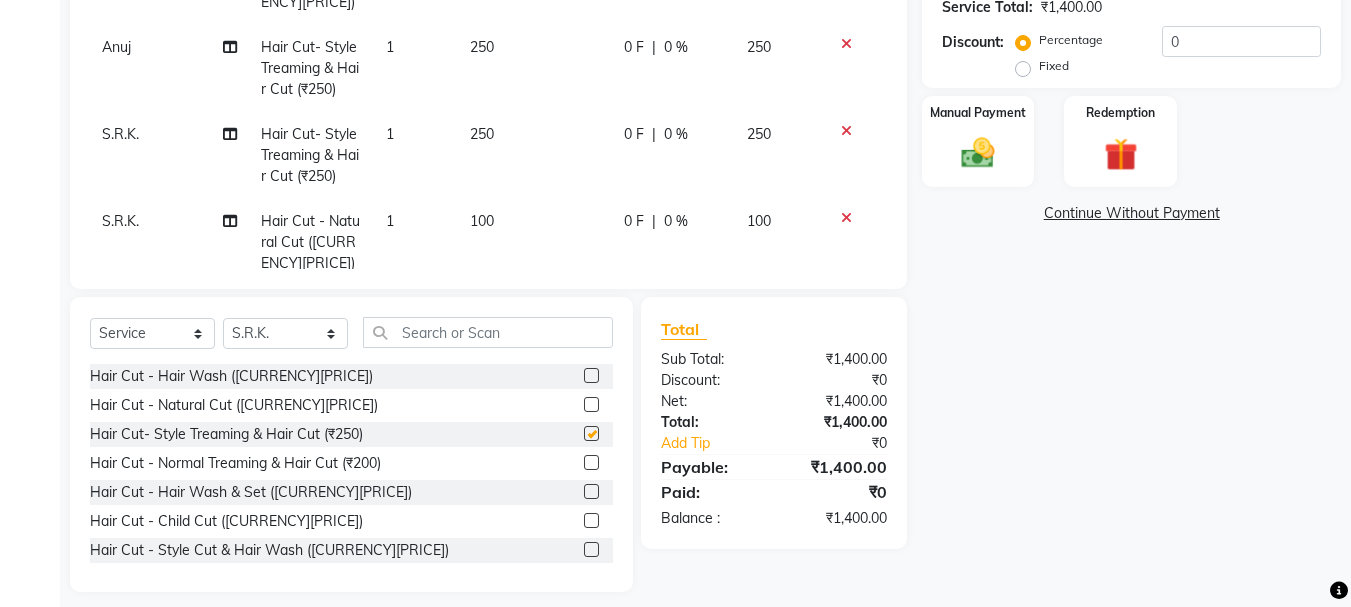 checkbox on "false" 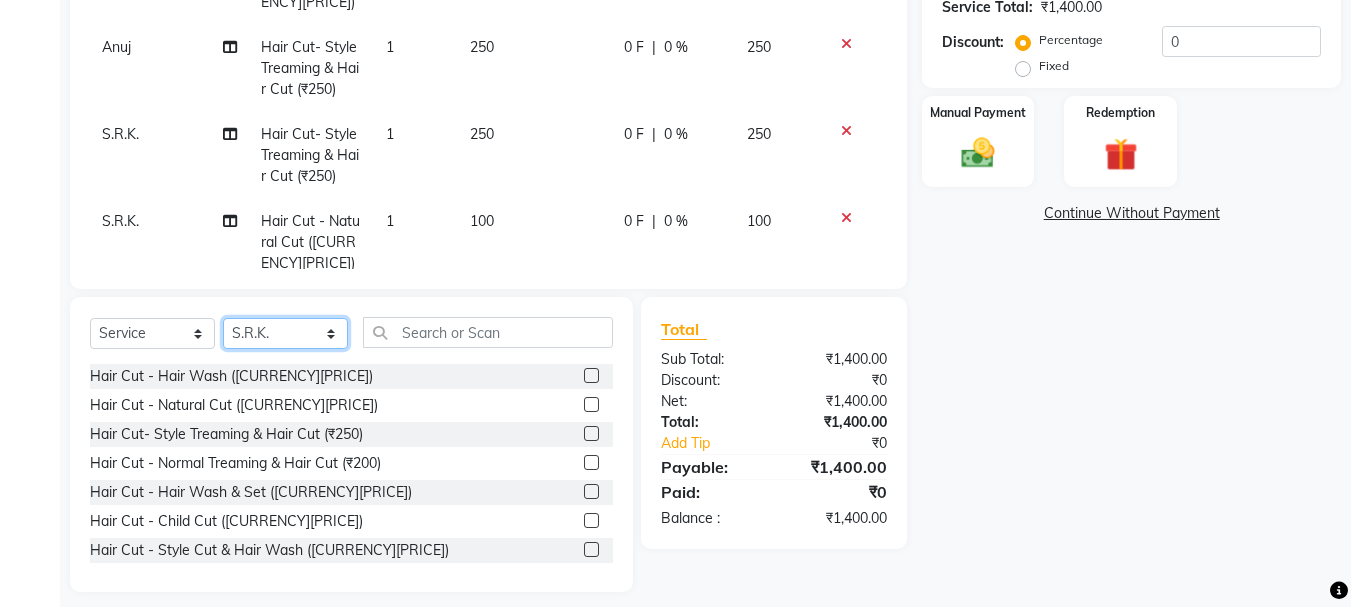 click on "Select Stylist [NAME] [NAME] [NAME] [NAME] [NAME] [NAME] [NAME] [NAME] [NAME] [NAME] [NAME] [NAME] [NAME] [NAME]" 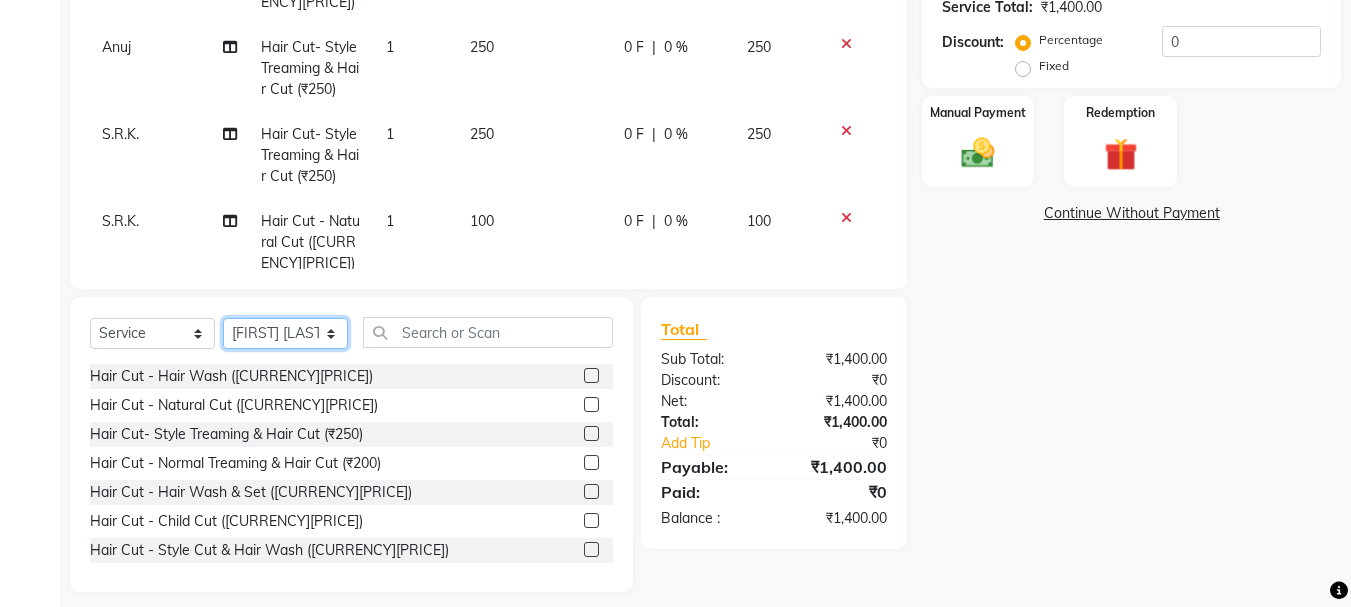 click on "Select Stylist [NAME] [NAME] [NAME] [NAME] [NAME] [NAME] [NAME] [NAME] [NAME] [NAME] [NAME] [NAME] [NAME] [NAME]" 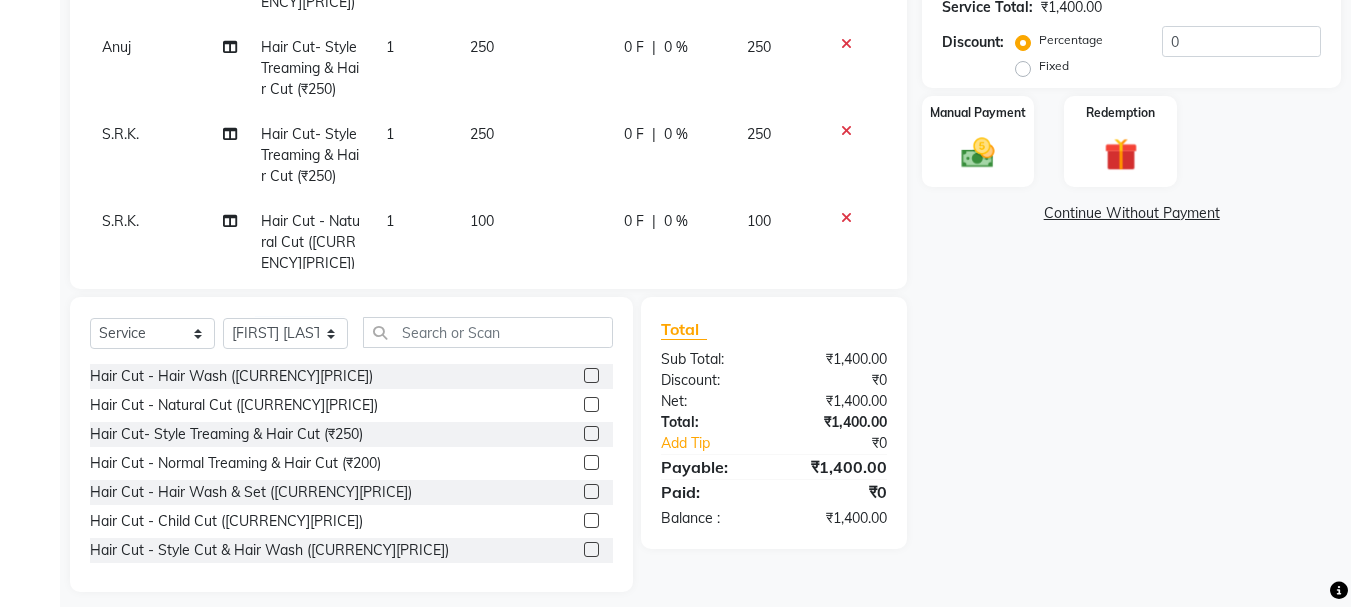 drag, startPoint x: 570, startPoint y: 405, endPoint x: 515, endPoint y: 387, distance: 57.870544 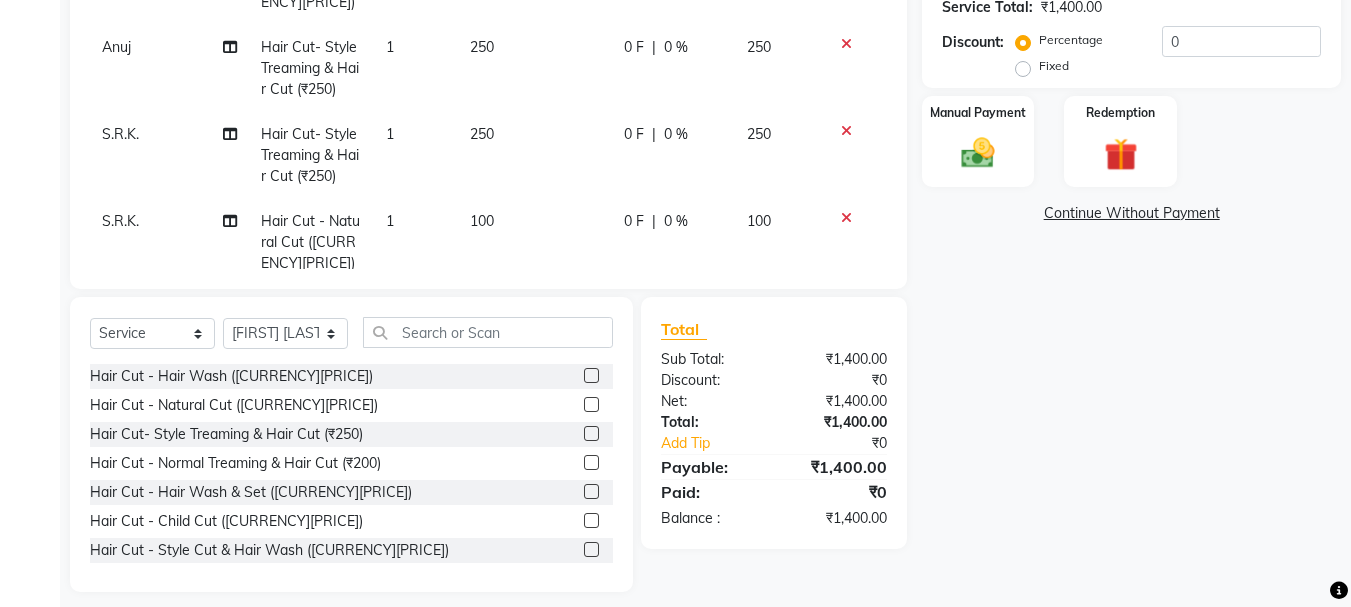 click on "Hair Cut - Natural Cut ([CURRENCY][PRICE])" 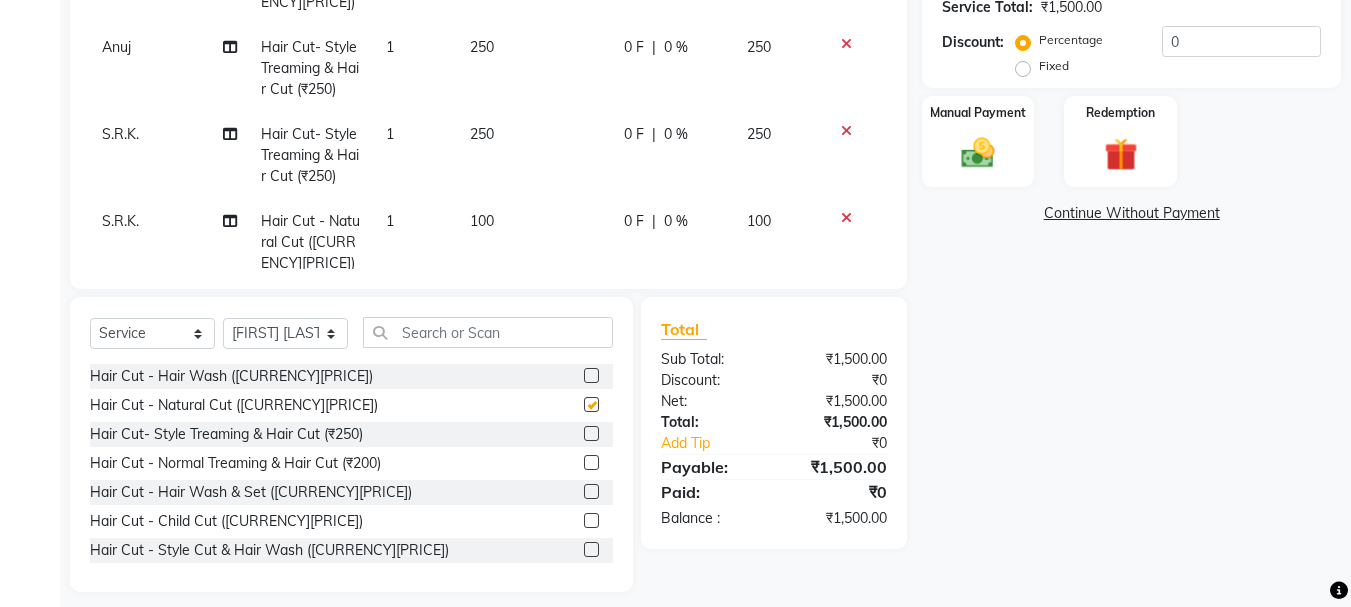 checkbox on "false" 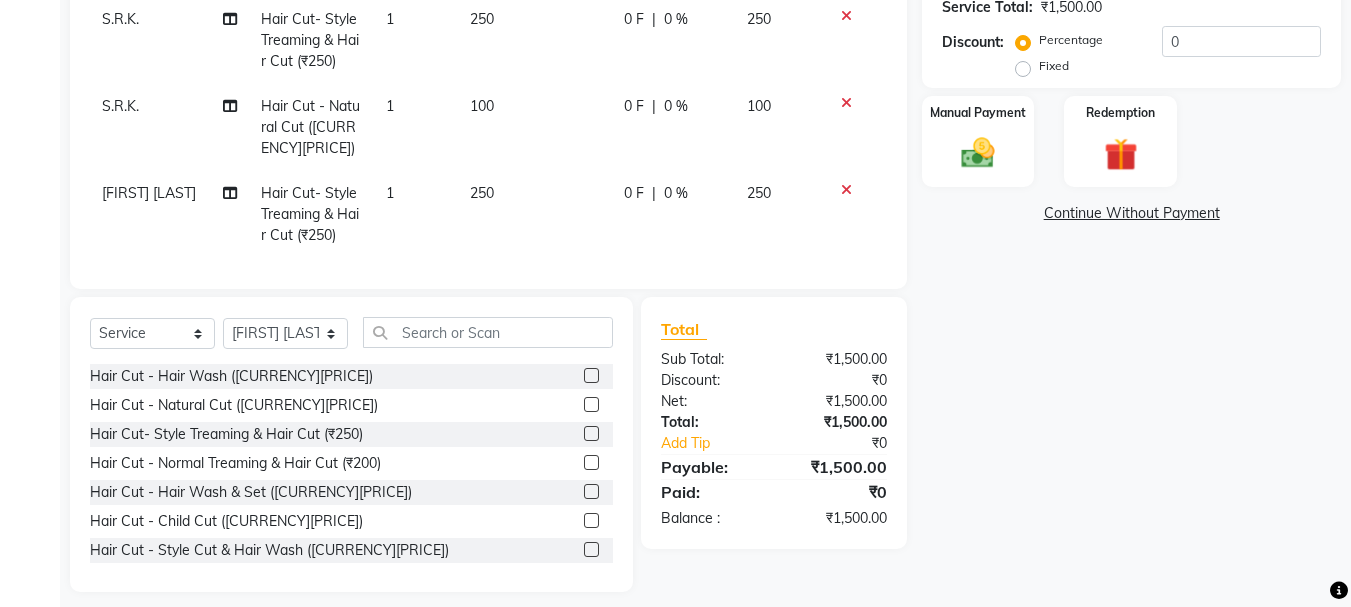 scroll, scrollTop: 291, scrollLeft: 0, axis: vertical 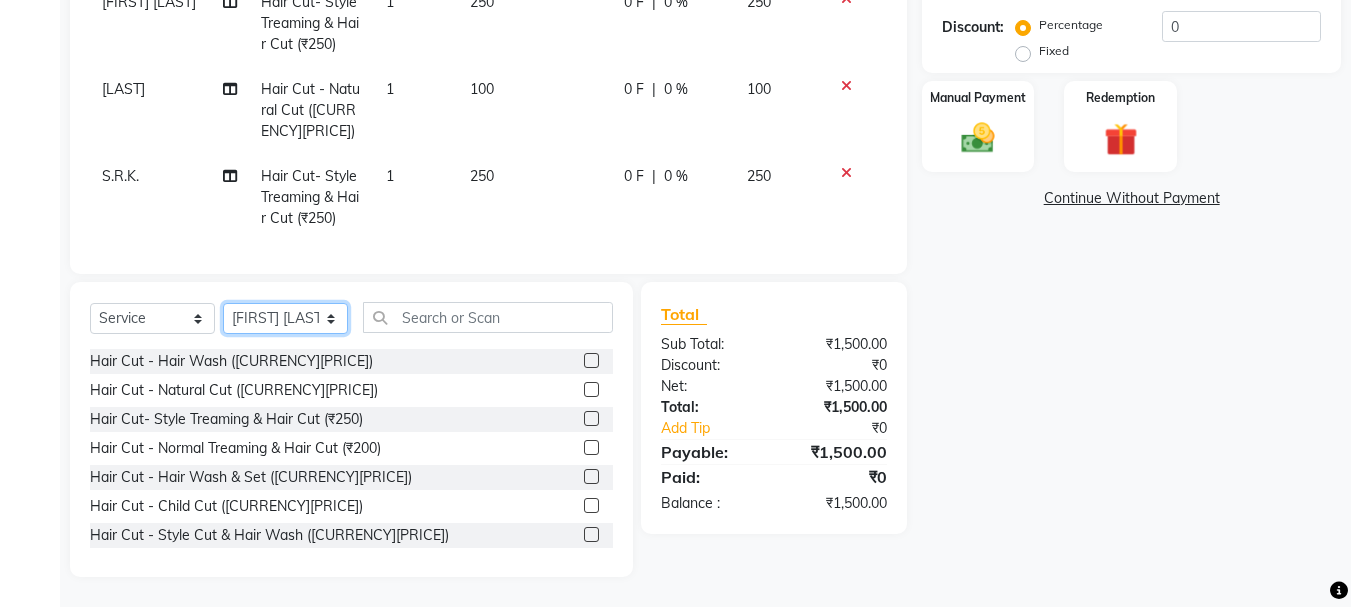 click on "Select Stylist [NAME] [NAME] [NAME] [NAME] [NAME] [NAME] [NAME] [NAME] [NAME] [NAME] [NAME] [NAME] [NAME] [NAME]" 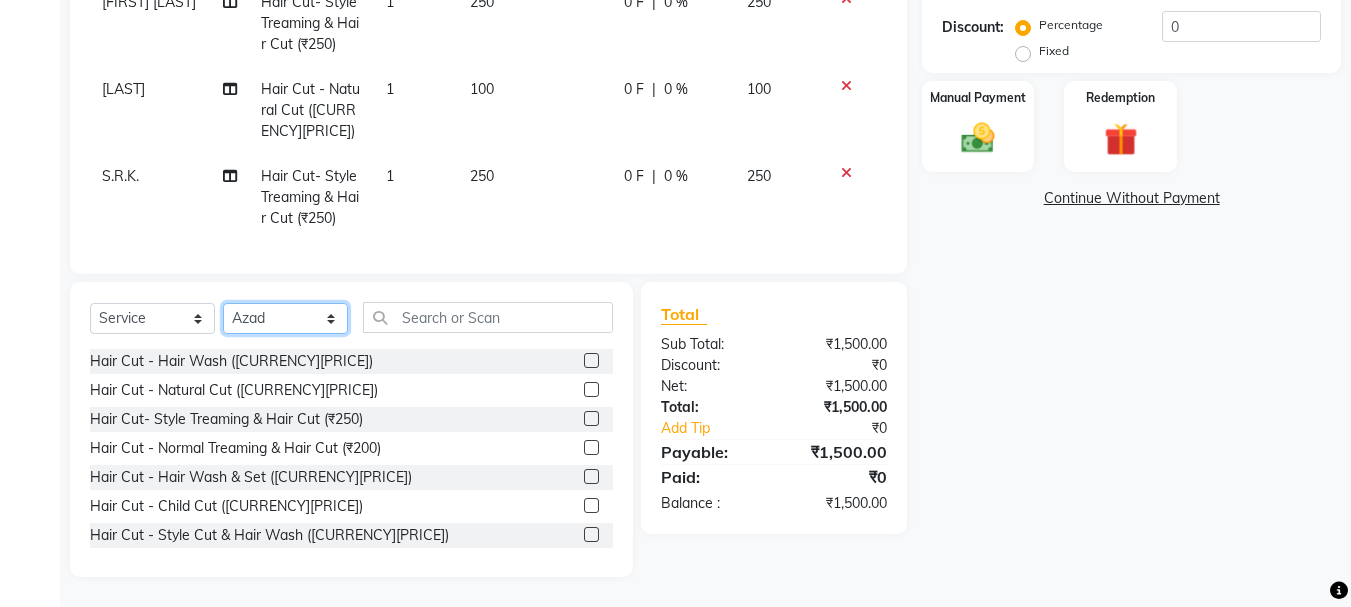 click on "Select Stylist [NAME] [NAME] [NAME] [NAME] [NAME] [NAME] [NAME] [NAME] [NAME] [NAME] [NAME] [NAME] [NAME] [NAME]" 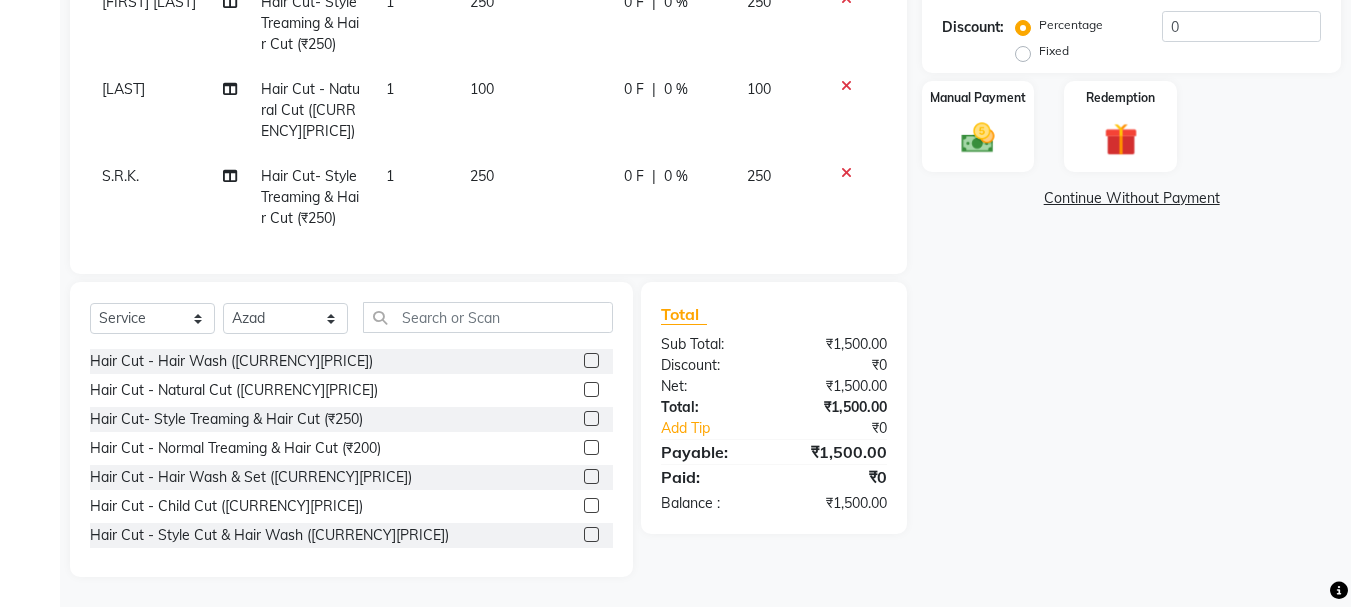 click 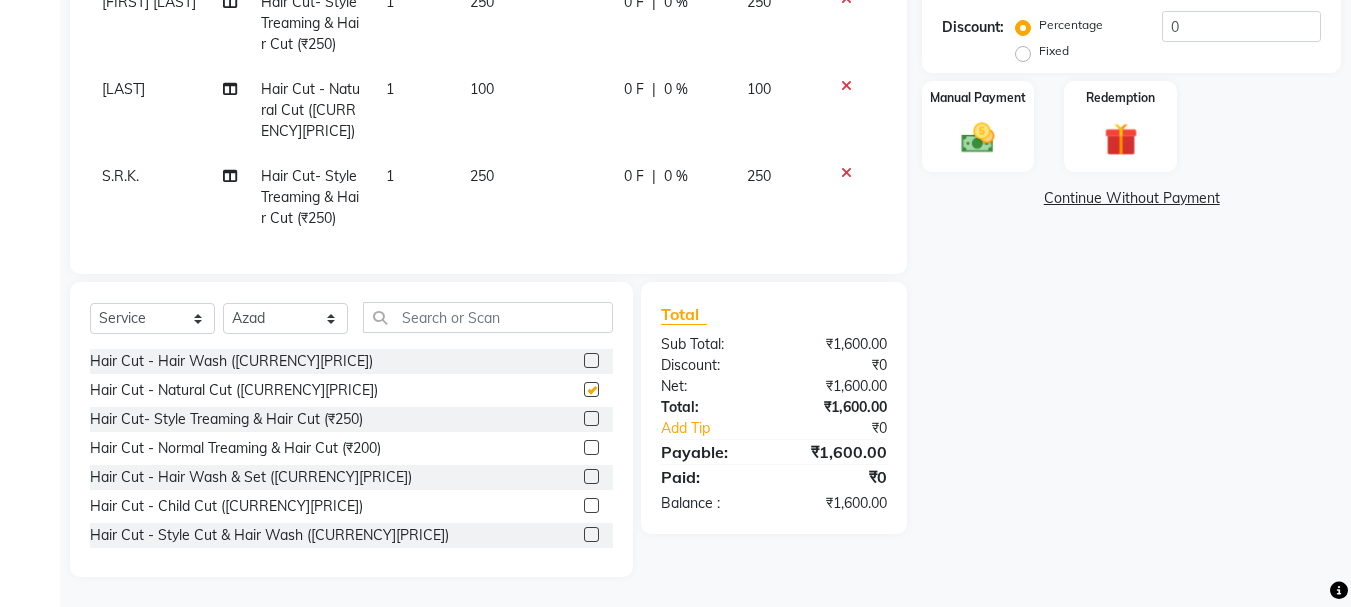 checkbox on "false" 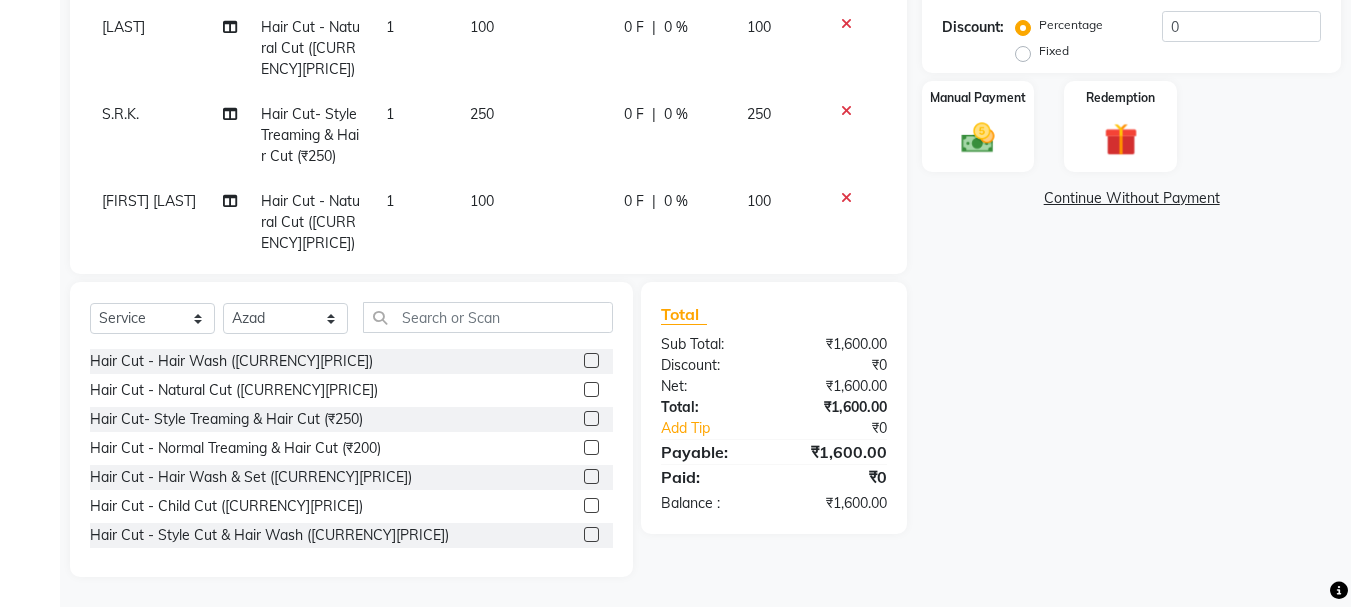scroll, scrollTop: 357, scrollLeft: 0, axis: vertical 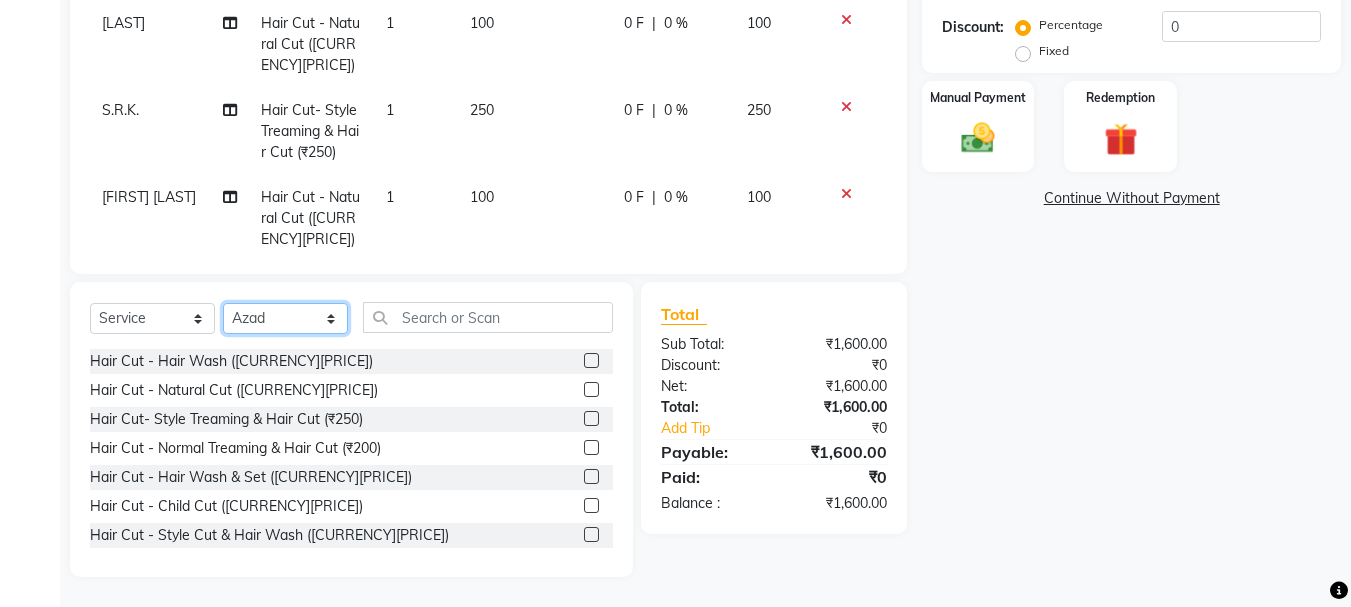 drag, startPoint x: 277, startPoint y: 321, endPoint x: 268, endPoint y: 303, distance: 20.12461 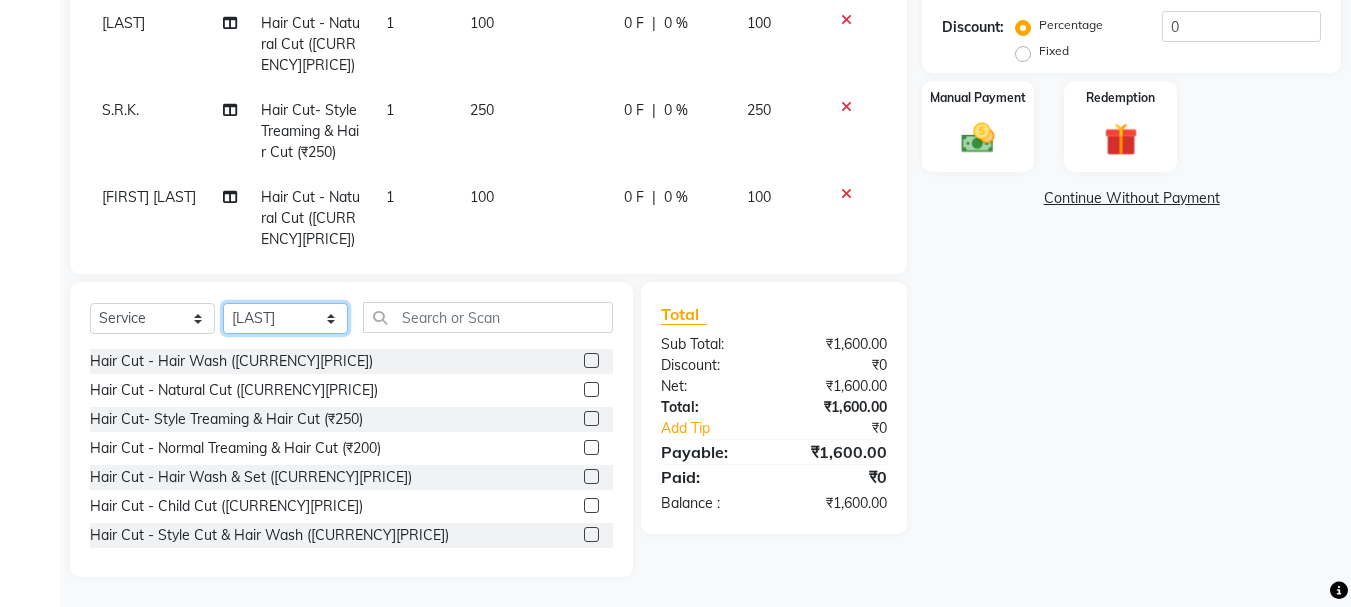 click on "Select Stylist [NAME] [NAME] [NAME] [NAME] [NAME] [NAME] [NAME] [NAME] [NAME] [NAME] [NAME] [NAME] [NAME] [NAME]" 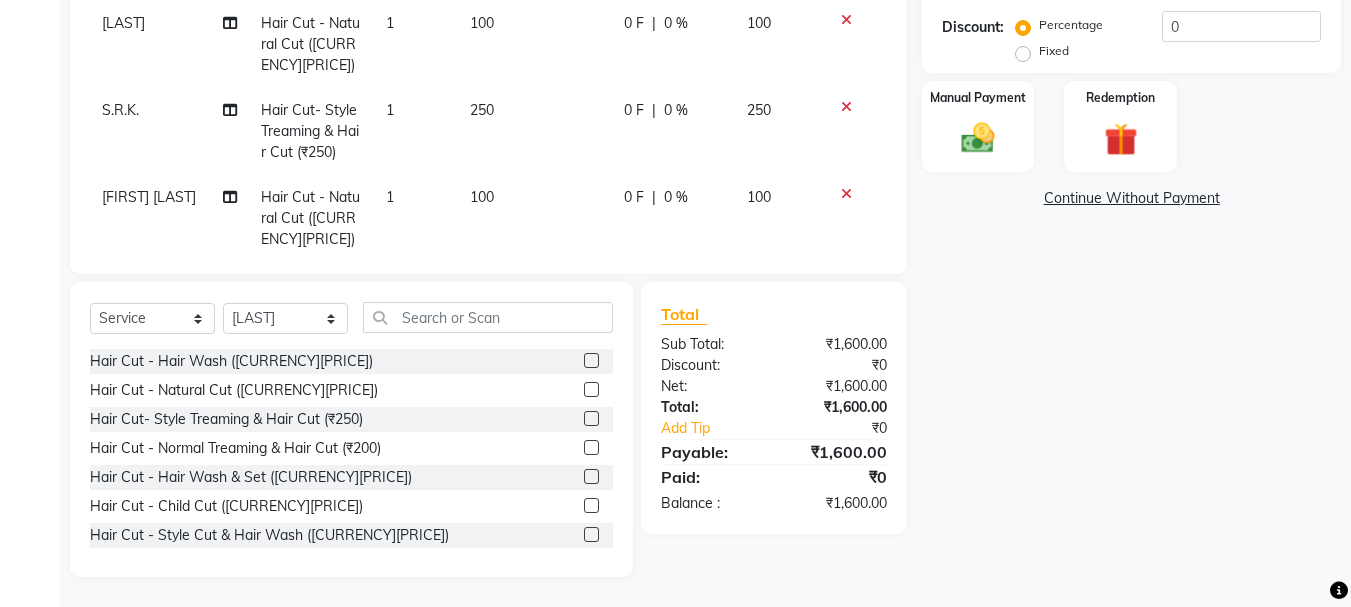 click 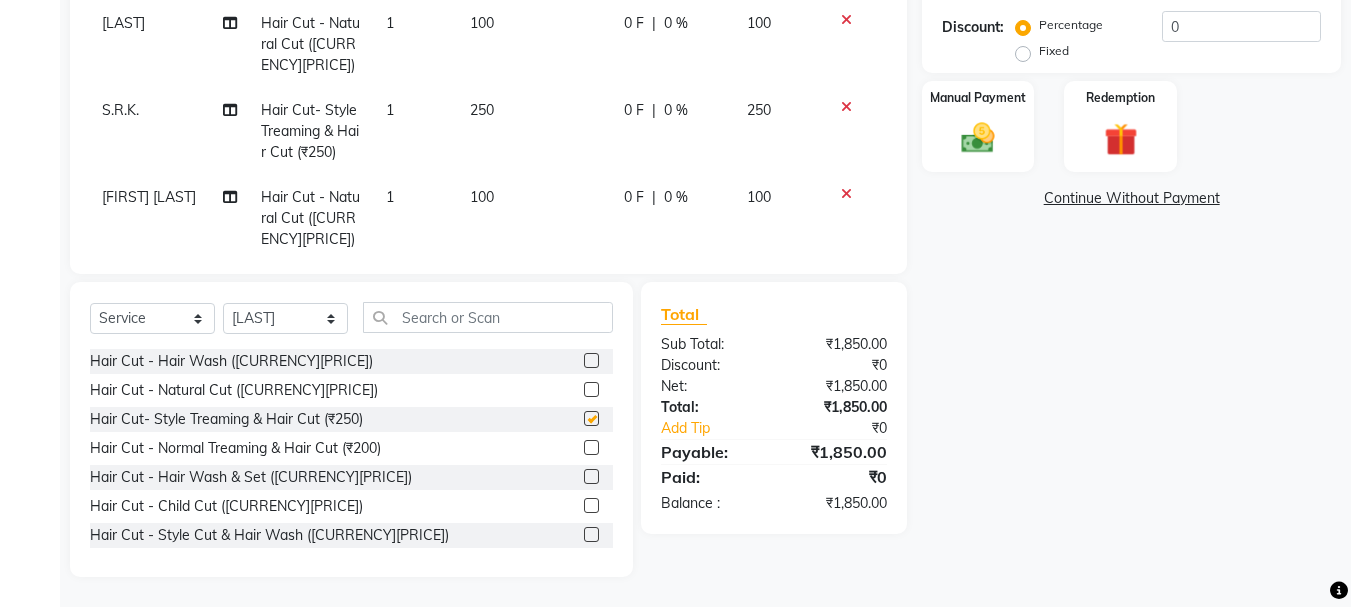 checkbox on "false" 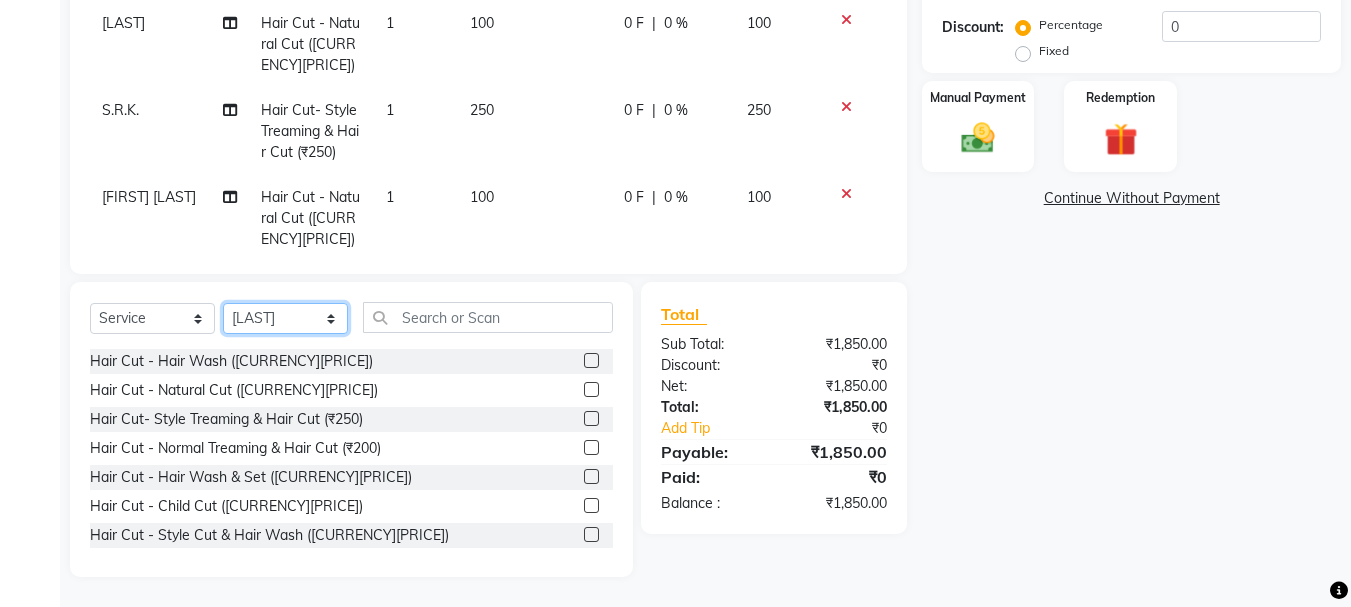 click on "Select Stylist [NAME] [NAME] [NAME] [NAME] [NAME] [NAME] [NAME] [NAME] [NAME] [NAME] [NAME] [NAME] [NAME] [NAME]" 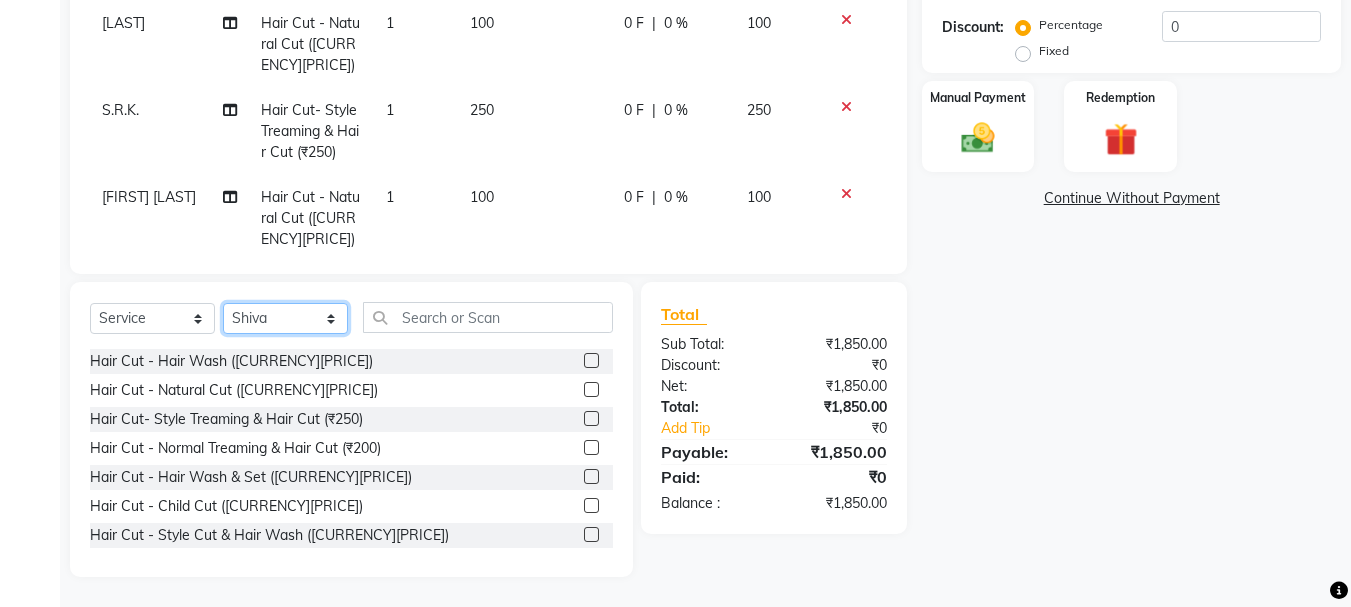 click on "Select Stylist [NAME] [NAME] [NAME] [NAME] [NAME] [NAME] [NAME] [NAME] [NAME] [NAME] [NAME] [NAME] [NAME] [NAME]" 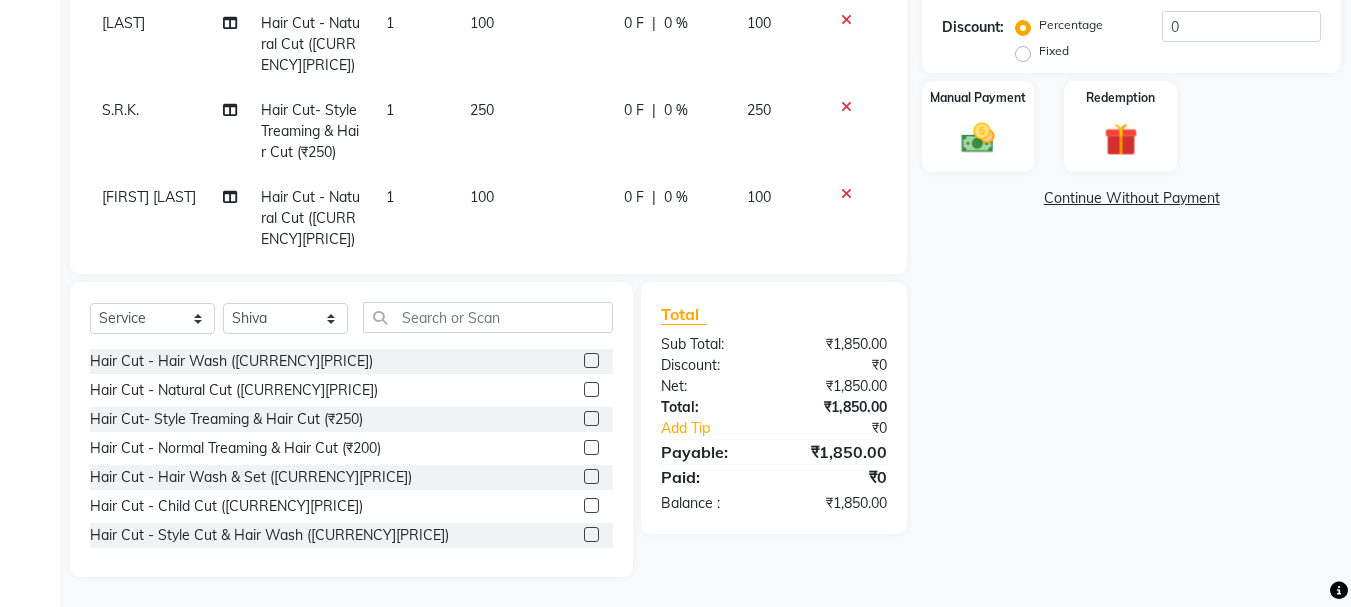 click 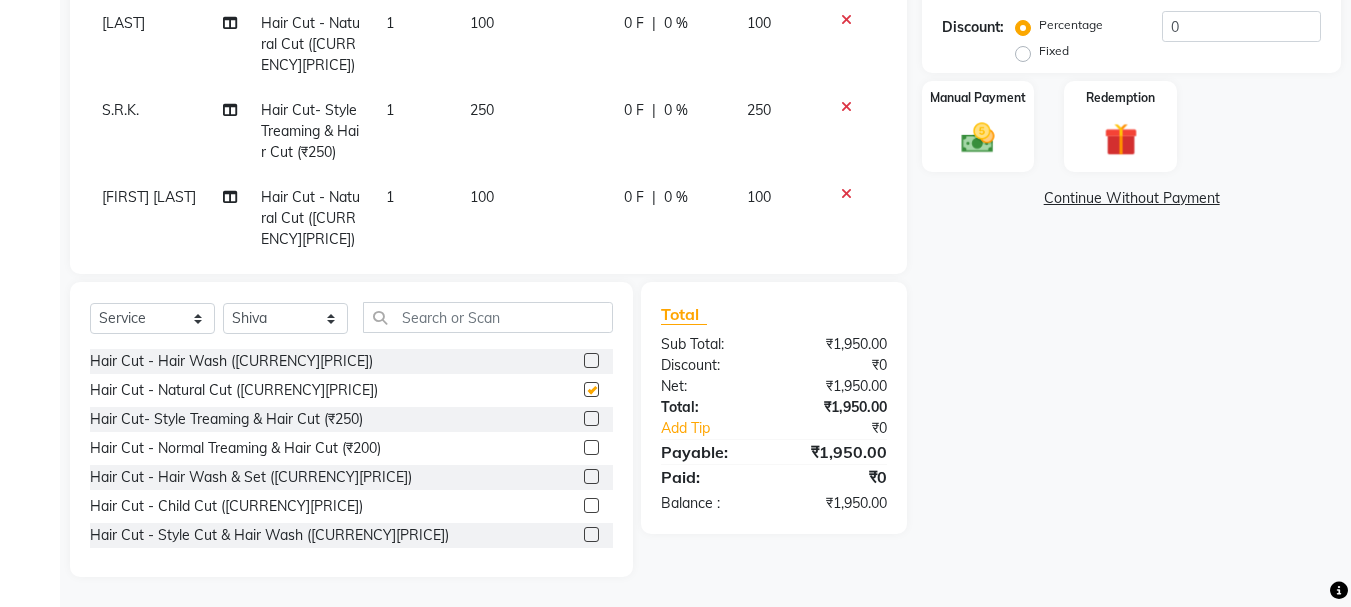 checkbox on "false" 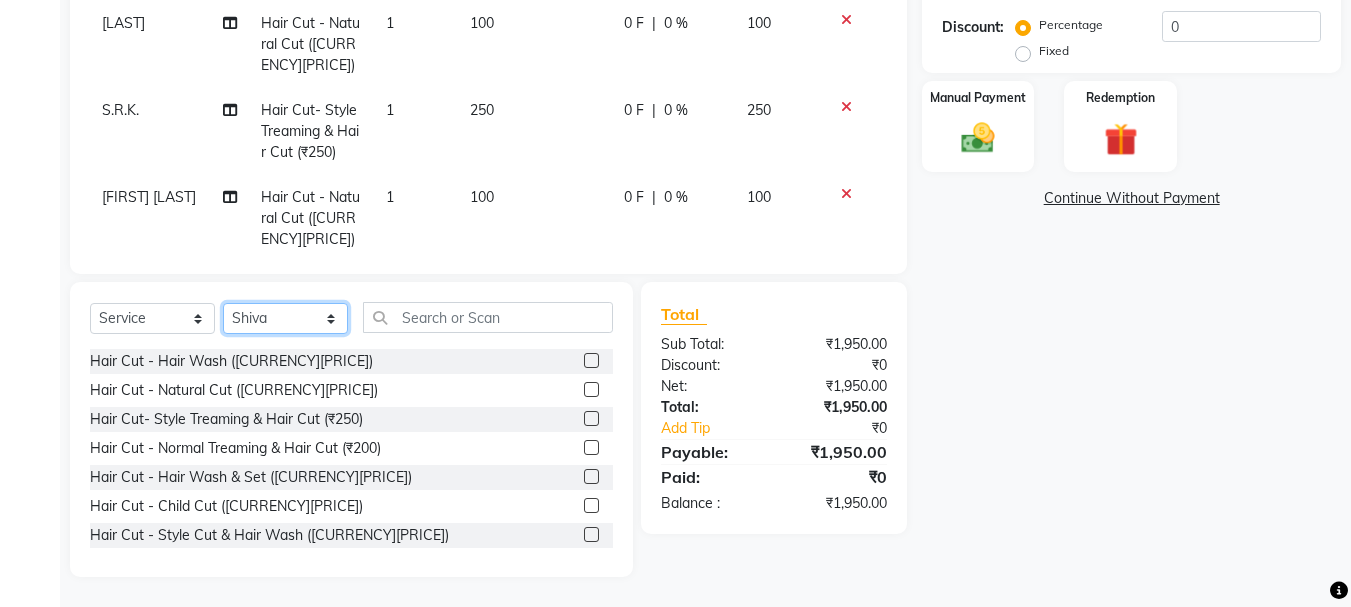 click on "Select Stylist [NAME] [NAME] [NAME] [NAME] [NAME] [NAME] [NAME] [NAME] [NAME] [NAME] [NAME] [NAME] [NAME] [NAME]" 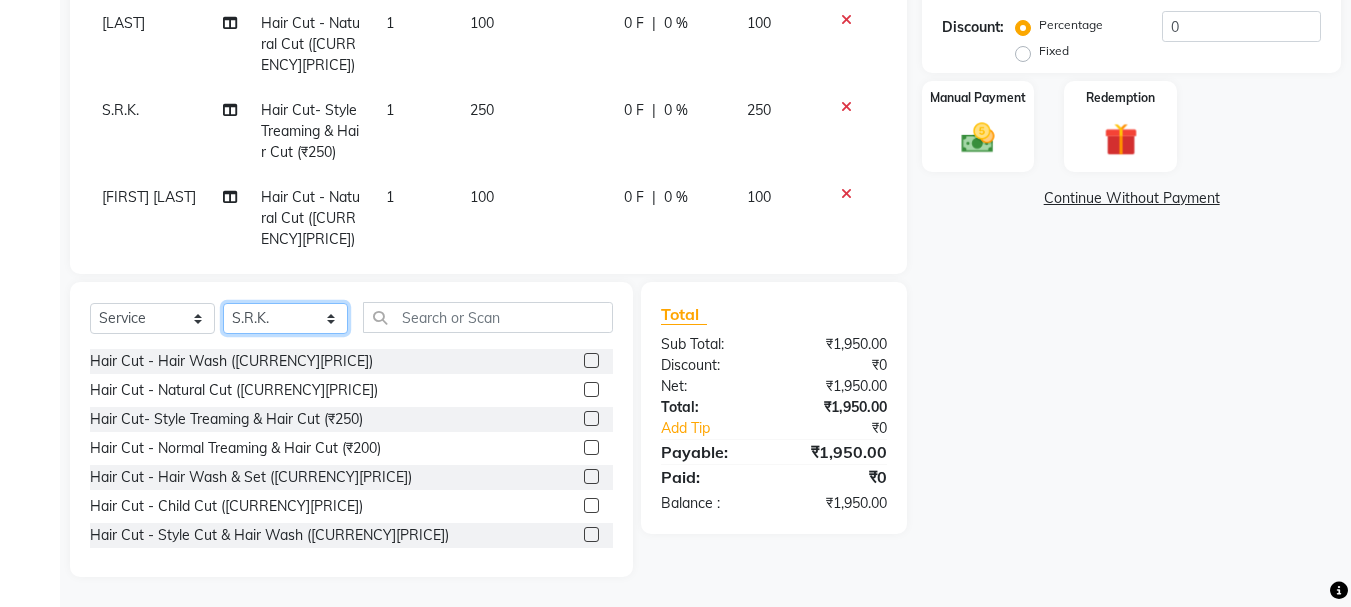 click on "Select Stylist [NAME] [NAME] [NAME] [NAME] [NAME] [NAME] [NAME] [NAME] [NAME] [NAME] [NAME] [NAME] [NAME] [NAME]" 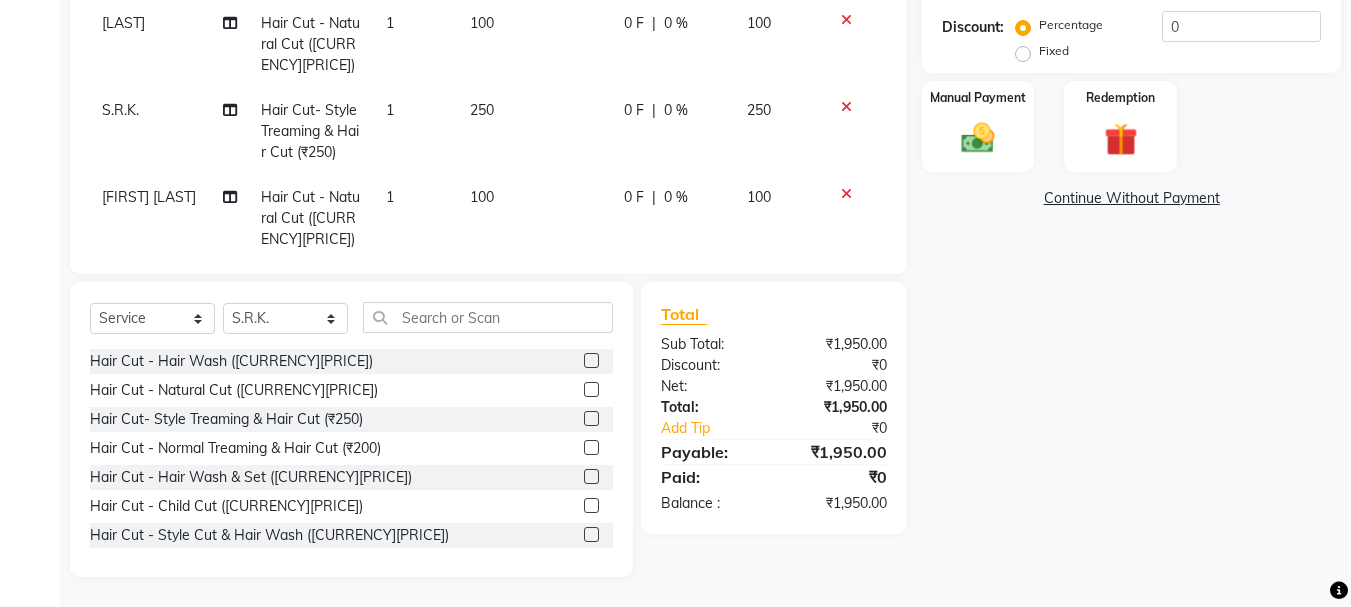 click 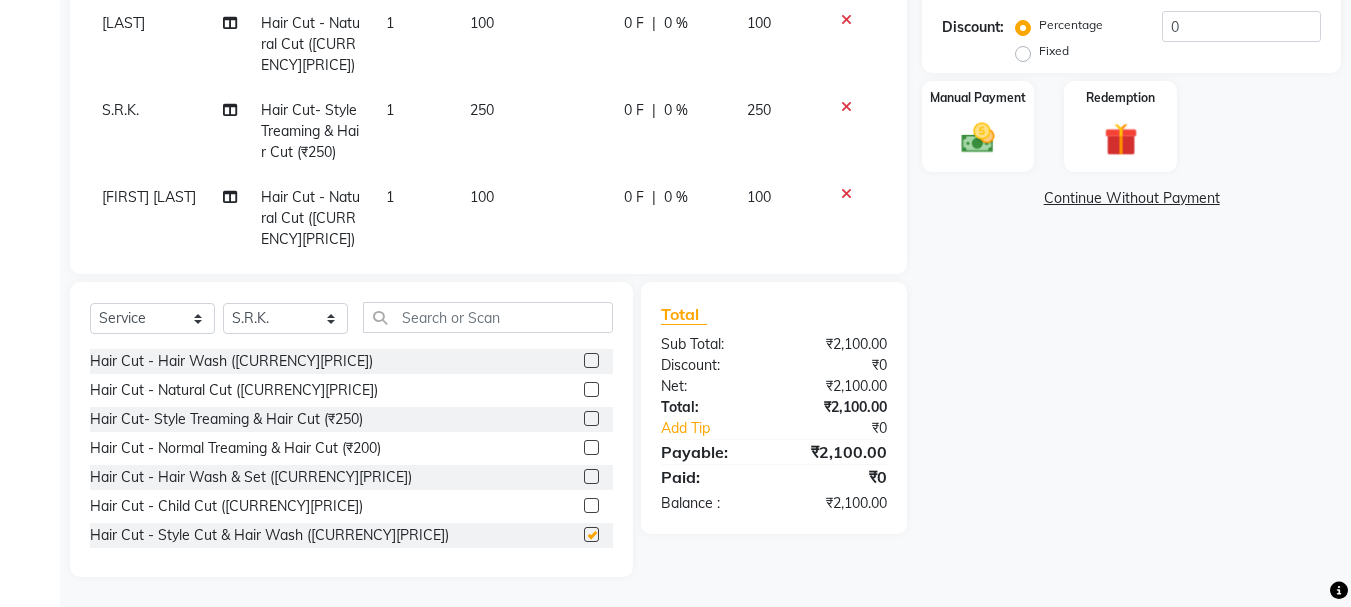 checkbox on "false" 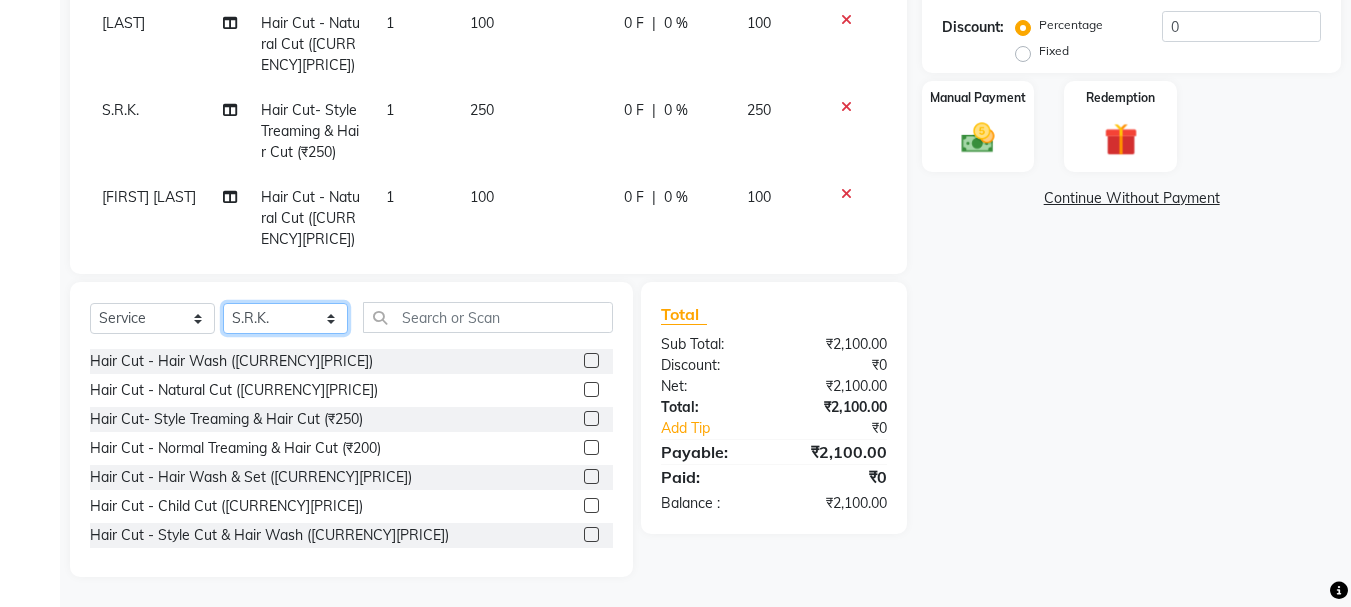 drag, startPoint x: 296, startPoint y: 320, endPoint x: 292, endPoint y: 303, distance: 17.464249 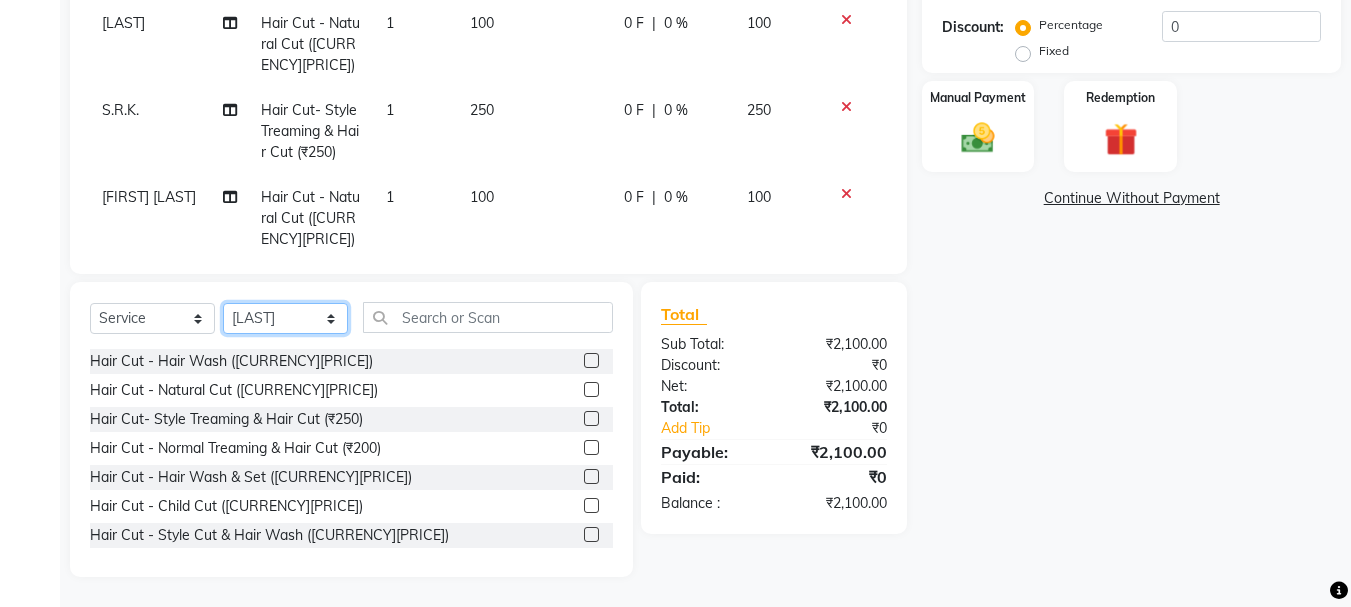 click on "Select Stylist [NAME] [NAME] [NAME] [NAME] [NAME] [NAME] [NAME] [NAME] [NAME] [NAME] [NAME] [NAME] [NAME] [NAME]" 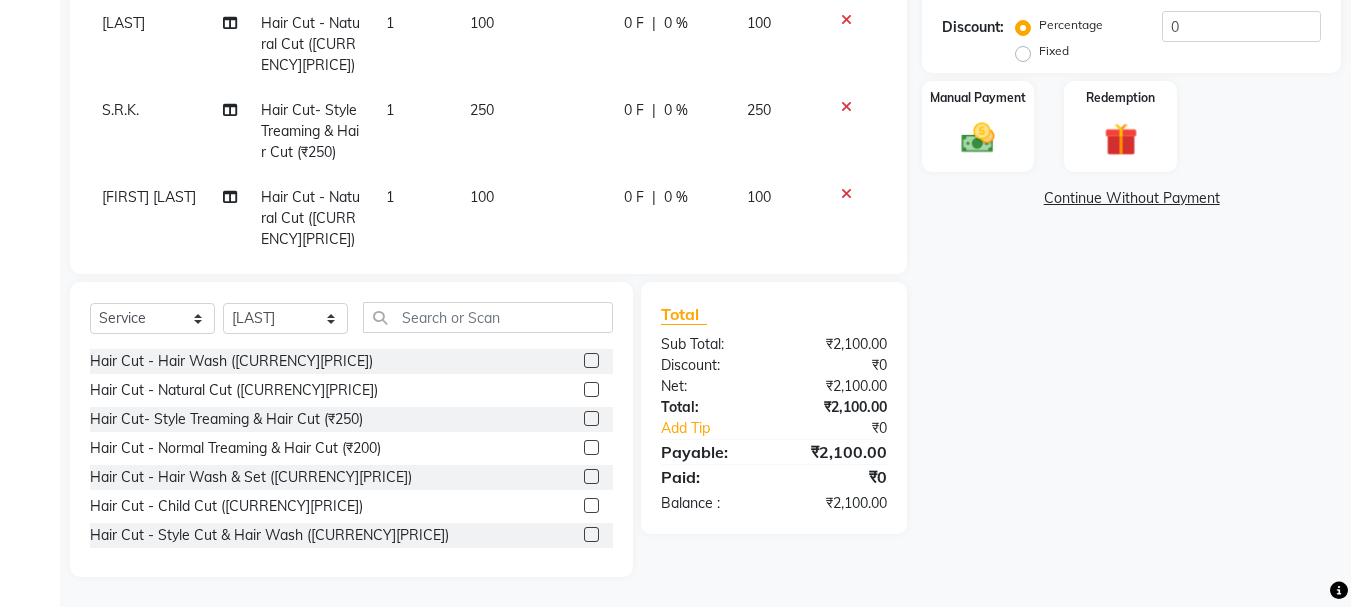 click 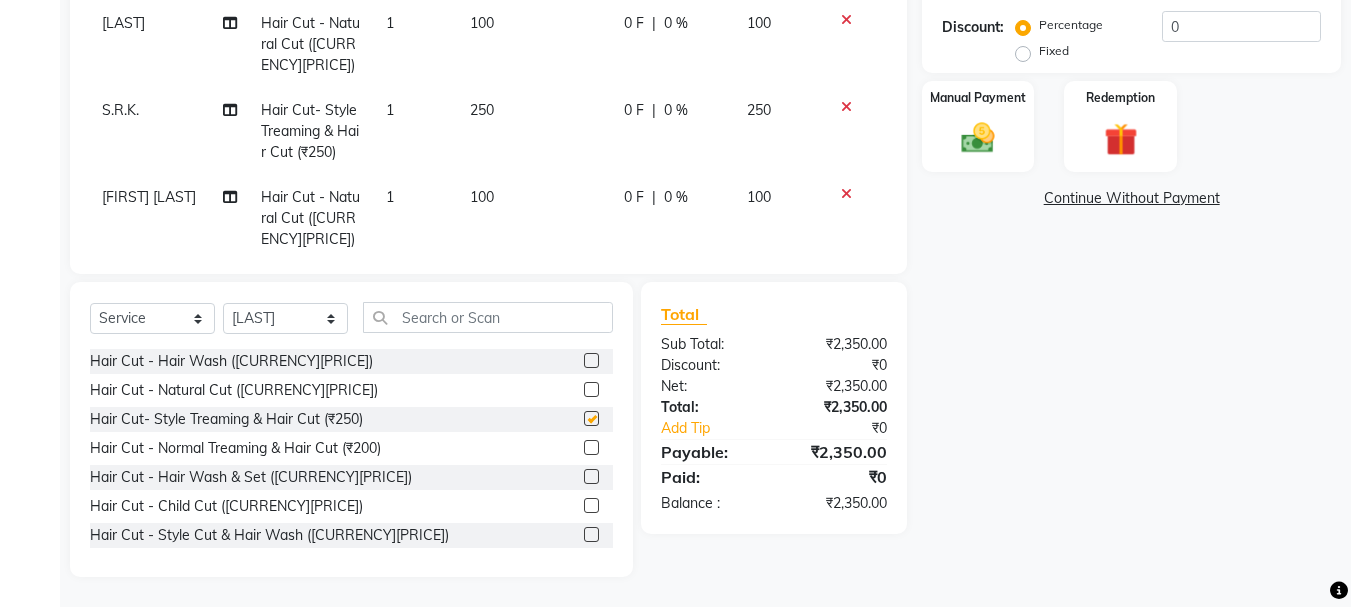 checkbox on "false" 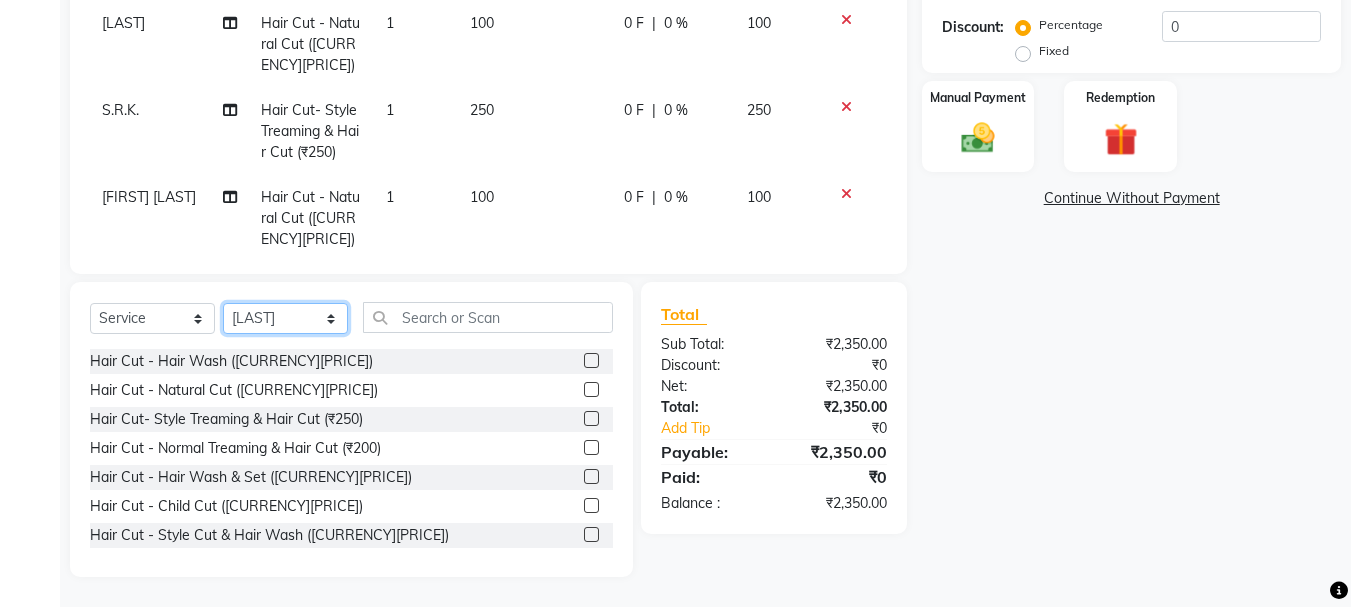 drag, startPoint x: 246, startPoint y: 319, endPoint x: 248, endPoint y: 308, distance: 11.18034 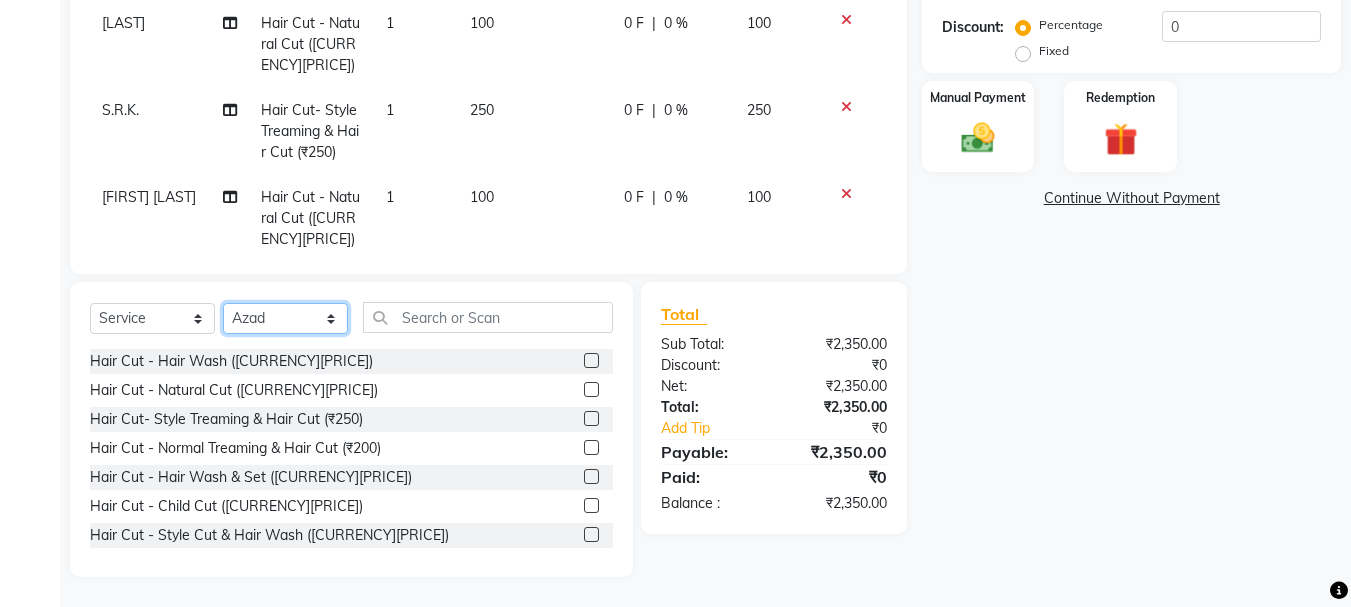 click on "Select Stylist [NAME] [NAME] [NAME] [NAME] [NAME] [NAME] [NAME] [NAME] [NAME] [NAME] [NAME] [NAME] [NAME] [NAME]" 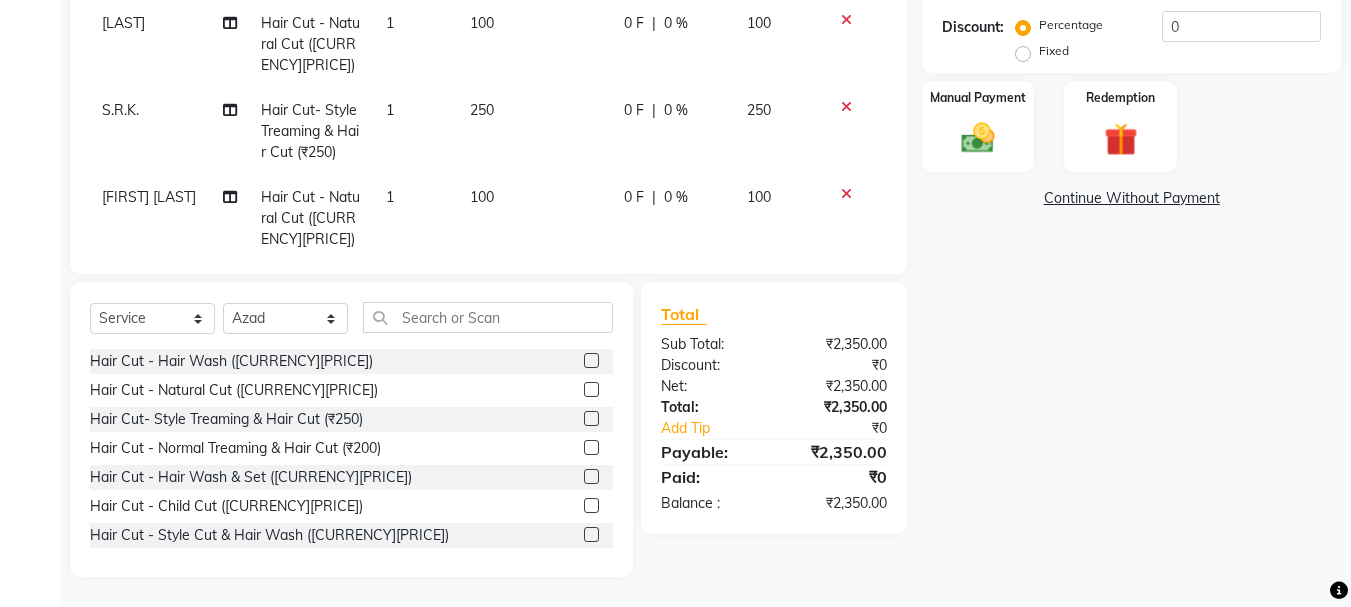 drag, startPoint x: 573, startPoint y: 391, endPoint x: 537, endPoint y: 367, distance: 43.266617 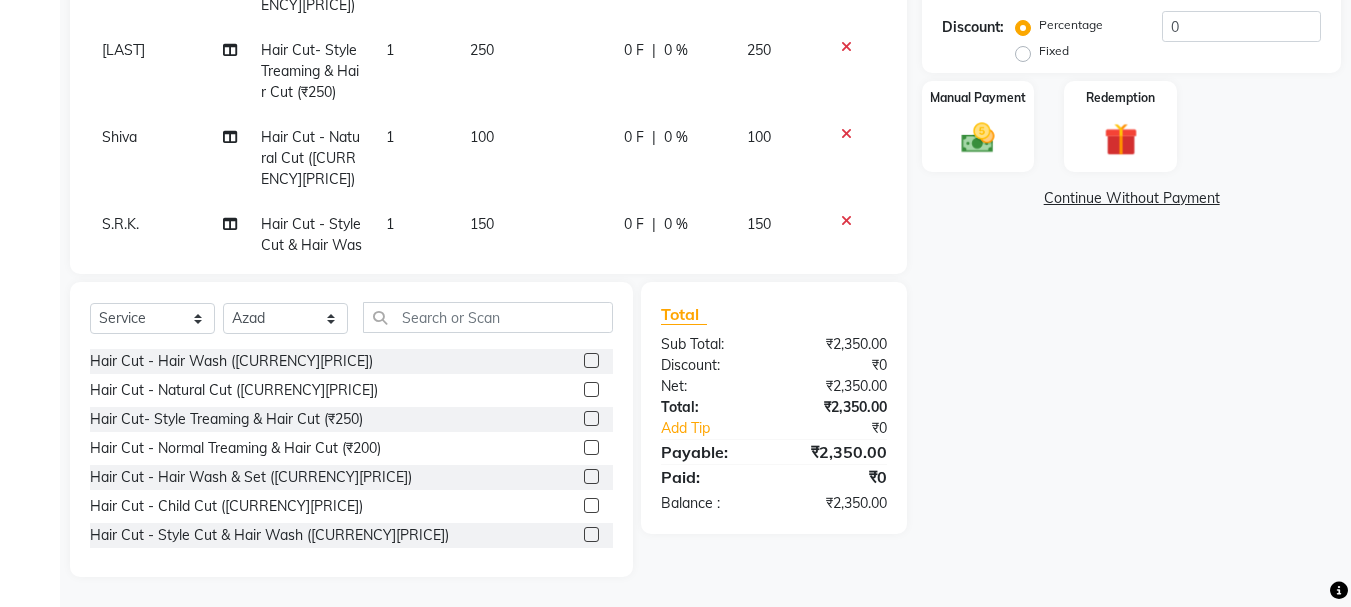 scroll, scrollTop: 684, scrollLeft: 0, axis: vertical 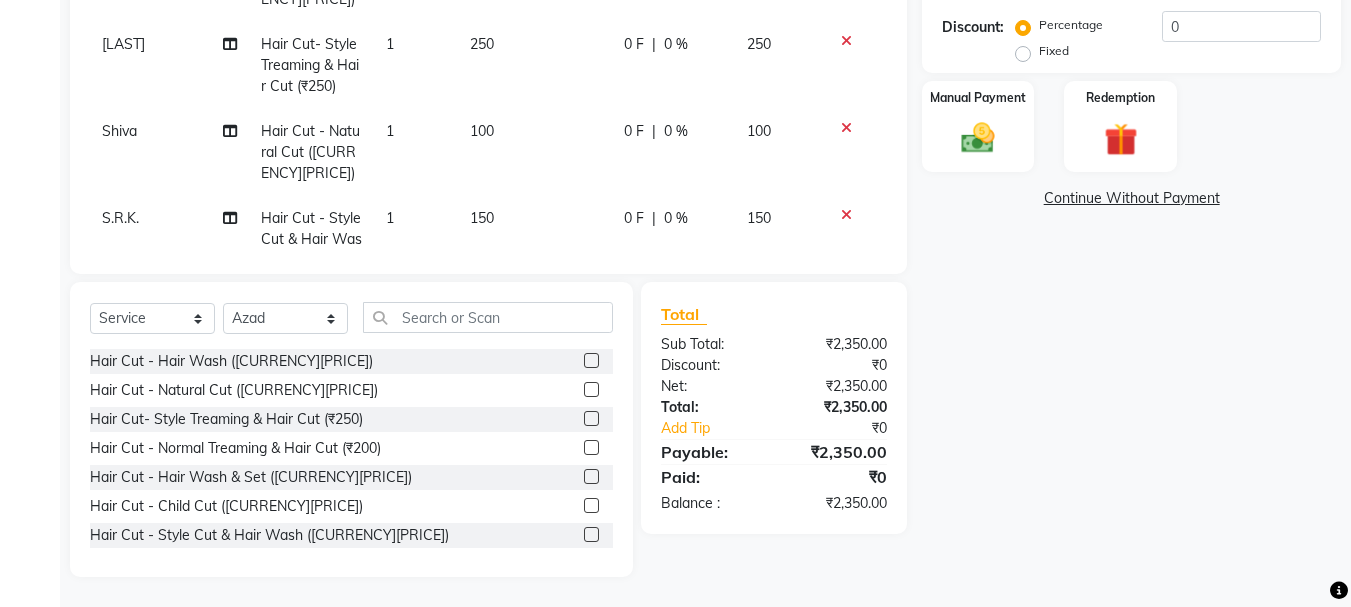 click 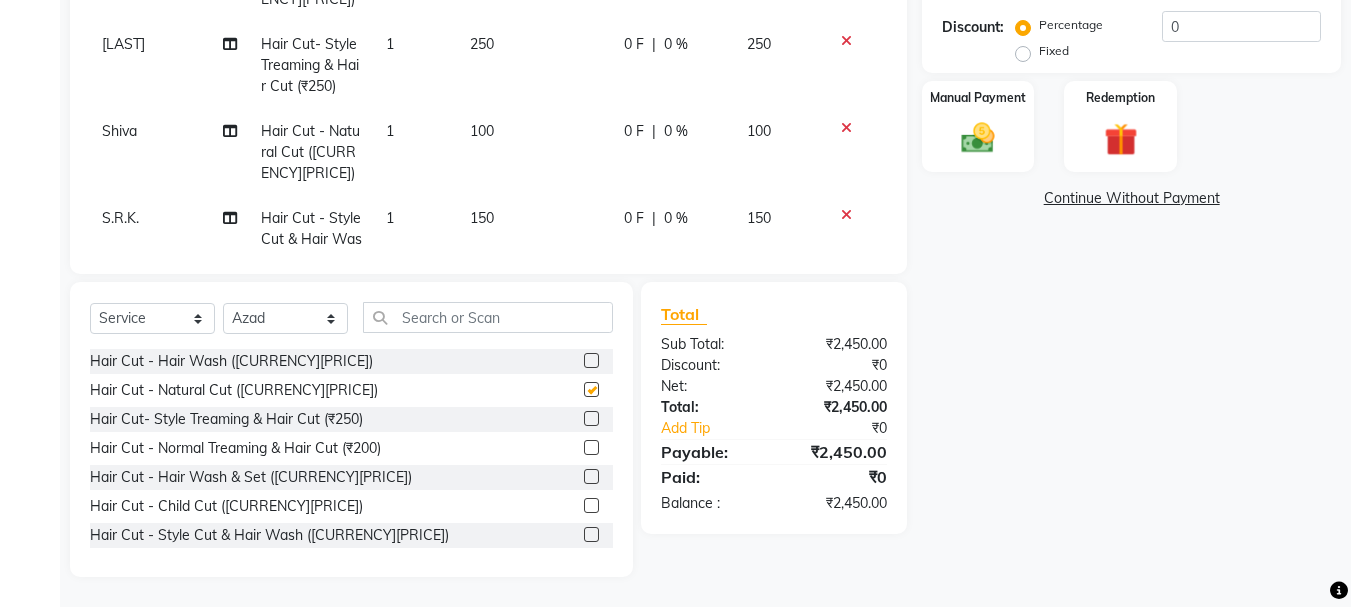 checkbox on "false" 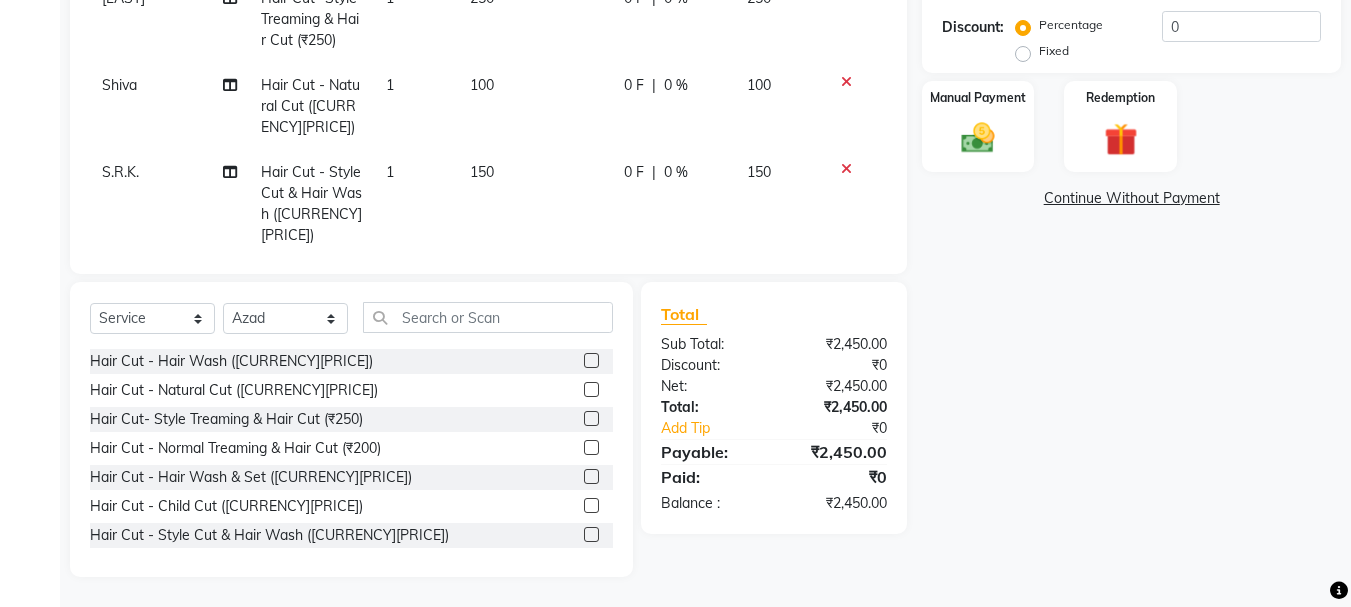 scroll, scrollTop: 750, scrollLeft: 0, axis: vertical 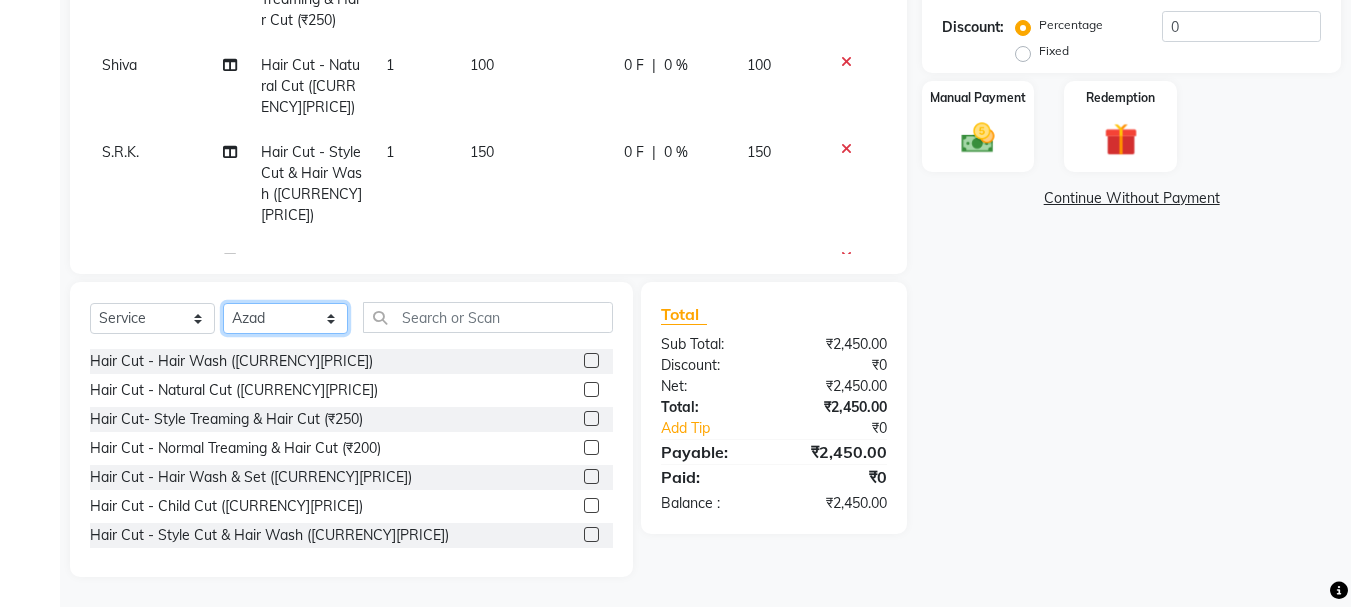 click on "Select Stylist [NAME] [NAME] [NAME] [NAME] [NAME] [NAME] [NAME] [NAME] [NAME] [NAME] [NAME] [NAME] [NAME] [NAME]" 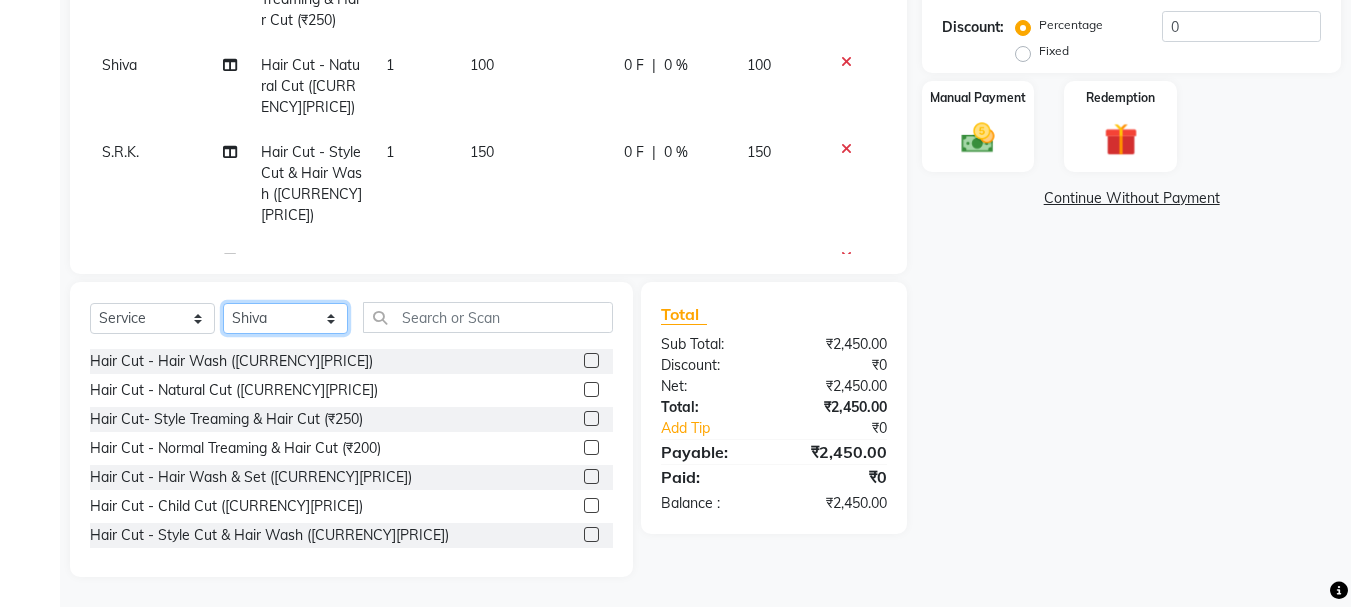 click on "Select Stylist [NAME] [NAME] [NAME] [NAME] [NAME] [NAME] [NAME] [NAME] [NAME] [NAME] [NAME] [NAME] [NAME] [NAME]" 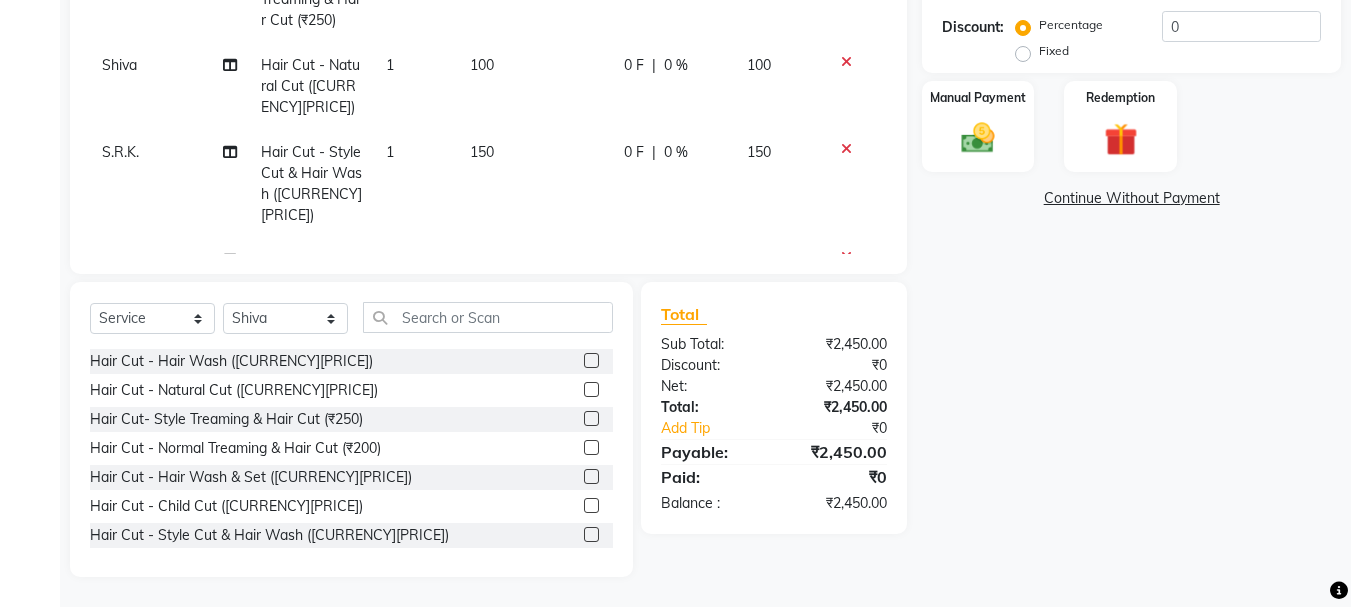 click 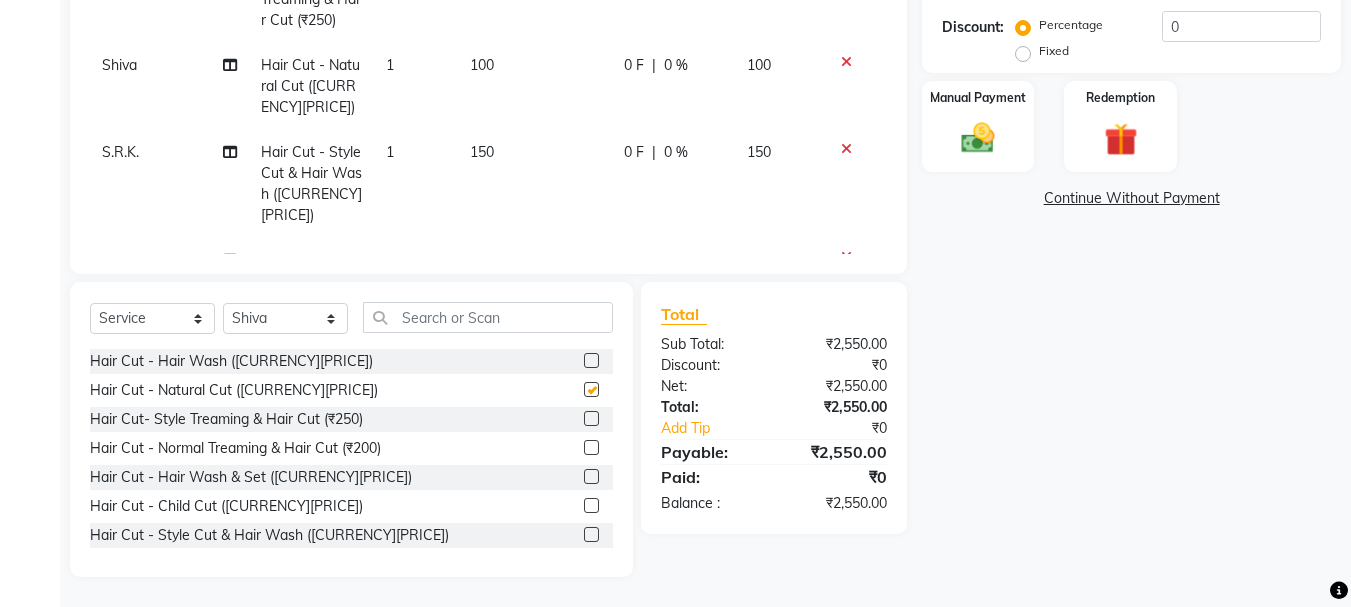 checkbox on "false" 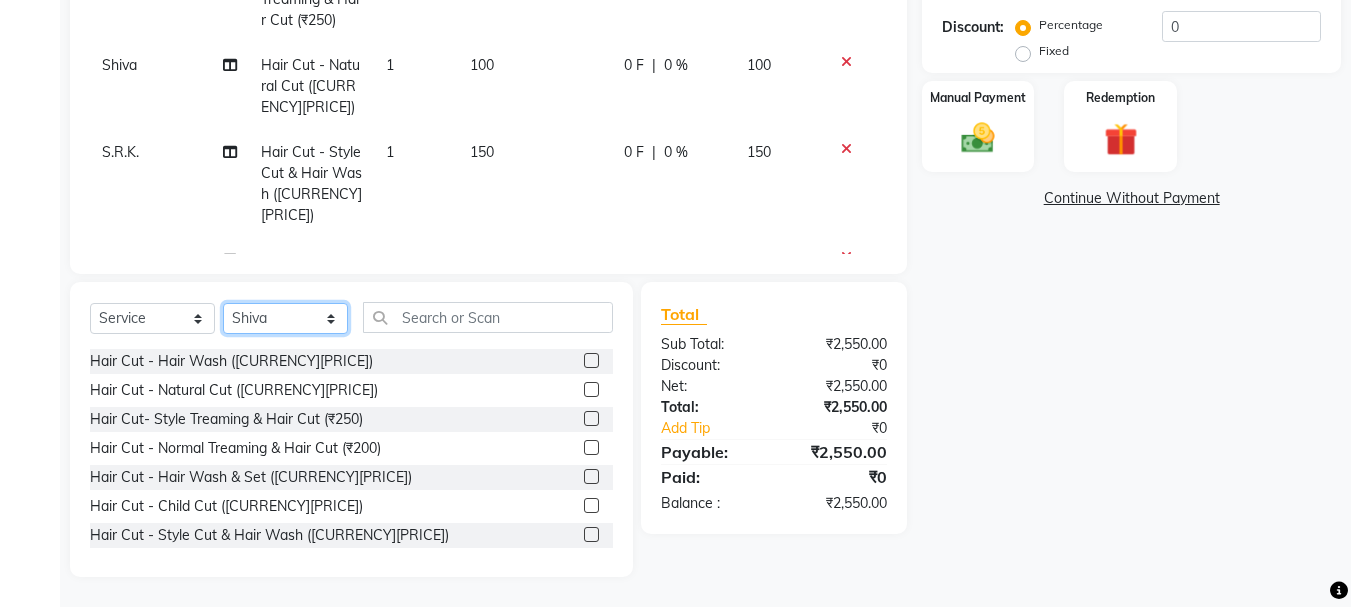 click on "Select Stylist [NAME] [NAME] [NAME] [NAME] [NAME] [NAME] [NAME] [NAME] [NAME] [NAME] [NAME] [NAME] [NAME] [NAME]" 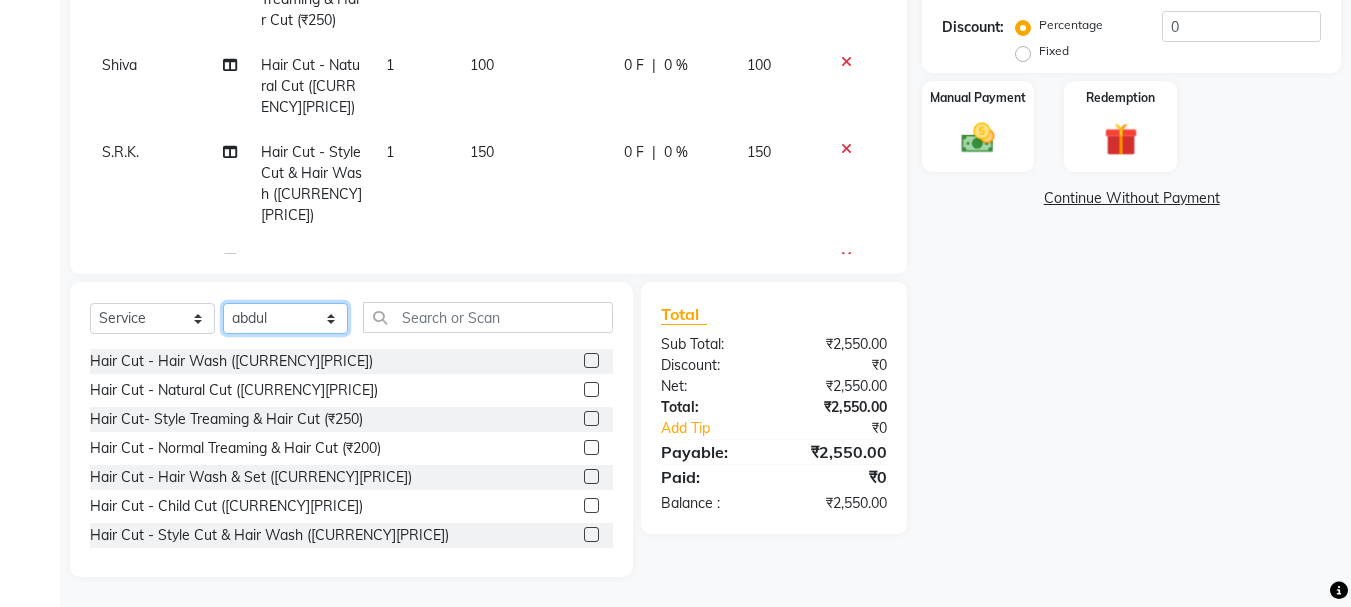 click on "Select Stylist [NAME] [NAME] [NAME] [NAME] [NAME] [NAME] [NAME] [NAME] [NAME] [NAME] [NAME] [NAME] [NAME] [NAME]" 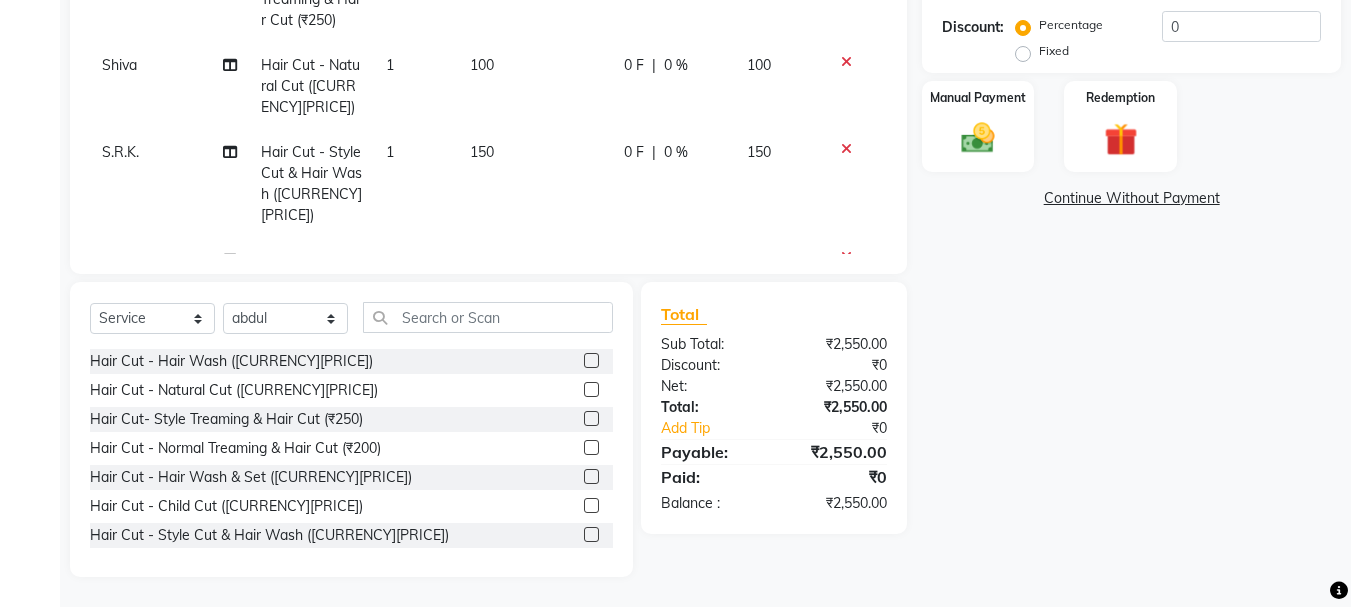 drag, startPoint x: 578, startPoint y: 419, endPoint x: 439, endPoint y: 408, distance: 139.43457 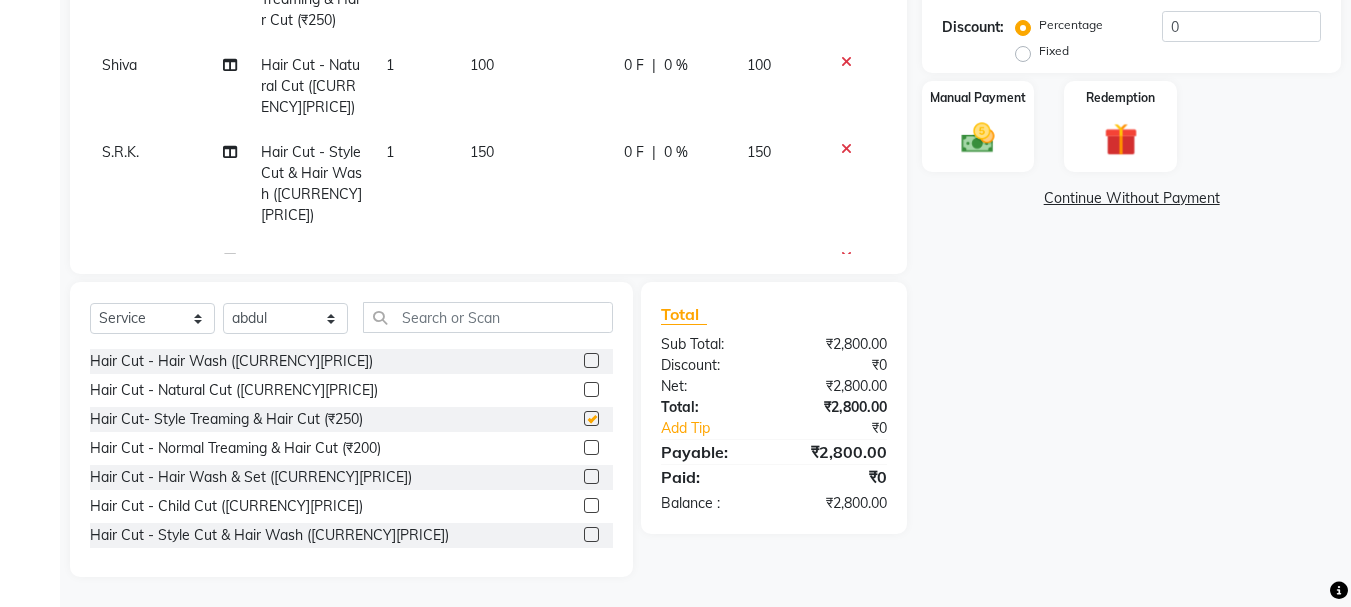 checkbox on "false" 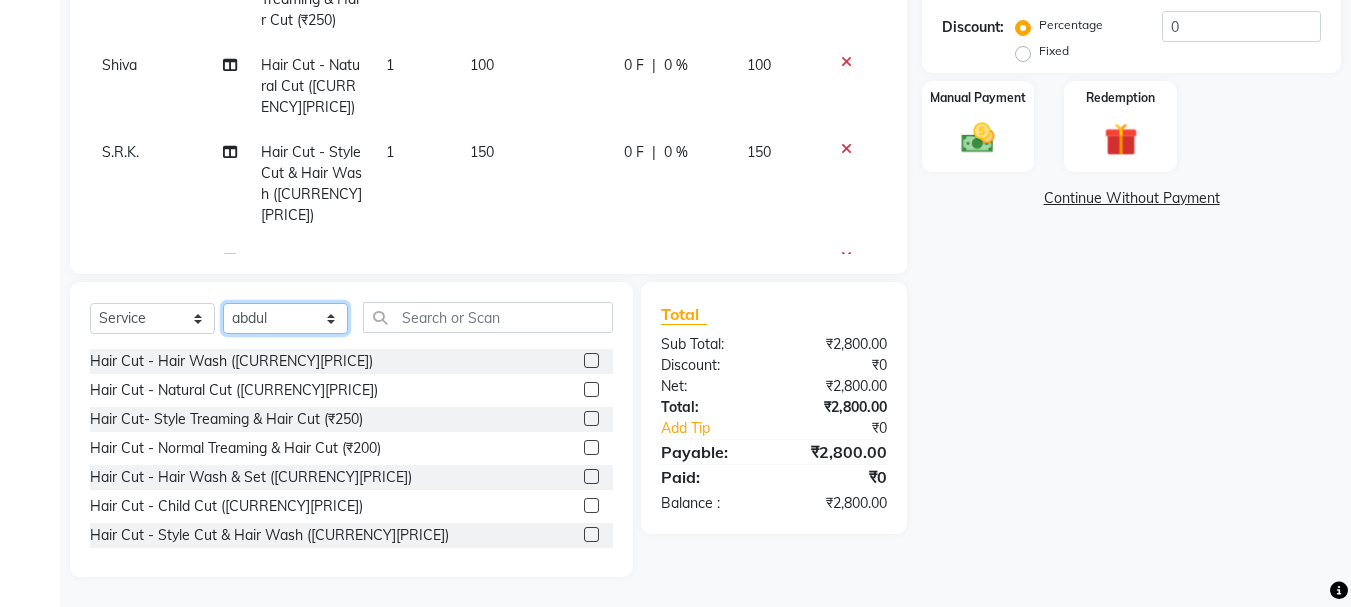 drag, startPoint x: 282, startPoint y: 329, endPoint x: 275, endPoint y: 319, distance: 12.206555 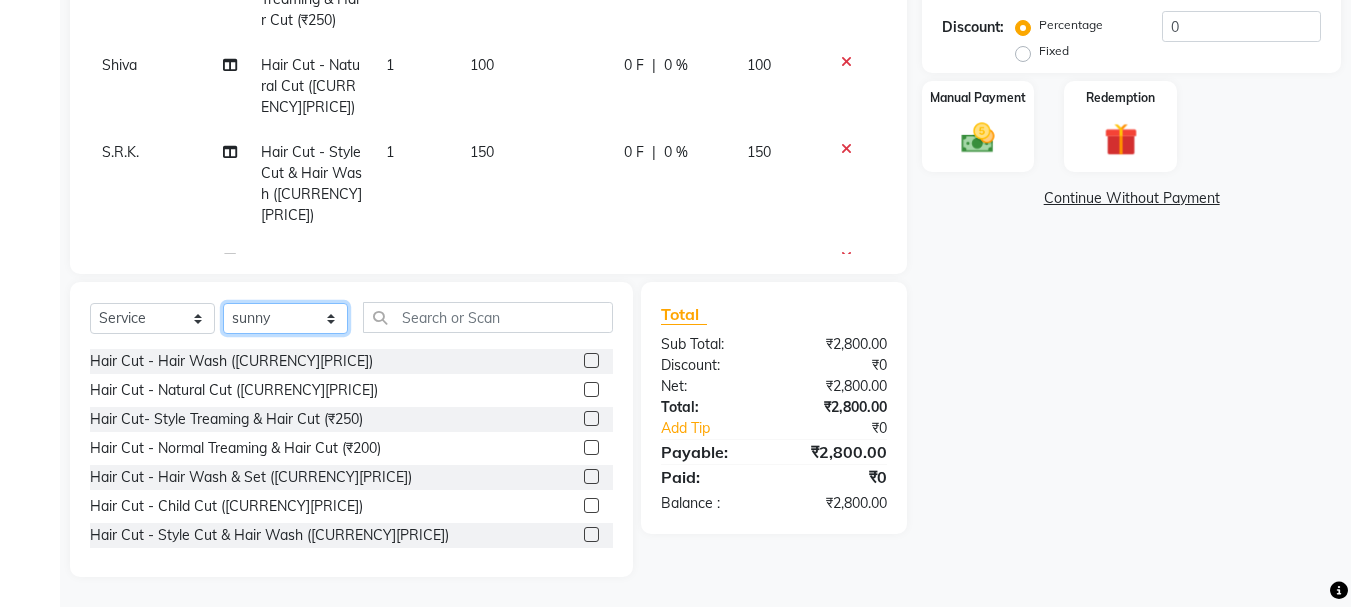 click on "Select Stylist [NAME] [NAME] [NAME] [NAME] [NAME] [NAME] [NAME] [NAME] [NAME] [NAME] [NAME] [NAME] [NAME] [NAME]" 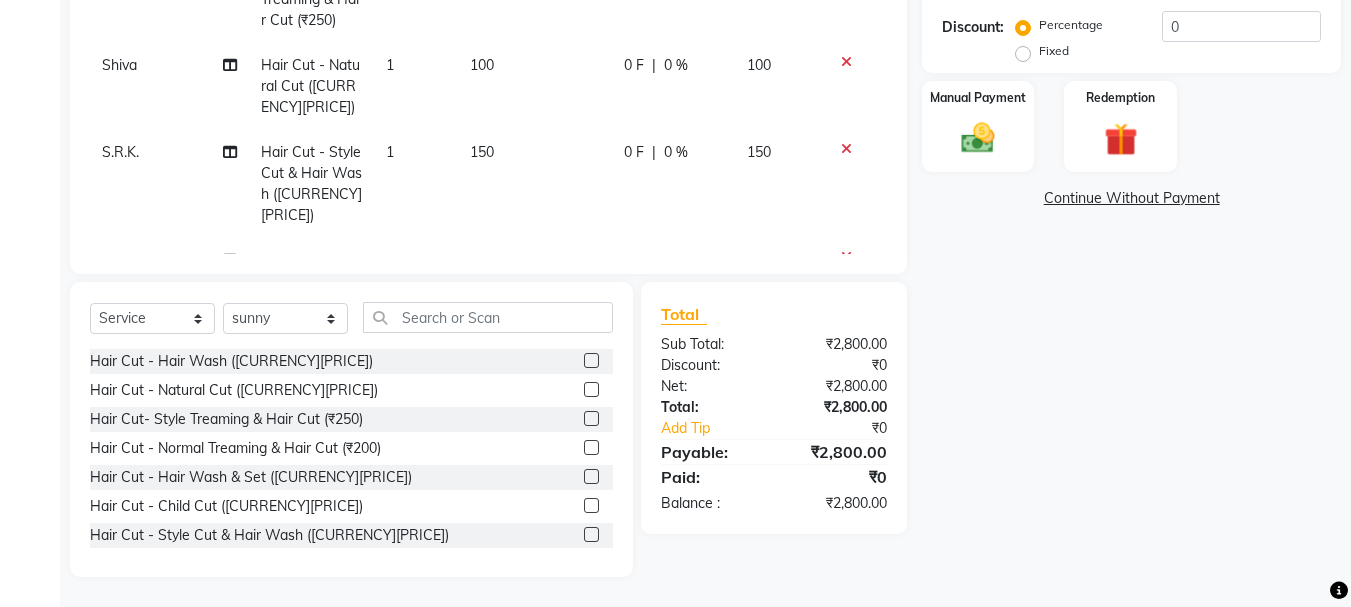 drag, startPoint x: 580, startPoint y: 414, endPoint x: 566, endPoint y: 391, distance: 26.925823 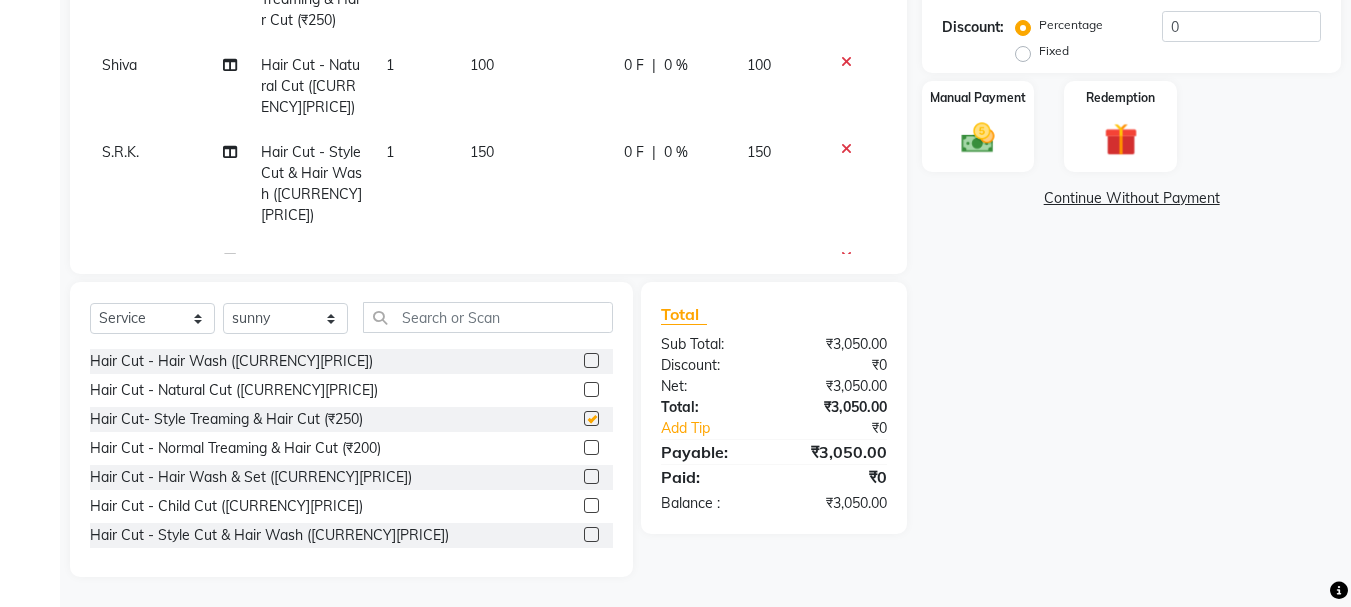checkbox on "false" 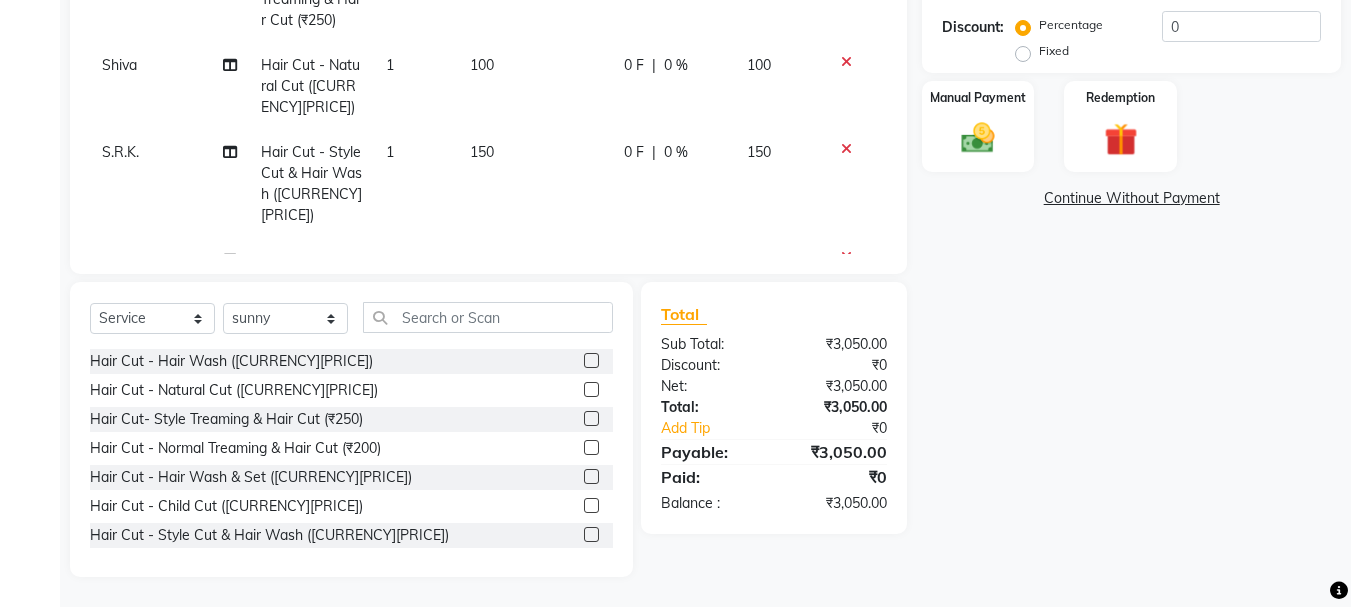 drag, startPoint x: 566, startPoint y: 359, endPoint x: 578, endPoint y: 364, distance: 13 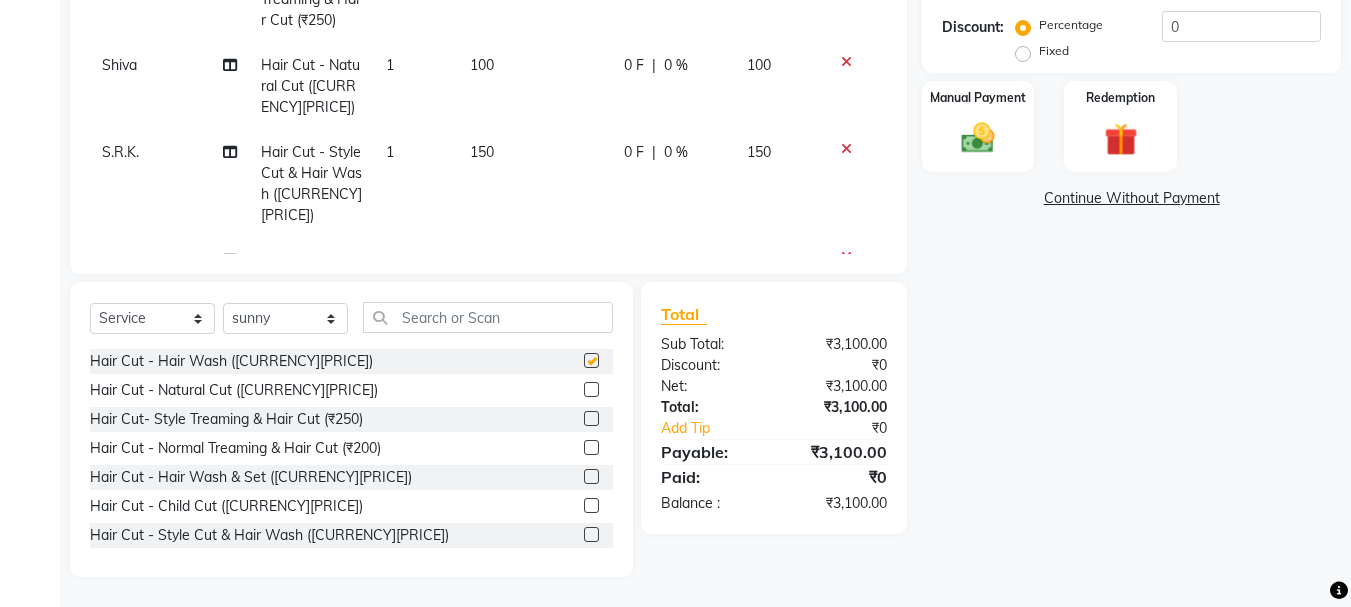 checkbox on "false" 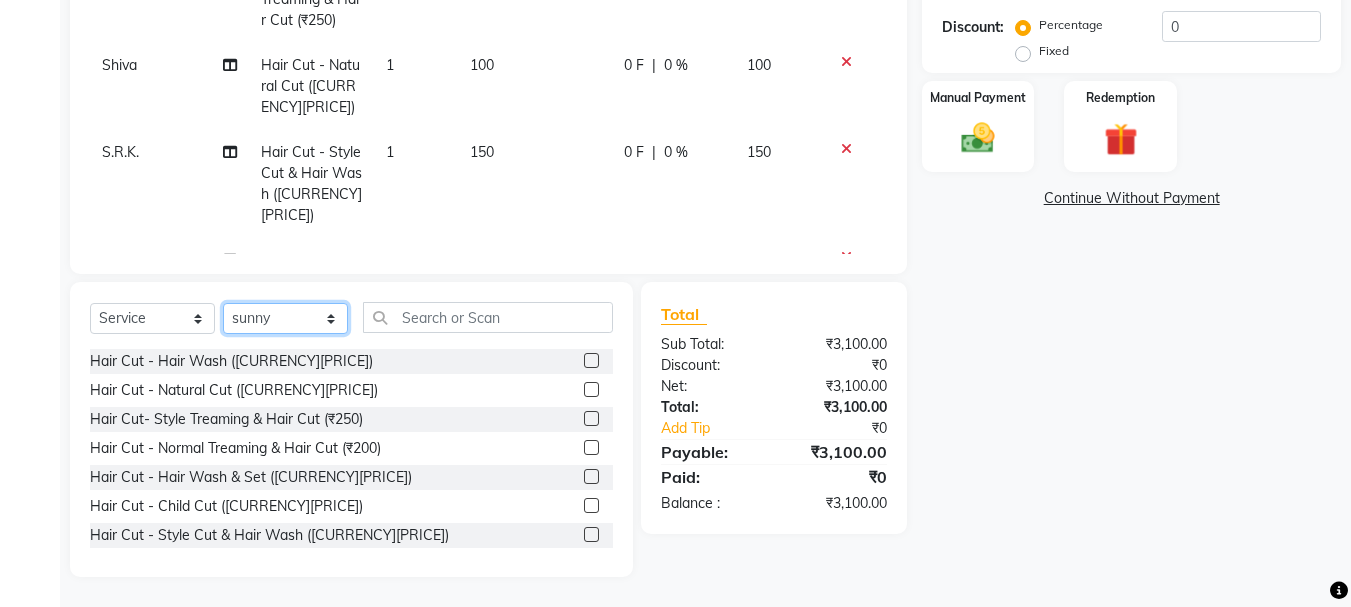 click on "Select Stylist [NAME] [NAME] [NAME] [NAME] [NAME] [NAME] [NAME] [NAME] [NAME] [NAME] [NAME] [NAME] [NAME] [NAME]" 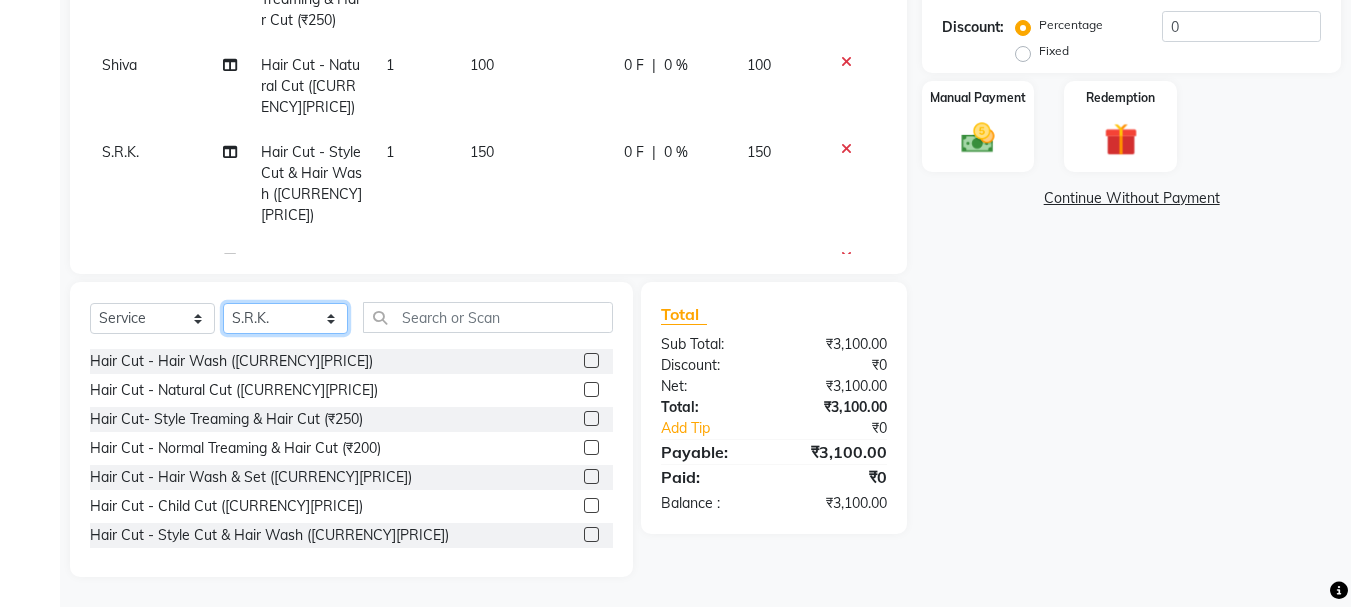 click on "Select Stylist [NAME] [NAME] [NAME] [NAME] [NAME] [NAME] [NAME] [NAME] [NAME] [NAME] [NAME] [NAME] [NAME] [NAME]" 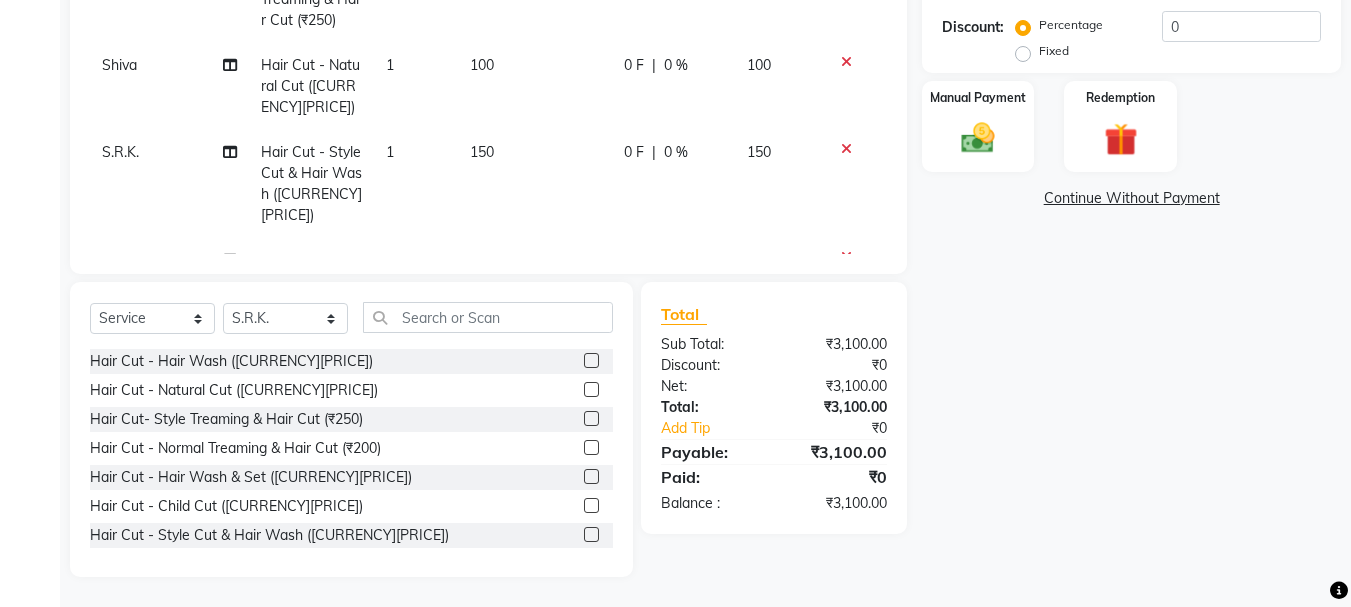 click on "Hair Cut - Natural Cut ([CURRENCY][PRICE])" 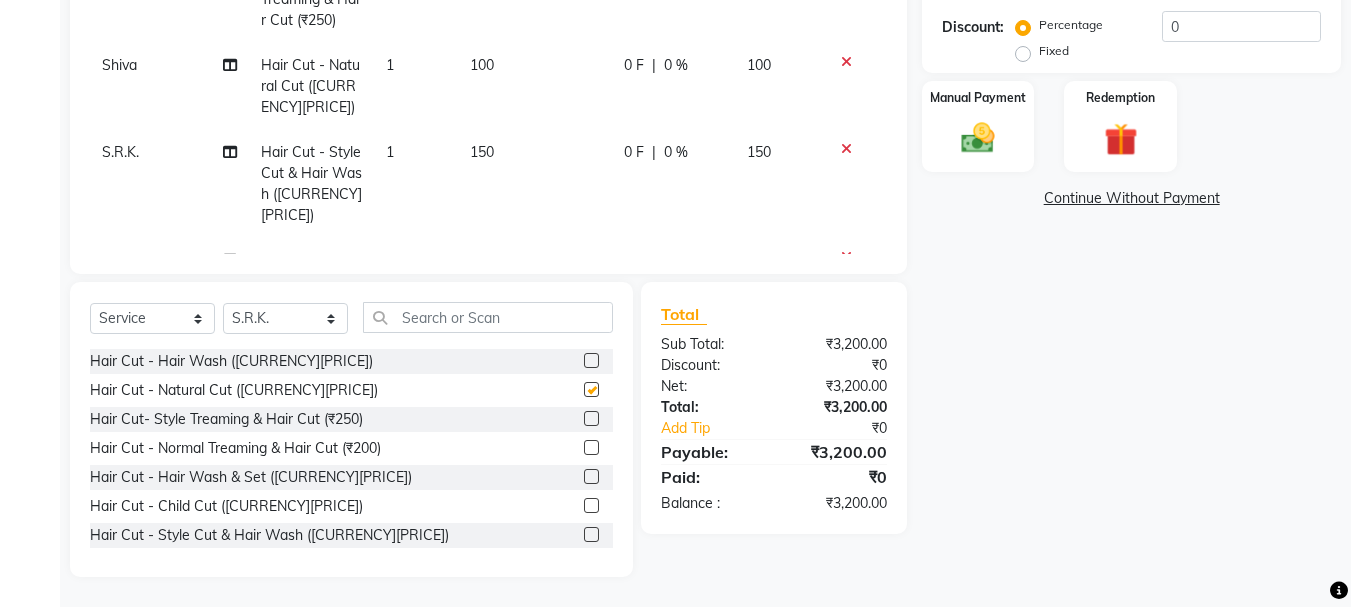 checkbox on "false" 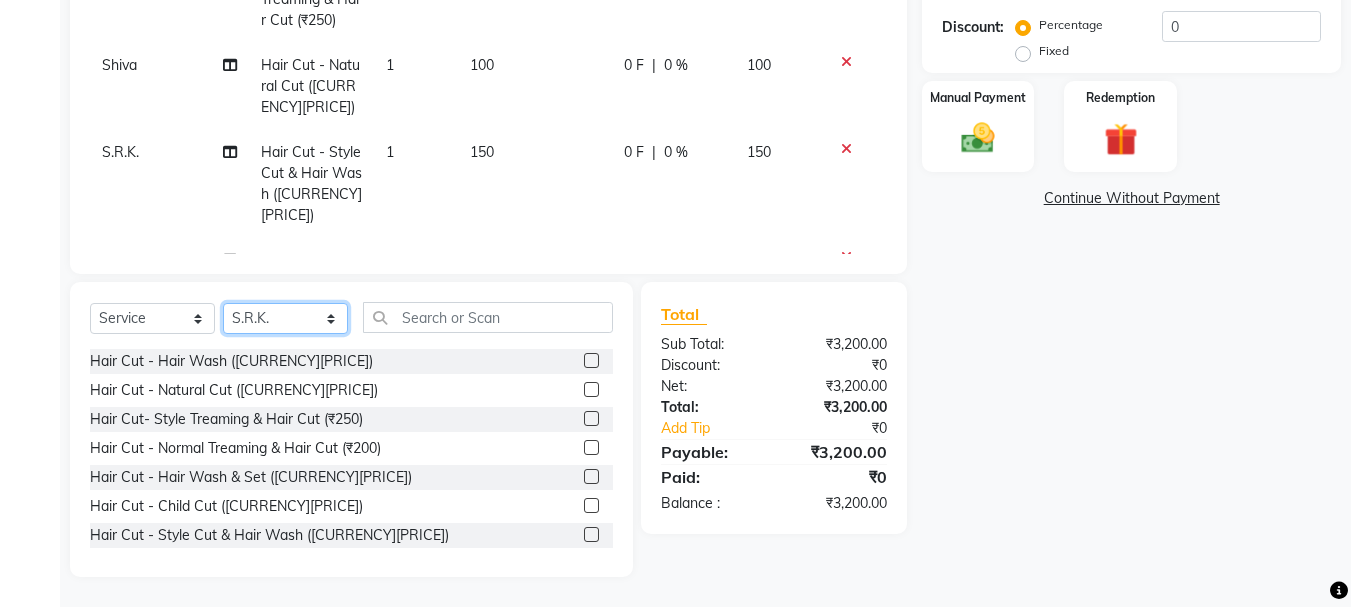 drag, startPoint x: 298, startPoint y: 311, endPoint x: 290, endPoint y: 303, distance: 11.313708 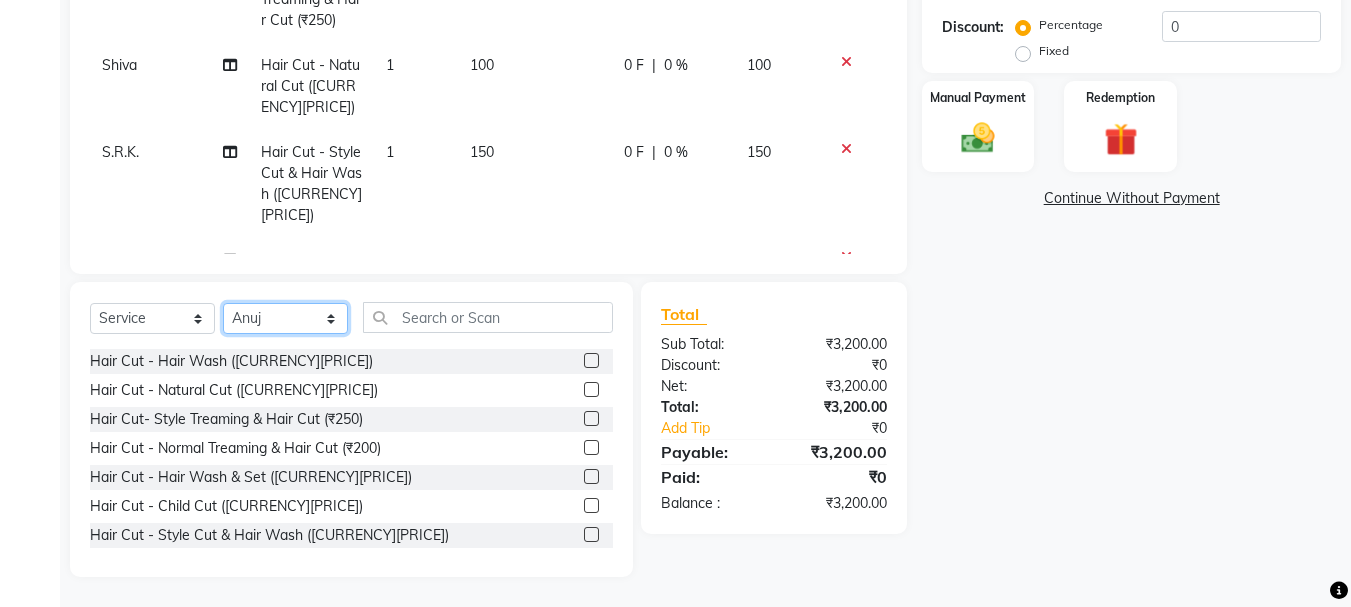 click on "Select Stylist [NAME] [NAME] [NAME] [NAME] [NAME] [NAME] [NAME] [NAME] [NAME] [NAME] [NAME] [NAME] [NAME] [NAME]" 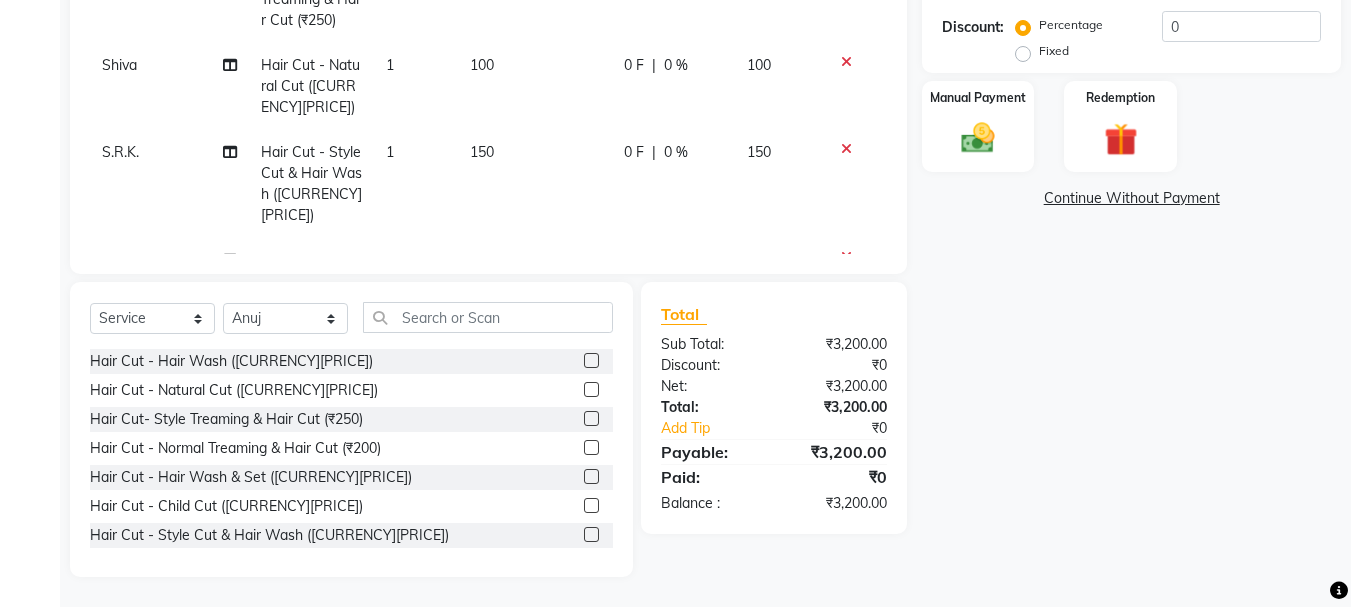 click on "Hair Cut - Style Cut & Hair Wash ([CURRENCY][PRICE])" 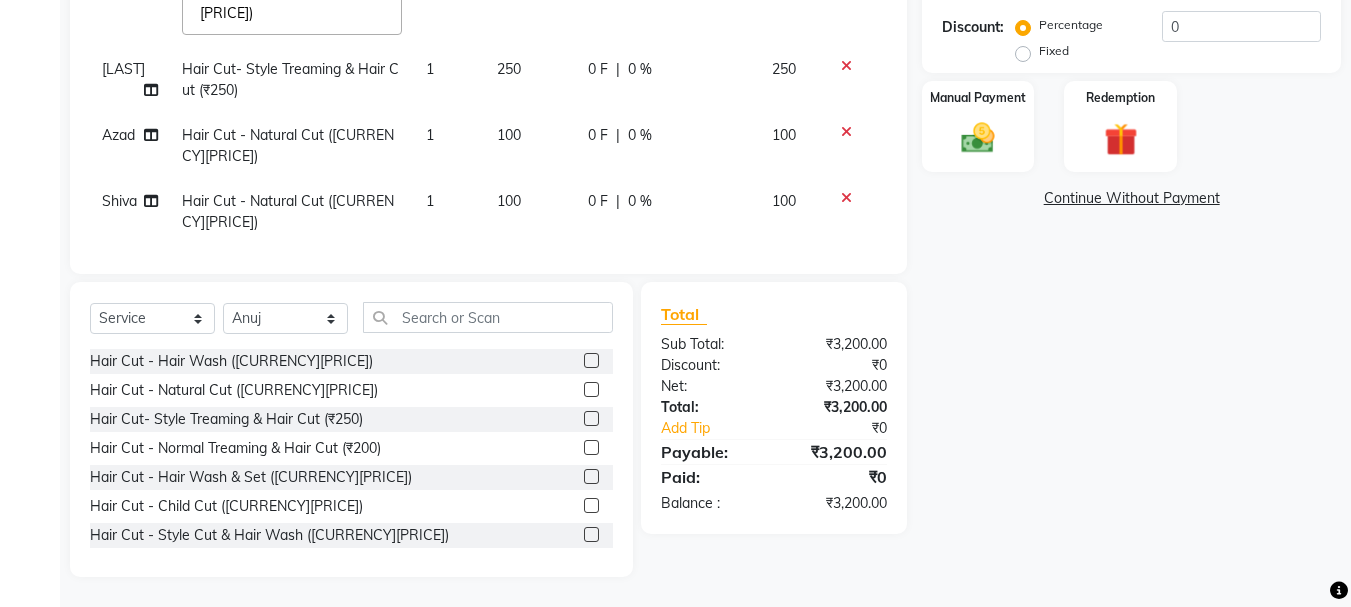 scroll, scrollTop: 666, scrollLeft: 0, axis: vertical 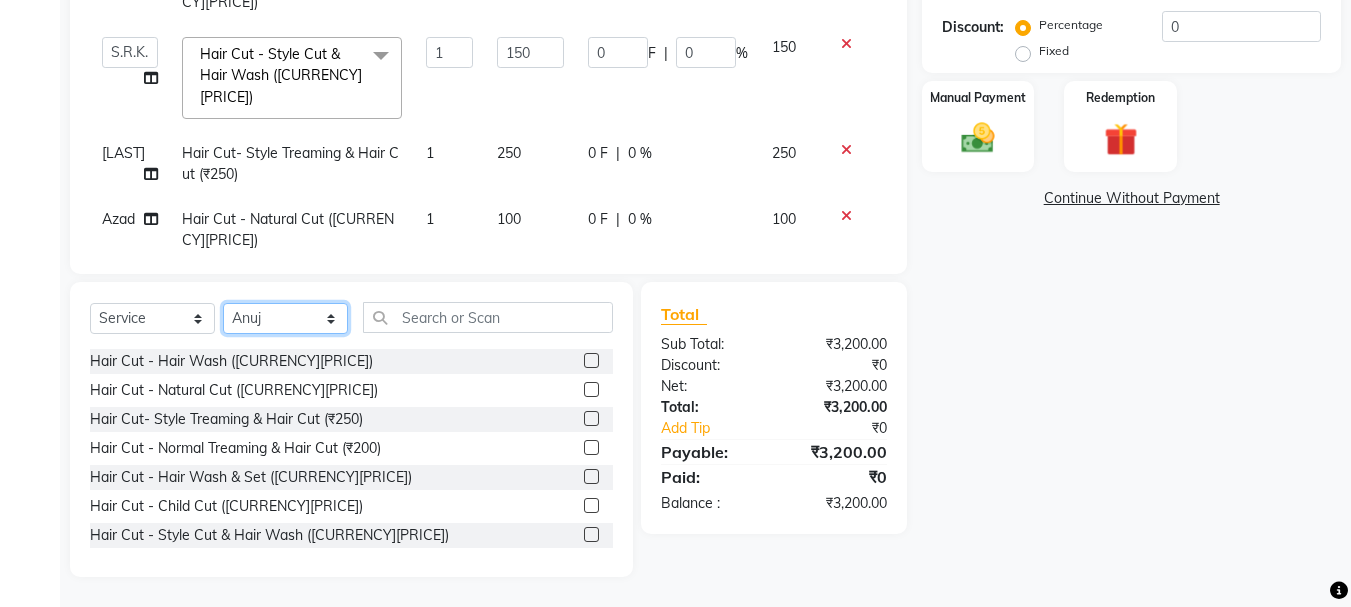 drag, startPoint x: 304, startPoint y: 322, endPoint x: 300, endPoint y: 305, distance: 17.464249 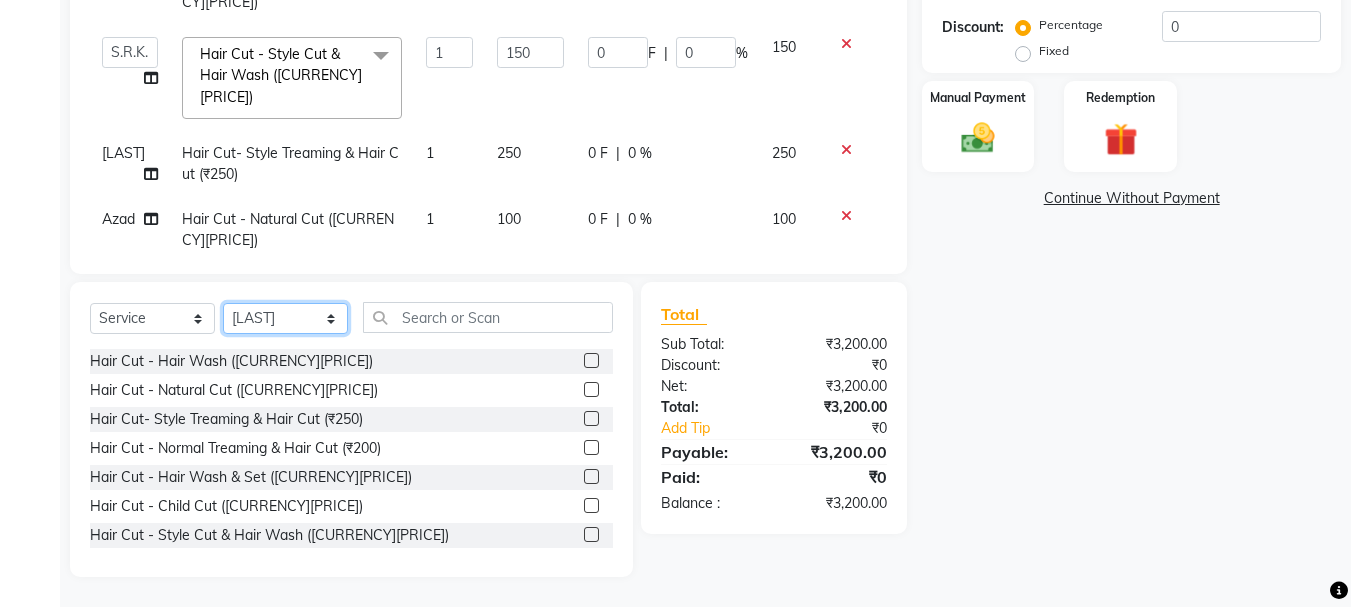 click on "Select Stylist [NAME] [NAME] [NAME] [NAME] [NAME] [NAME] [NAME] [NAME] [NAME] [NAME] [NAME] [NAME] [NAME] [NAME]" 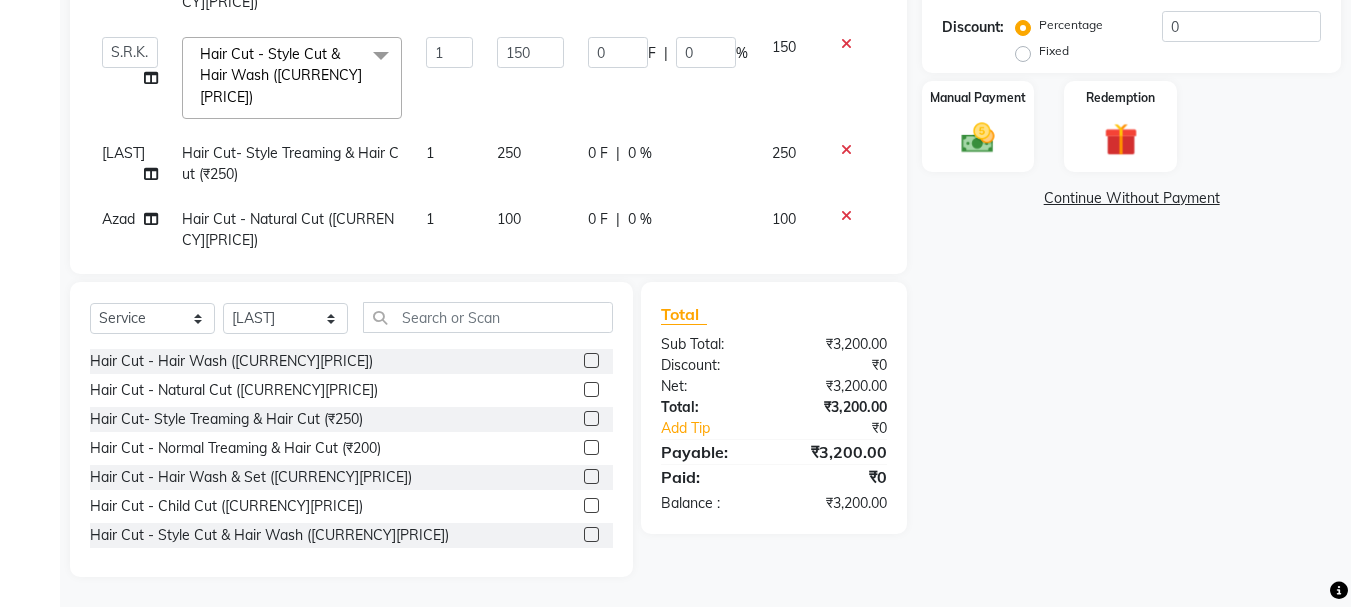 drag, startPoint x: 573, startPoint y: 384, endPoint x: 461, endPoint y: 381, distance: 112.04017 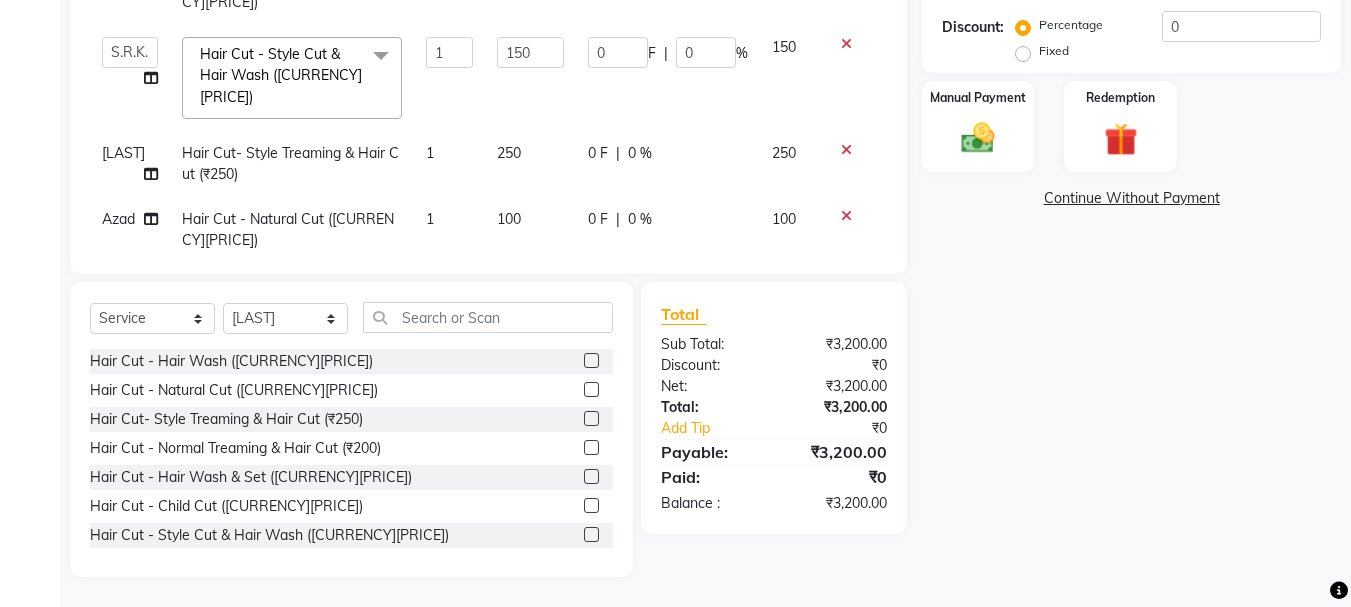 drag, startPoint x: 575, startPoint y: 391, endPoint x: 502, endPoint y: 379, distance: 73.97973 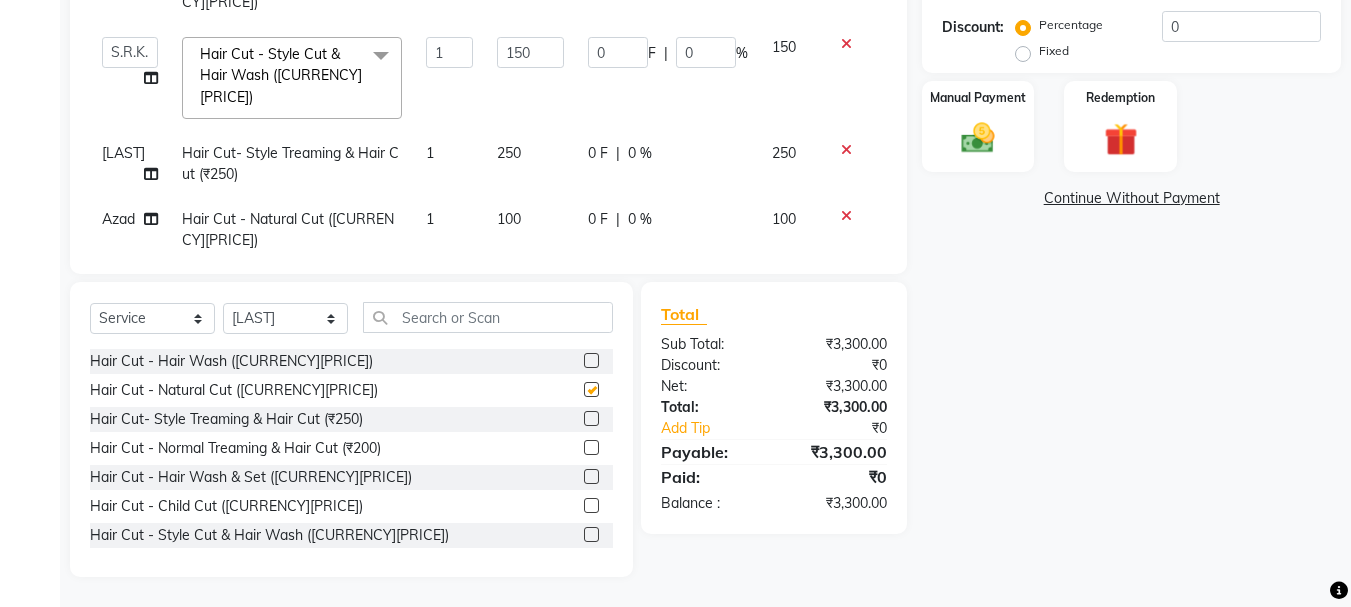 checkbox on "false" 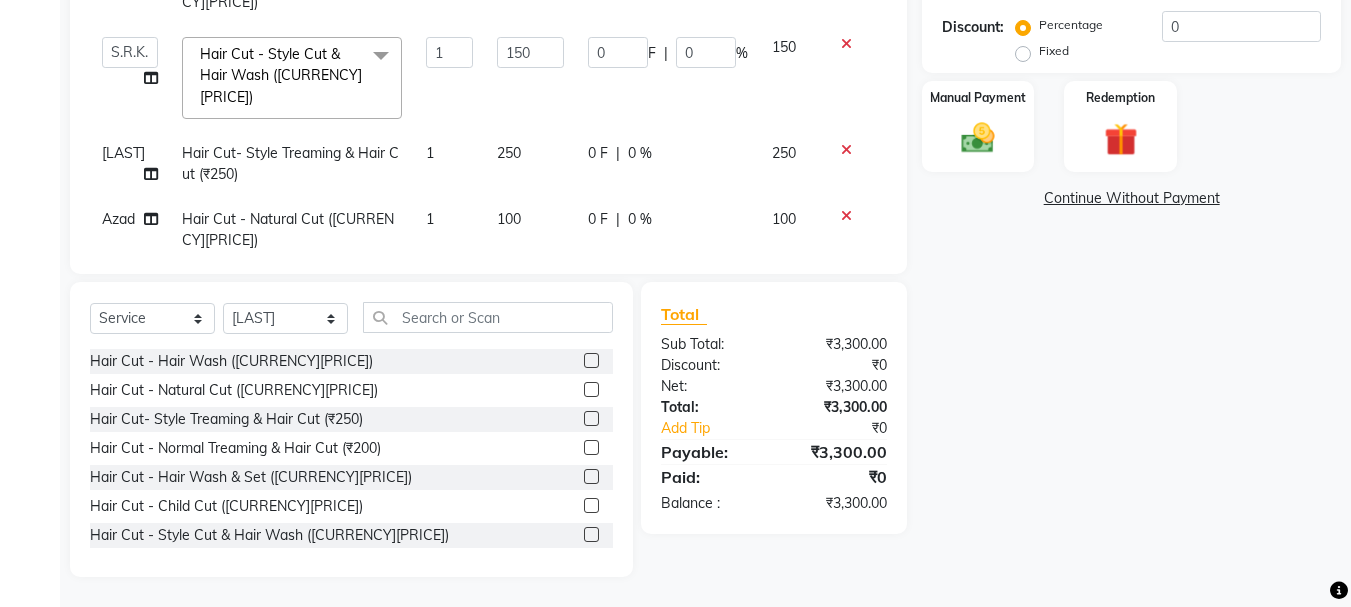 scroll, scrollTop: 913, scrollLeft: 0, axis: vertical 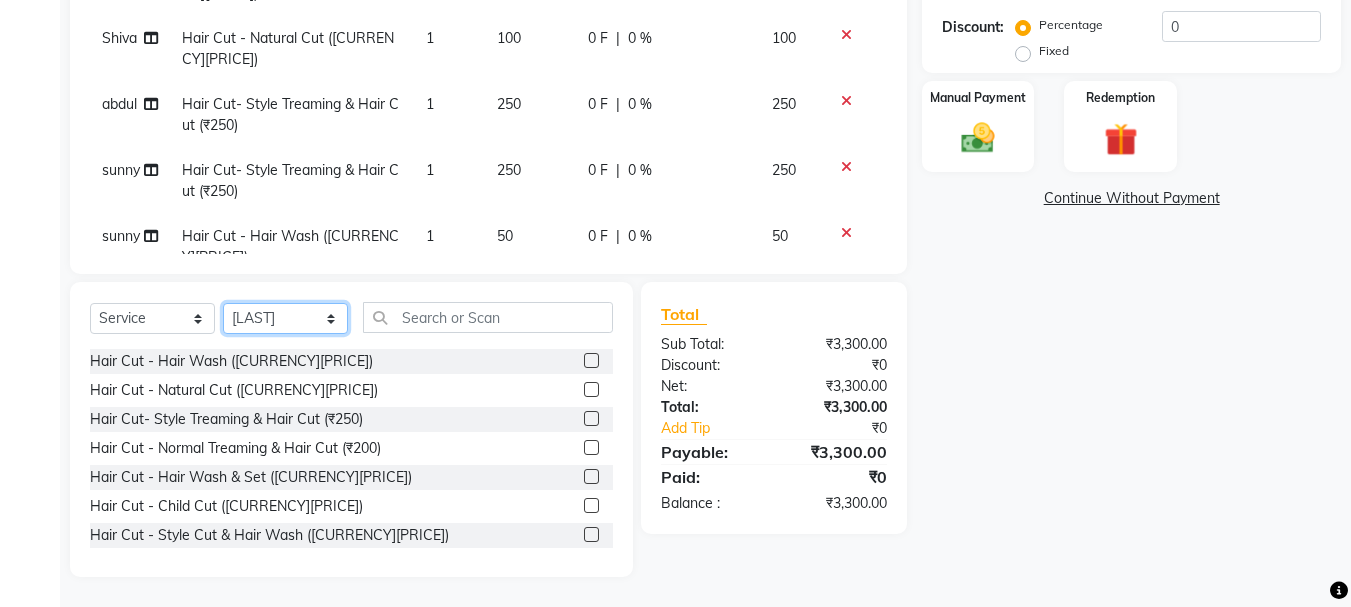 click on "Select Stylist [NAME] [NAME] [NAME] [NAME] [NAME] [NAME] [NAME] [NAME] [NAME] [NAME] [NAME] [NAME] [NAME] [NAME]" 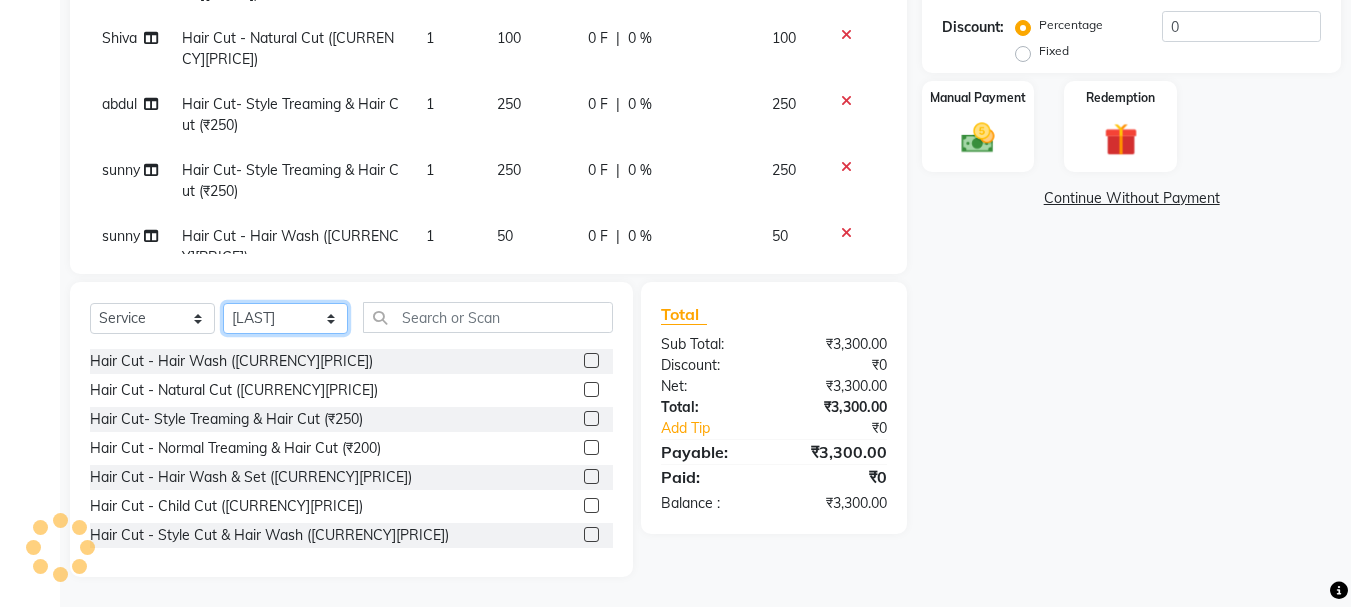 select on "51926" 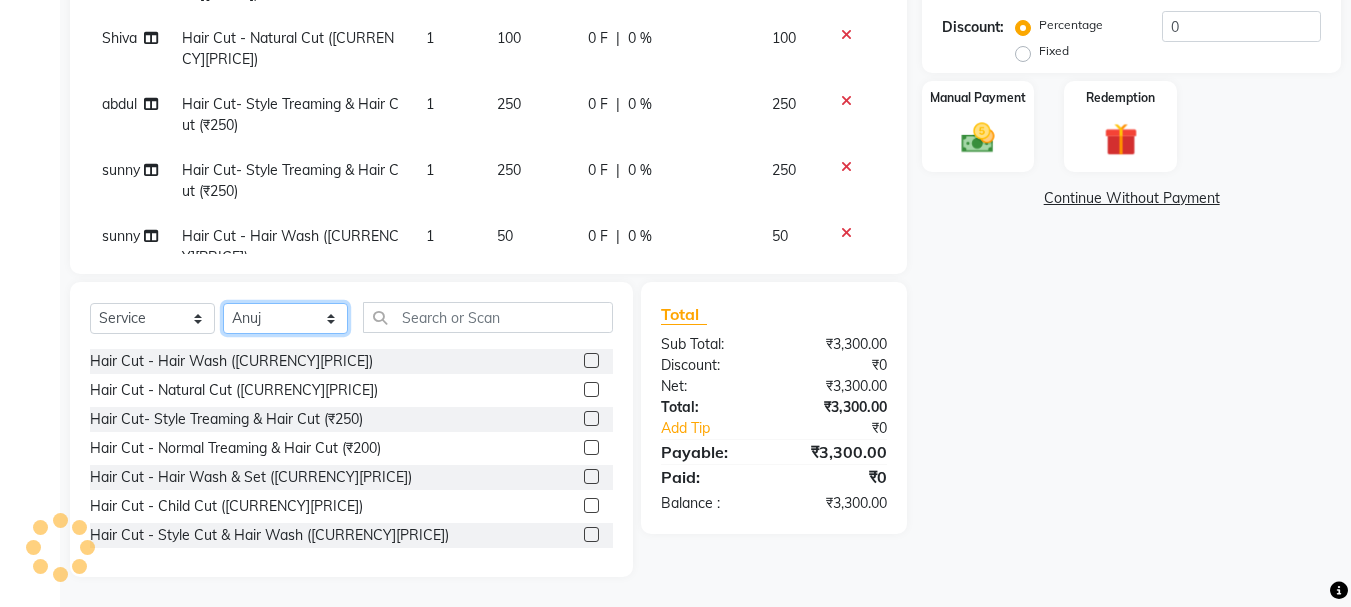 click on "Select Stylist [NAME] [NAME] [NAME] [NAME] [NAME] [NAME] [NAME] [NAME] [NAME] [NAME] [NAME] [NAME] [NAME] [NAME]" 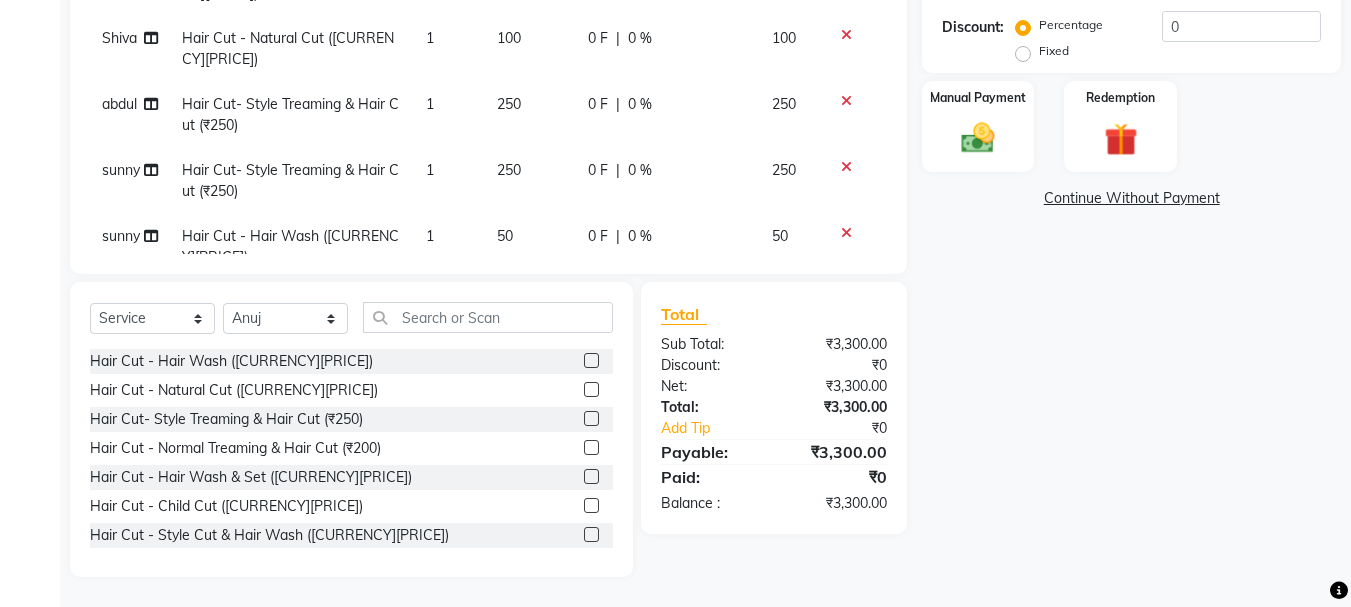 click 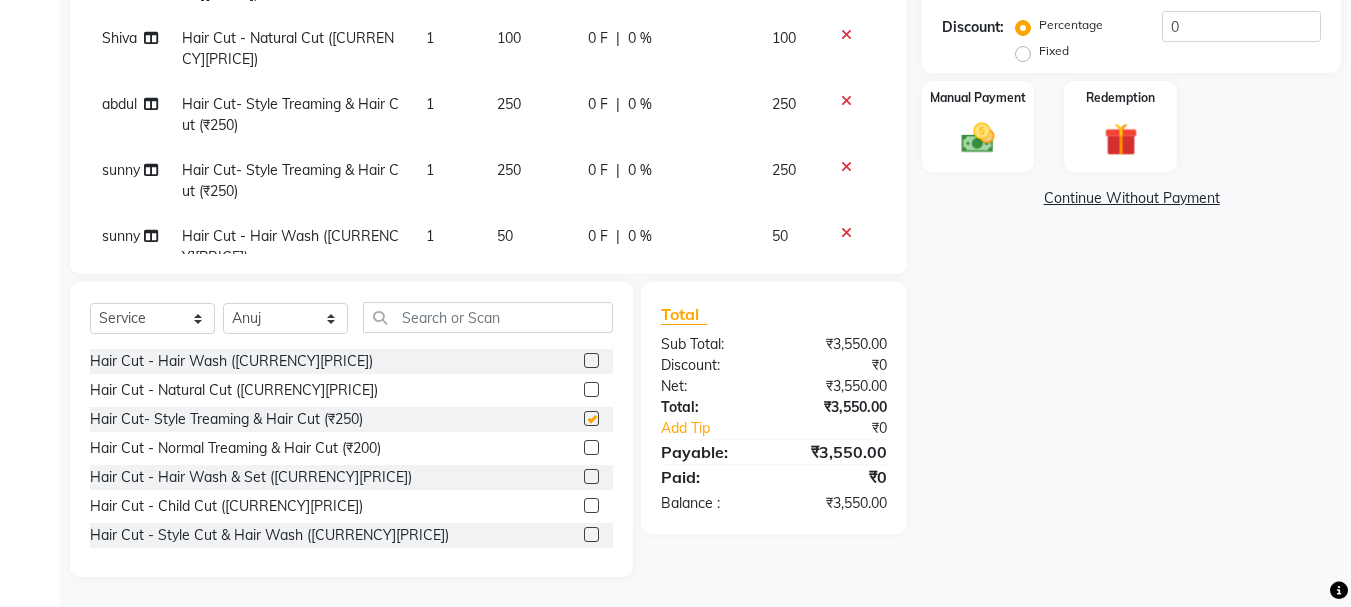 checkbox on "false" 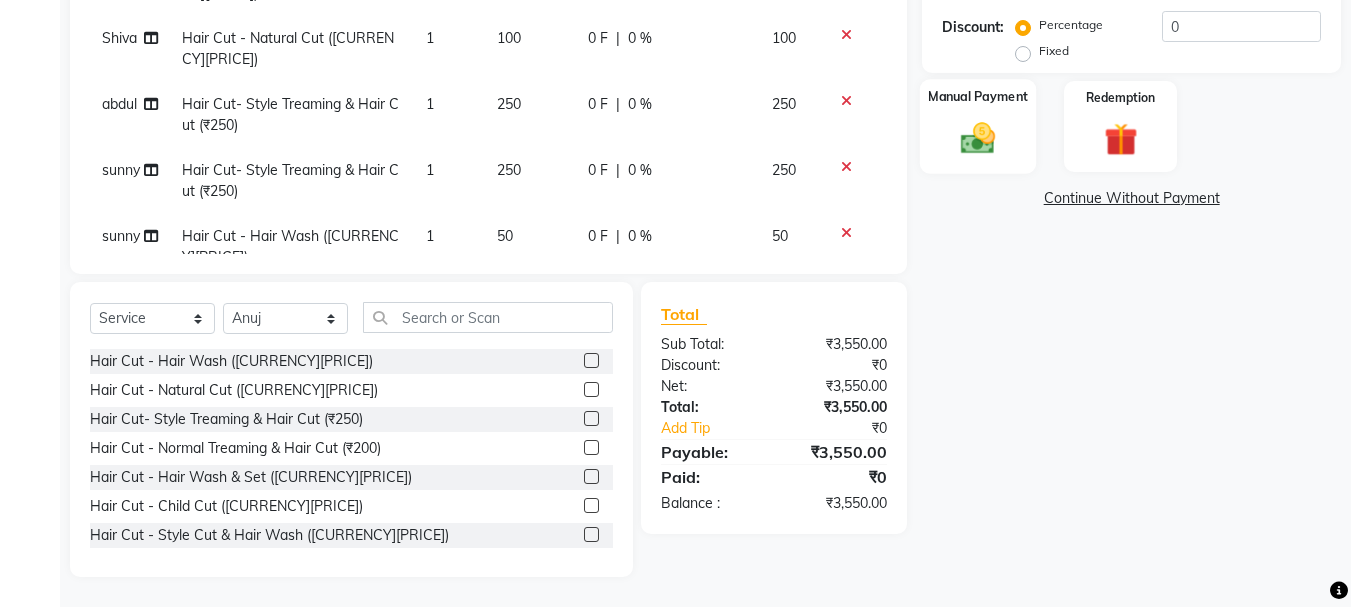 click 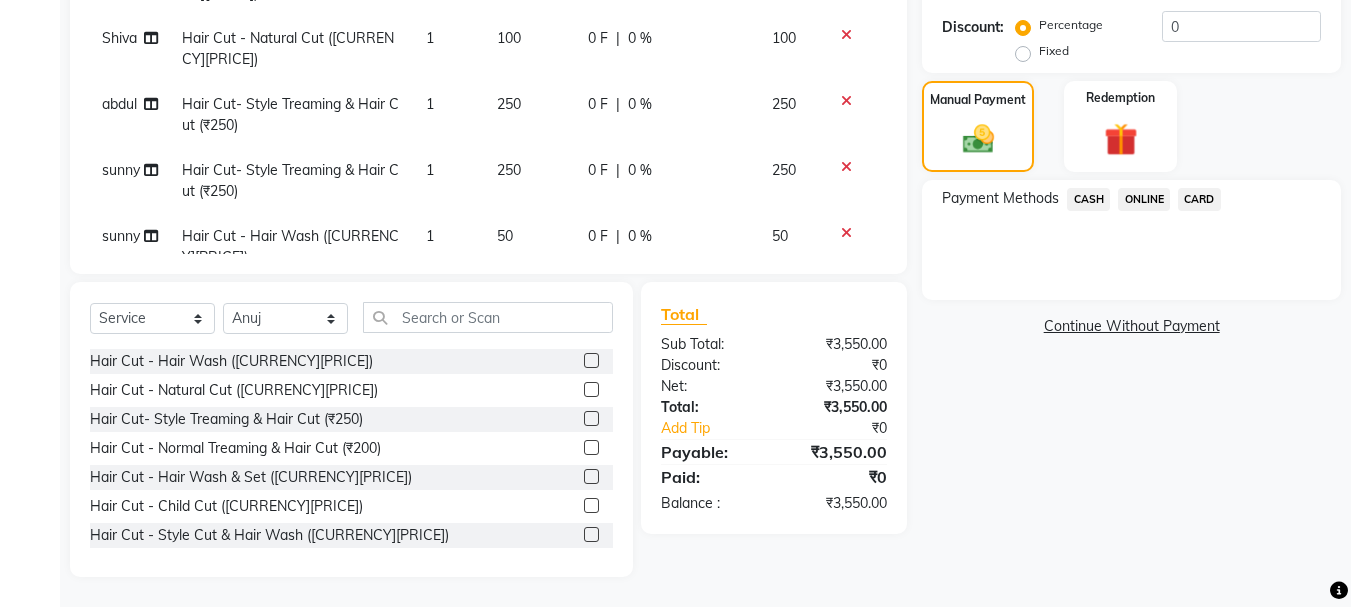 click on "CASH" 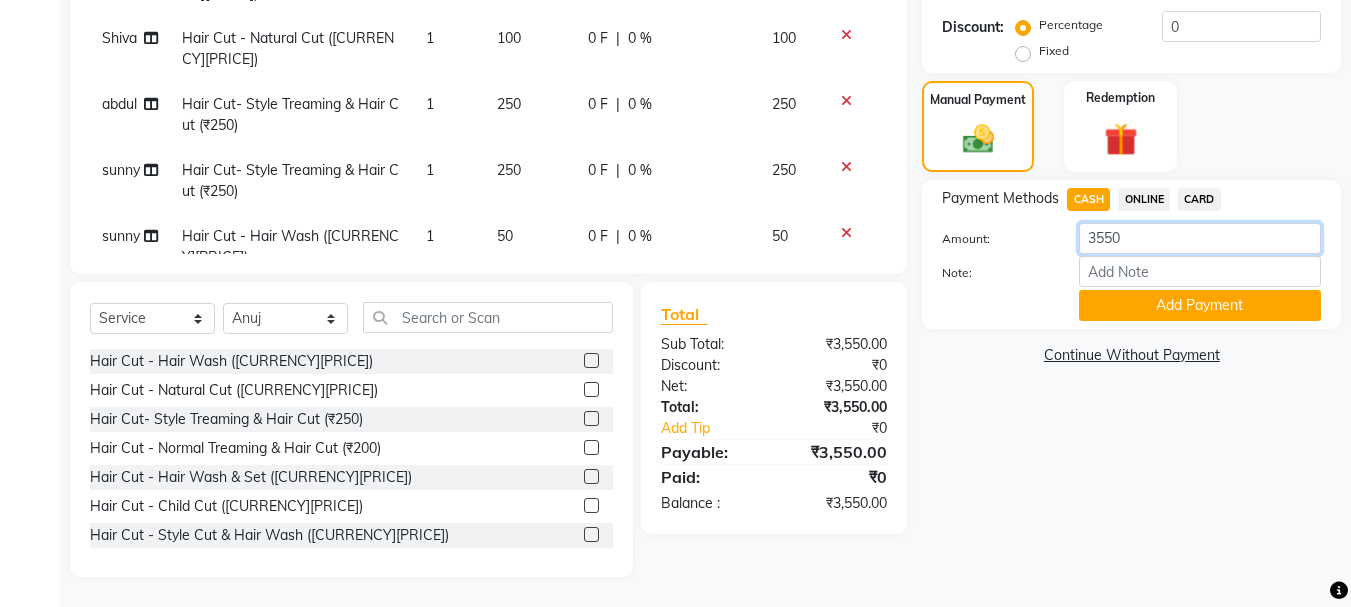 click on "3550" 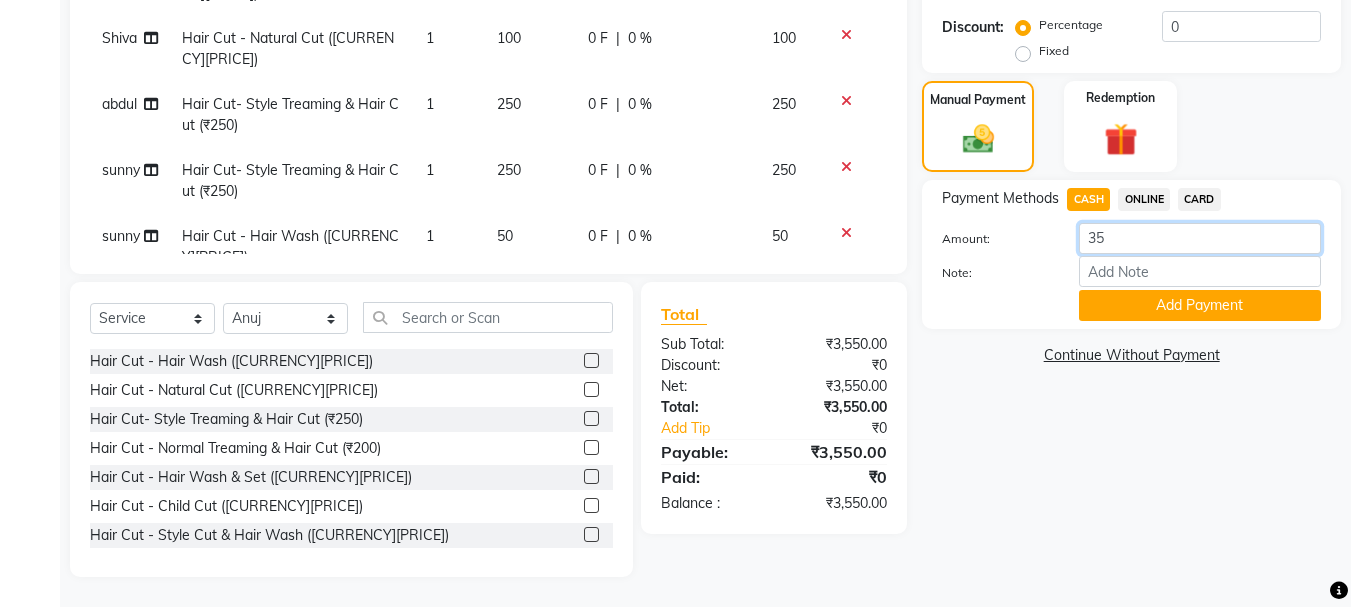 type on "3" 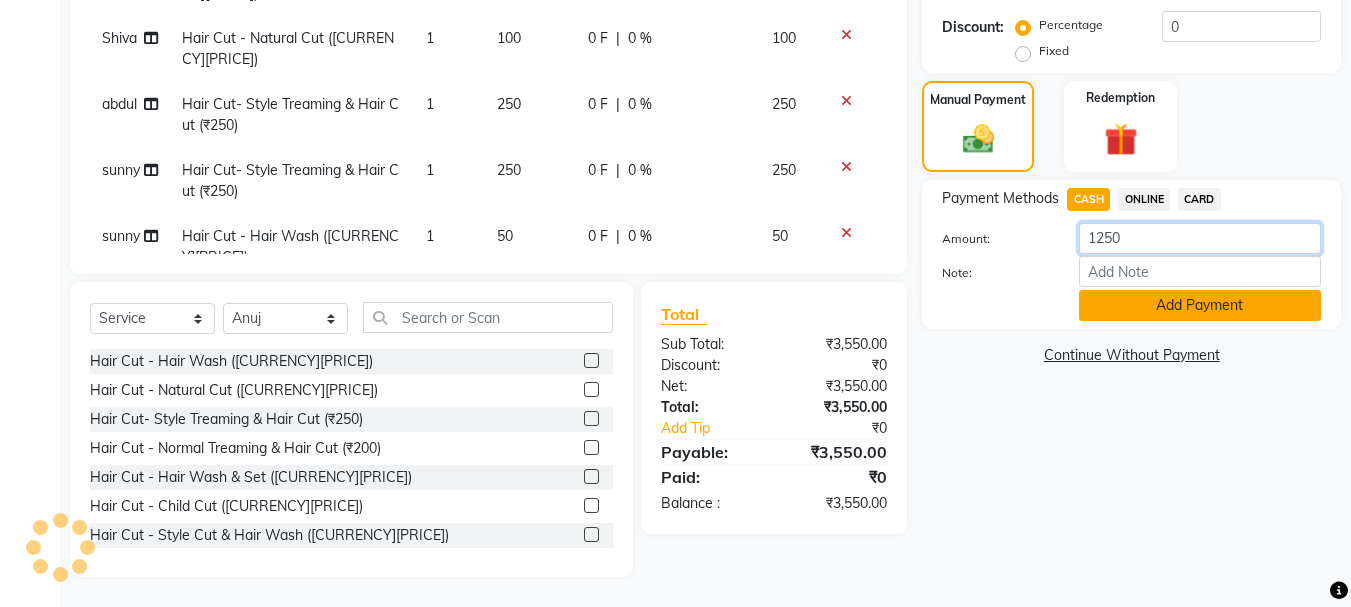 type on "1250" 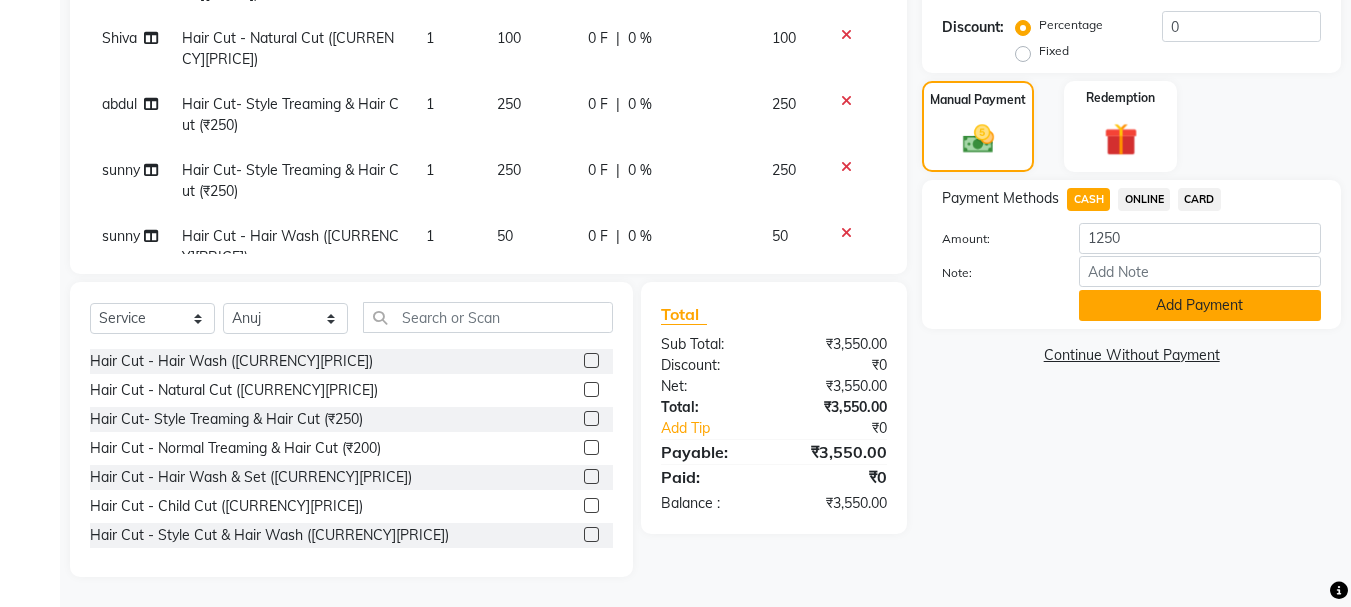 click on "Add Payment" 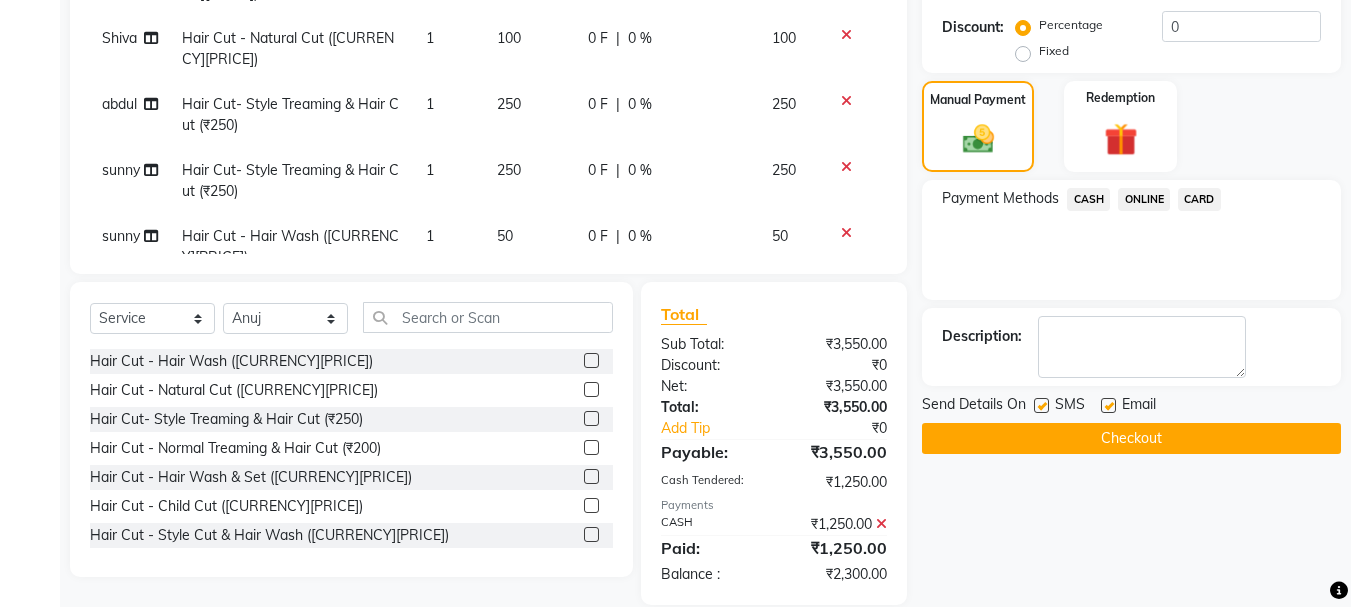 click on "Payment Methods  CASH   ONLINE   CARD" 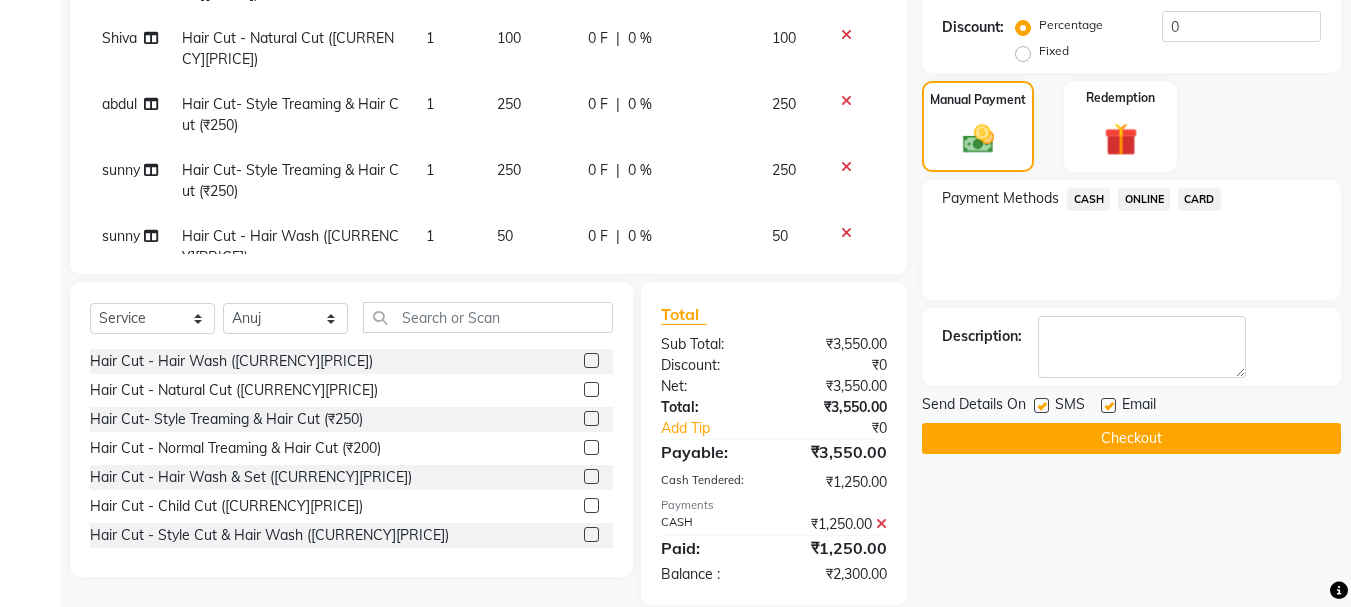 click on "ONLINE" 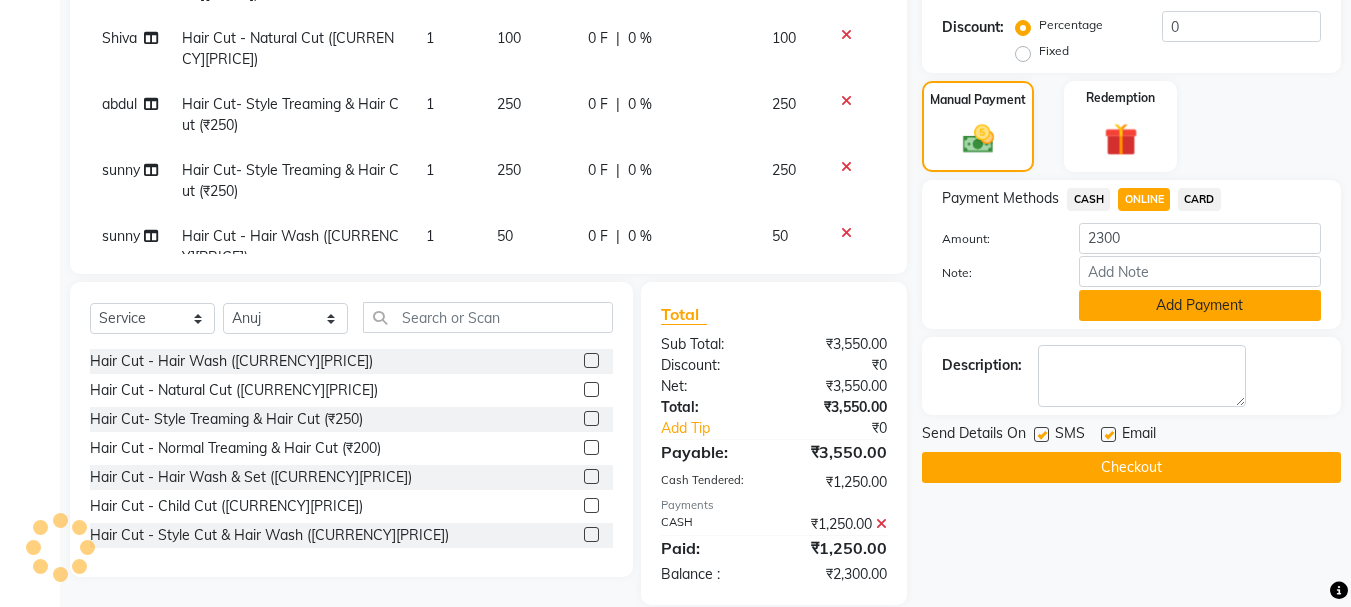 click on "Add Payment" 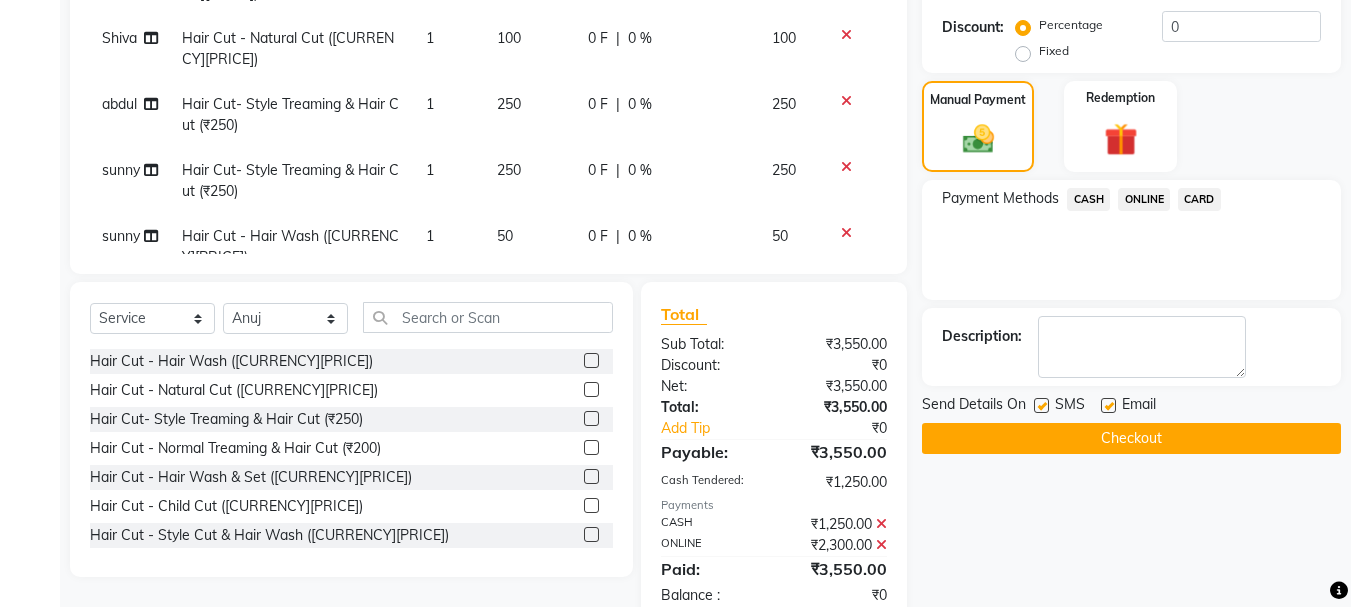 click on "Checkout" 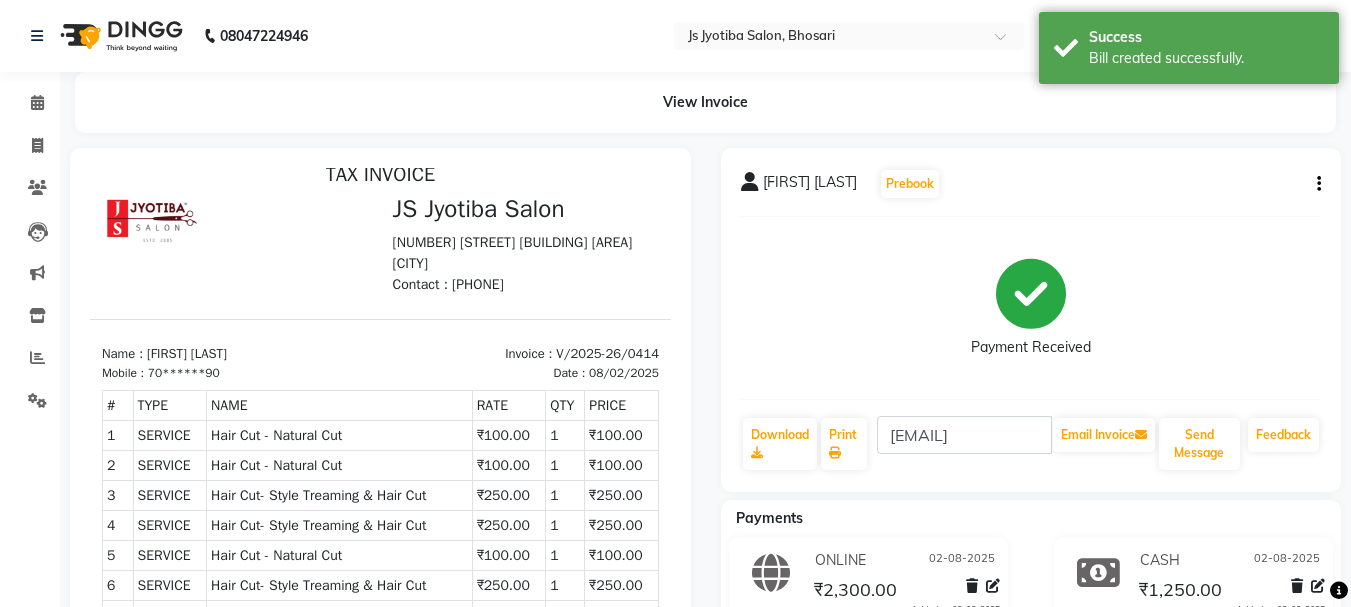 scroll, scrollTop: 16, scrollLeft: 0, axis: vertical 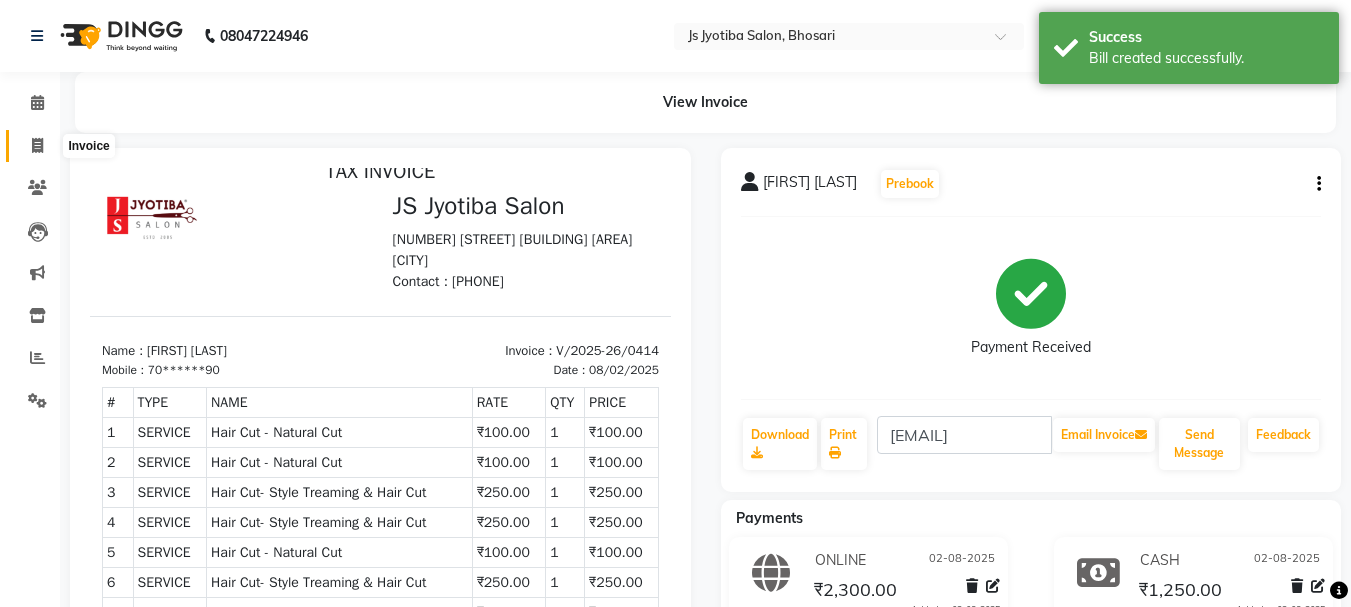 drag, startPoint x: 23, startPoint y: 136, endPoint x: 68, endPoint y: 159, distance: 50.537113 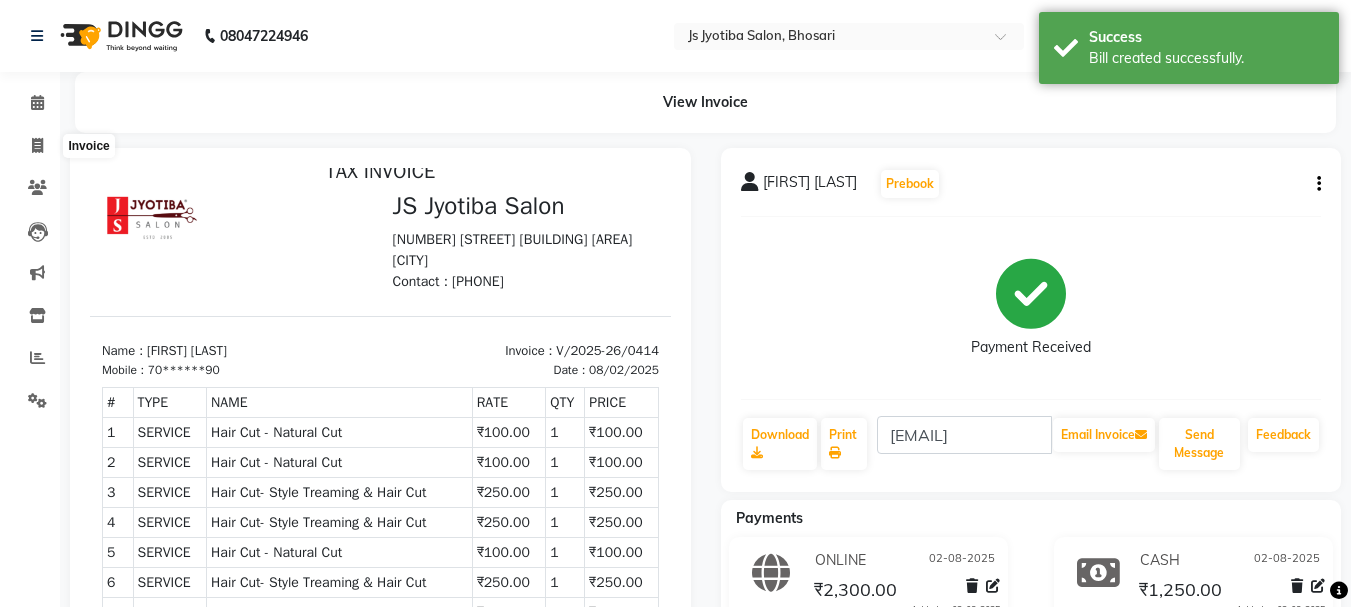 select on "service" 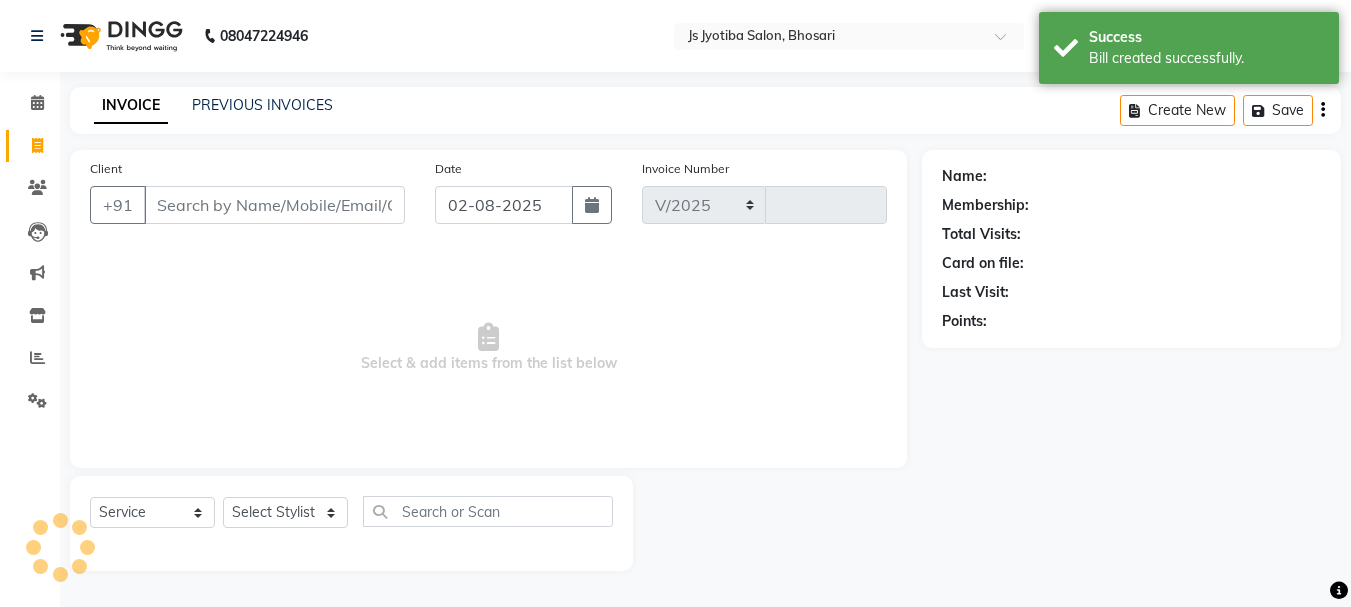 select on "554" 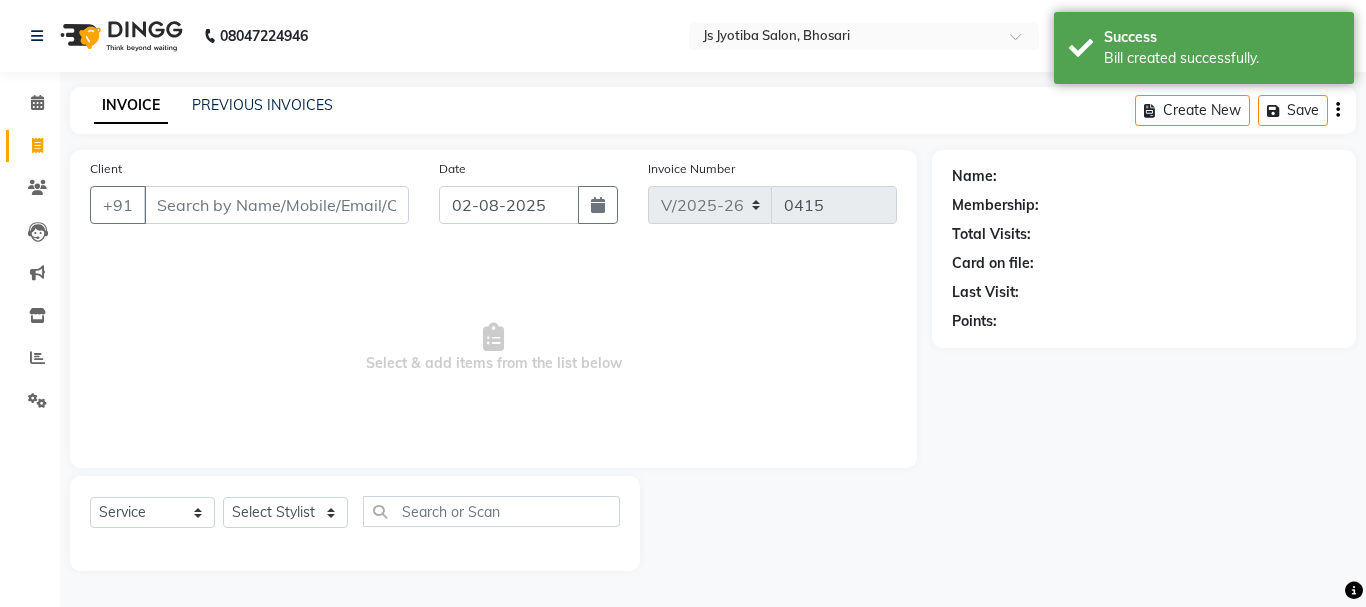 click on "Client" at bounding box center (276, 205) 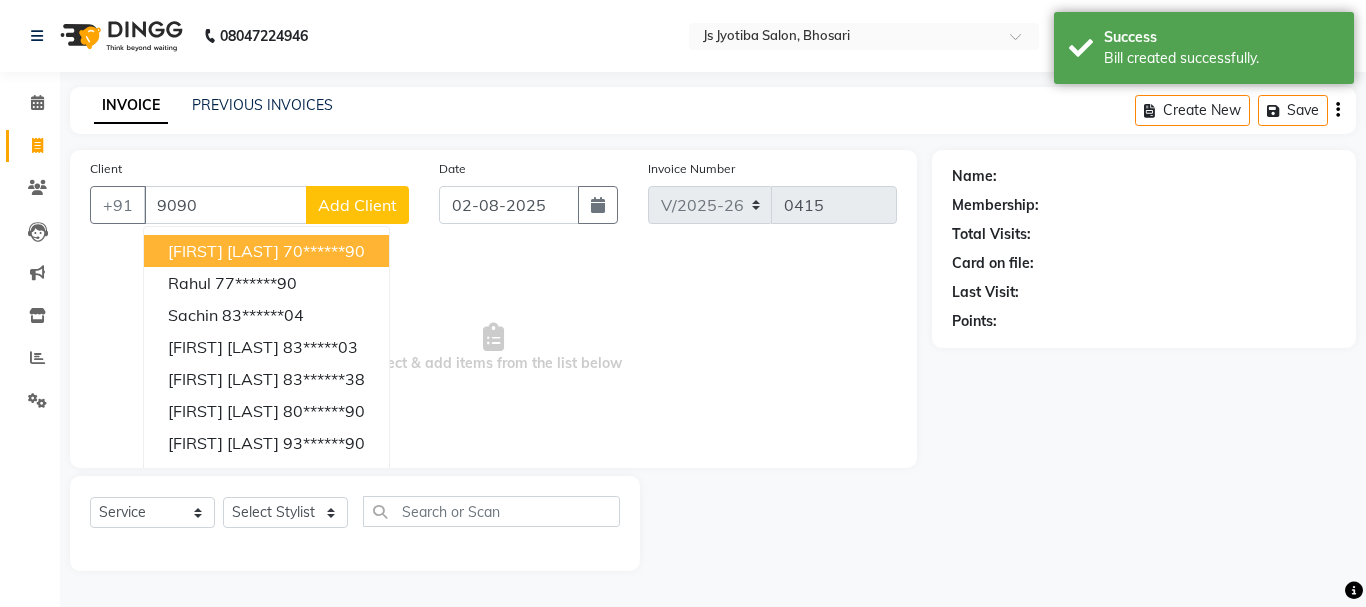drag, startPoint x: 208, startPoint y: 243, endPoint x: 219, endPoint y: 254, distance: 15.556349 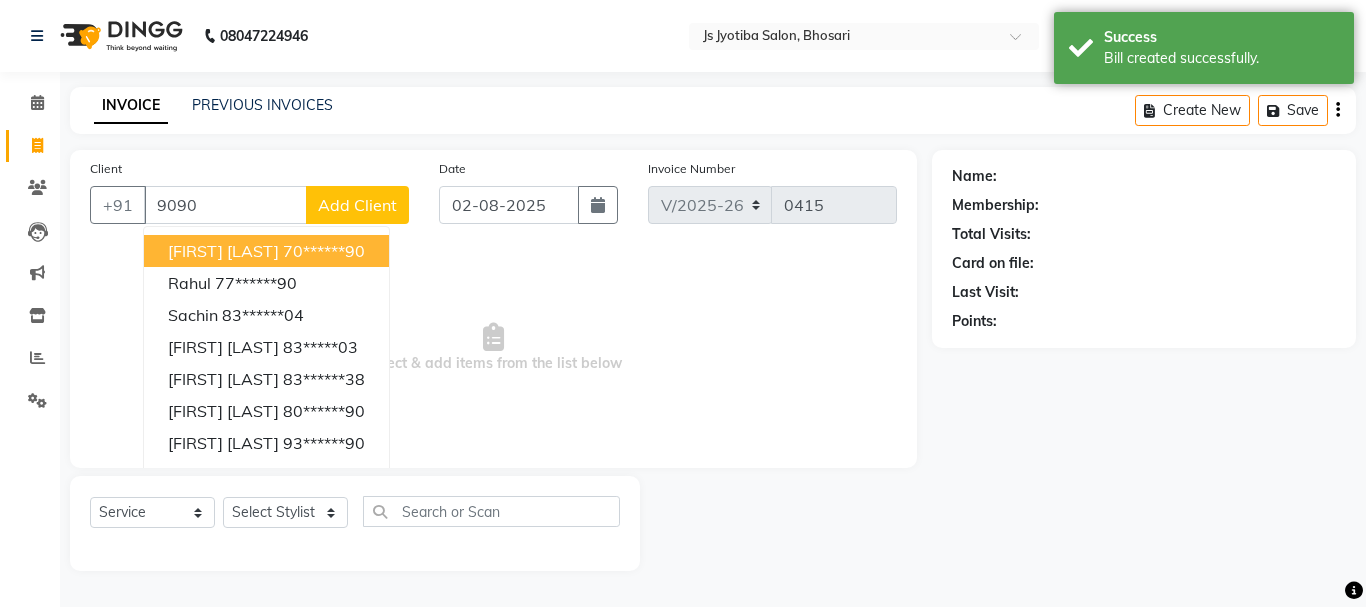 click on "[FIRST] [LAST]" at bounding box center (223, 251) 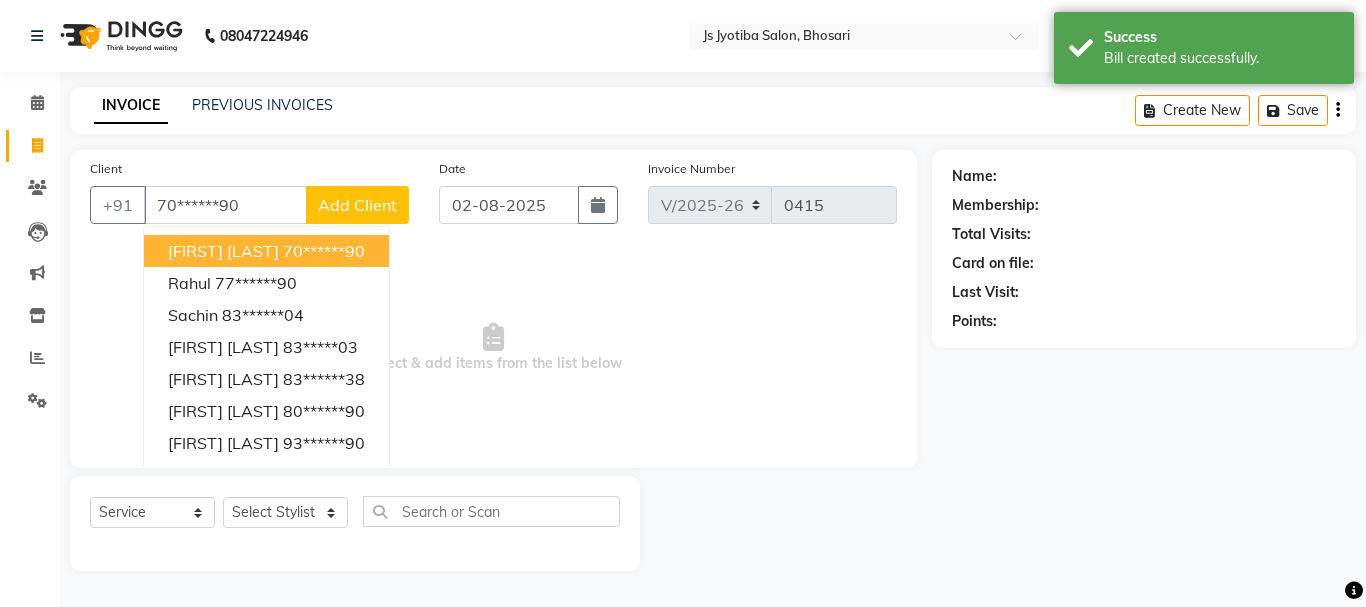 type on "70******90" 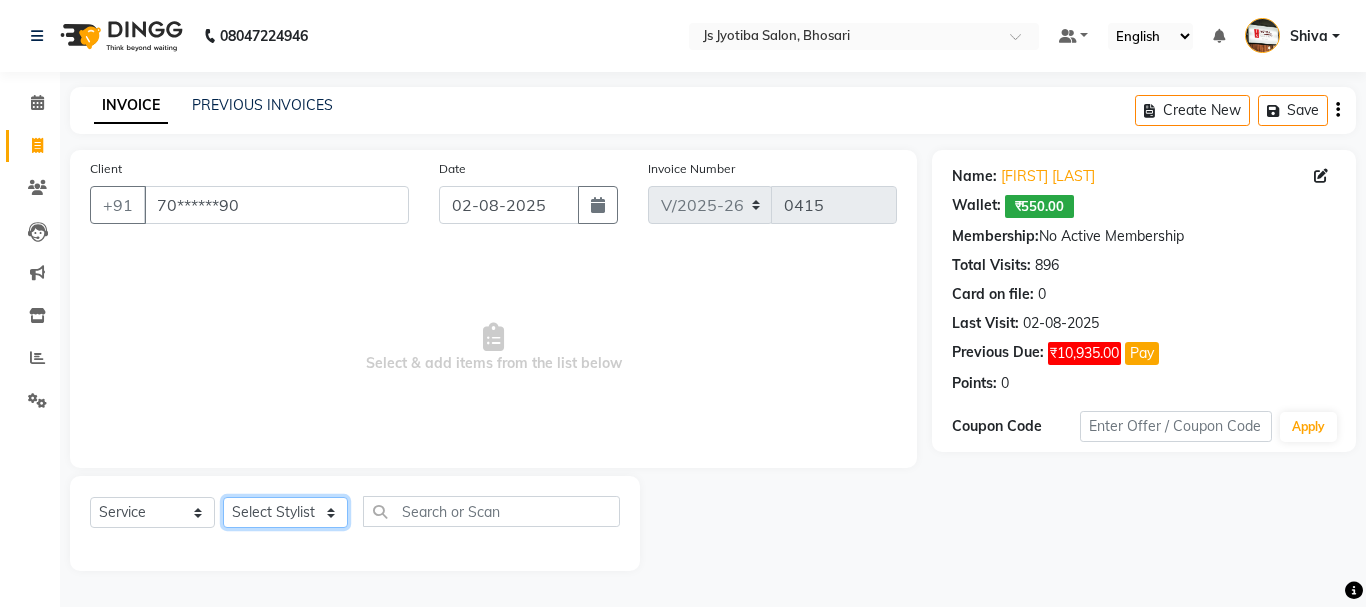 click on "Select Stylist [NAME] [NAME] [NAME] [NAME] [NAME] [NAME] [NAME] [NAME] [NAME] [NAME] [NAME] [NAME] [NAME] [NAME]" 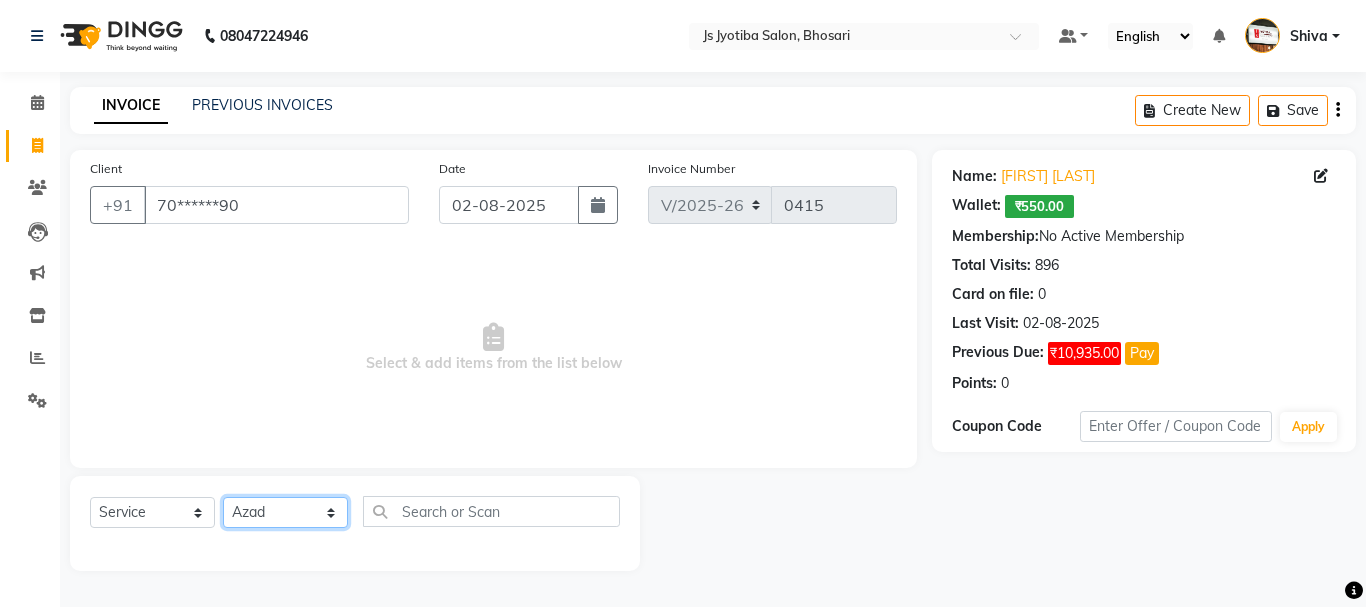 click on "Select Stylist [NAME] [NAME] [NAME] [NAME] [NAME] [NAME] [NAME] [NAME] [NAME] [NAME] [NAME] [NAME] [NAME] [NAME]" 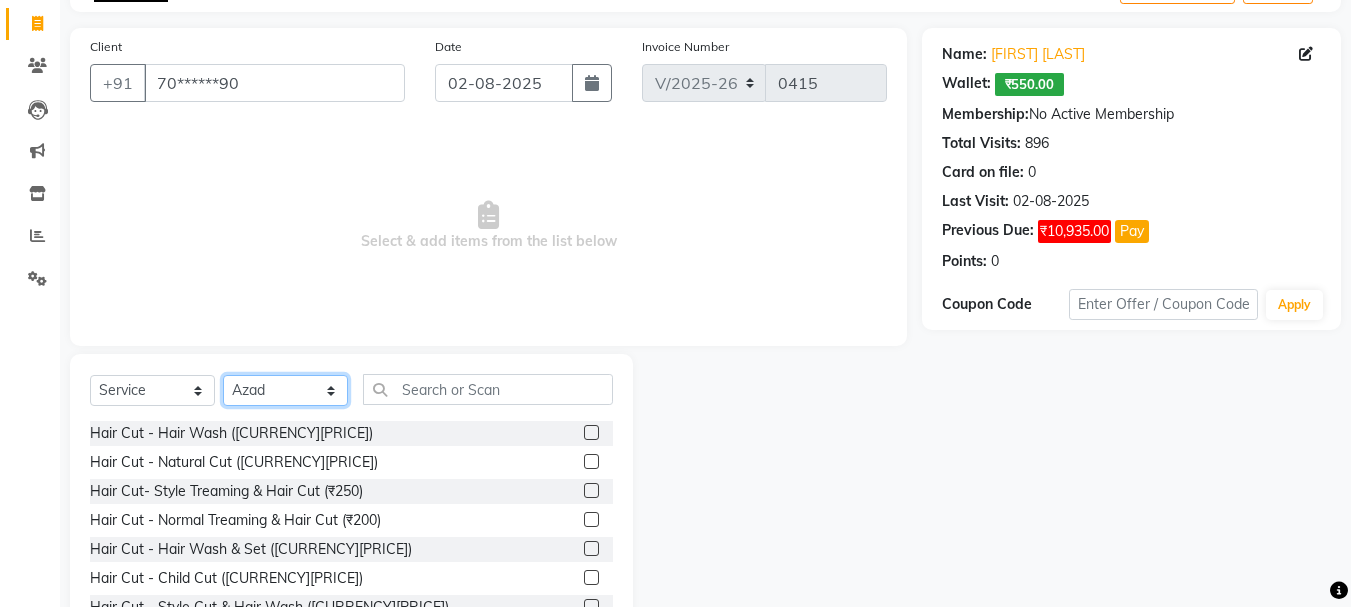 scroll, scrollTop: 194, scrollLeft: 0, axis: vertical 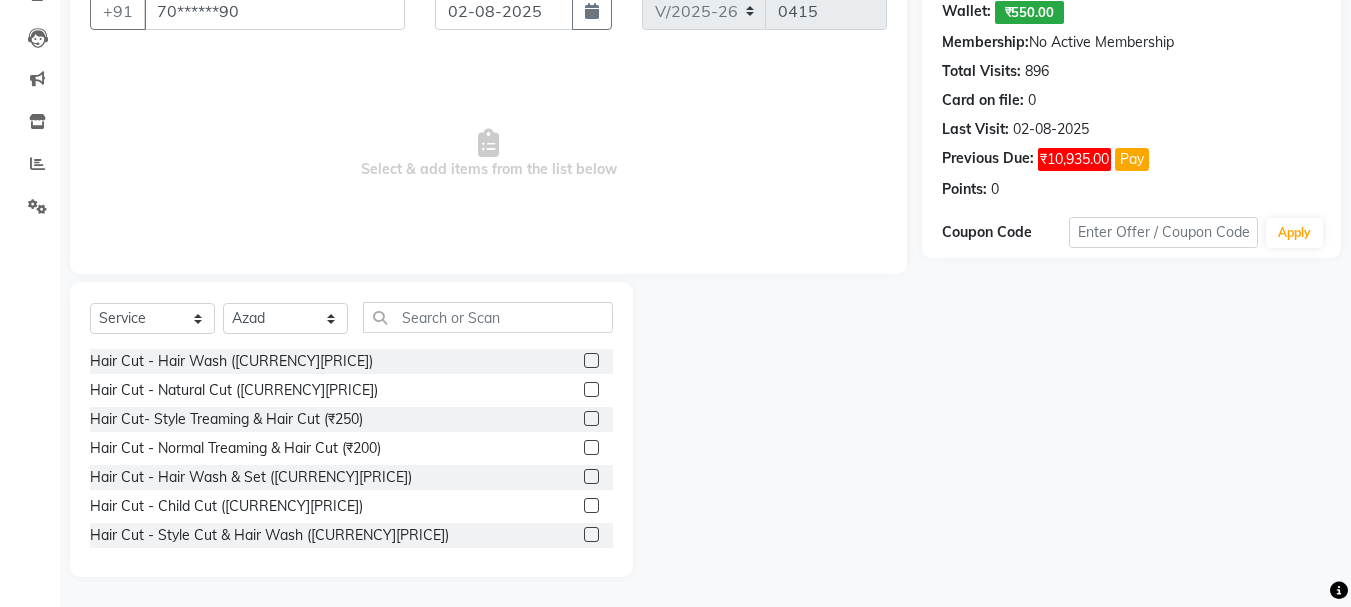 click 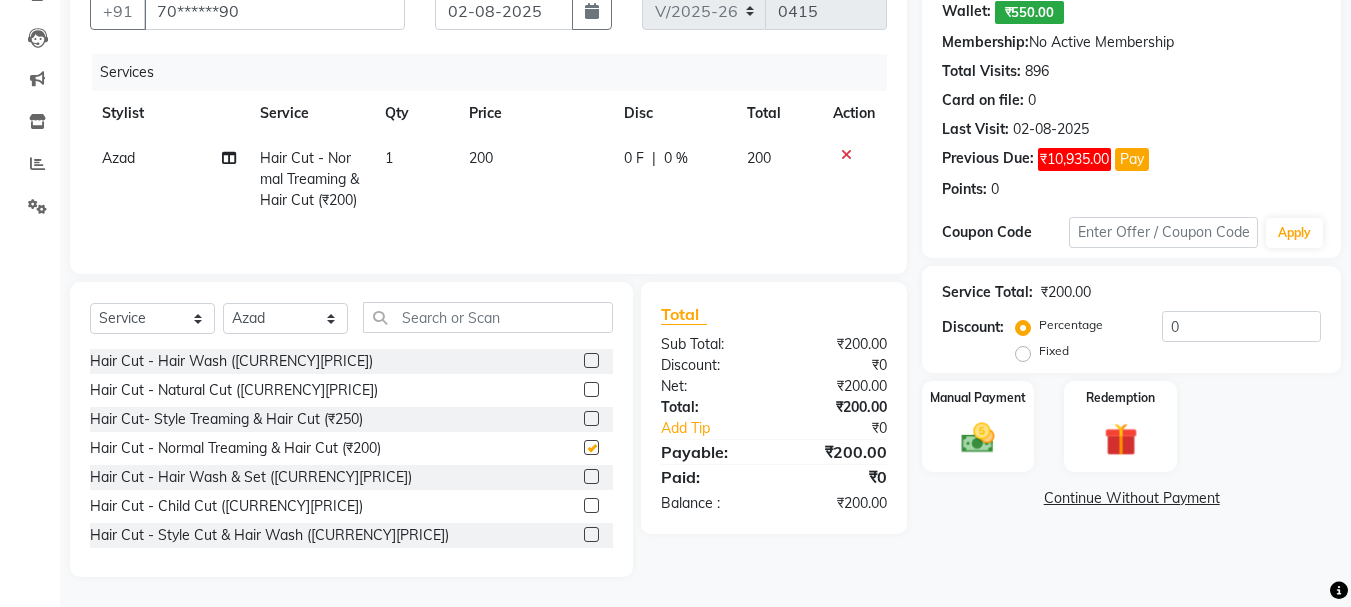 checkbox on "false" 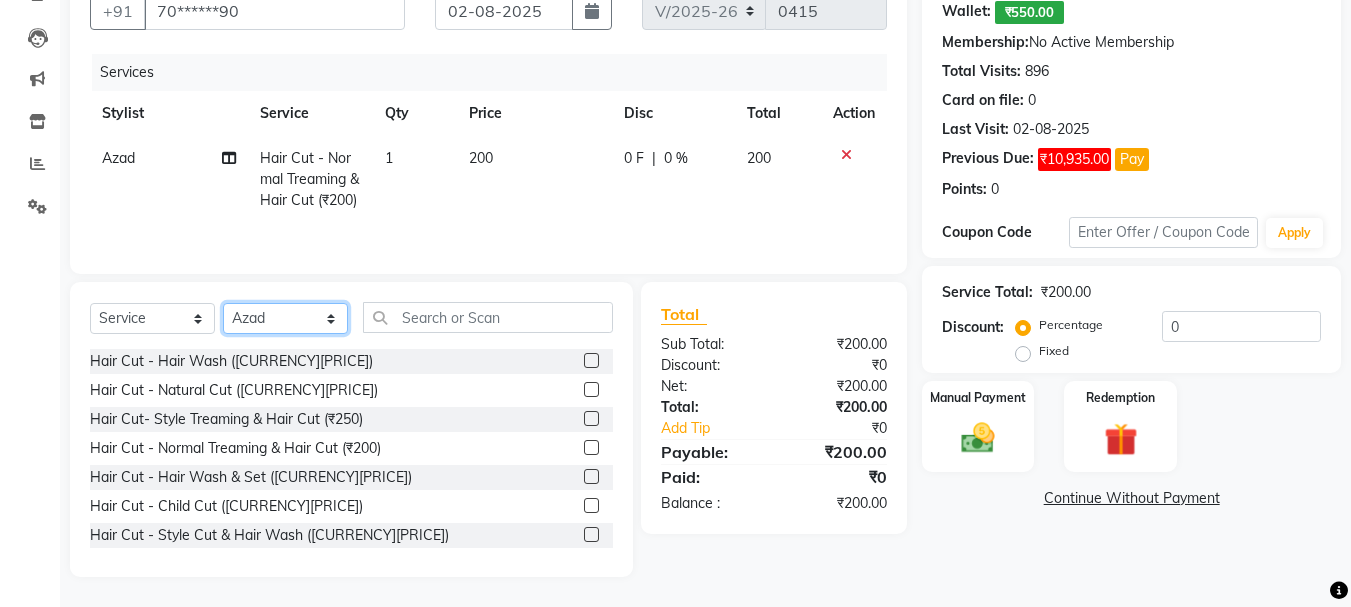 click on "Select Stylist [NAME] [NAME] [NAME] [NAME] [NAME] [NAME] [NAME] [NAME] [NAME] [NAME] [NAME] [NAME] [NAME] [NAME]" 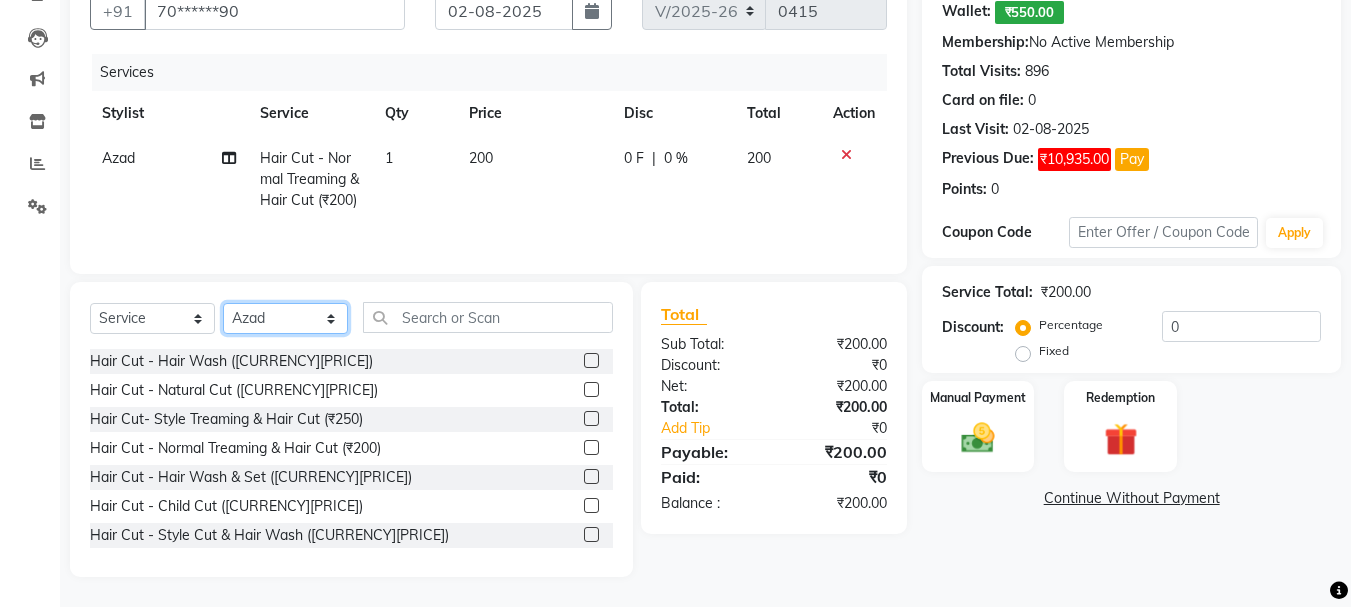 select on "[NUMBER]" 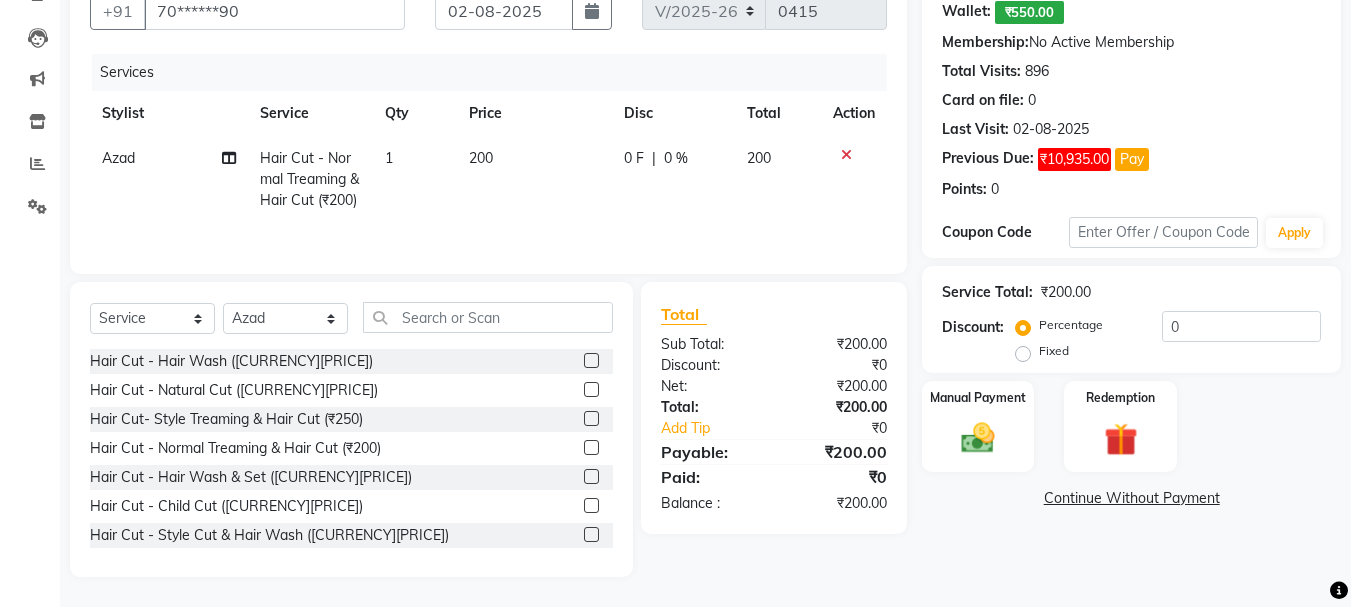 click 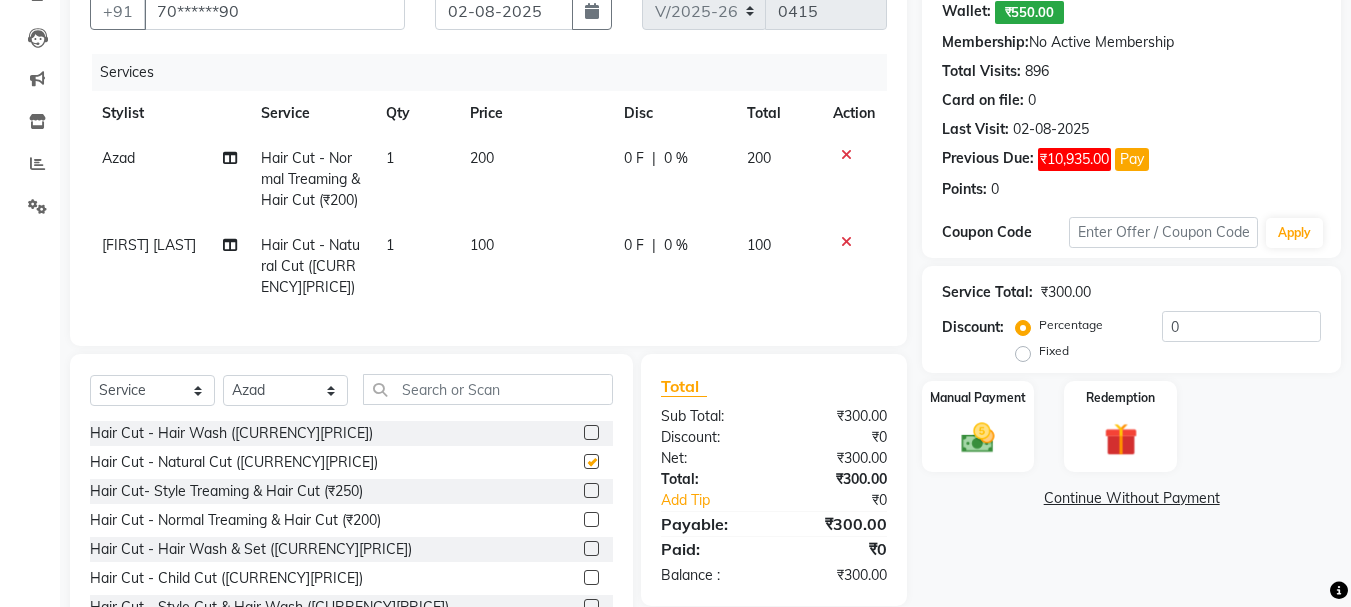 checkbox on "false" 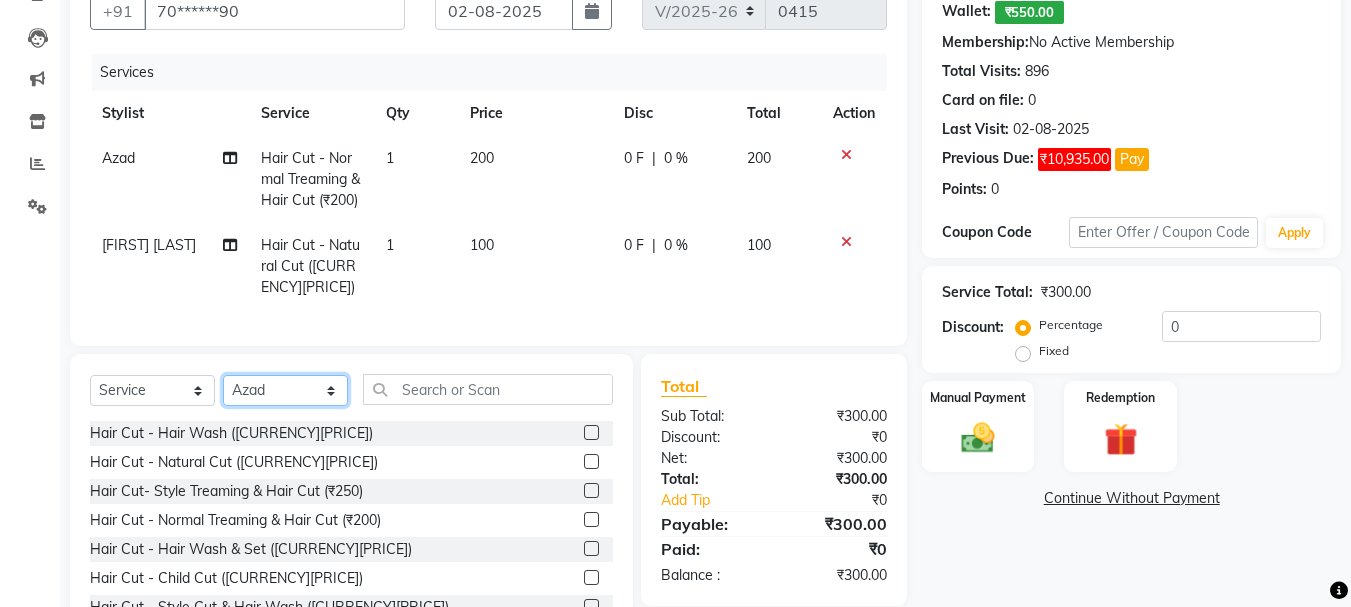 click on "Select Stylist [NAME] [NAME] [NAME] [NAME] [NAME] [NAME] [NAME] [NAME] [NAME] [NAME] [NAME] [NAME] [NAME] [NAME]" 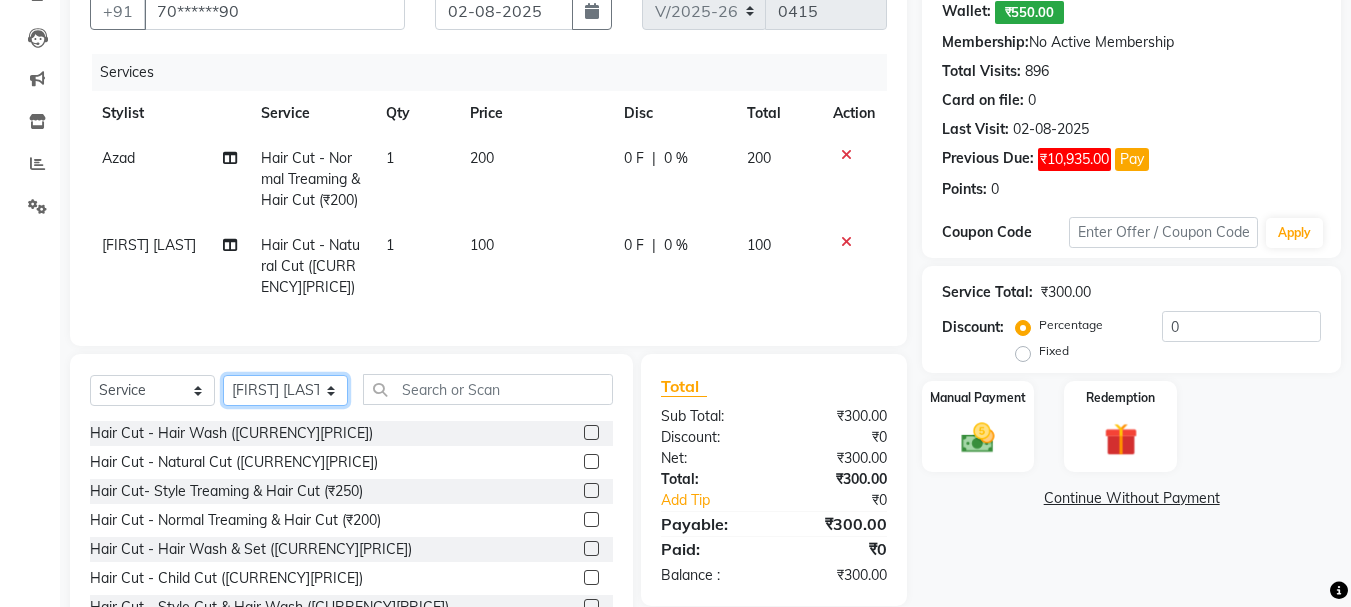 click on "Select Stylist [NAME] [NAME] [NAME] [NAME] [NAME] [NAME] [NAME] [NAME] [NAME] [NAME] [NAME] [NAME] [NAME] [NAME]" 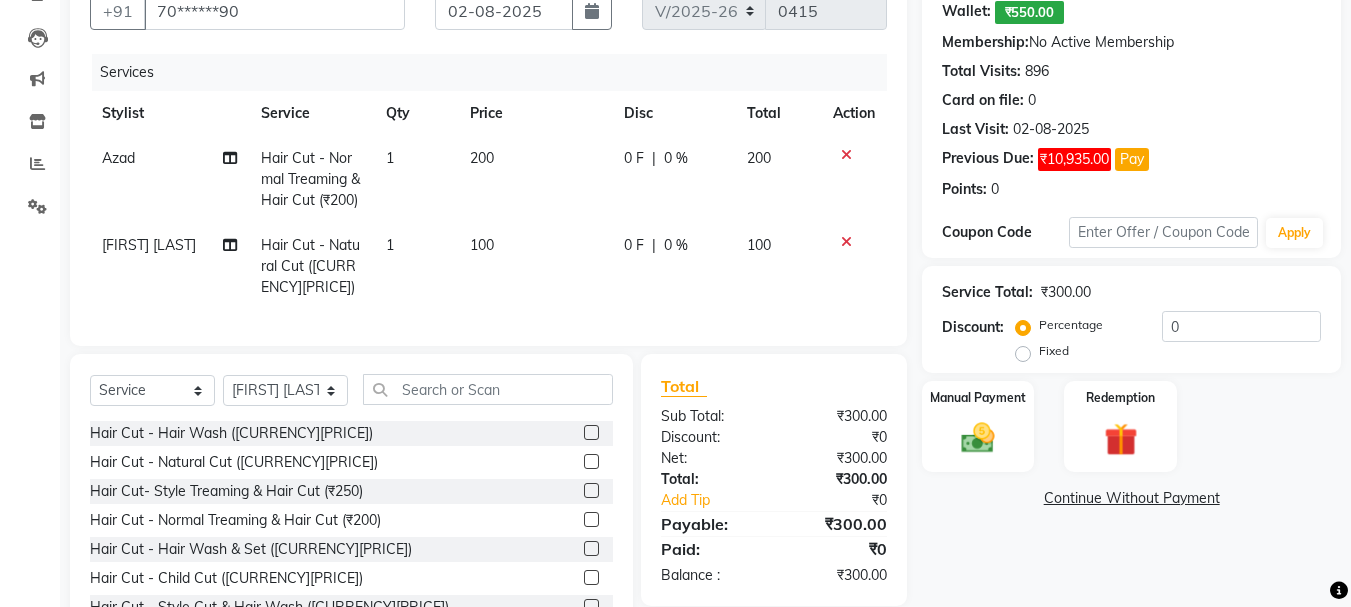 click 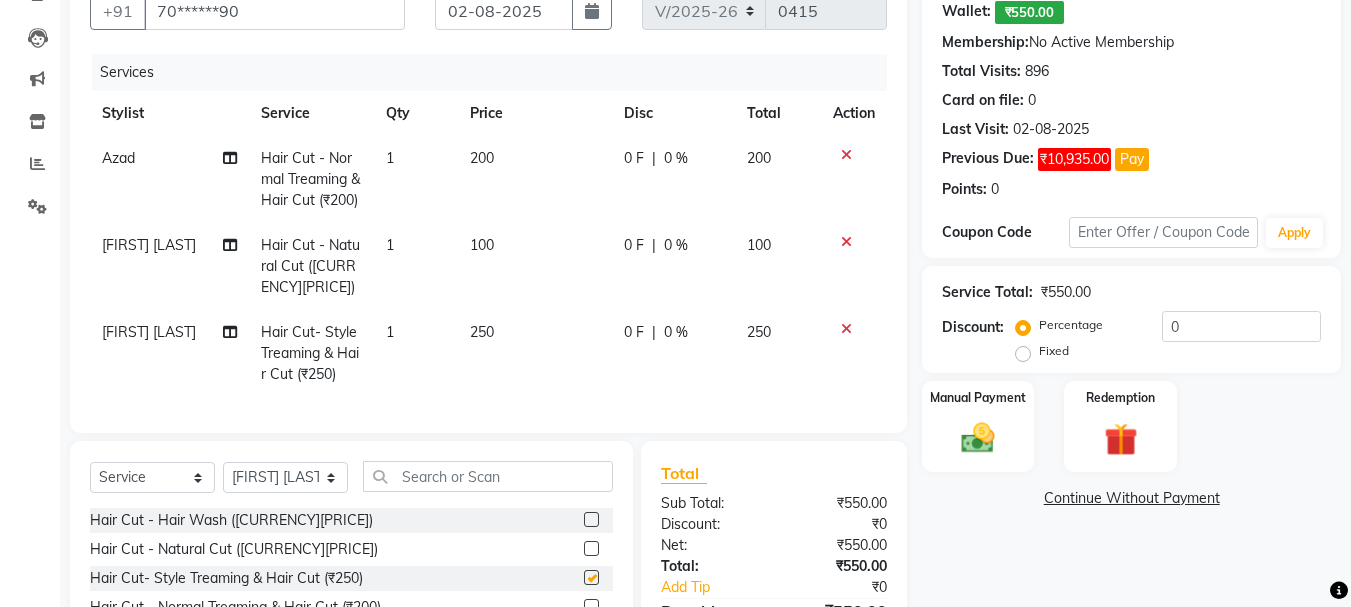 checkbox on "false" 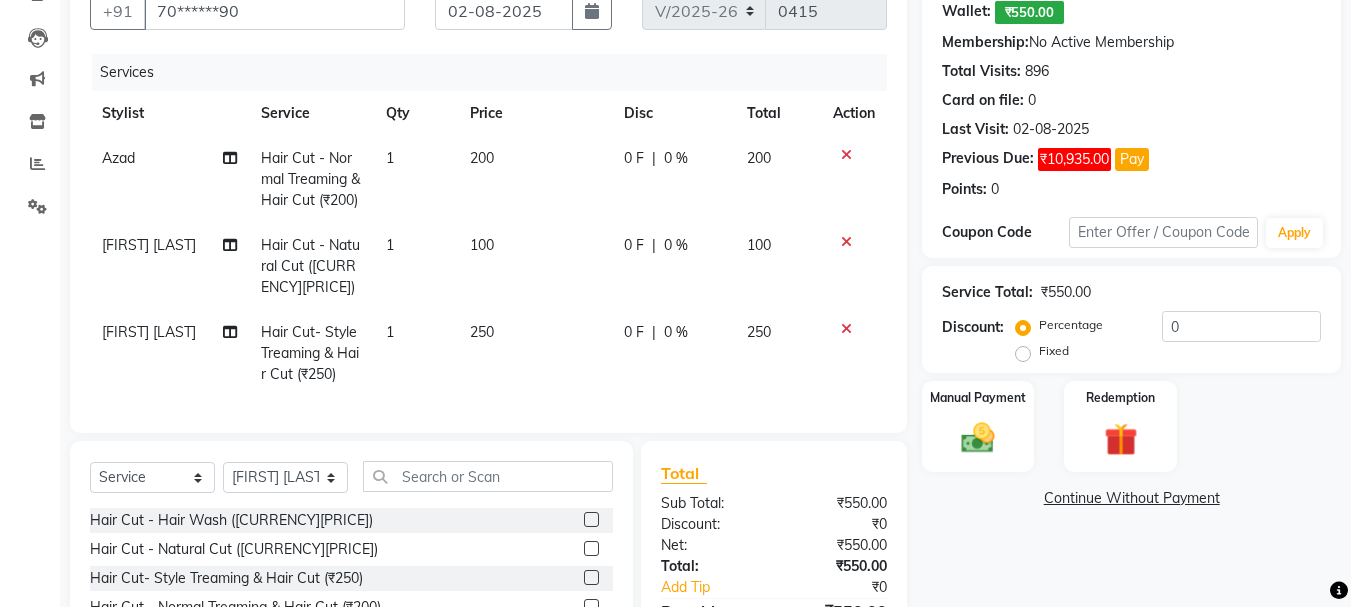 click 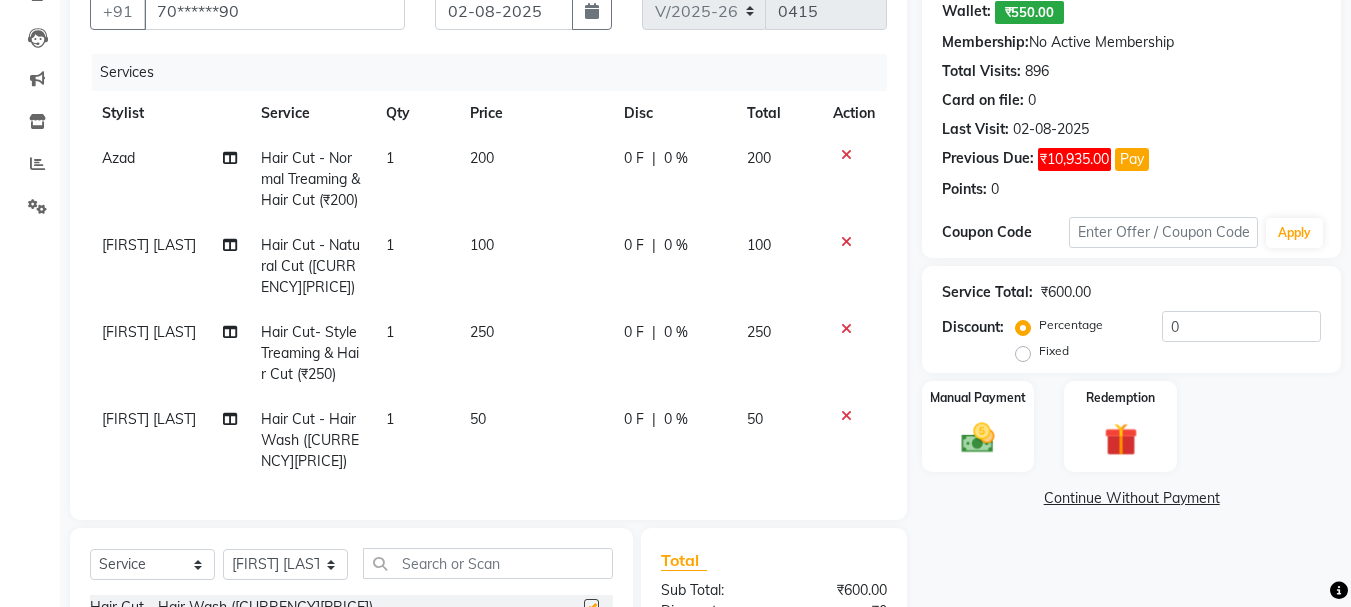 checkbox on "false" 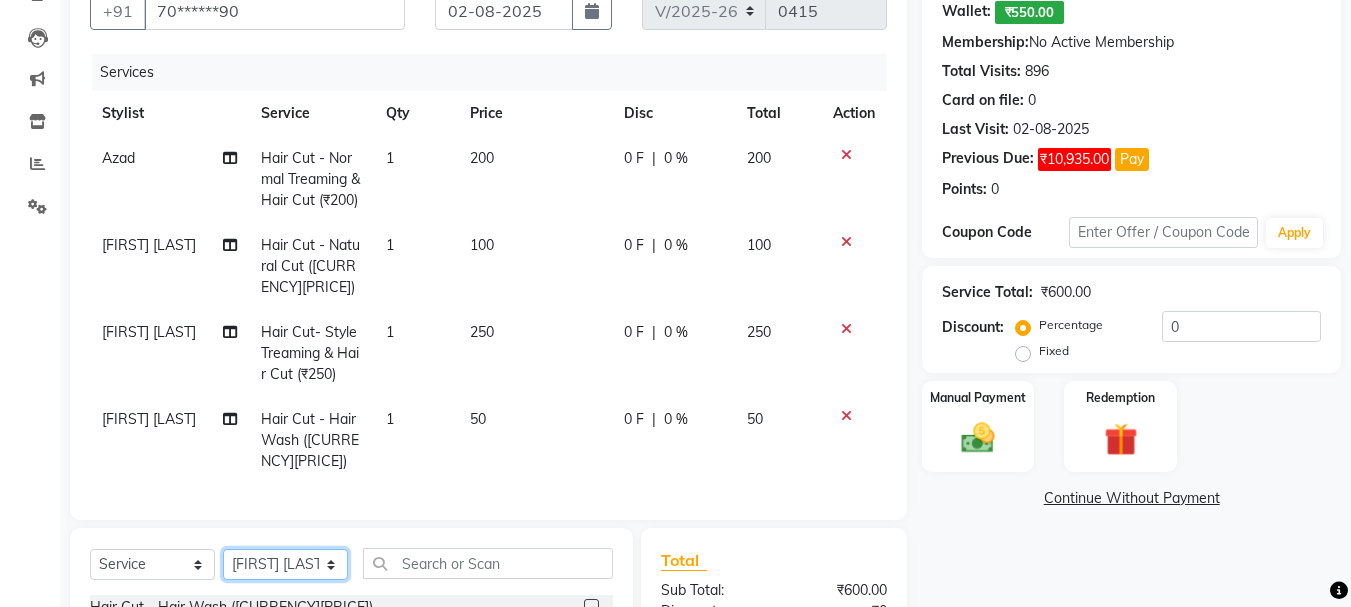 click on "Select Stylist [NAME] [NAME] [NAME] [NAME] [NAME] [NAME] [NAME] [NAME] [NAME] [NAME] [NAME] [NAME] [NAME] [NAME]" 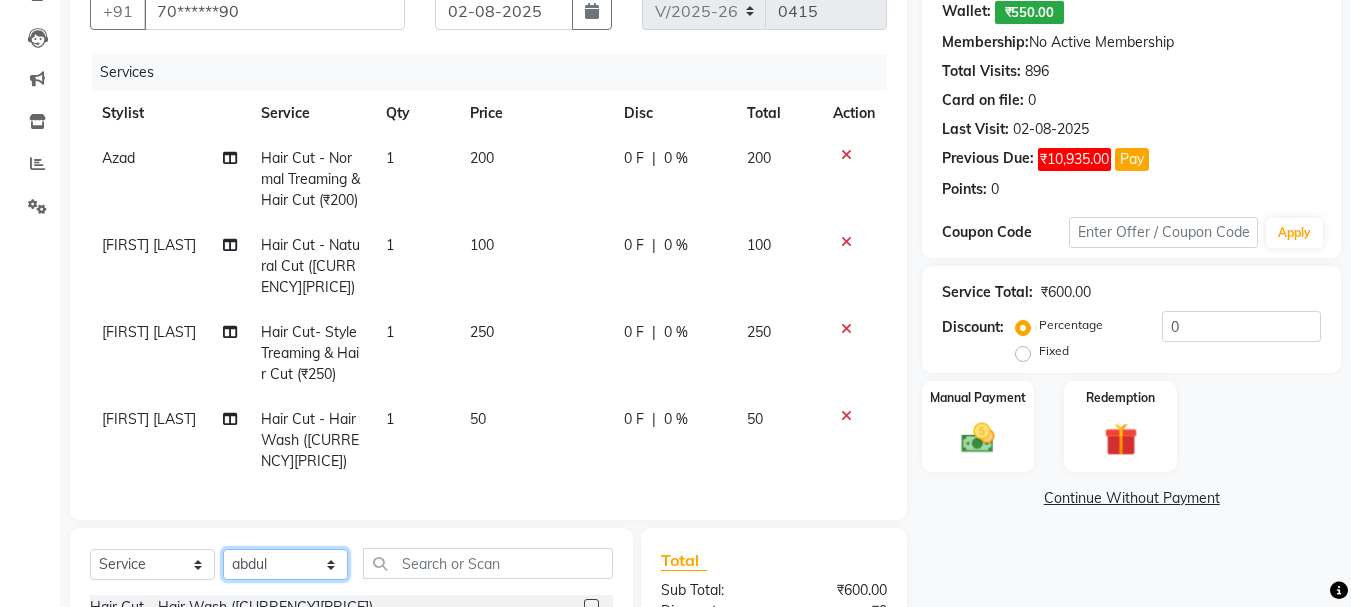 click on "Select Stylist [NAME] [NAME] [NAME] [NAME] [NAME] [NAME] [NAME] [NAME] [NAME] [NAME] [NAME] [NAME] [NAME] [NAME]" 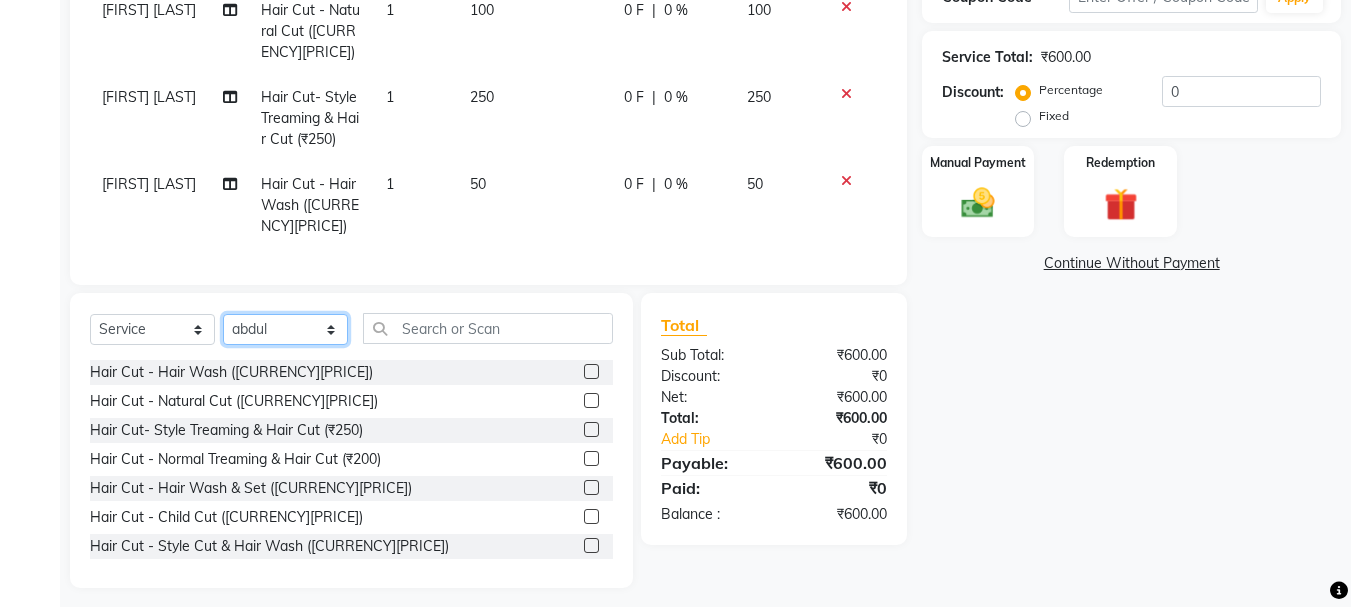 scroll, scrollTop: 434, scrollLeft: 0, axis: vertical 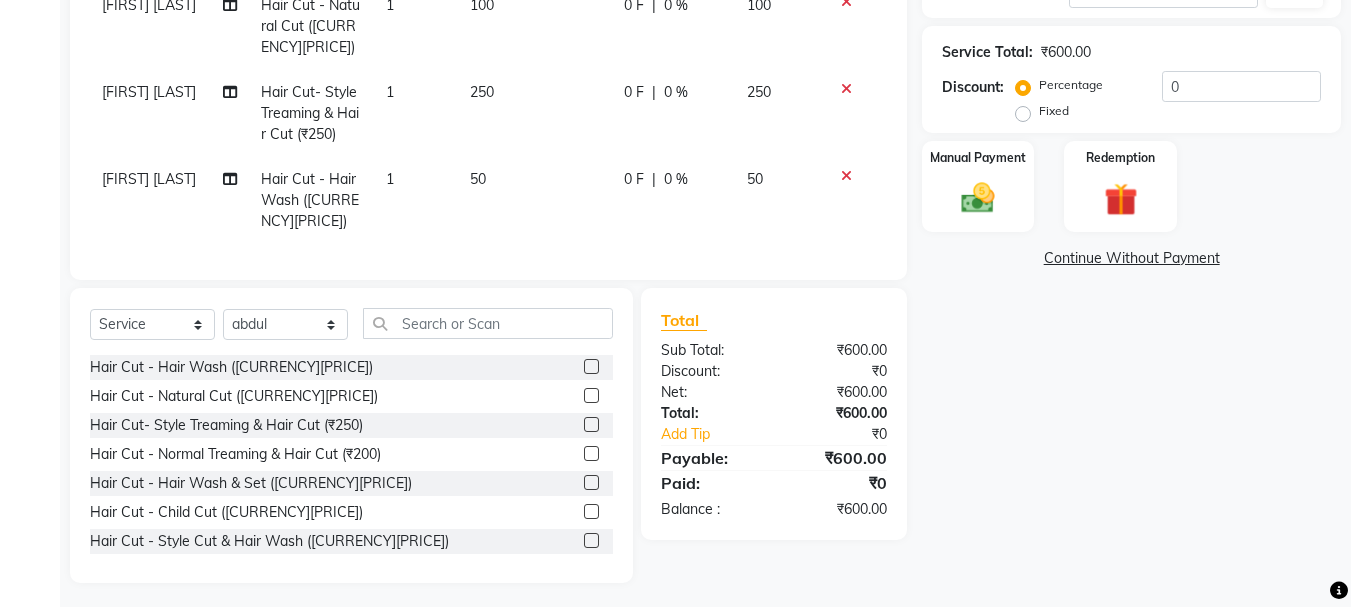 drag, startPoint x: 580, startPoint y: 390, endPoint x: 569, endPoint y: 389, distance: 11.045361 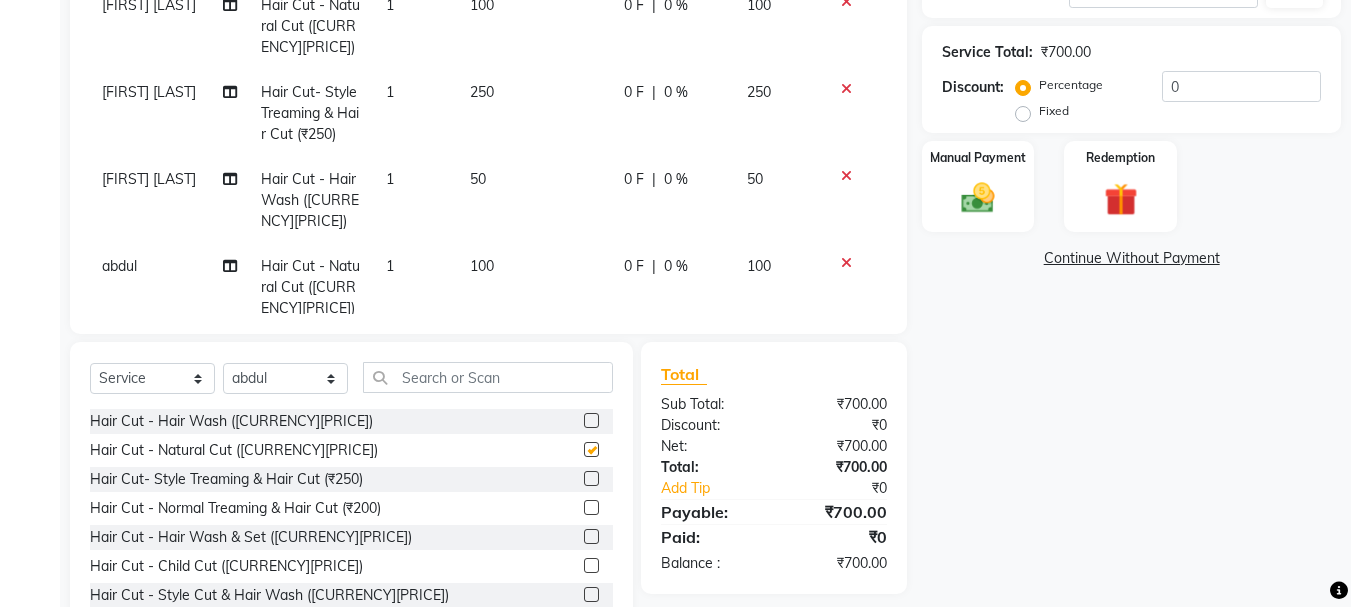 checkbox on "false" 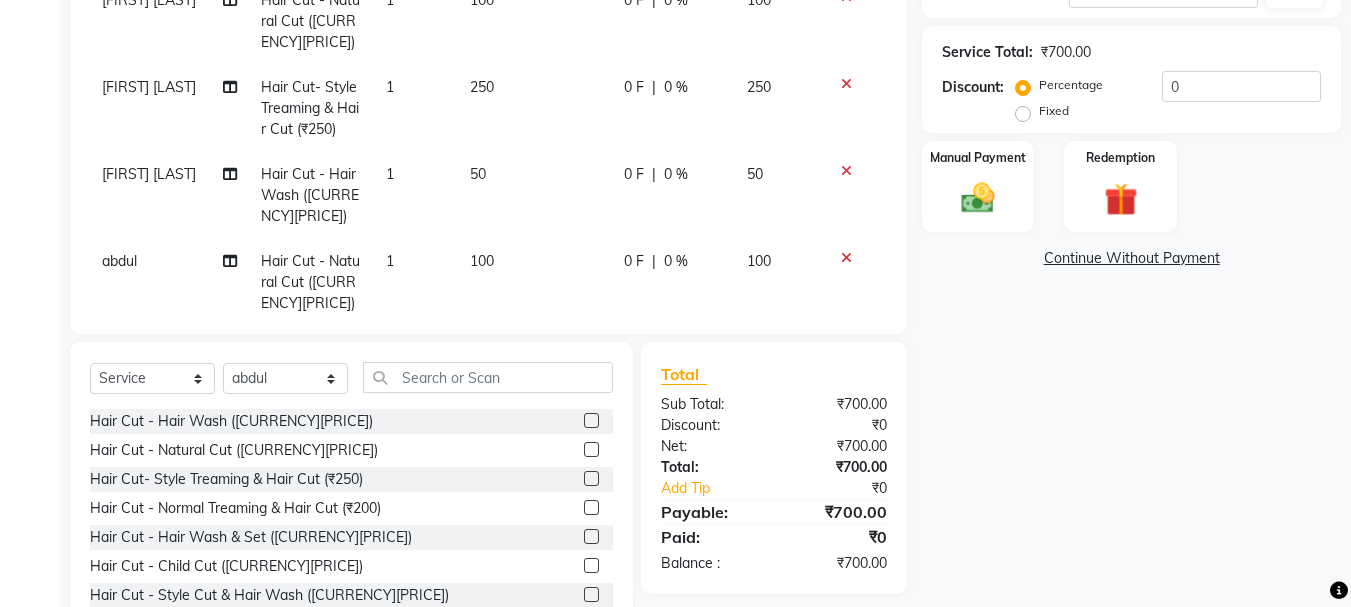 scroll, scrollTop: 6, scrollLeft: 0, axis: vertical 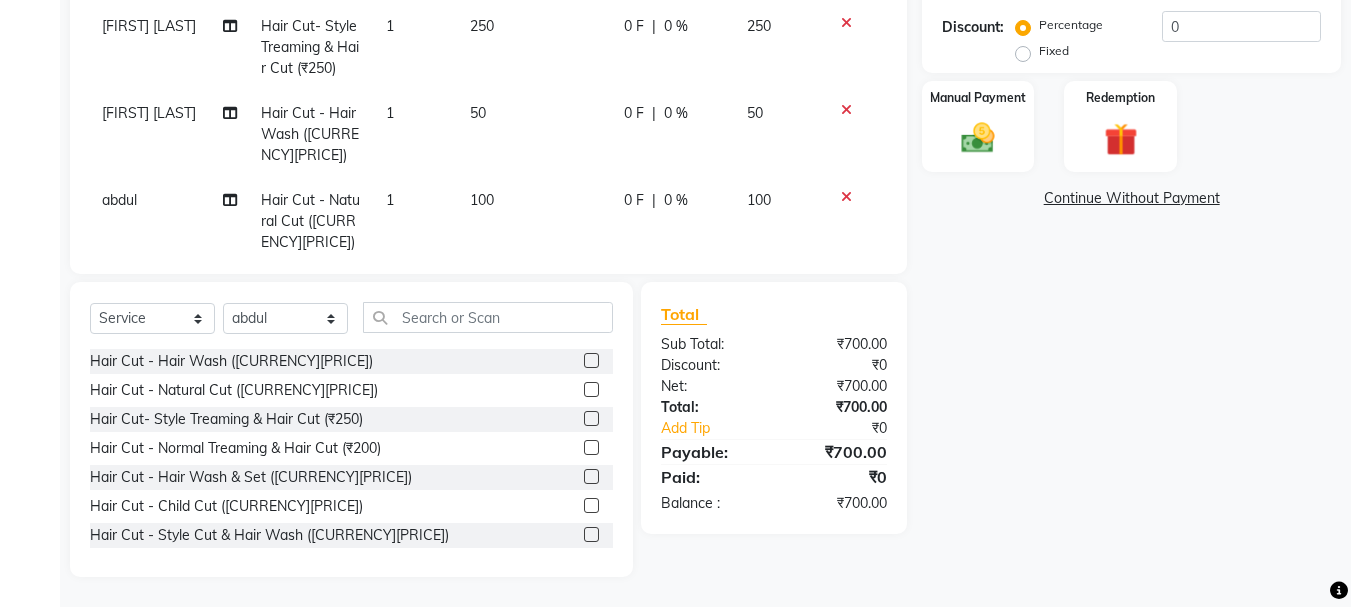 drag, startPoint x: 266, startPoint y: 336, endPoint x: 266, endPoint y: 310, distance: 26 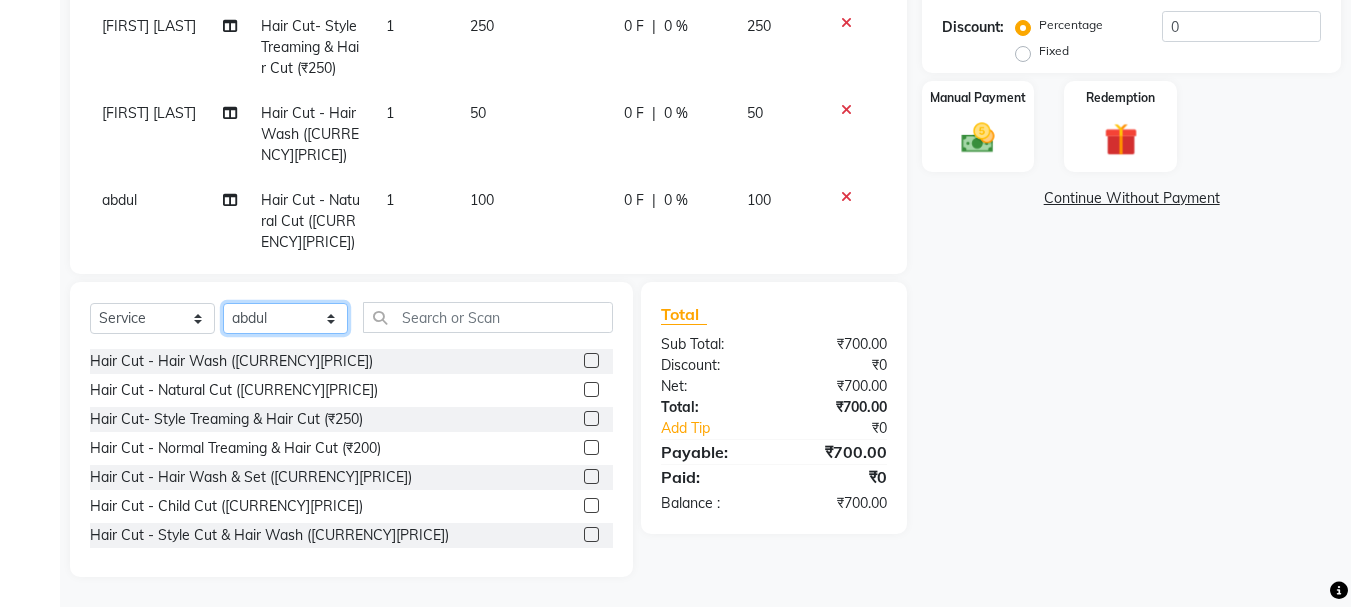 click on "Select Stylist [NAME] [NAME] [NAME] [NAME] [NAME] [NAME] [NAME] [NAME] [NAME] [NAME] [NAME] [NAME] [NAME] [NAME]" 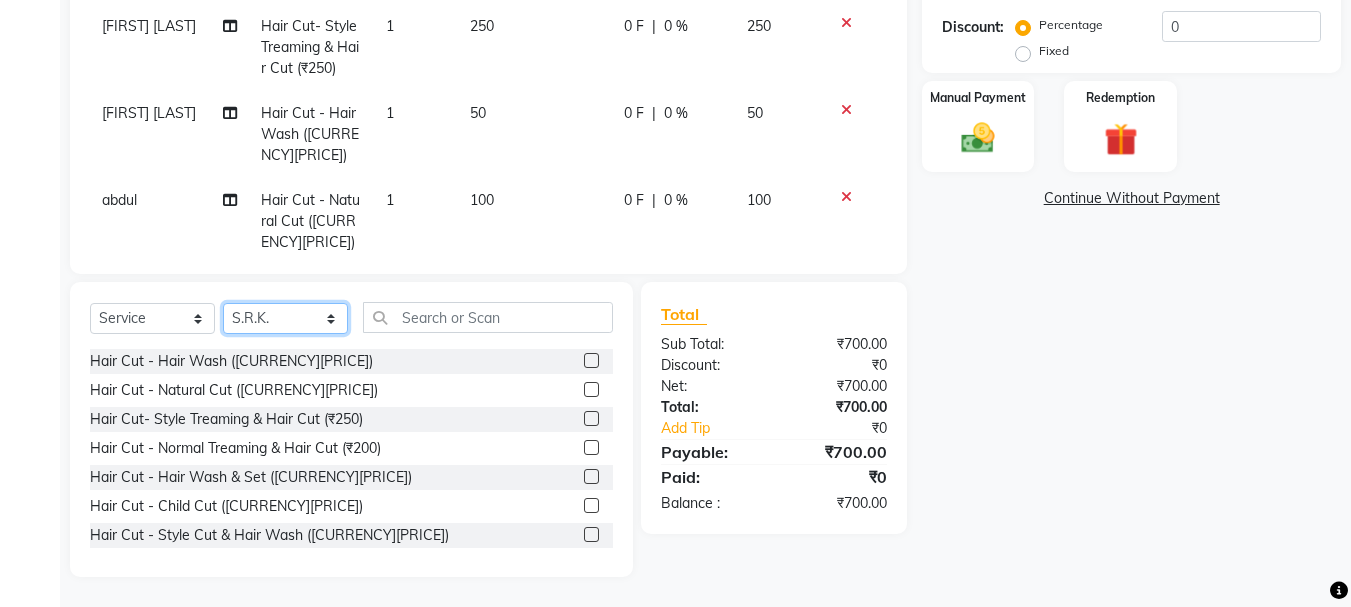 click on "Select Stylist [NAME] [NAME] [NAME] [NAME] [NAME] [NAME] [NAME] [NAME] [NAME] [NAME] [NAME] [NAME] [NAME] [NAME]" 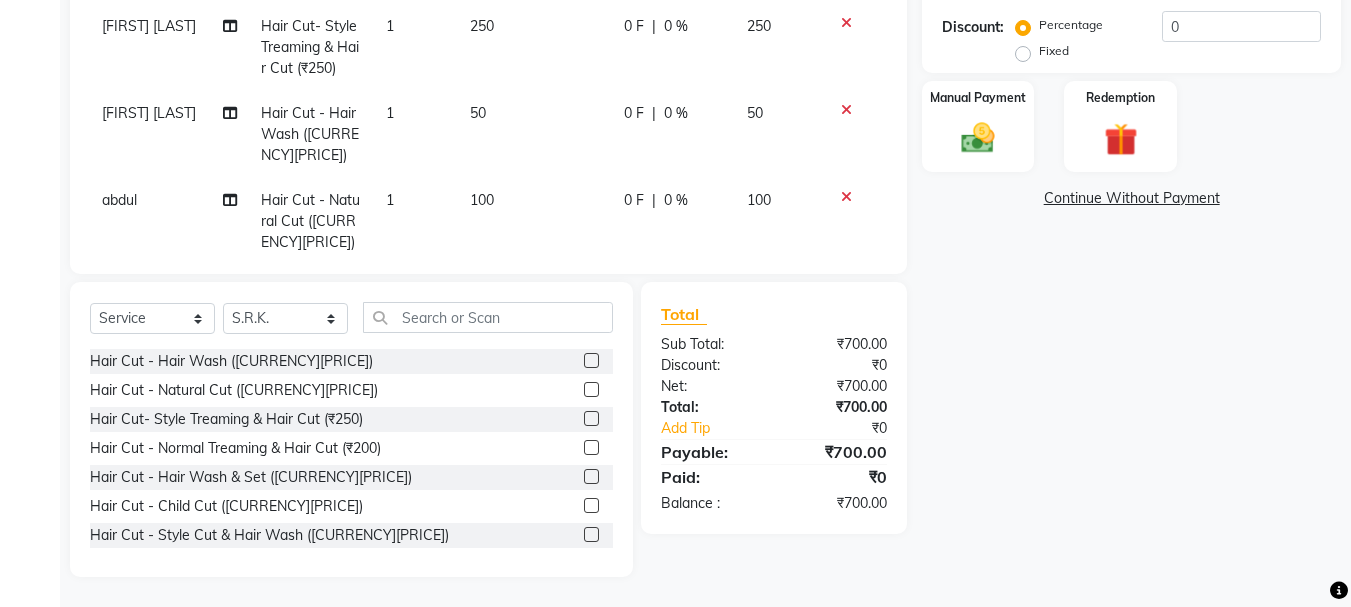 click 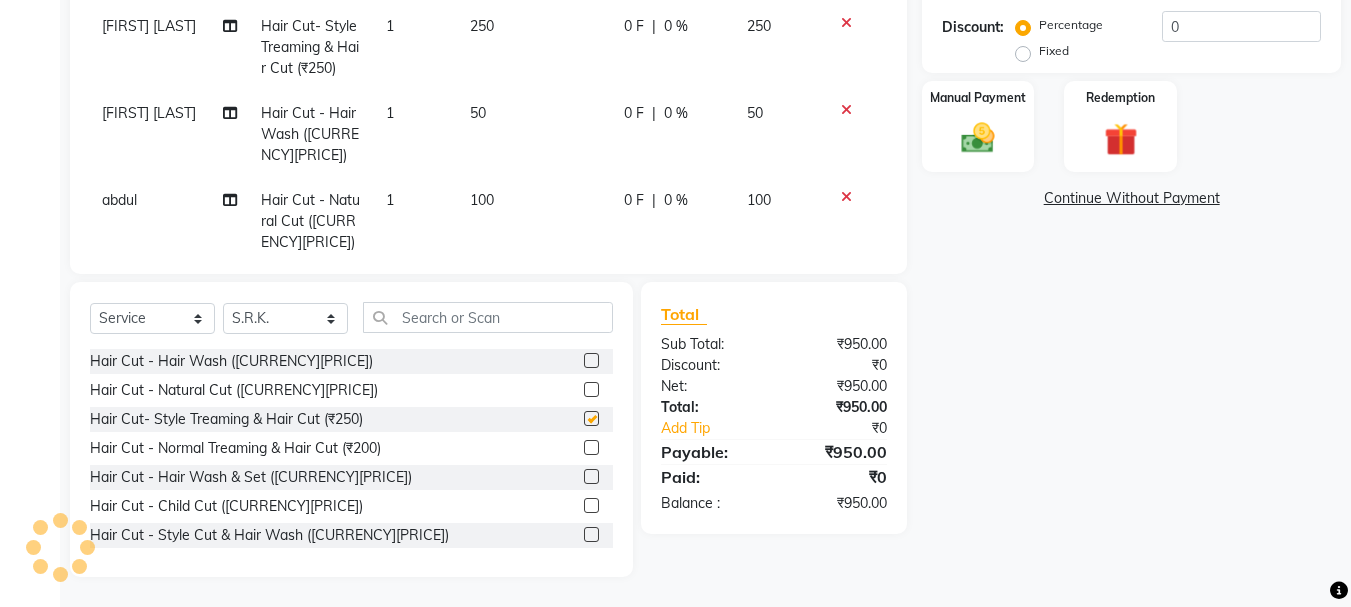 checkbox on "false" 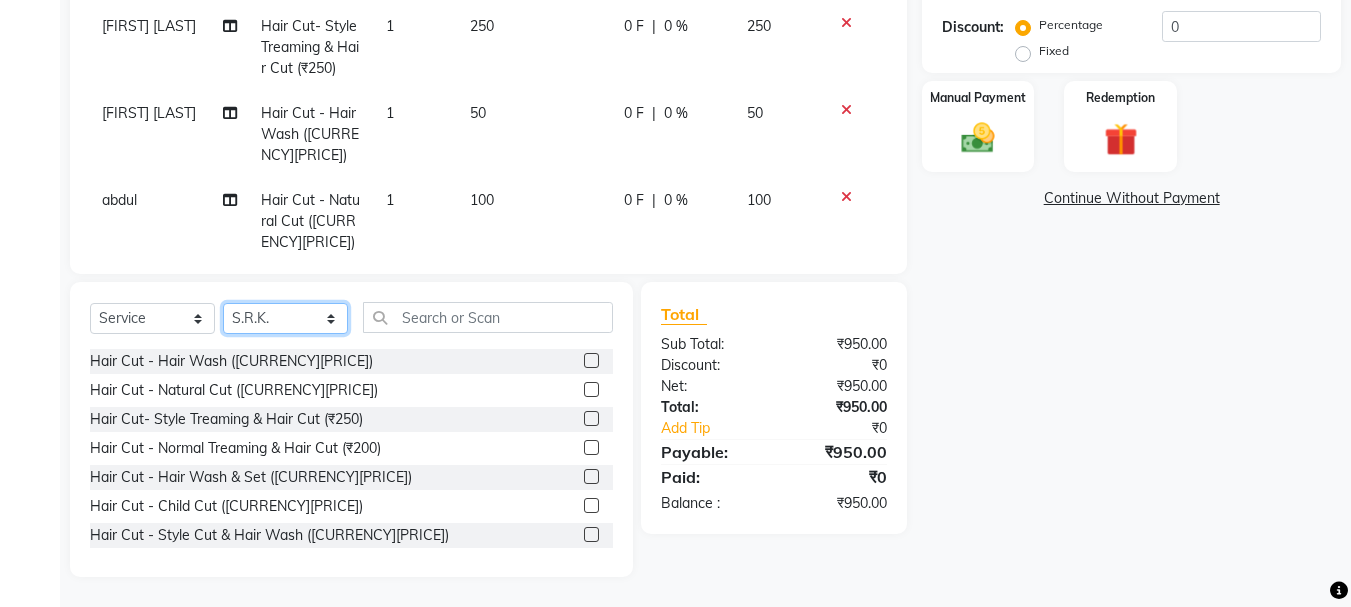 click on "Select Stylist [NAME] [NAME] [NAME] [NAME] [NAME] [NAME] [NAME] [NAME] [NAME] [NAME] [NAME] [NAME] [NAME] [NAME]" 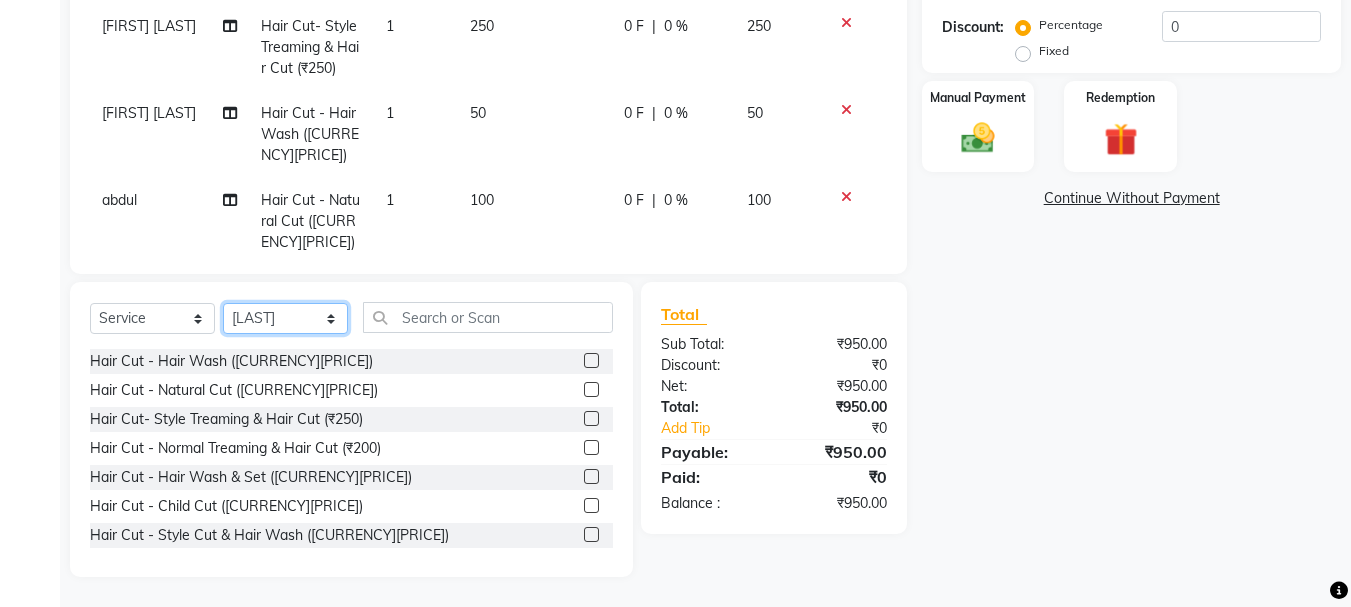 click on "Select Stylist [NAME] [NAME] [NAME] [NAME] [NAME] [NAME] [NAME] [NAME] [NAME] [NAME] [NAME] [NAME] [NAME] [NAME]" 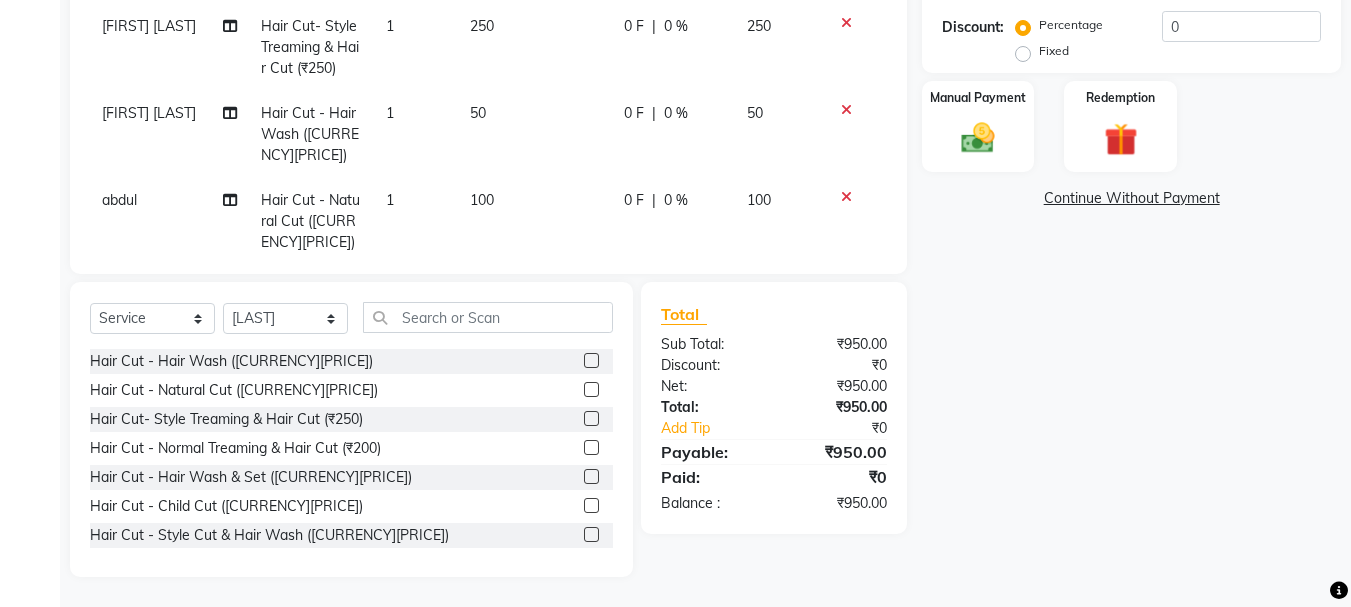 drag, startPoint x: 576, startPoint y: 392, endPoint x: 469, endPoint y: 357, distance: 112.578865 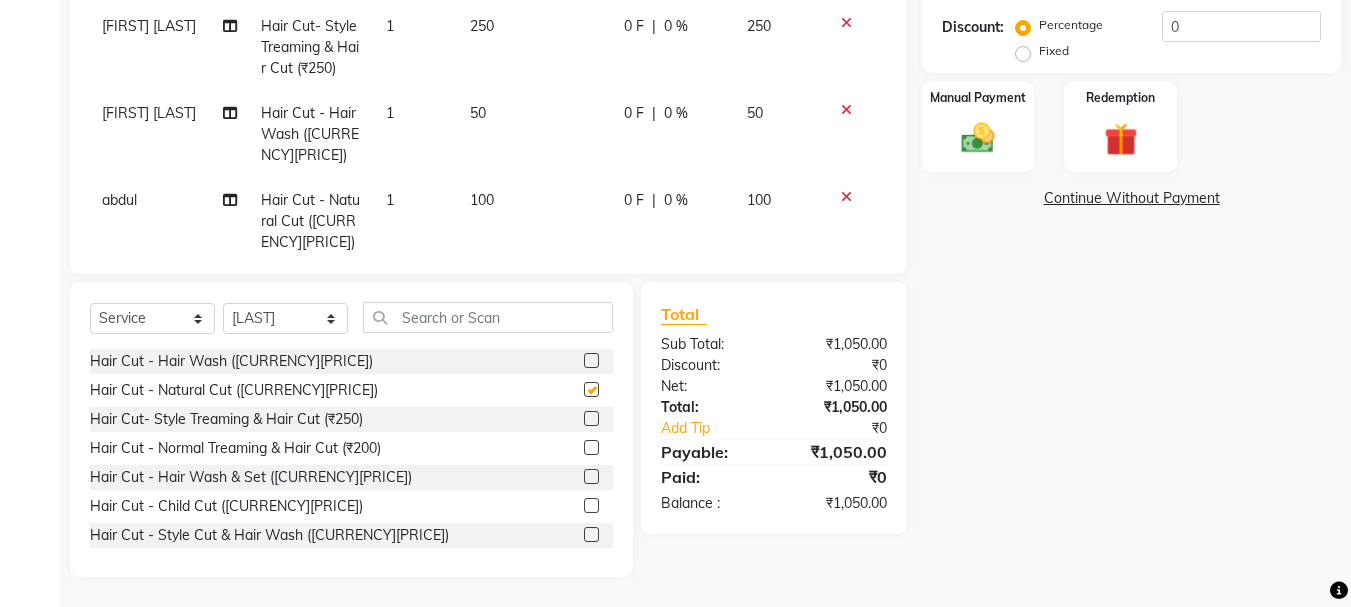 checkbox on "false" 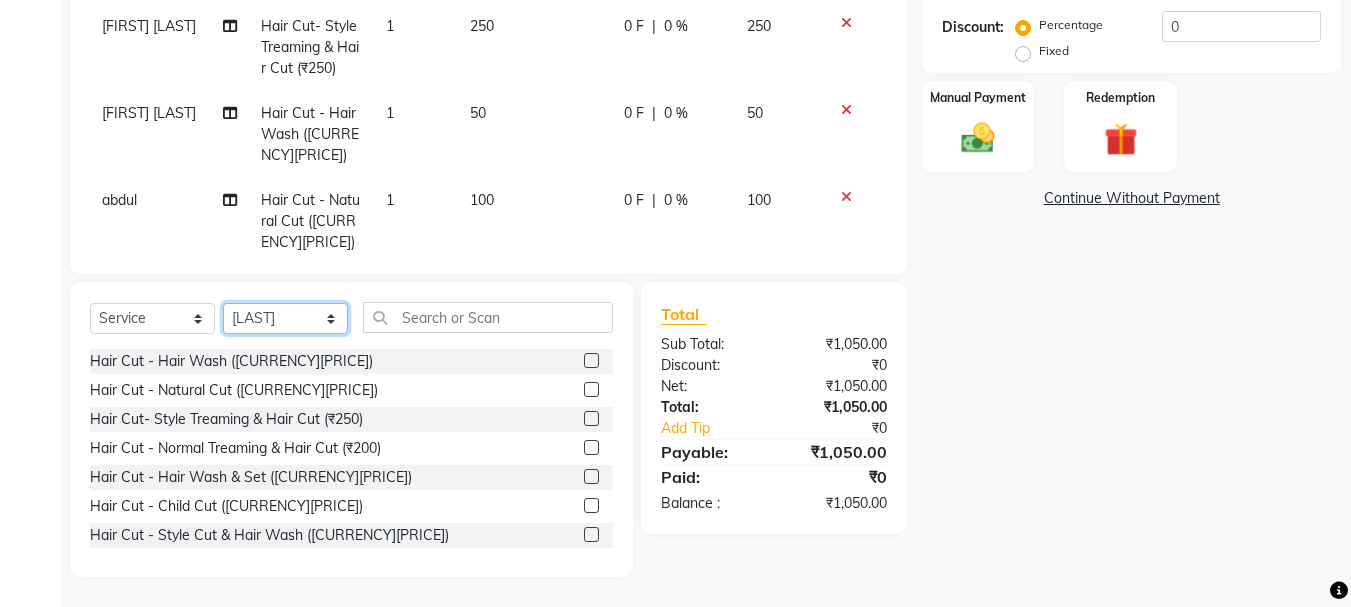 click on "Select Stylist [NAME] [NAME] [NAME] [NAME] [NAME] [NAME] [NAME] [NAME] [NAME] [NAME] [NAME] [NAME] [NAME] [NAME]" 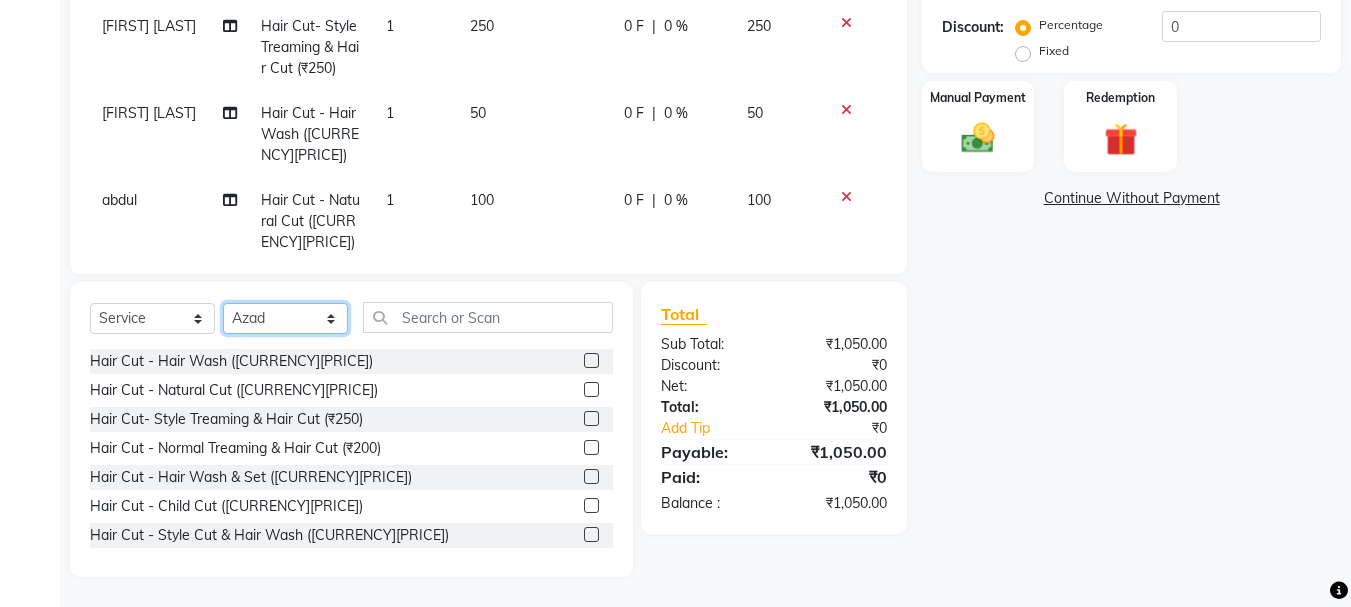 click on "Select Stylist [NAME] [NAME] [NAME] [NAME] [NAME] [NAME] [NAME] [NAME] [NAME] [NAME] [NAME] [NAME] [NAME] [NAME]" 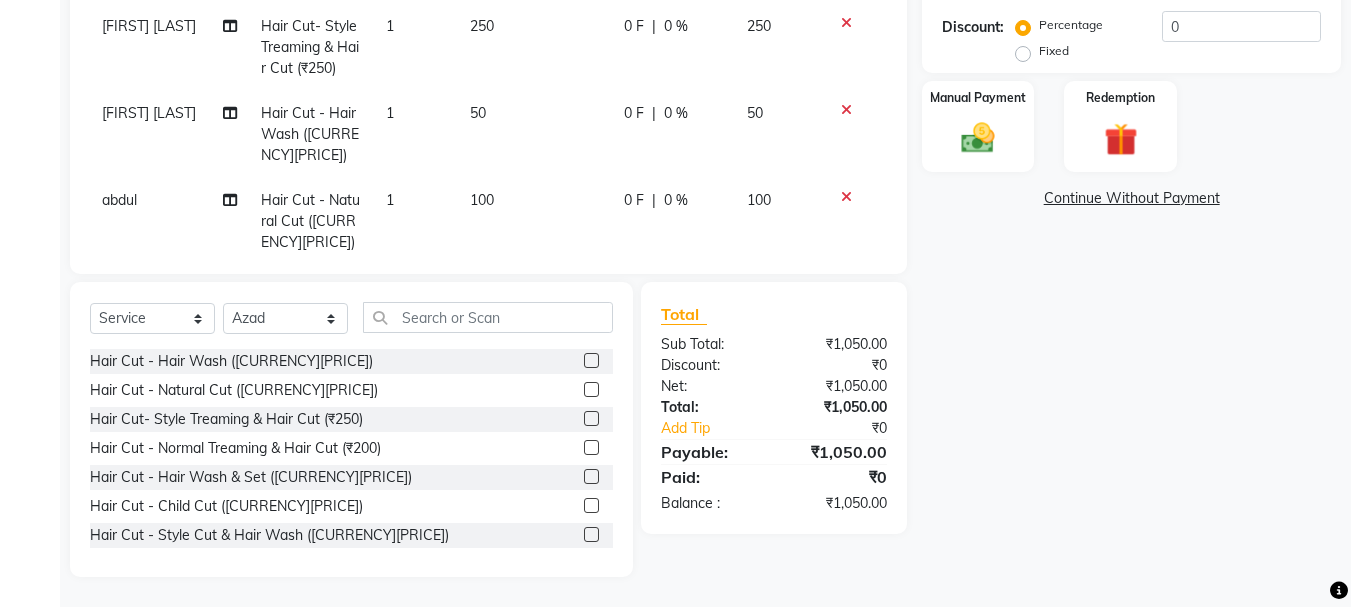 click 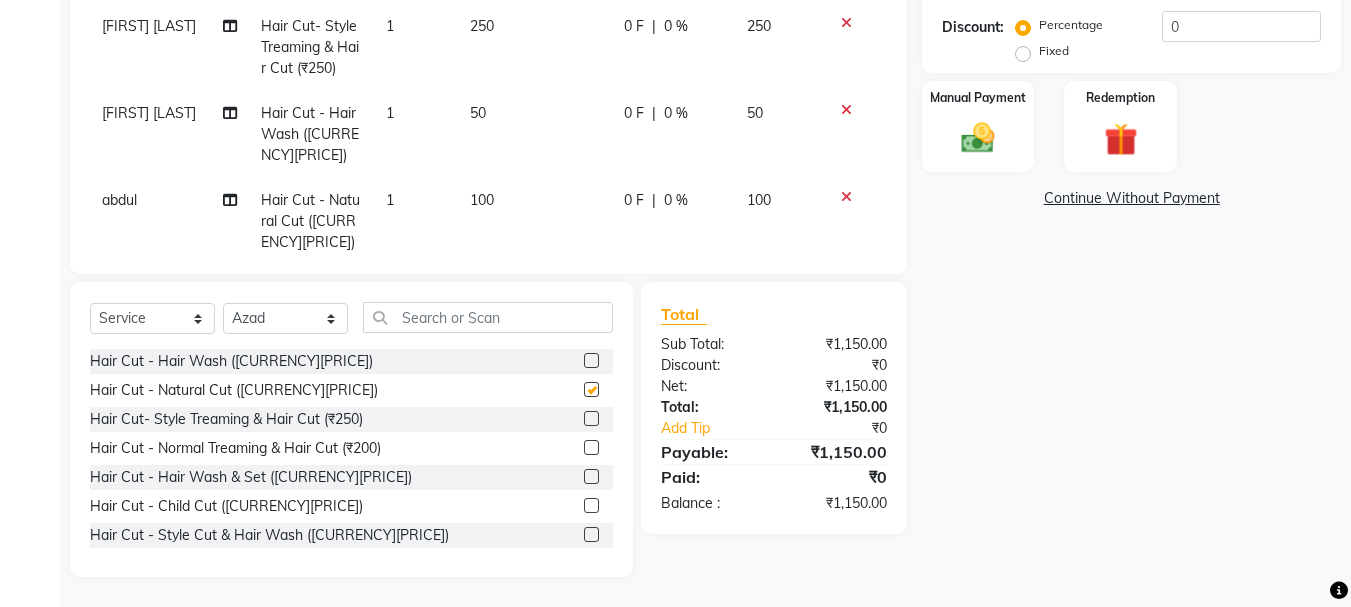 checkbox on "false" 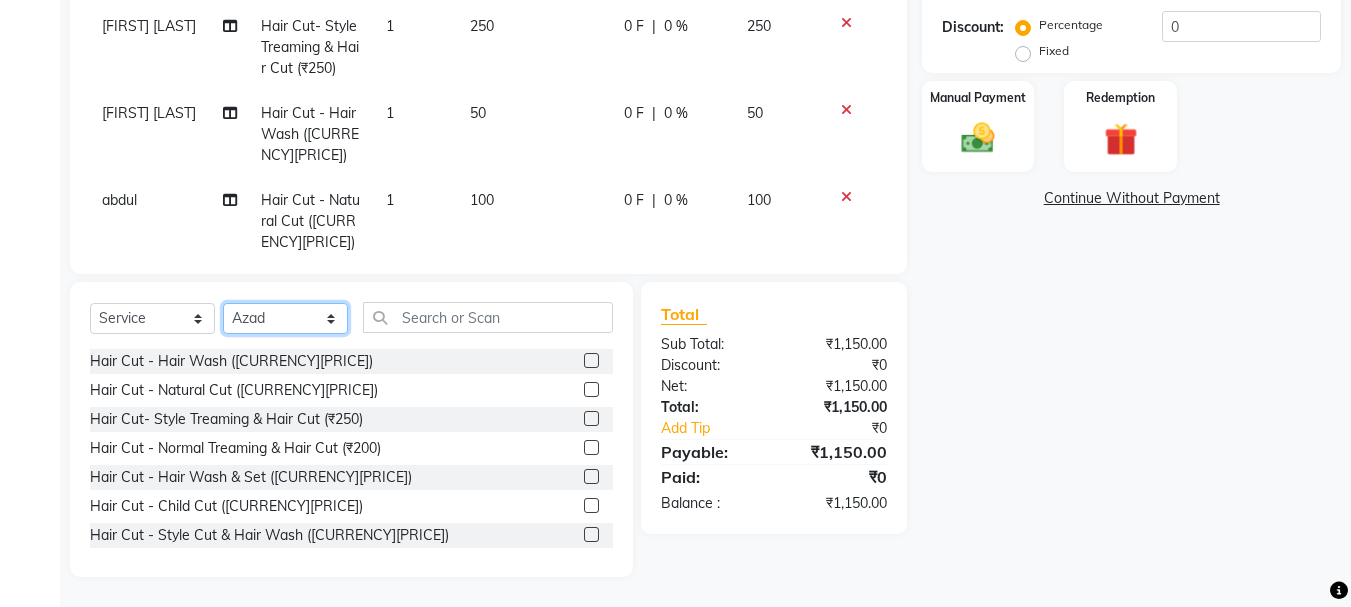 click on "Select Stylist [NAME] [NAME] [NAME] [NAME] [NAME] [NAME] [NAME] [NAME] [NAME] [NAME] [NAME] [NAME] [NAME] [NAME]" 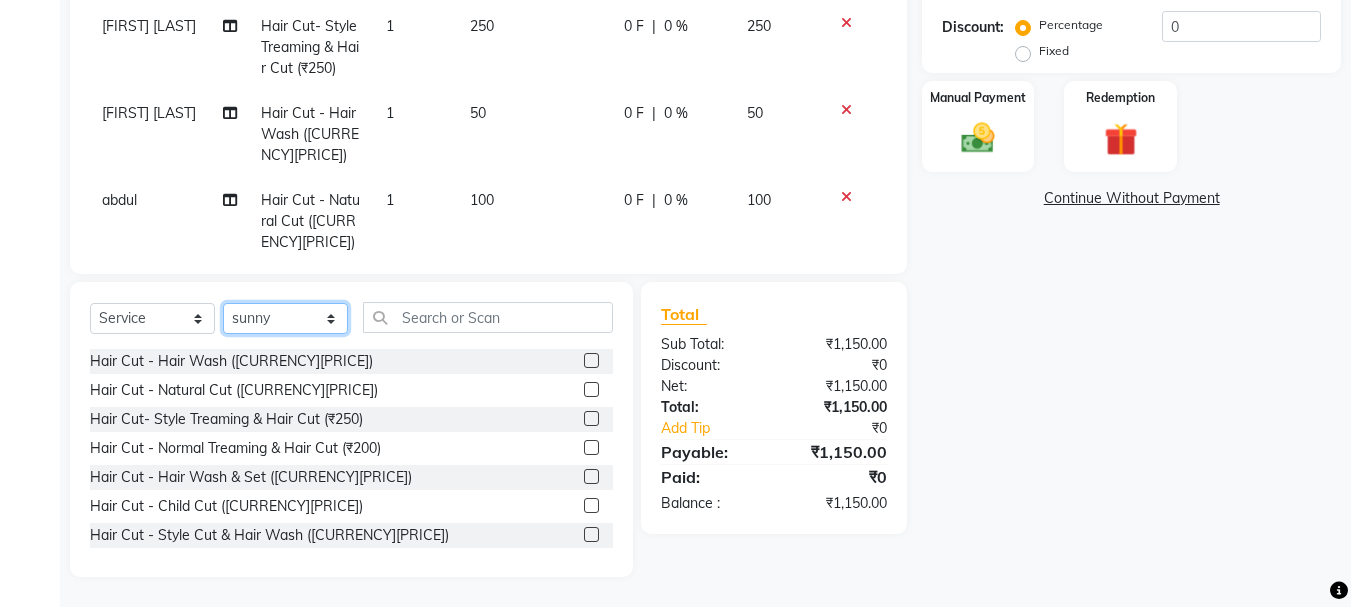 click on "Select Stylist [NAME] [NAME] [NAME] [NAME] [NAME] [NAME] [NAME] [NAME] [NAME] [NAME] [NAME] [NAME] [NAME] [NAME]" 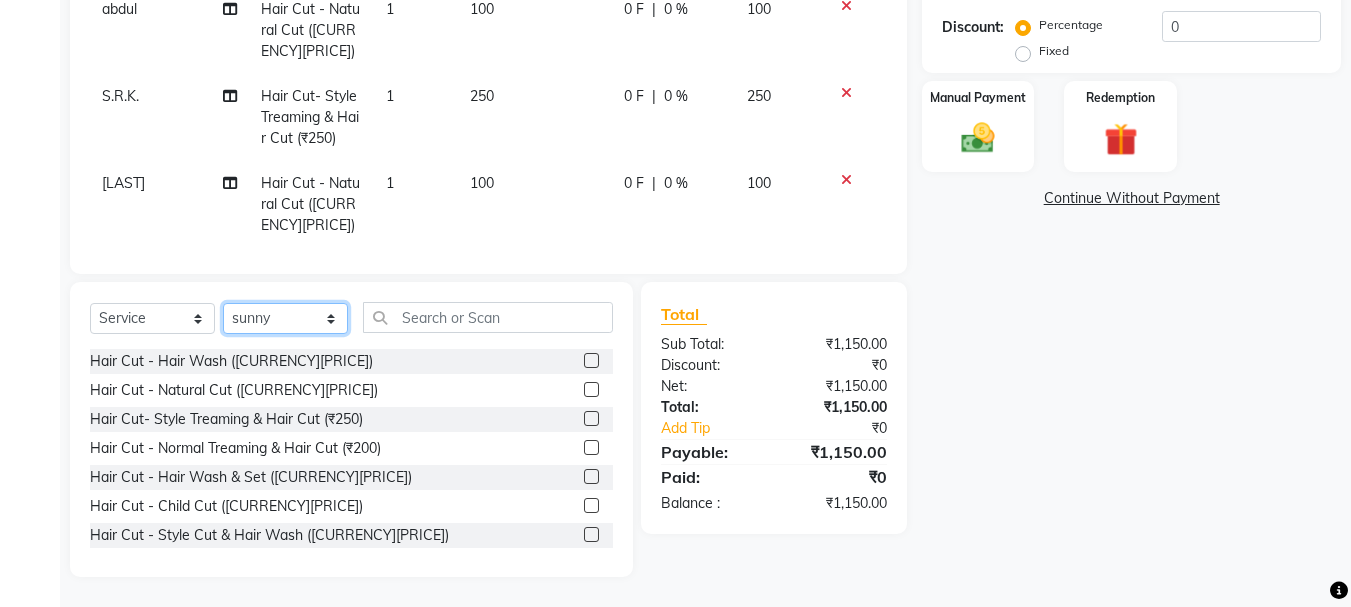 scroll, scrollTop: 225, scrollLeft: 0, axis: vertical 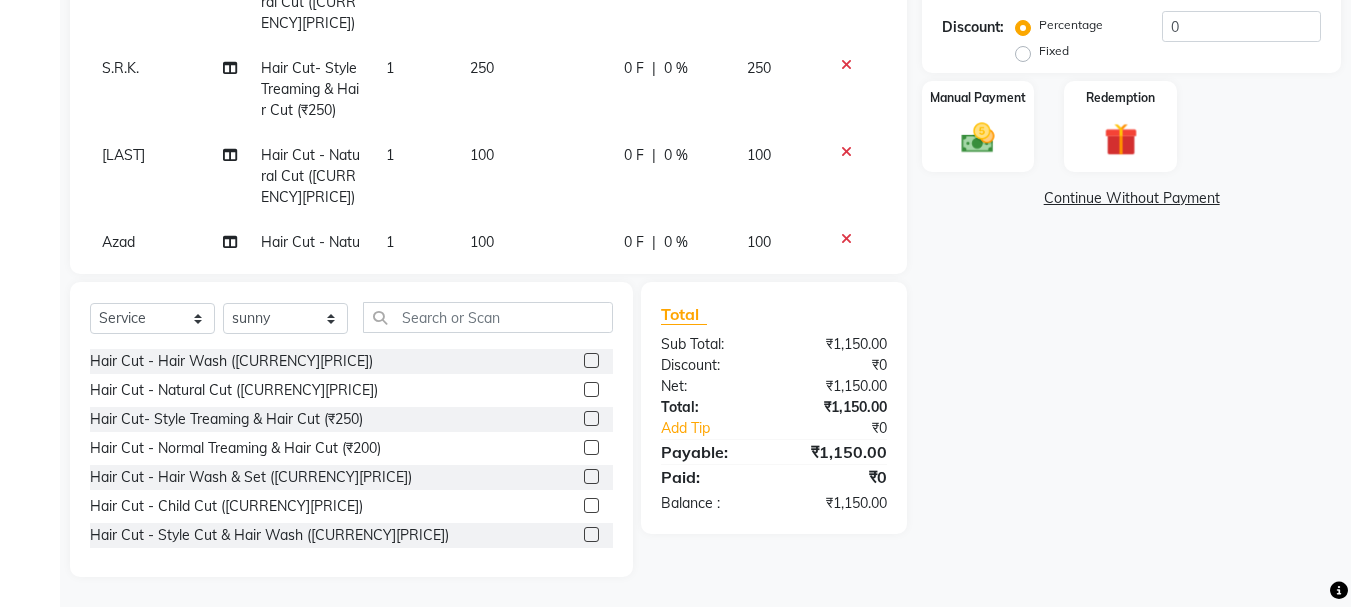 click 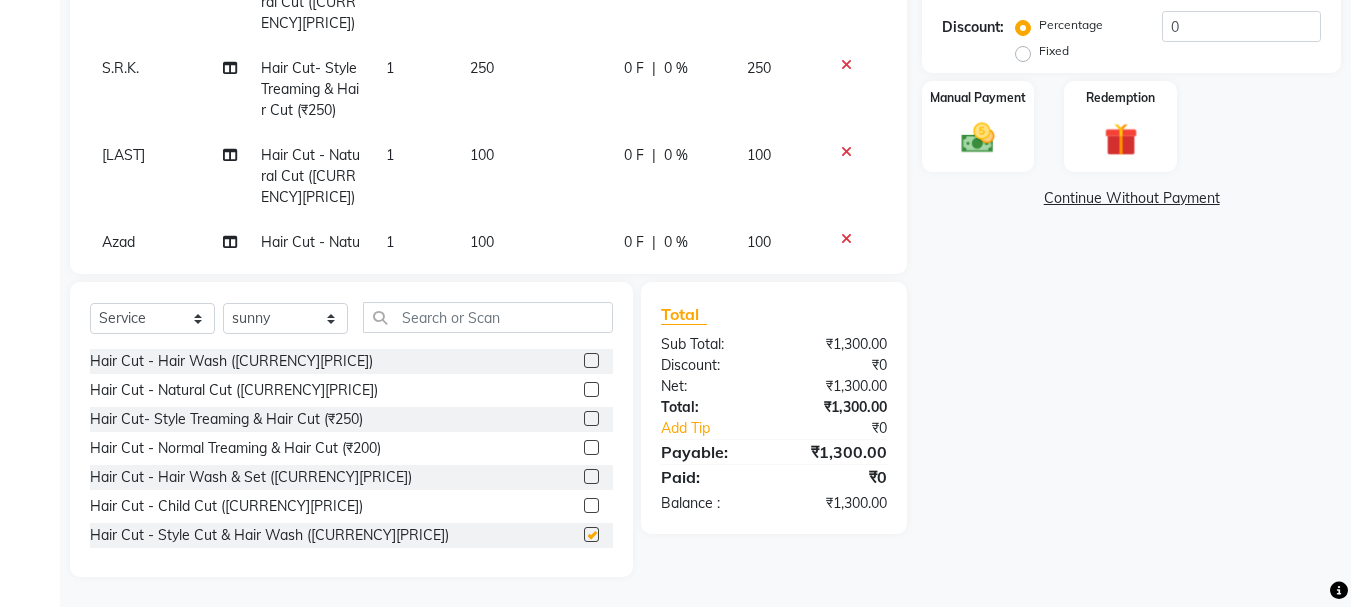 checkbox on "false" 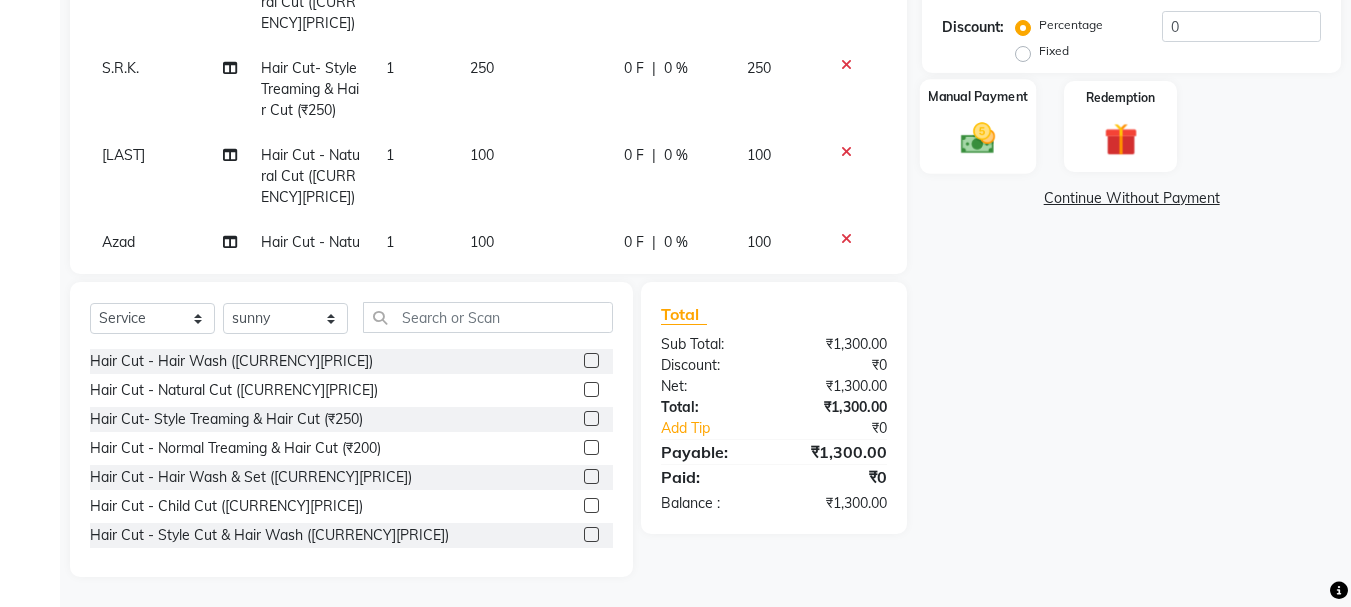 click 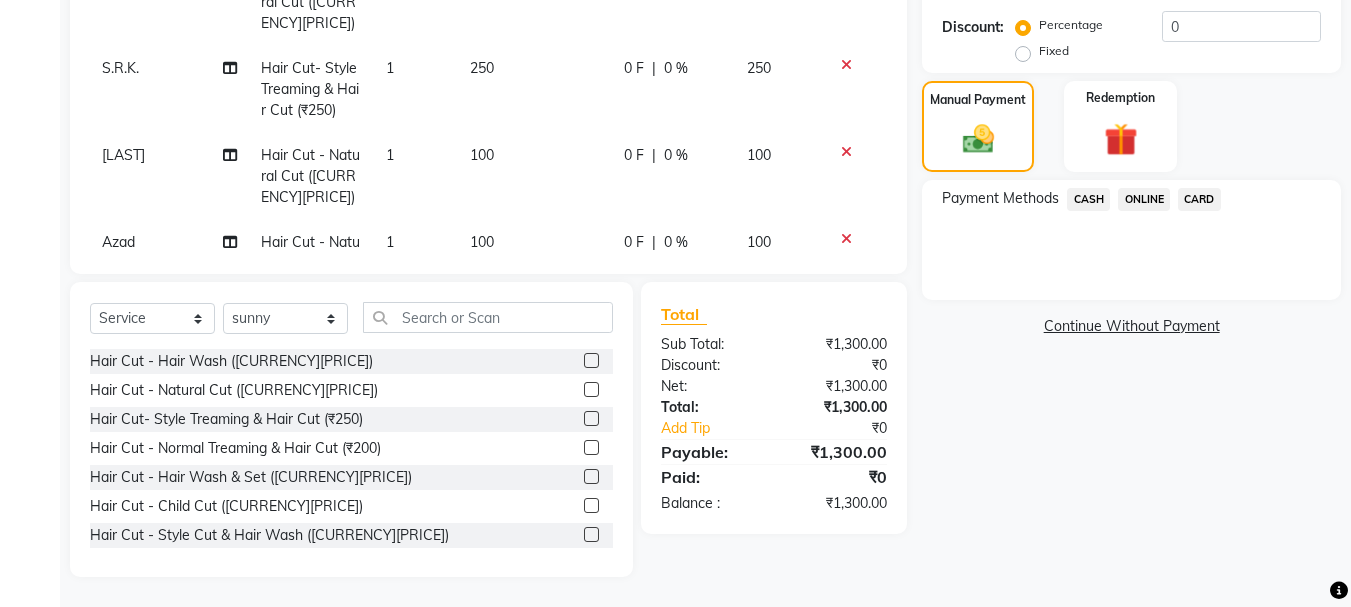 click on "CASH" 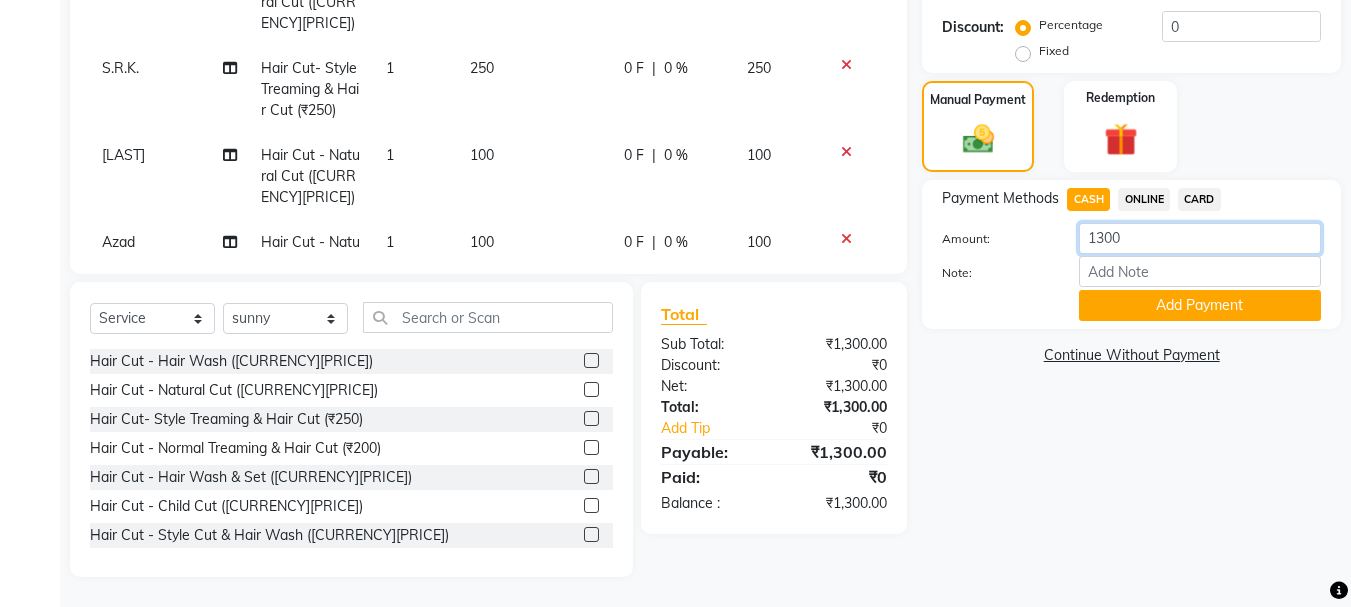 click on "1300" 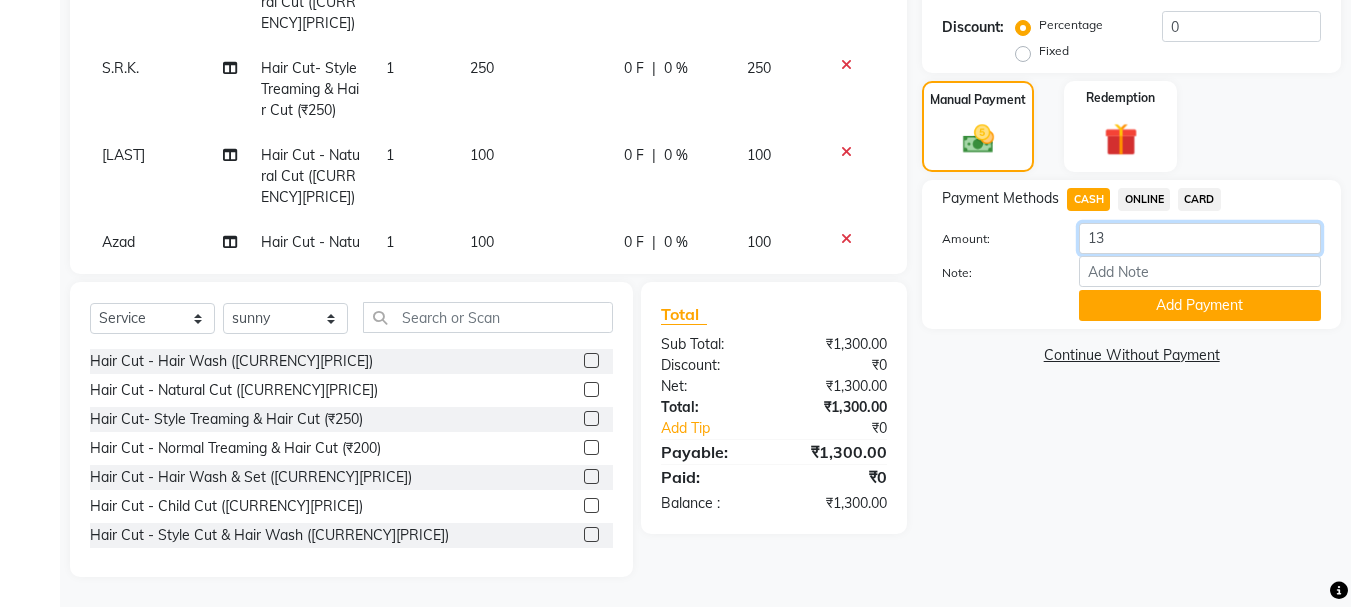 type on "1" 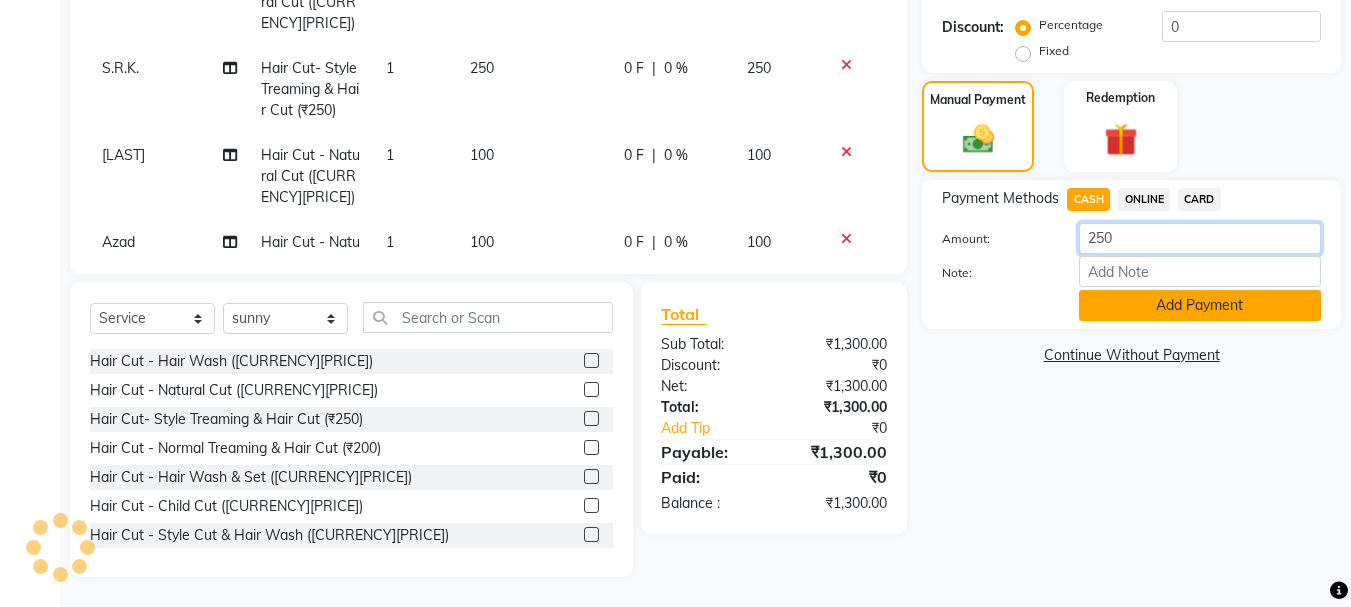 type on "250" 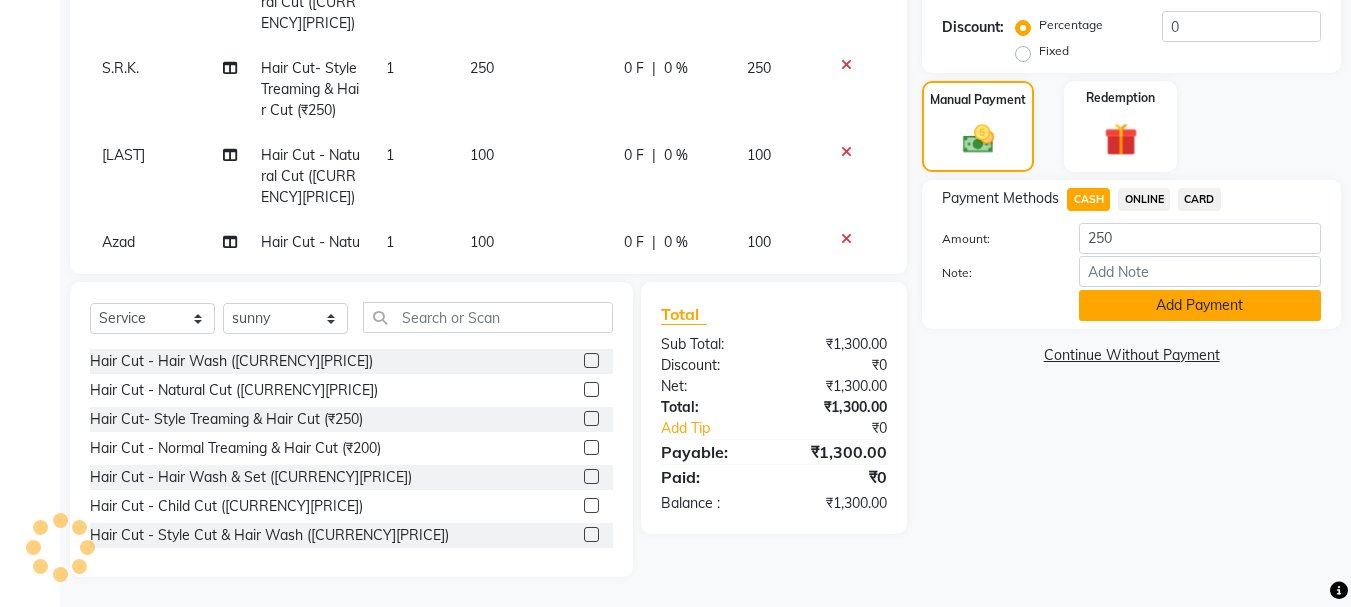 click on "Add Payment" 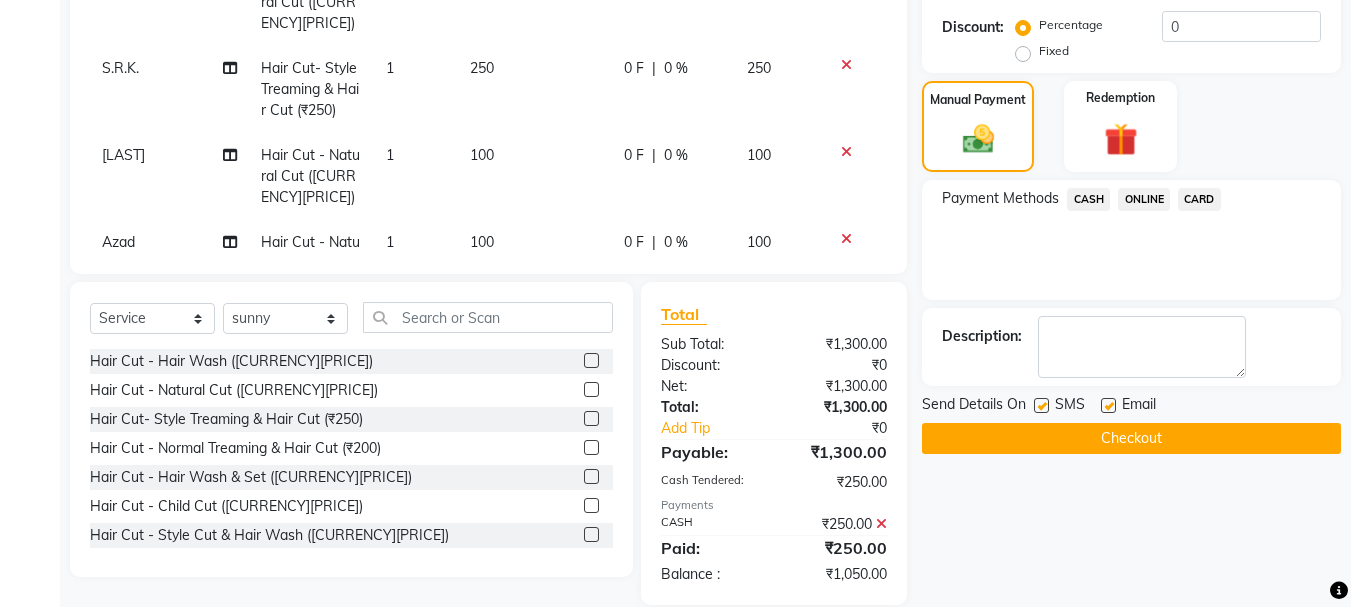 click on "ONLINE" 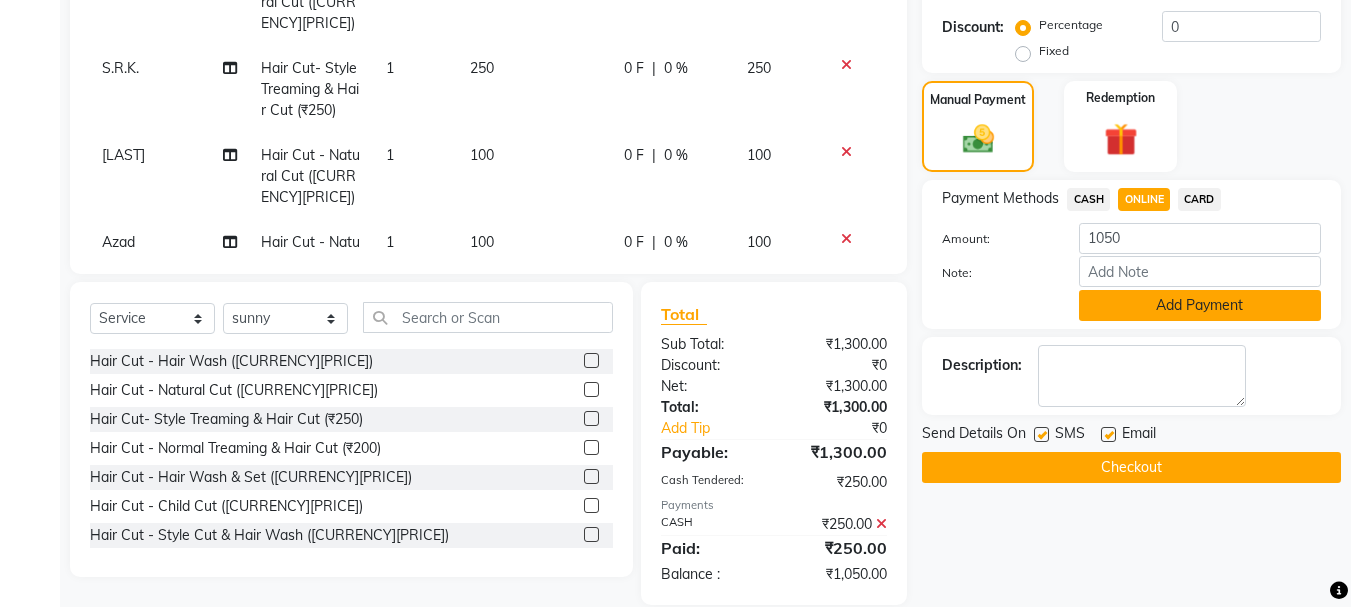 click on "Add Payment" 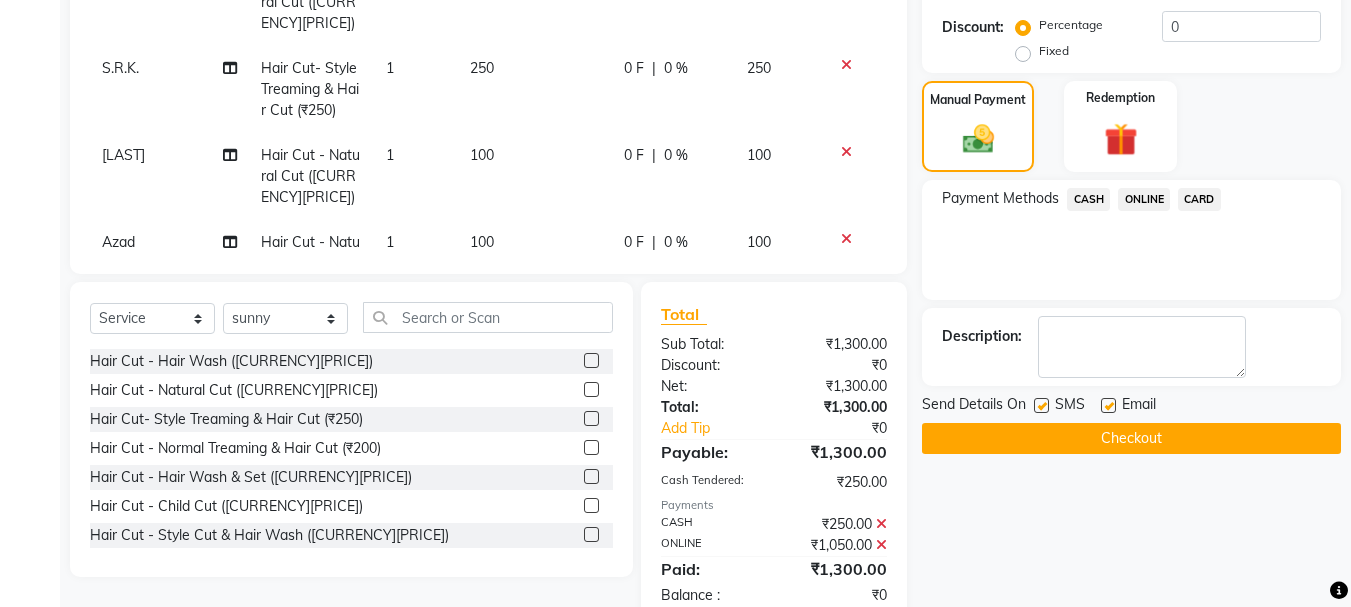 click on "Checkout" 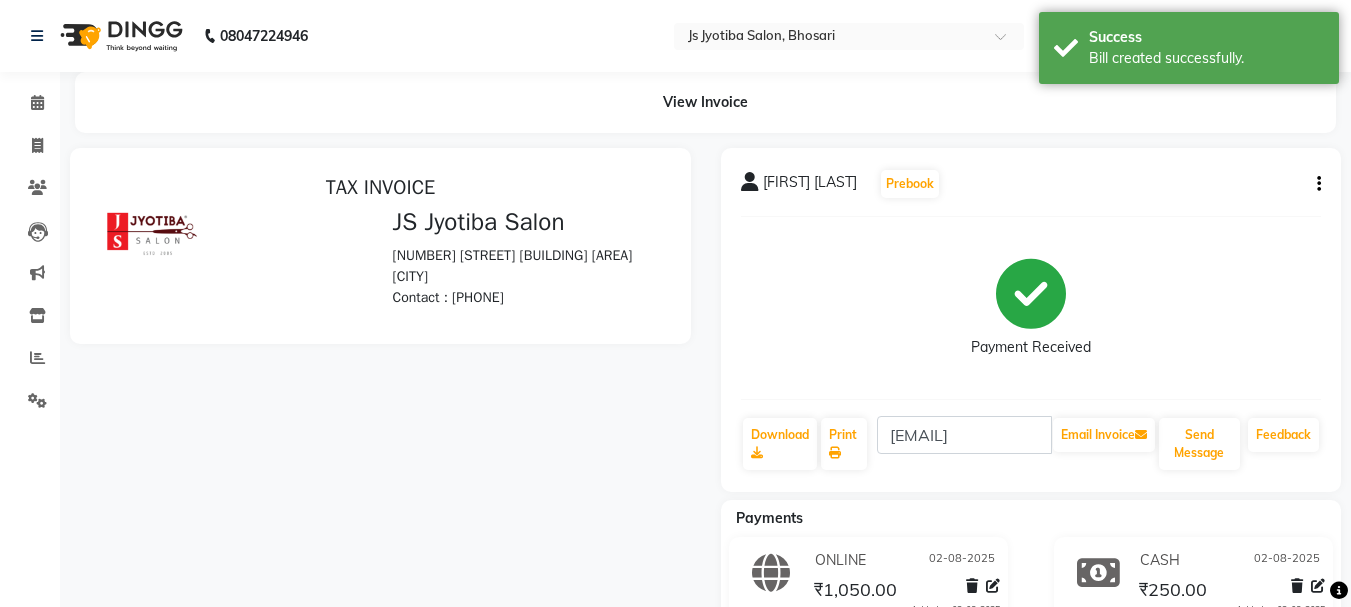 scroll, scrollTop: 0, scrollLeft: 0, axis: both 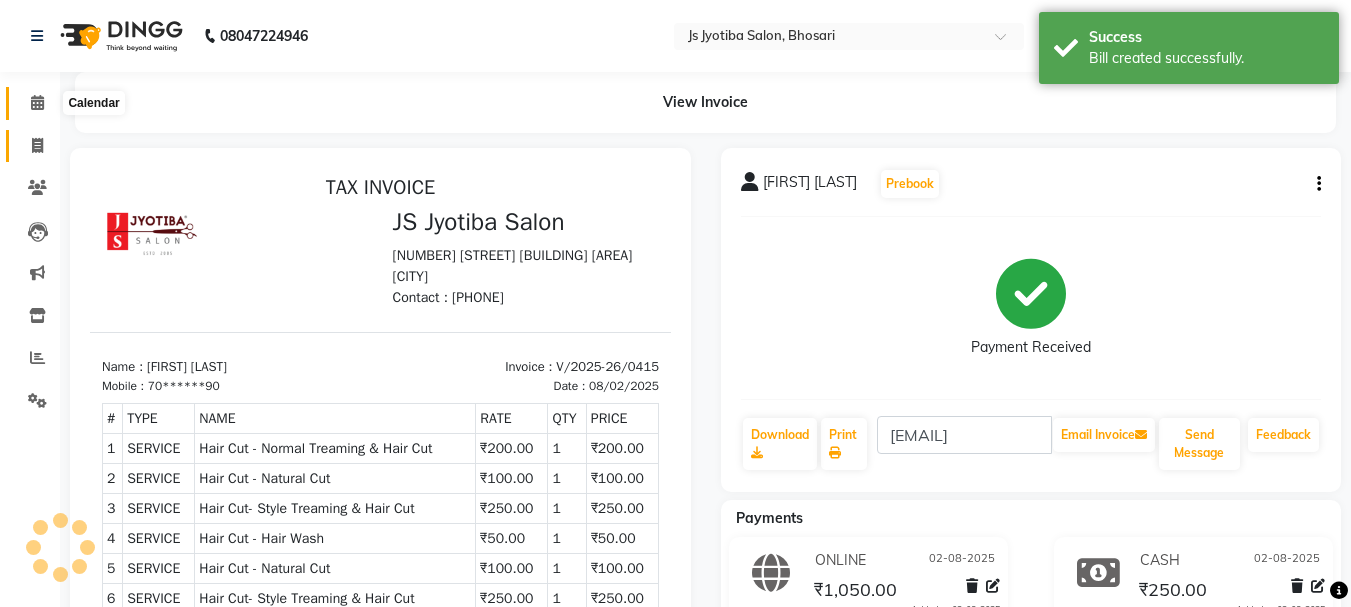 click 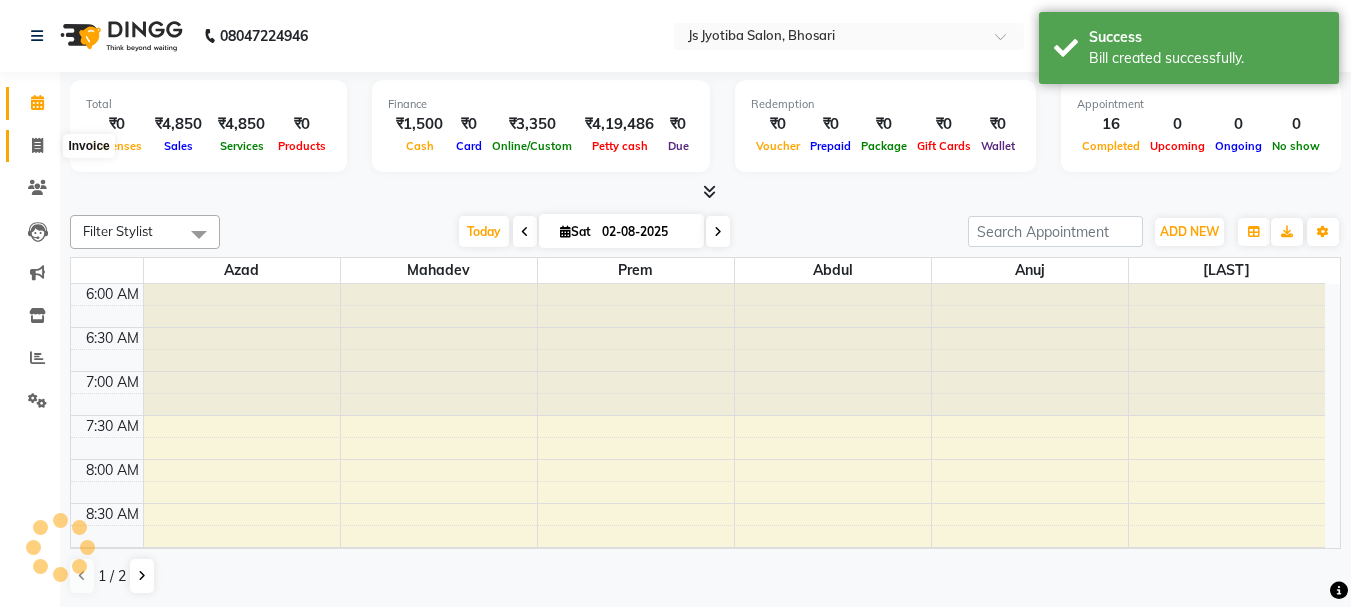 click 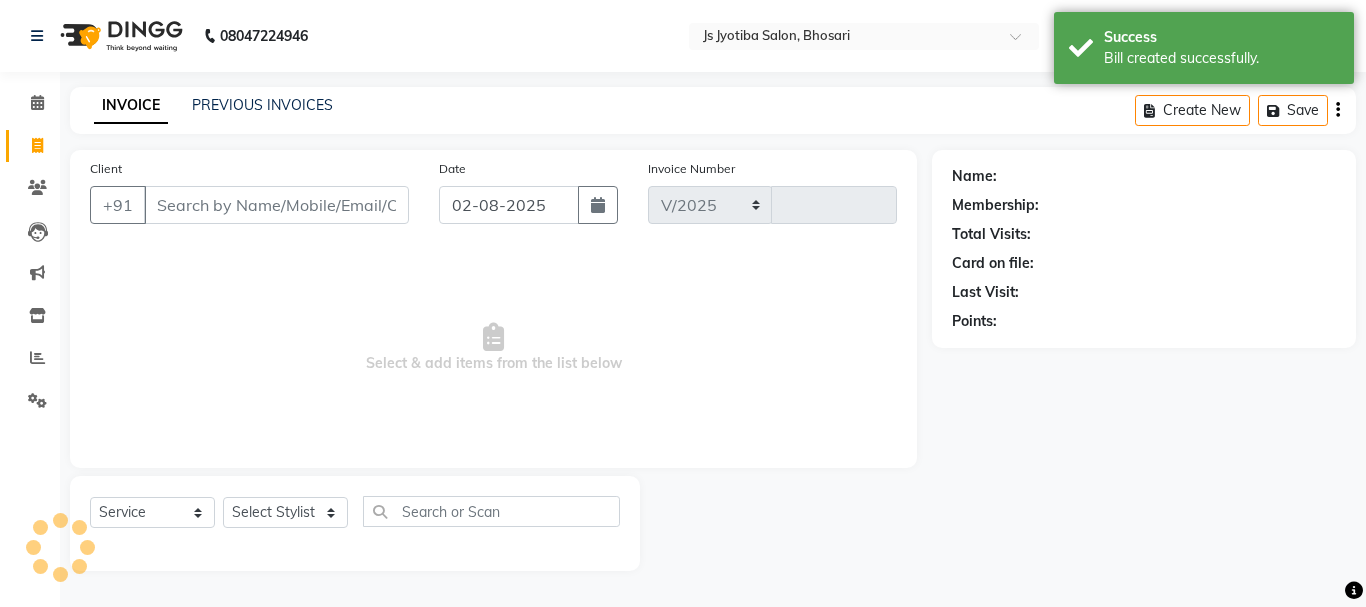 select on "554" 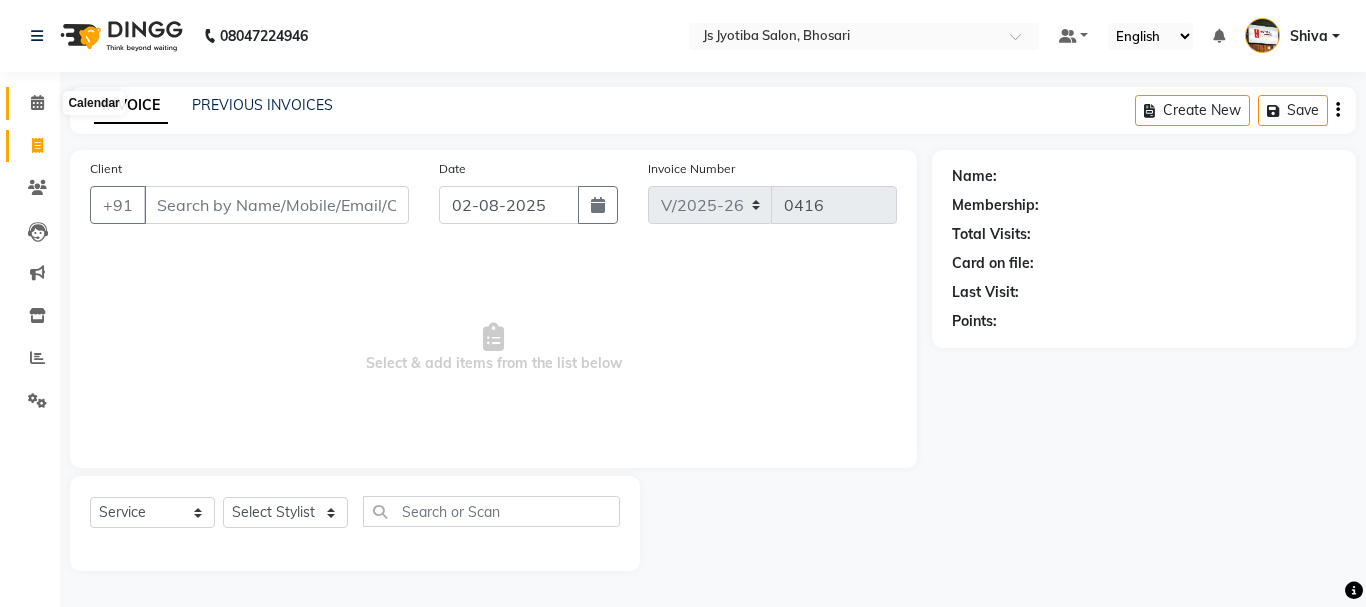 click 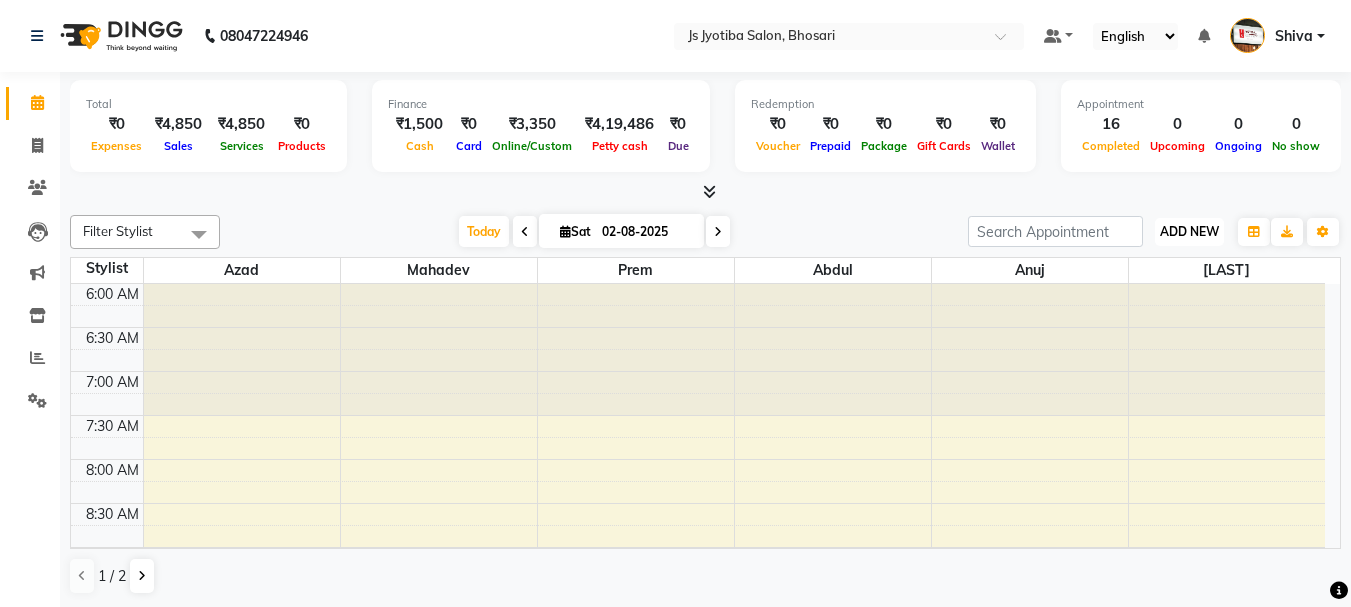 click on "ADD NEW" at bounding box center [1189, 231] 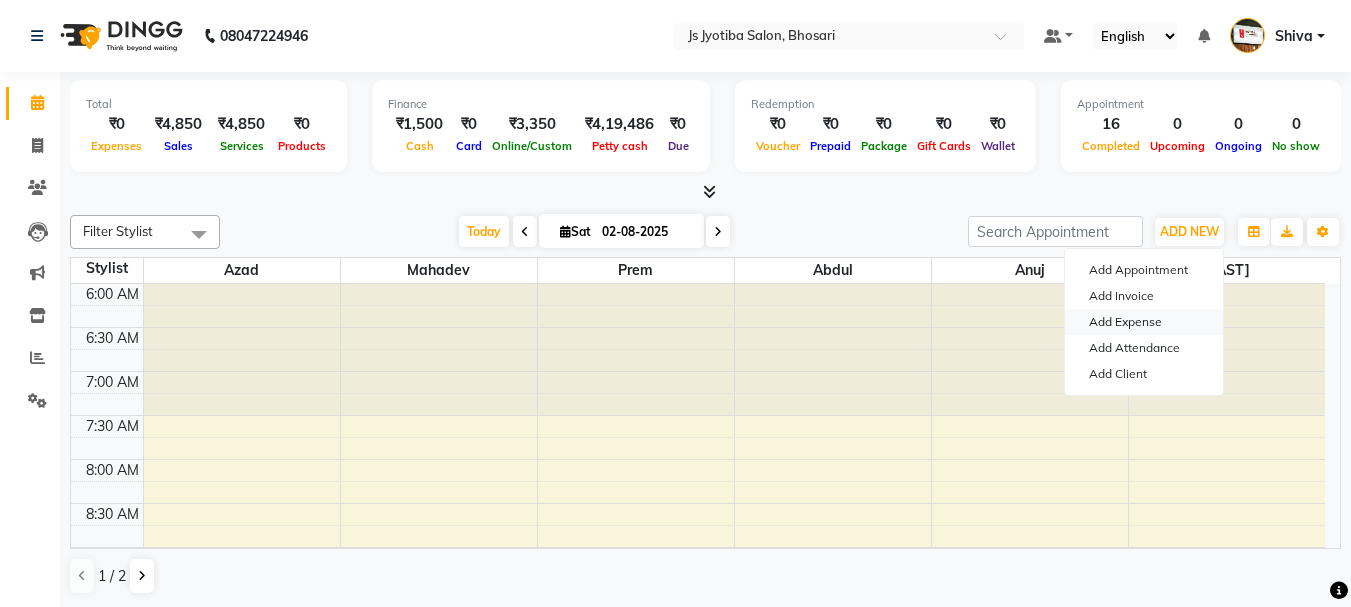 click on "Add Expense" at bounding box center (1144, 322) 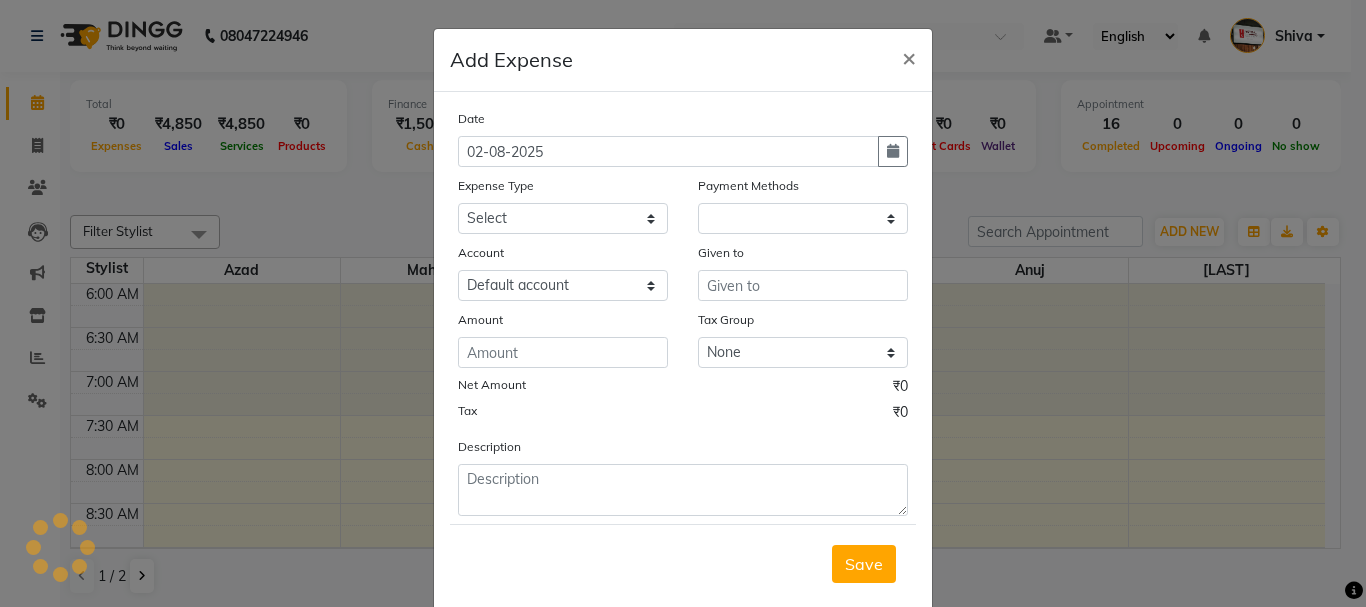 select on "1" 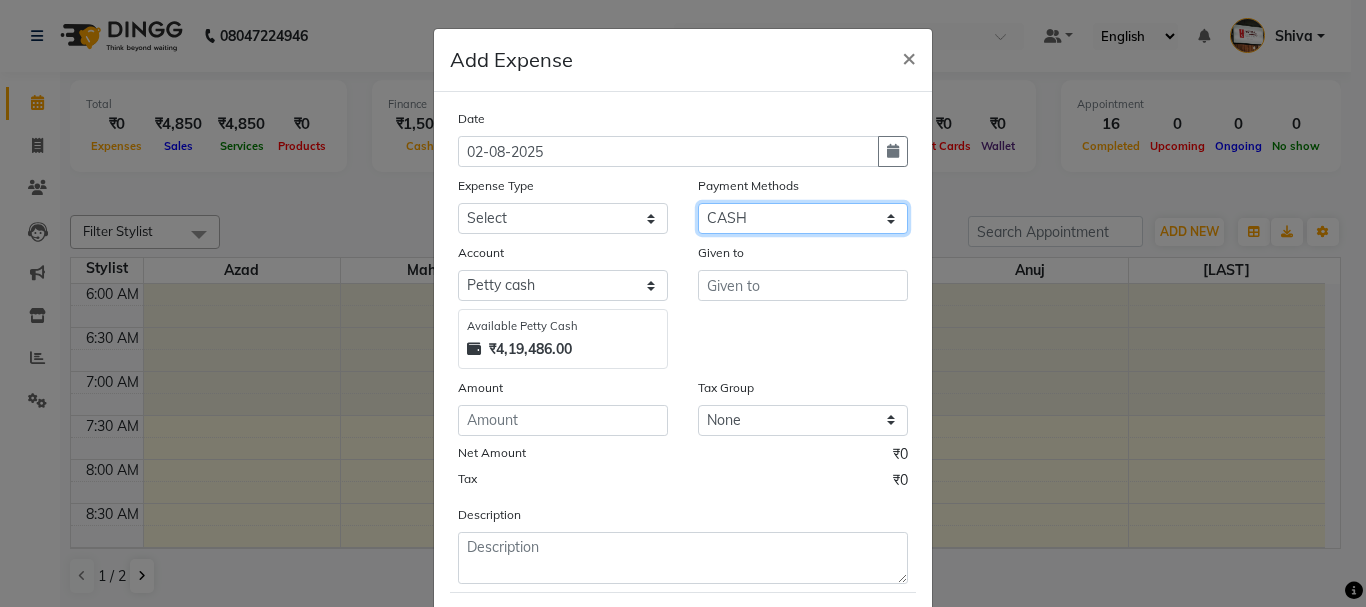 click on "Select CASH ONLINE CARD" 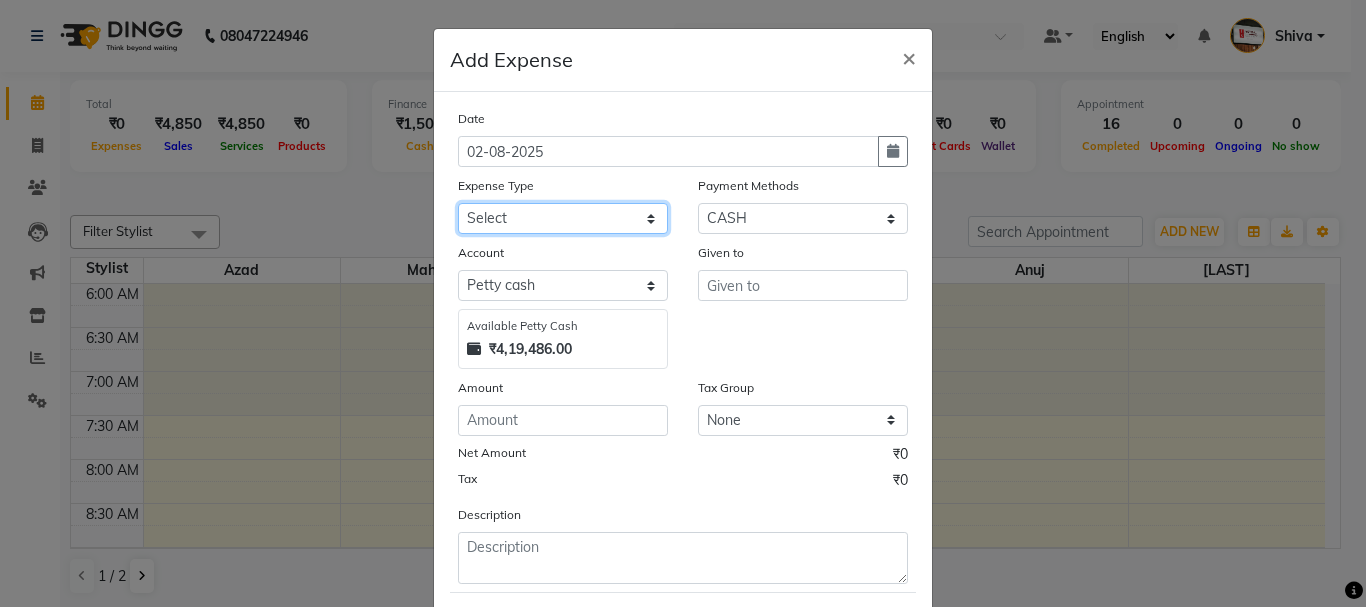 drag, startPoint x: 590, startPoint y: 218, endPoint x: 581, endPoint y: 225, distance: 11.401754 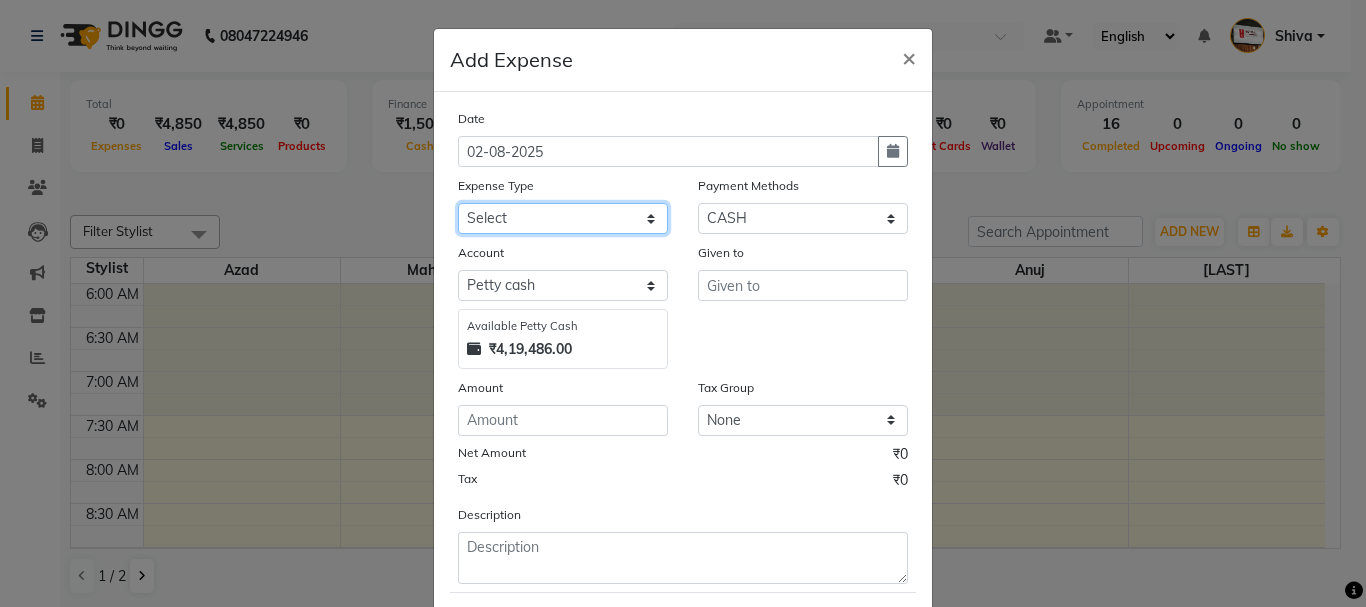 click on "Select Advance salary Advance salary ajaj Bank charges Car maintenance  Cash transfer to bank Cash transfer to hub Client Snacks Clinical charges Equipment Fuel Govt fee home Incentive Insurance International purchase Loan Repayment Maintenance Marketing Miscellaneous MRA Other Over times Pantry Product Rent Salary shop shop Staff Snacks Tax Tea & Refreshment TIP Utilities Wifi recharge" 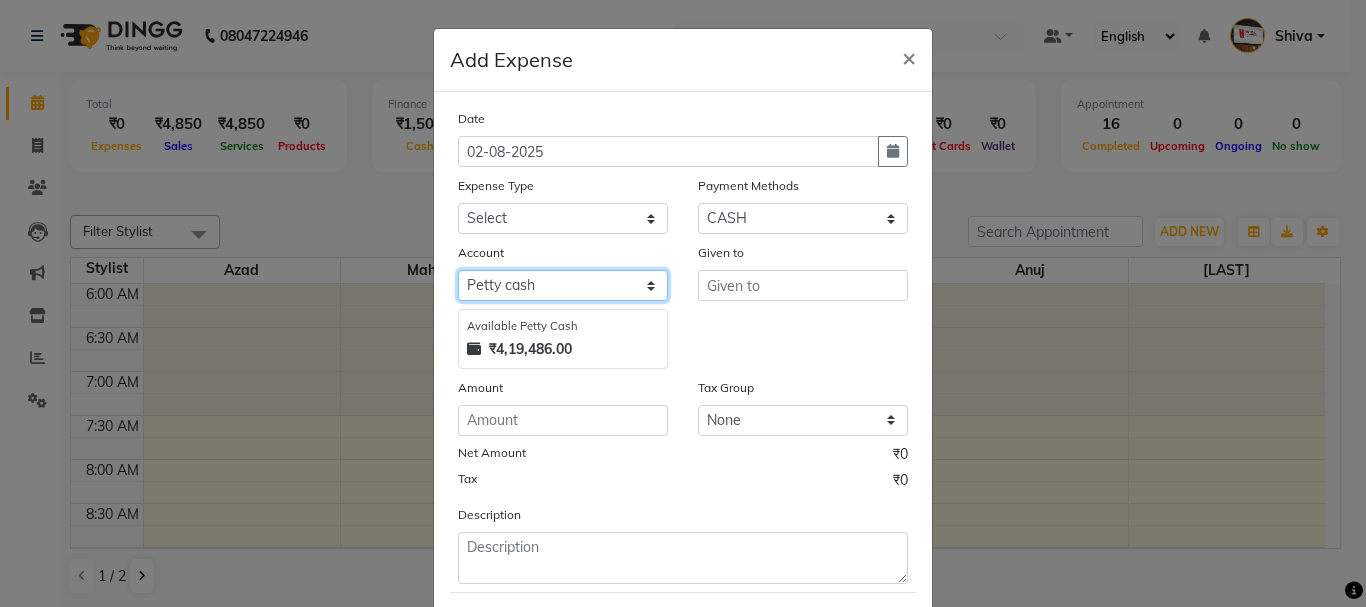 drag, startPoint x: 557, startPoint y: 283, endPoint x: 552, endPoint y: 299, distance: 16.763054 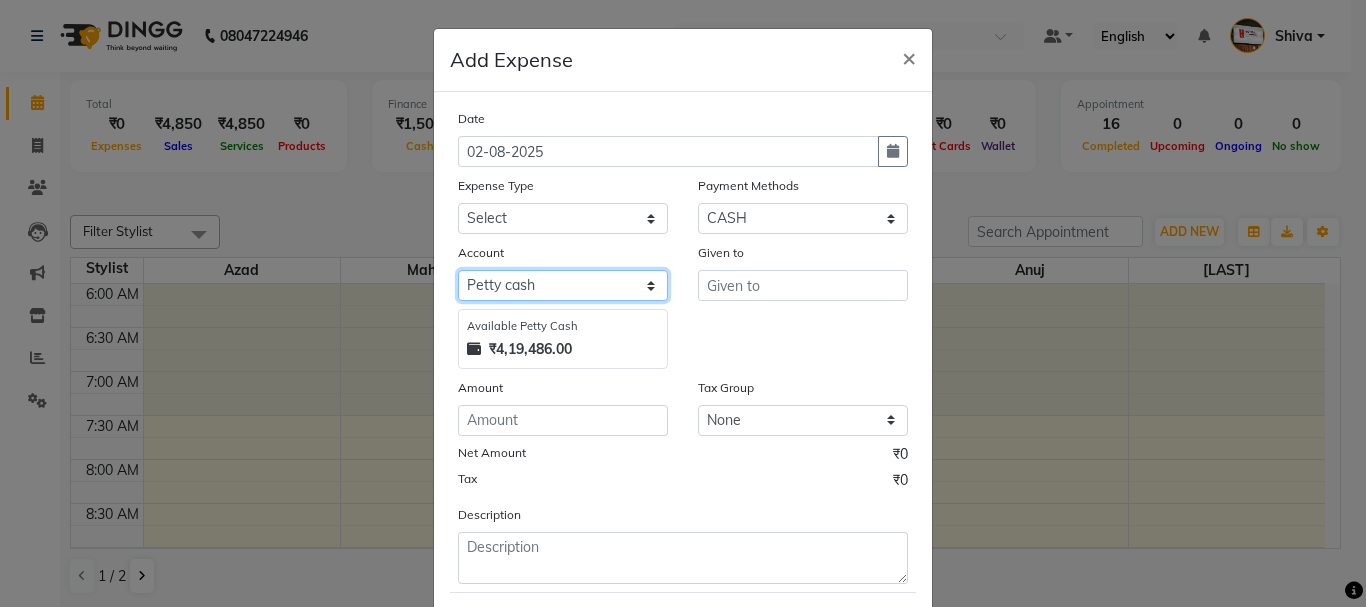 select on "492" 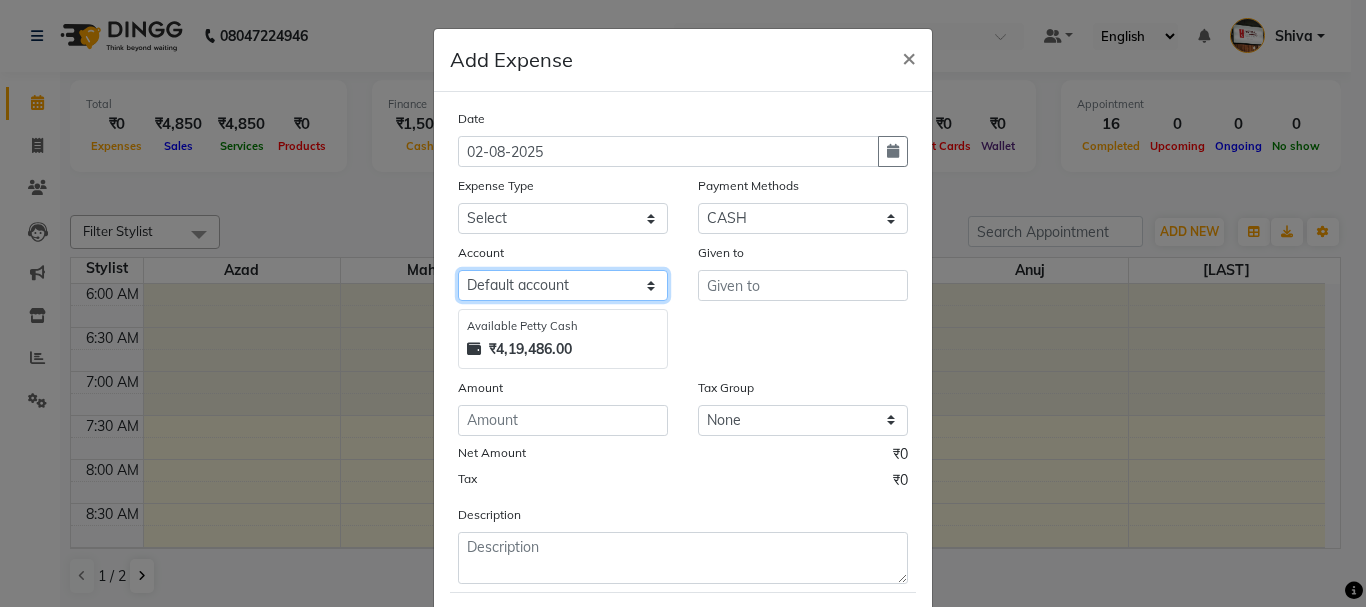 click on "Select Default account Petty cash" 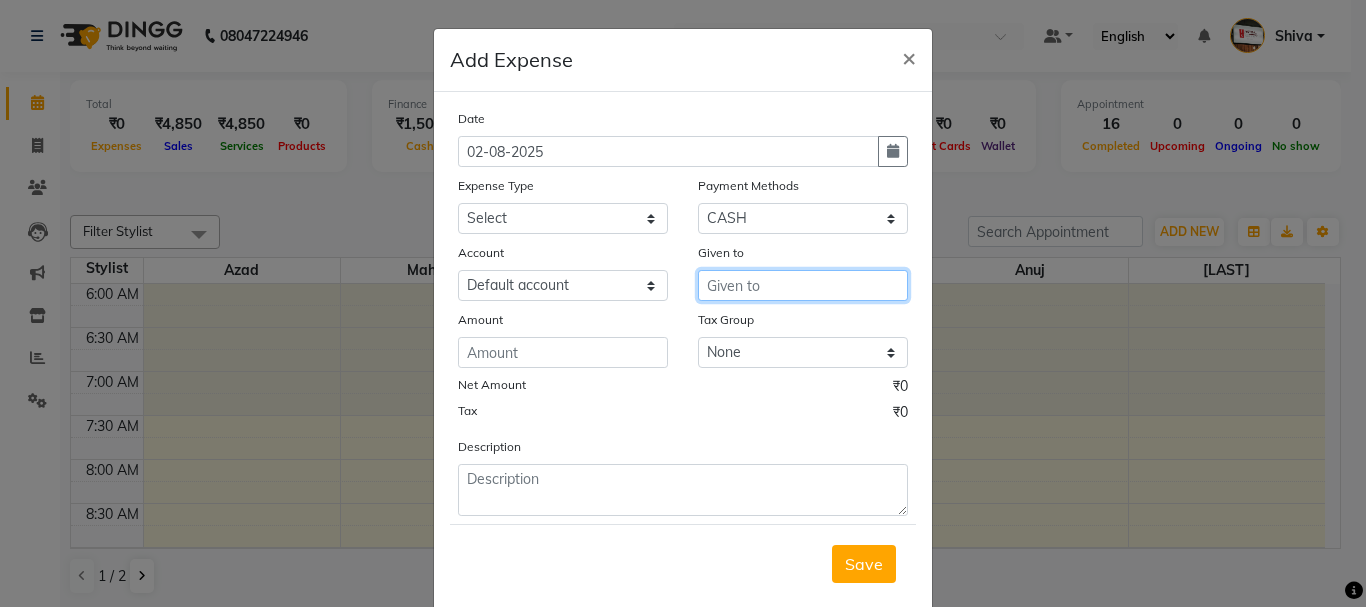 click at bounding box center (803, 285) 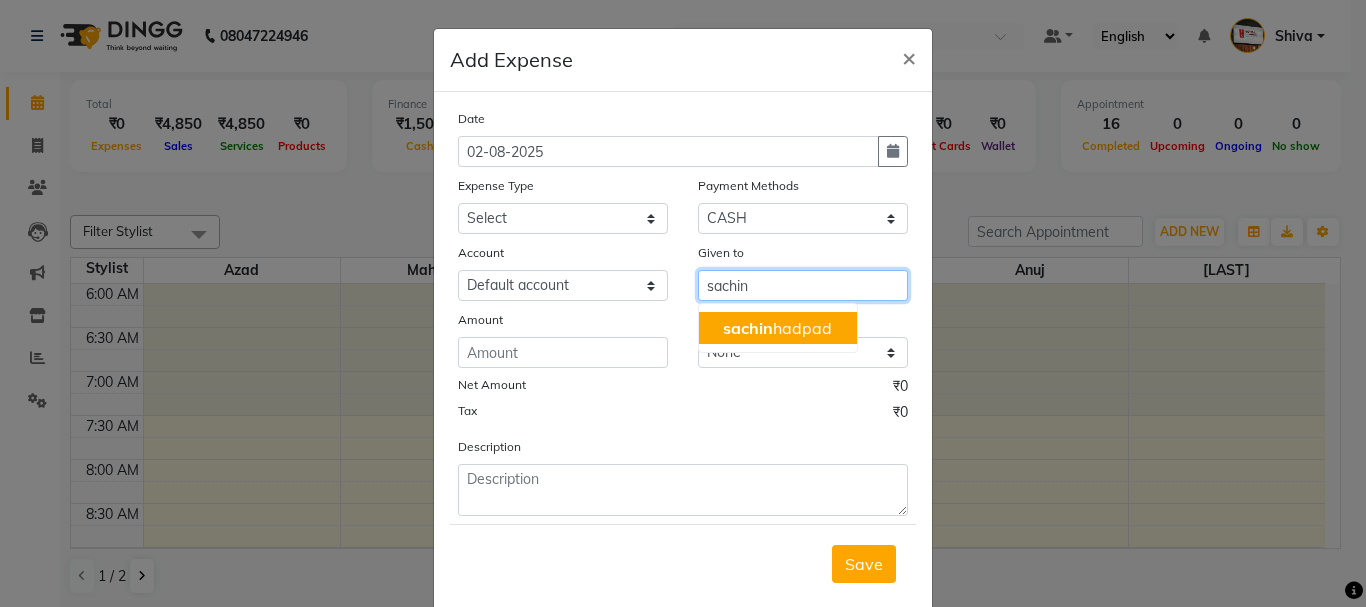 drag, startPoint x: 767, startPoint y: 321, endPoint x: 663, endPoint y: 340, distance: 105.72133 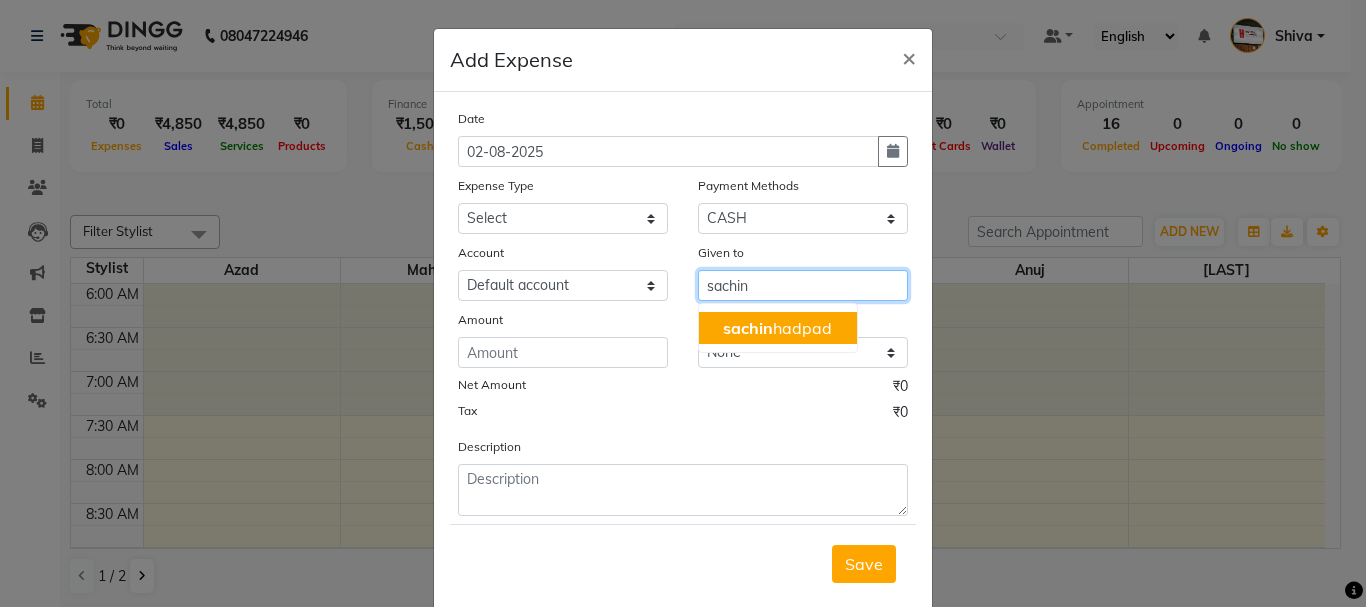 click on "[FIRST] [LAST]" at bounding box center [777, 328] 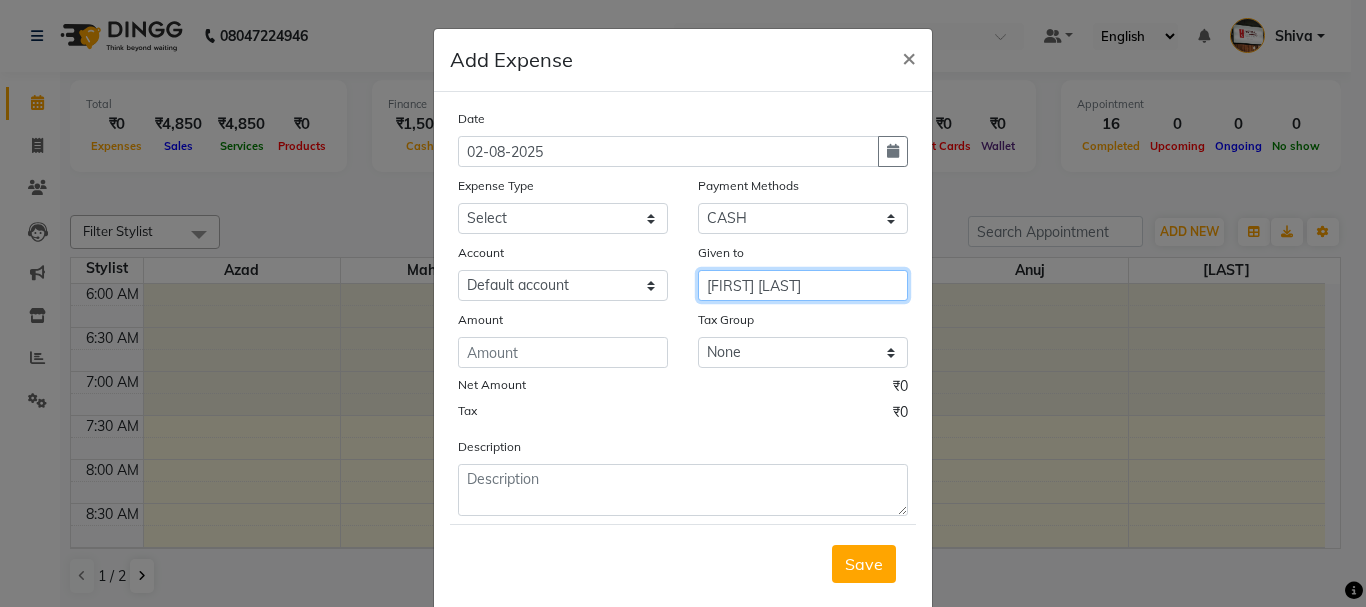 type on "[FIRST] [LAST]" 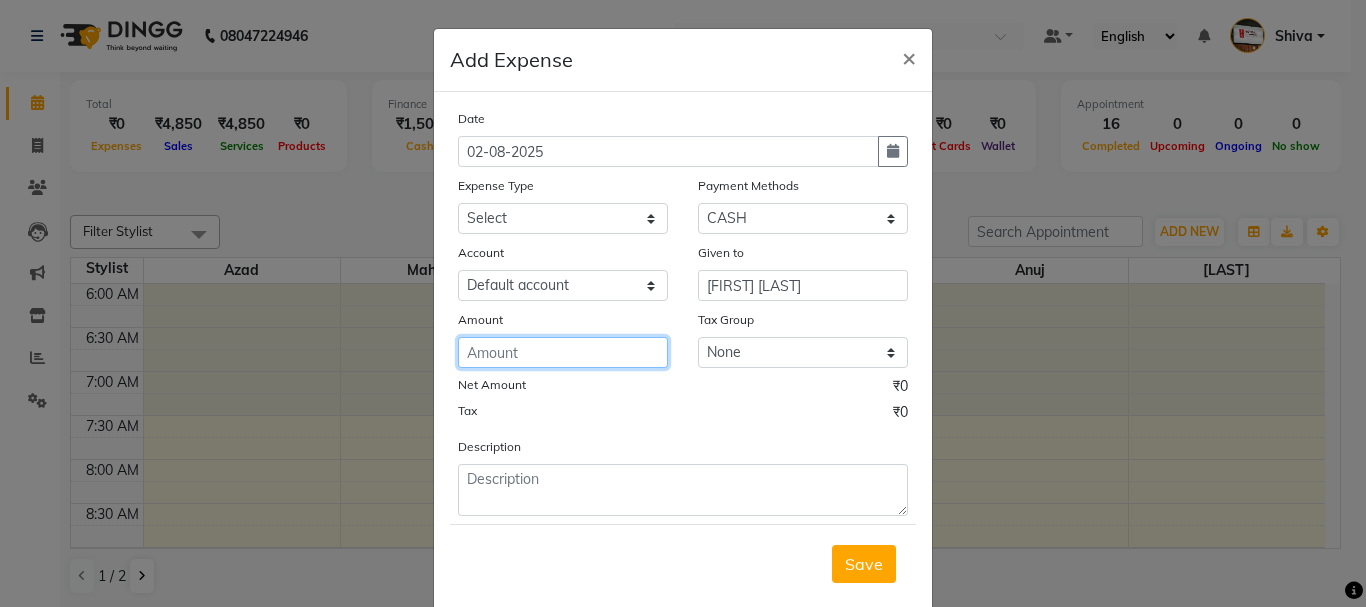 click 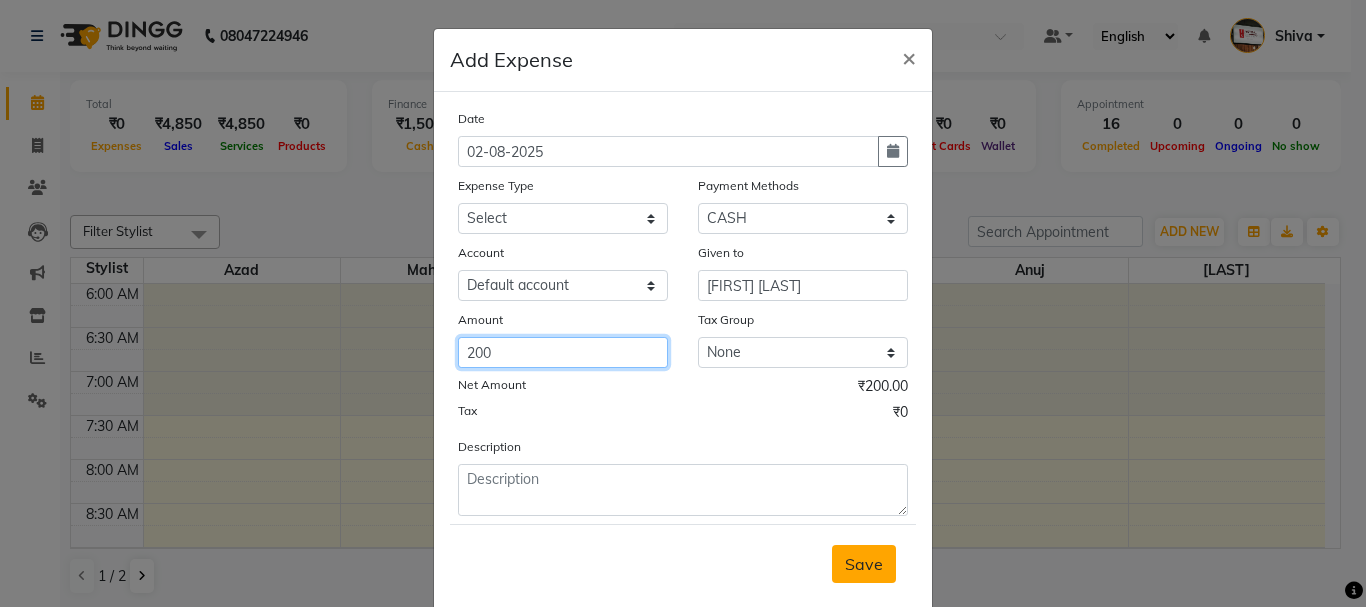 type on "200" 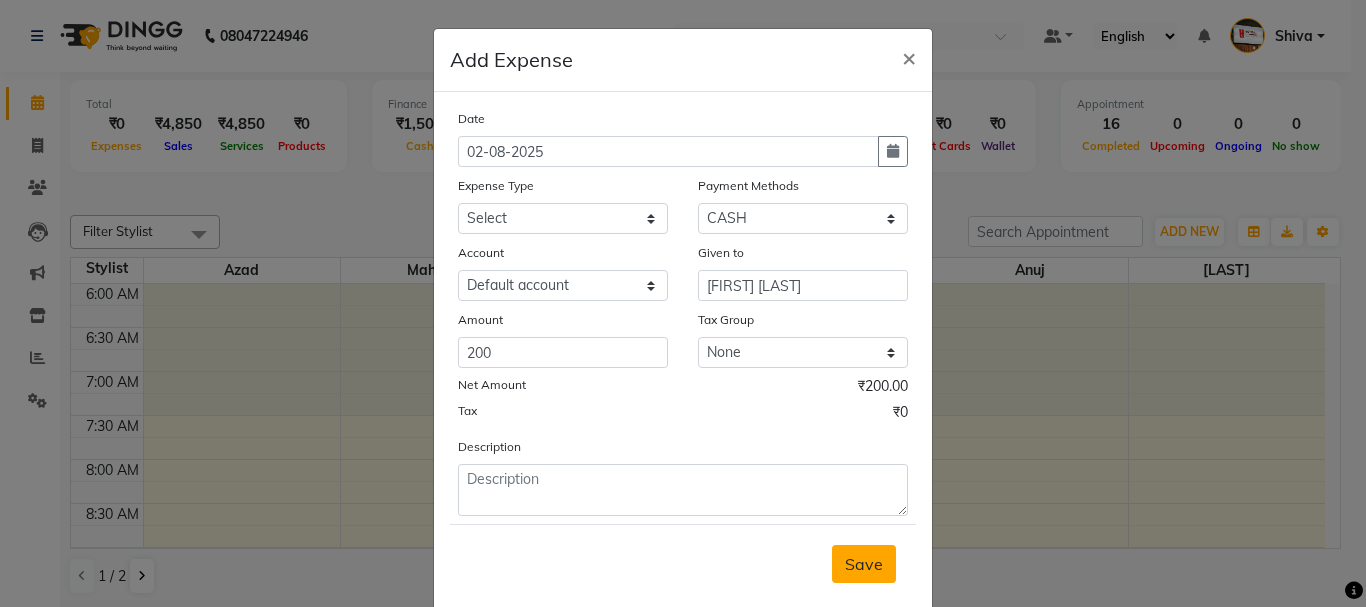 click on "Save" at bounding box center [864, 564] 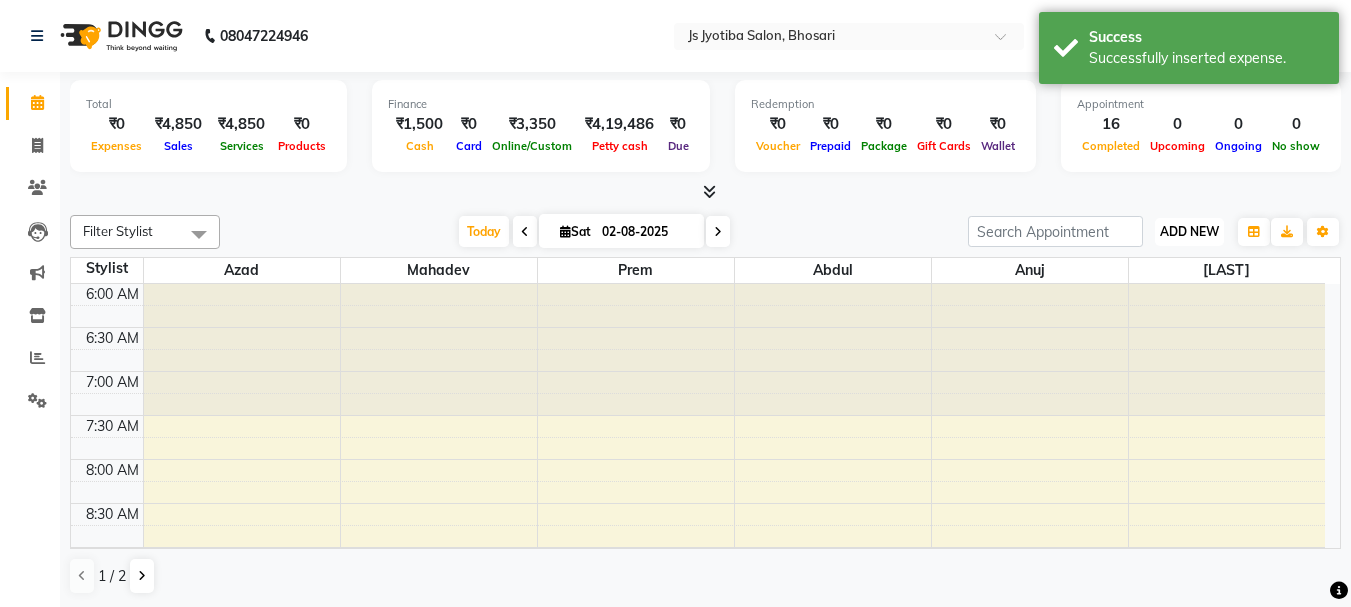 click on "ADD NEW" at bounding box center (1189, 231) 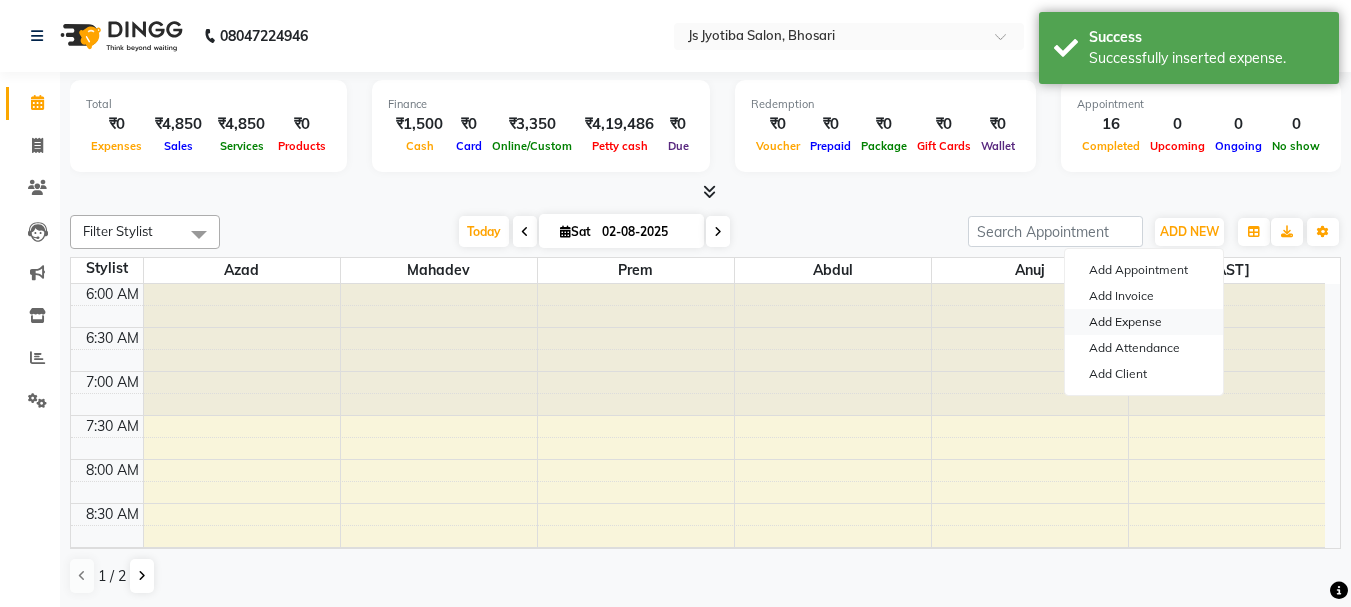 click on "Add Expense" at bounding box center [1144, 322] 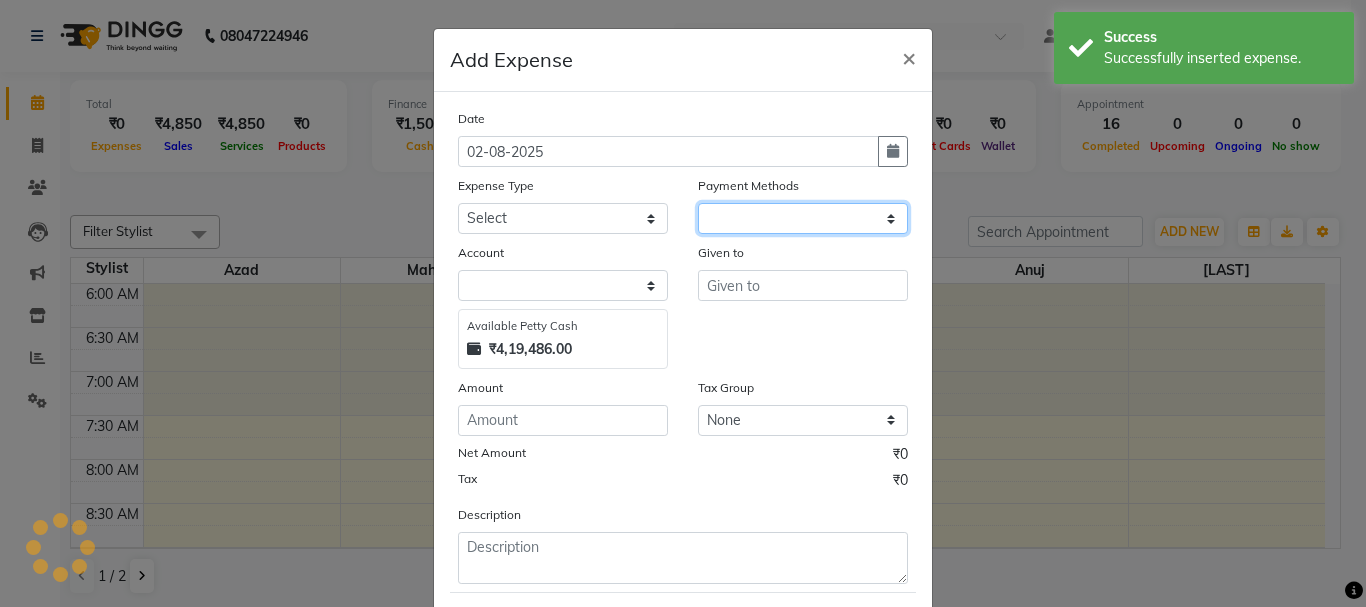 click 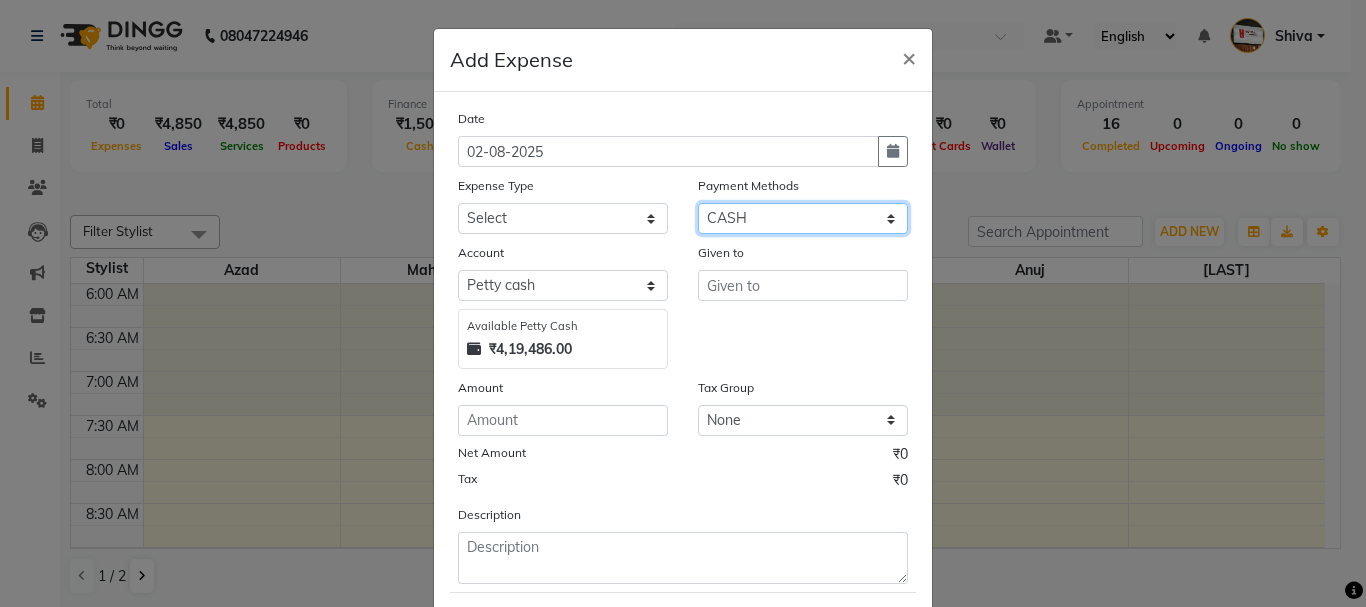 select 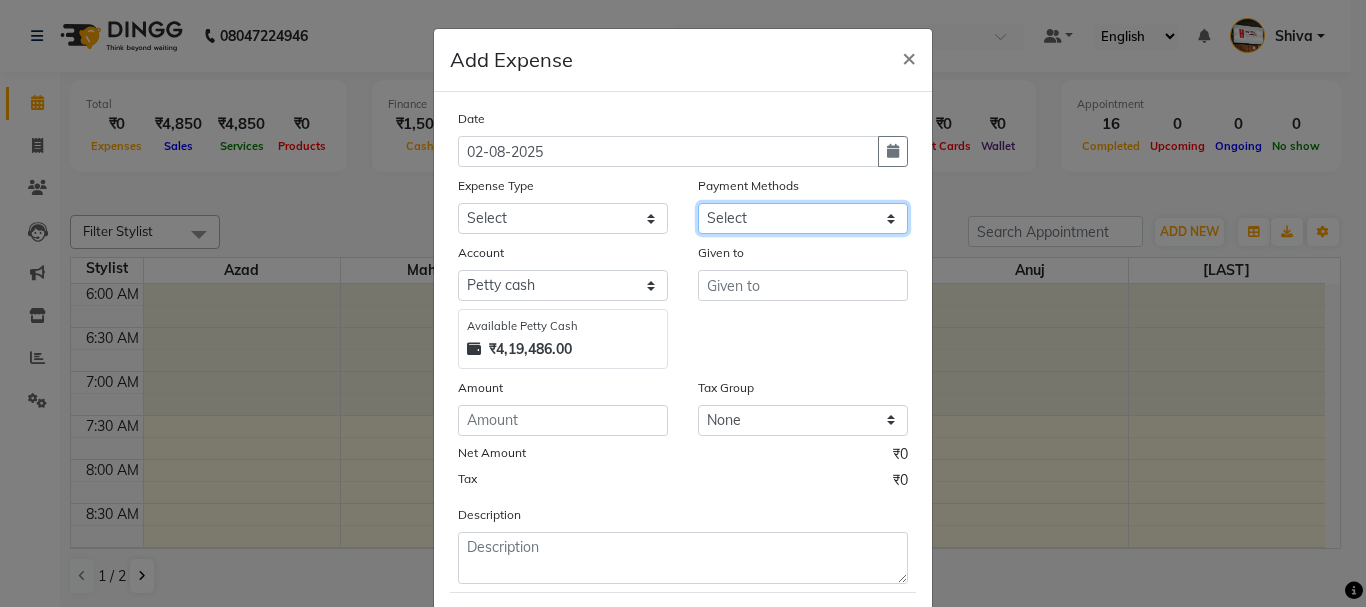 click on "Select CASH ONLINE CARD" 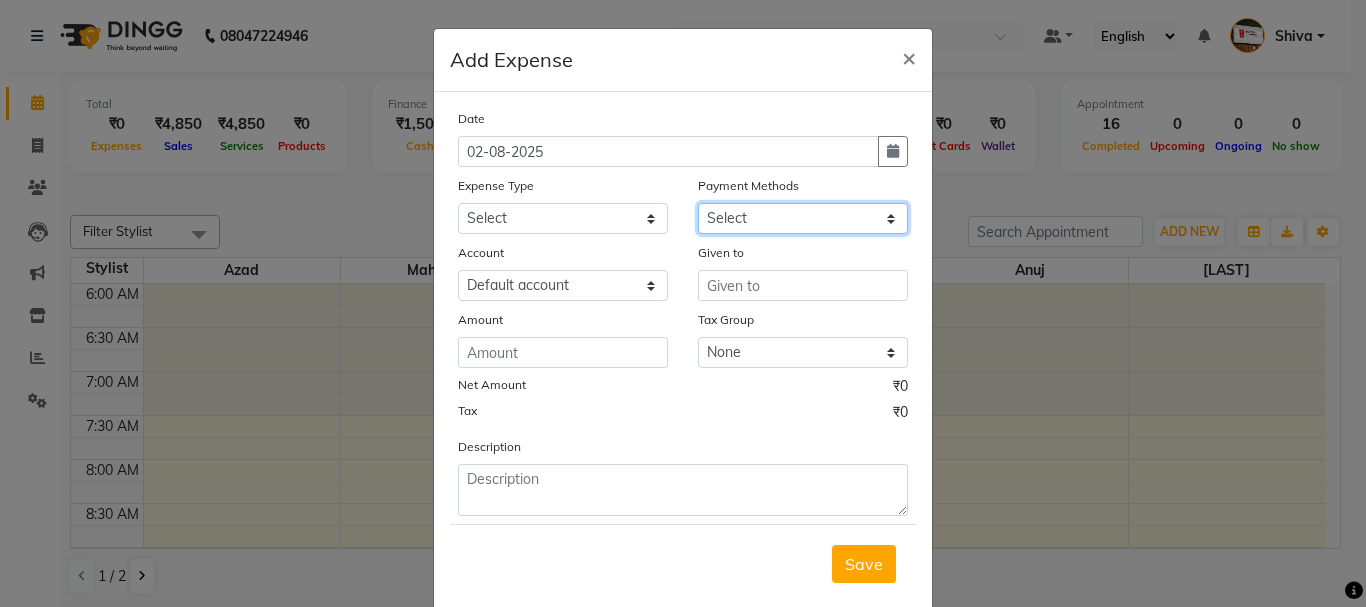 click on "Select CASH ONLINE CARD" 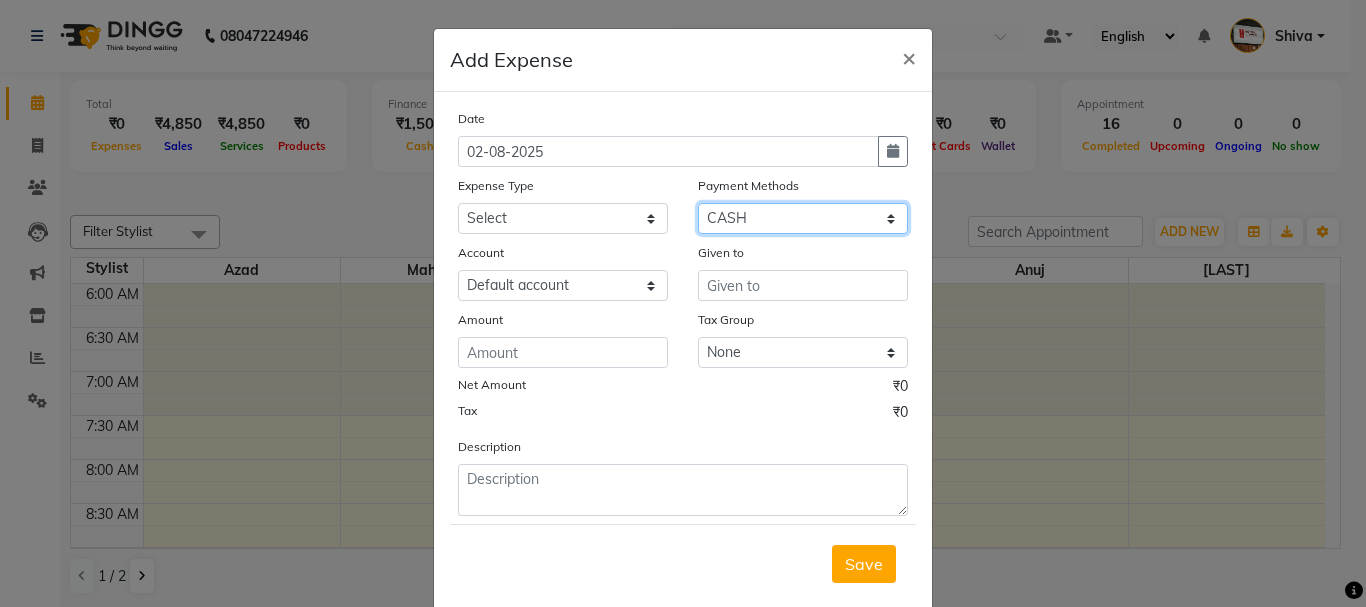 click on "Select CASH ONLINE CARD" 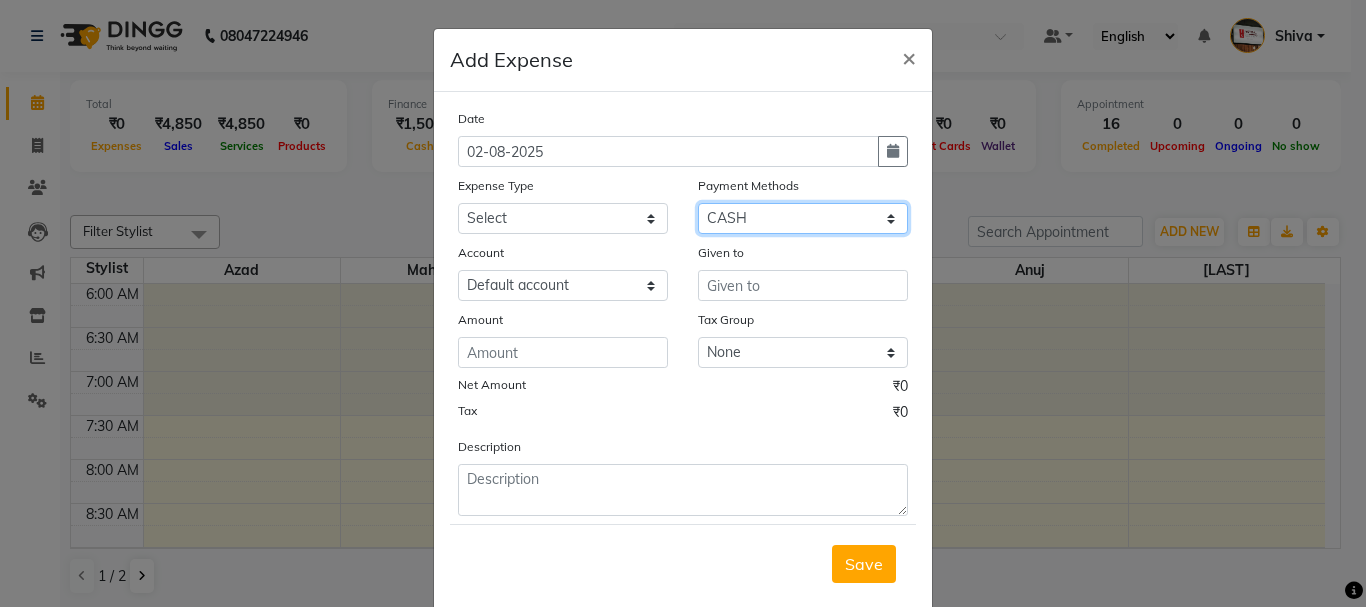 select on "1711" 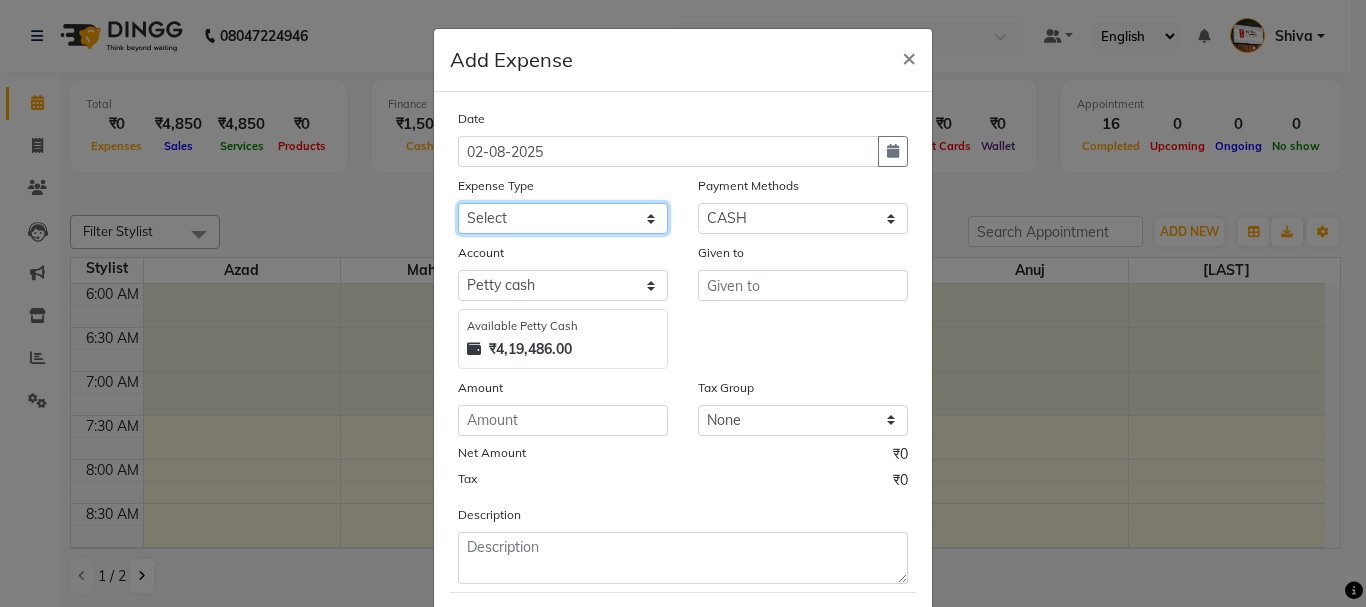 click on "Select Advance salary Advance salary ajaj Bank charges Car maintenance  Cash transfer to bank Cash transfer to hub Client Snacks Clinical charges Equipment Fuel Govt fee home Incentive Insurance International purchase Loan Repayment Maintenance Marketing Miscellaneous MRA Other Over times Pantry Product Rent Salary shop shop Staff Snacks Tax Tea & Refreshment TIP Utilities Wifi recharge" 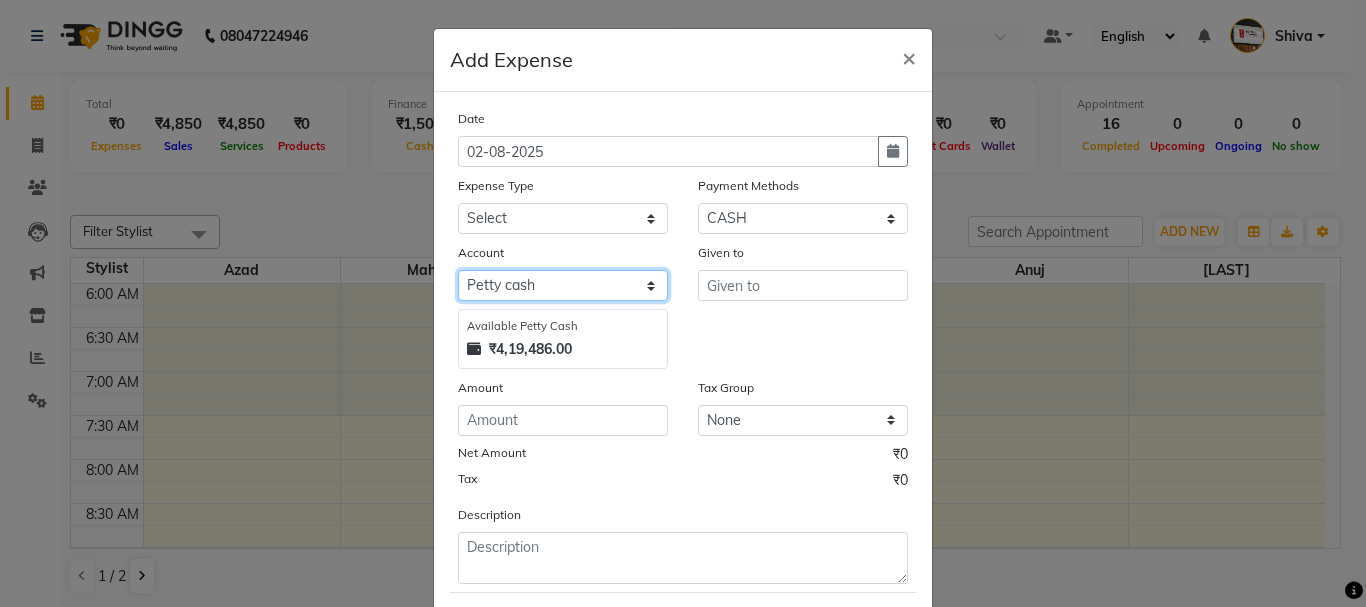 click on "Select Default account Petty cash" 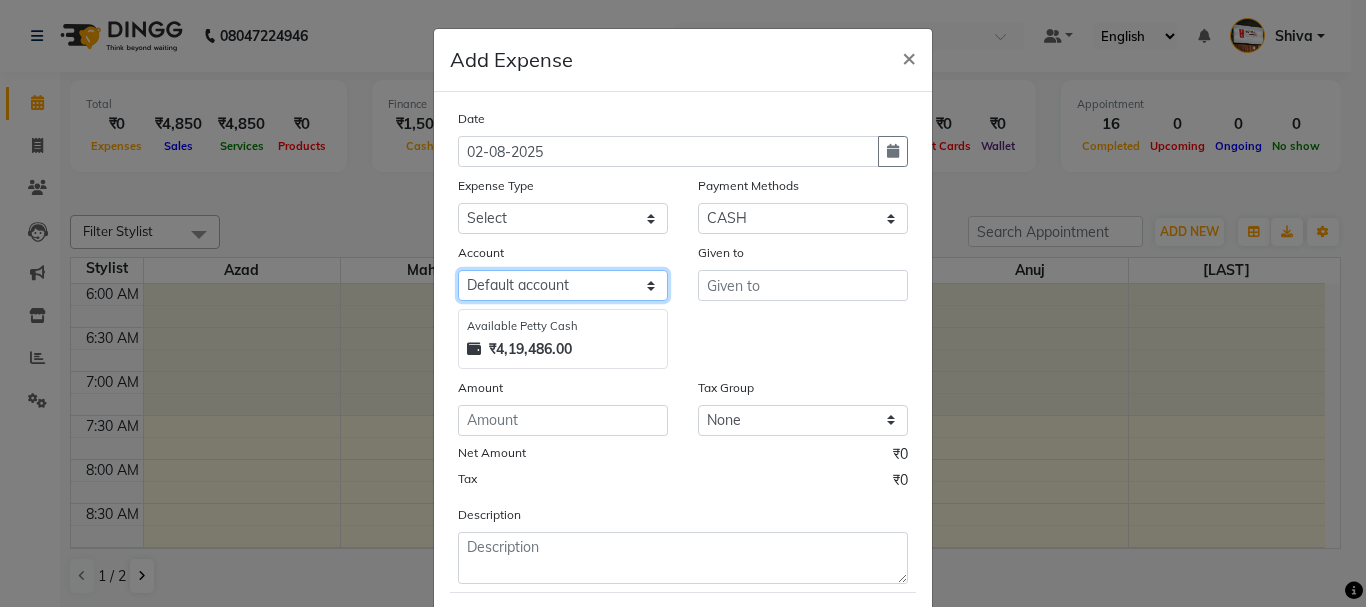click on "Select Default account Petty cash" 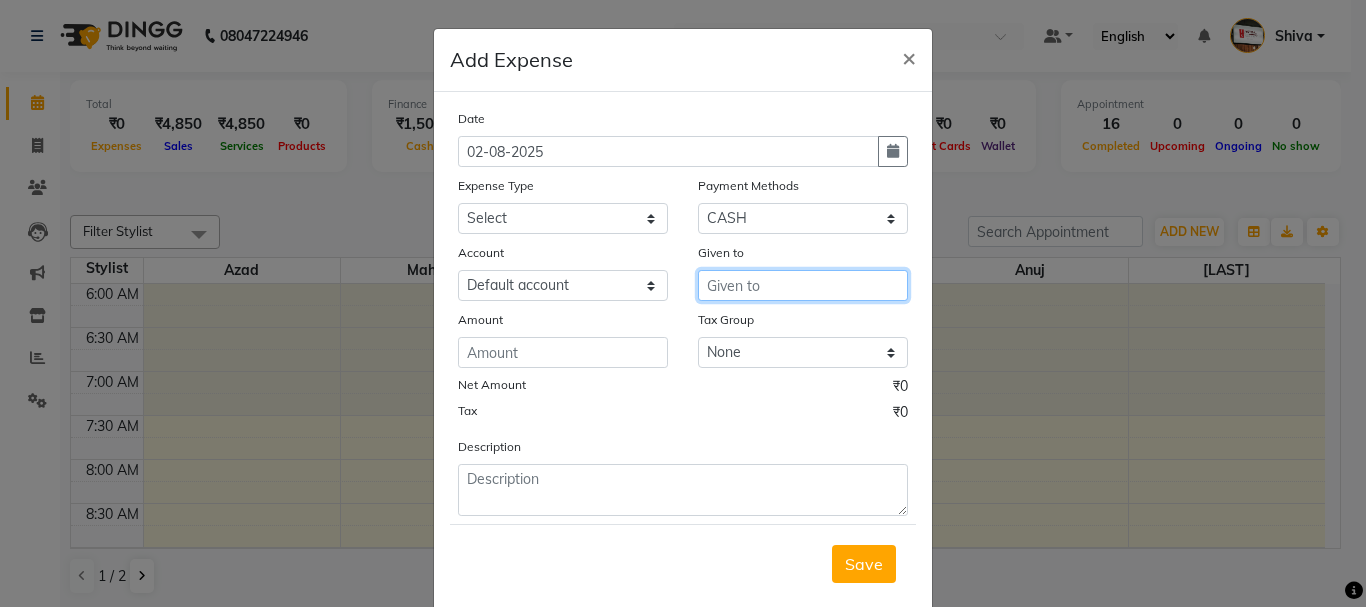 click at bounding box center [803, 285] 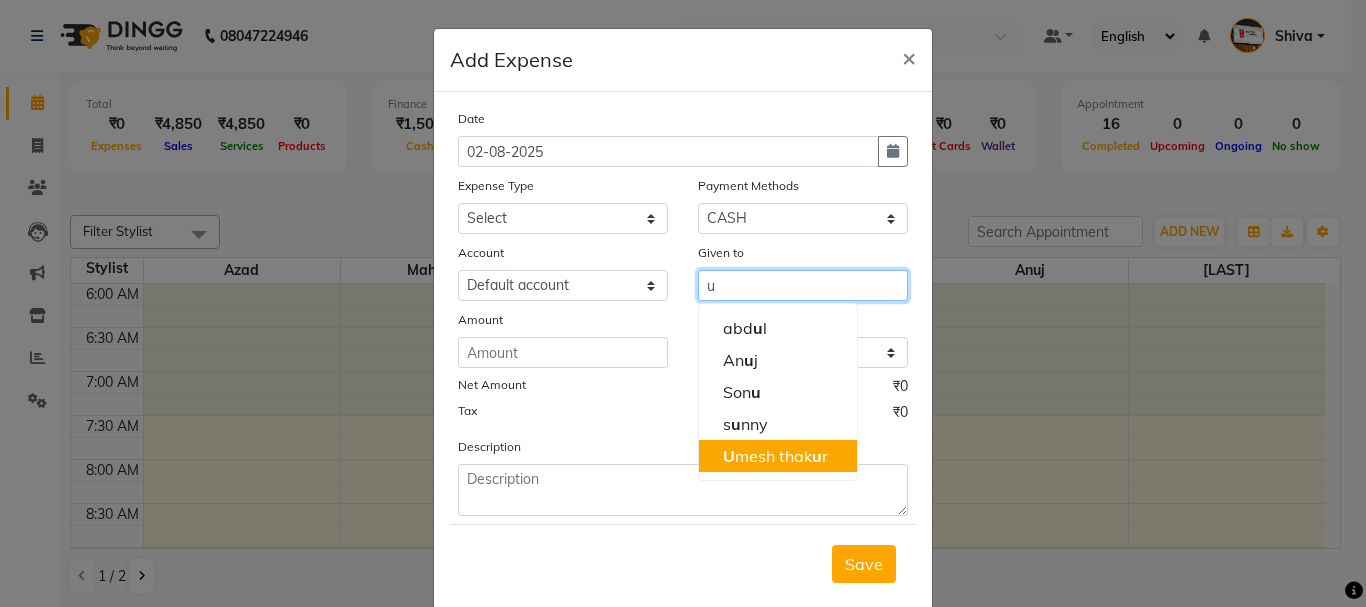 click on "U mesh thak u r" at bounding box center [775, 456] 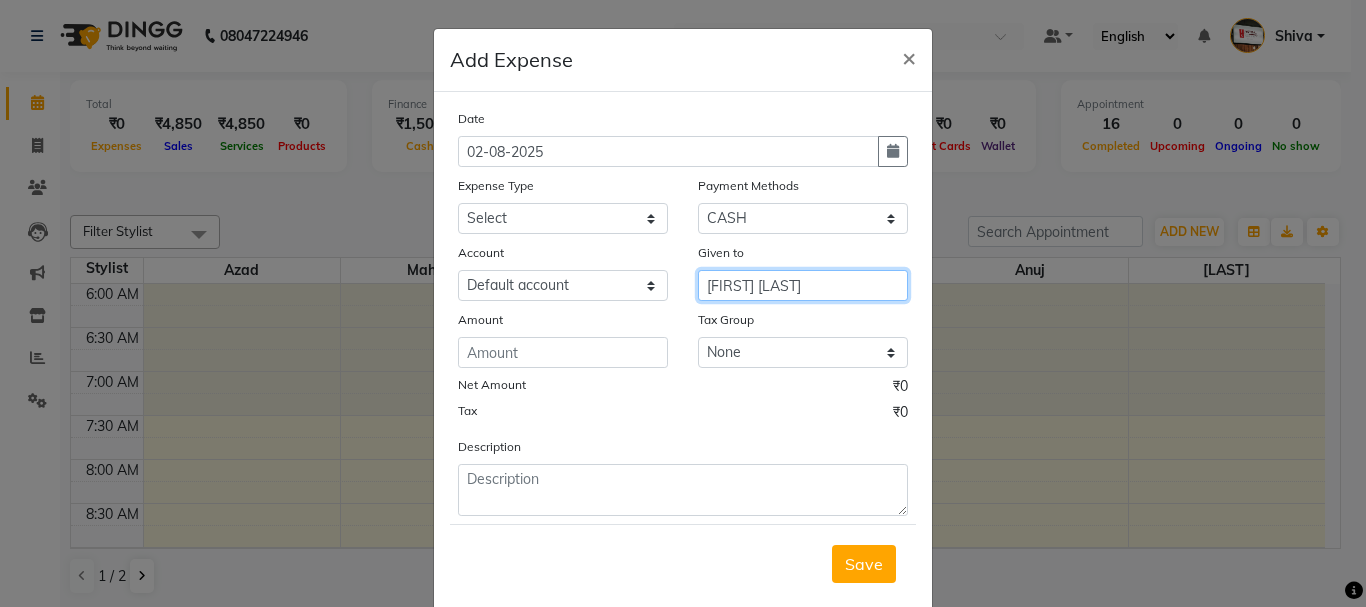 type on "[FIRST] [LAST]" 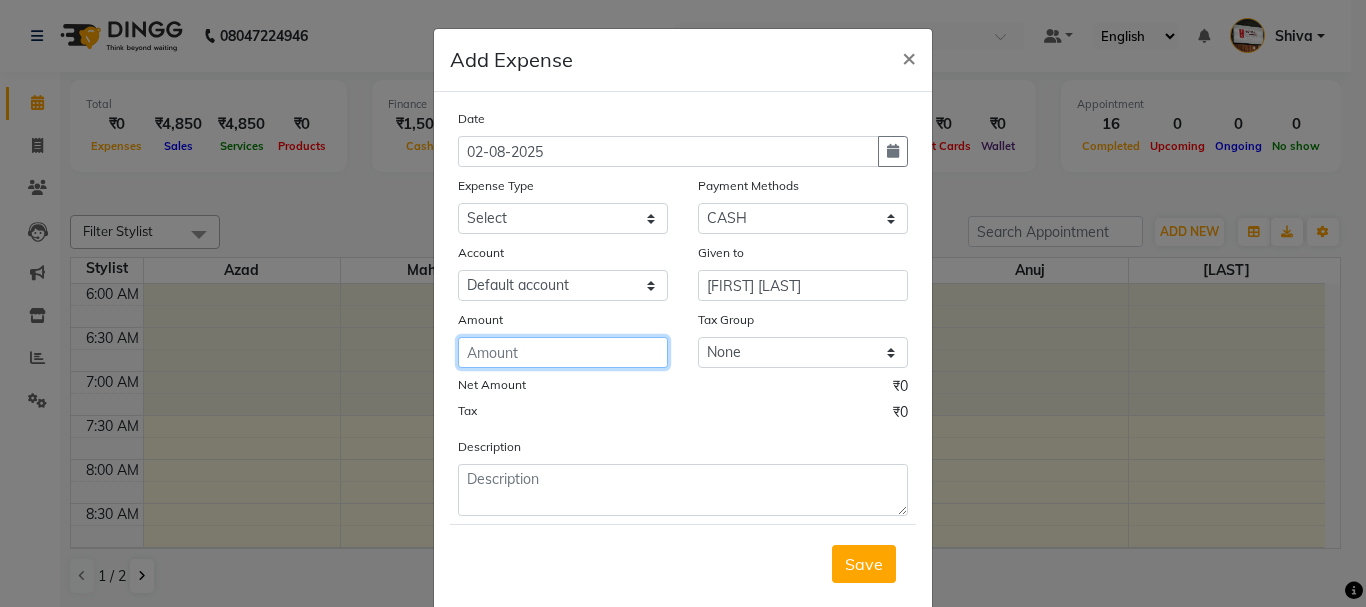 click 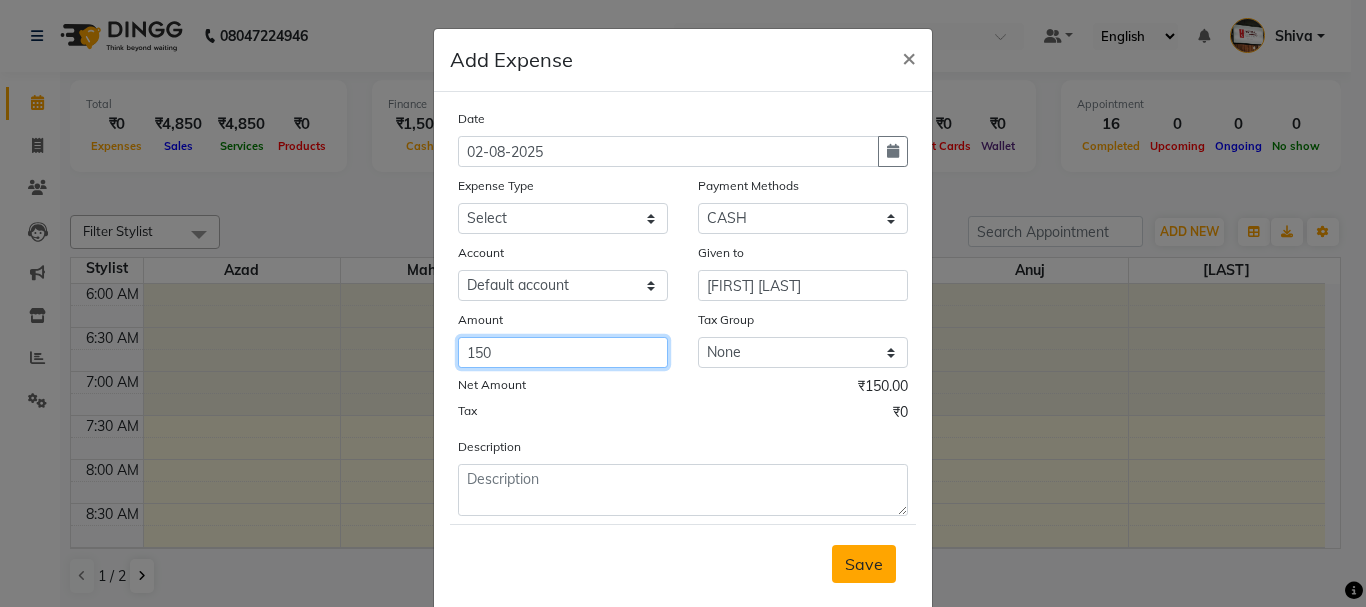type on "150" 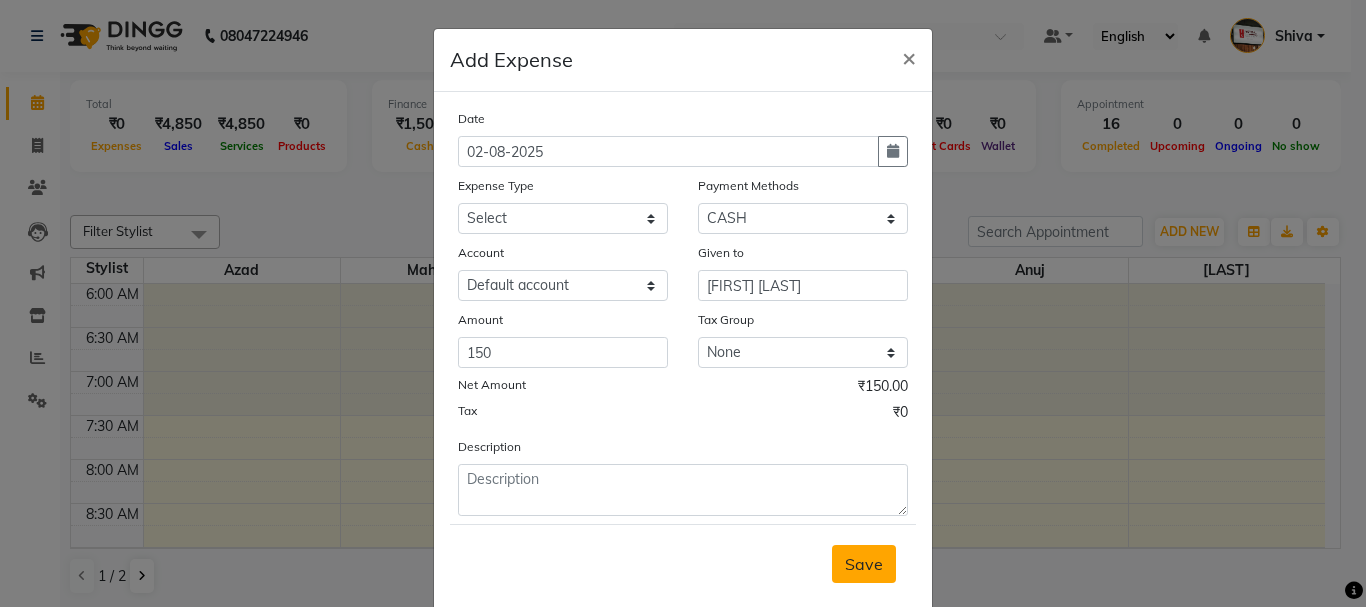click on "Save" at bounding box center [864, 564] 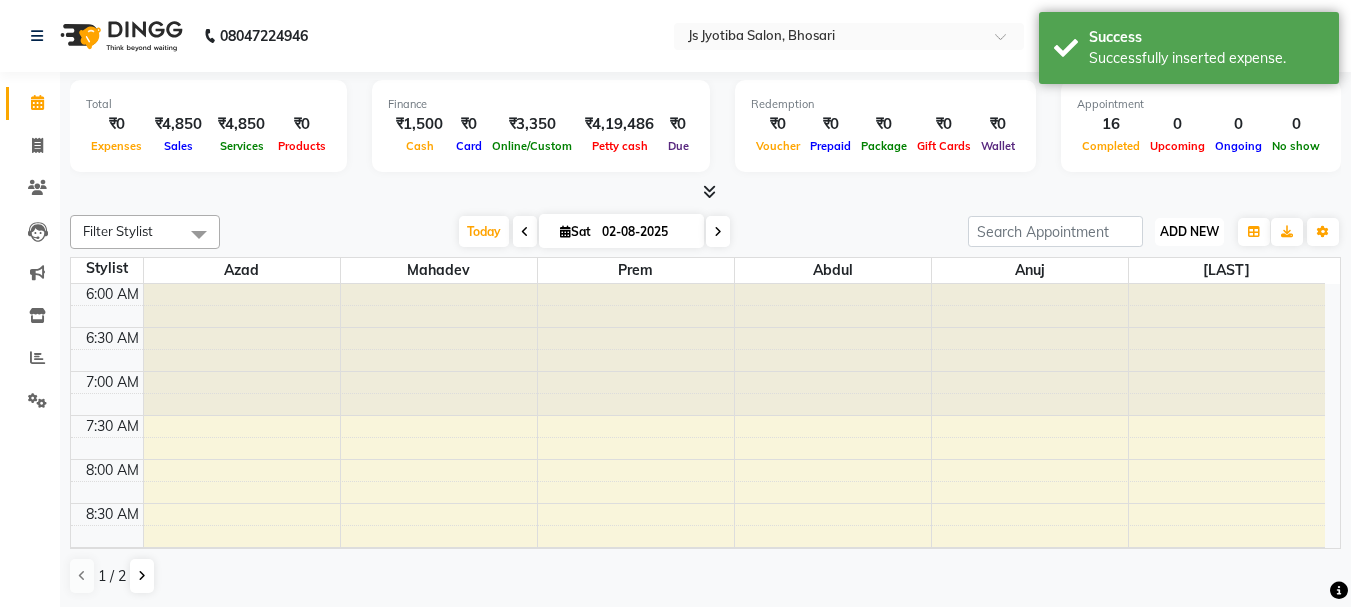 click on "ADD NEW" at bounding box center [1189, 231] 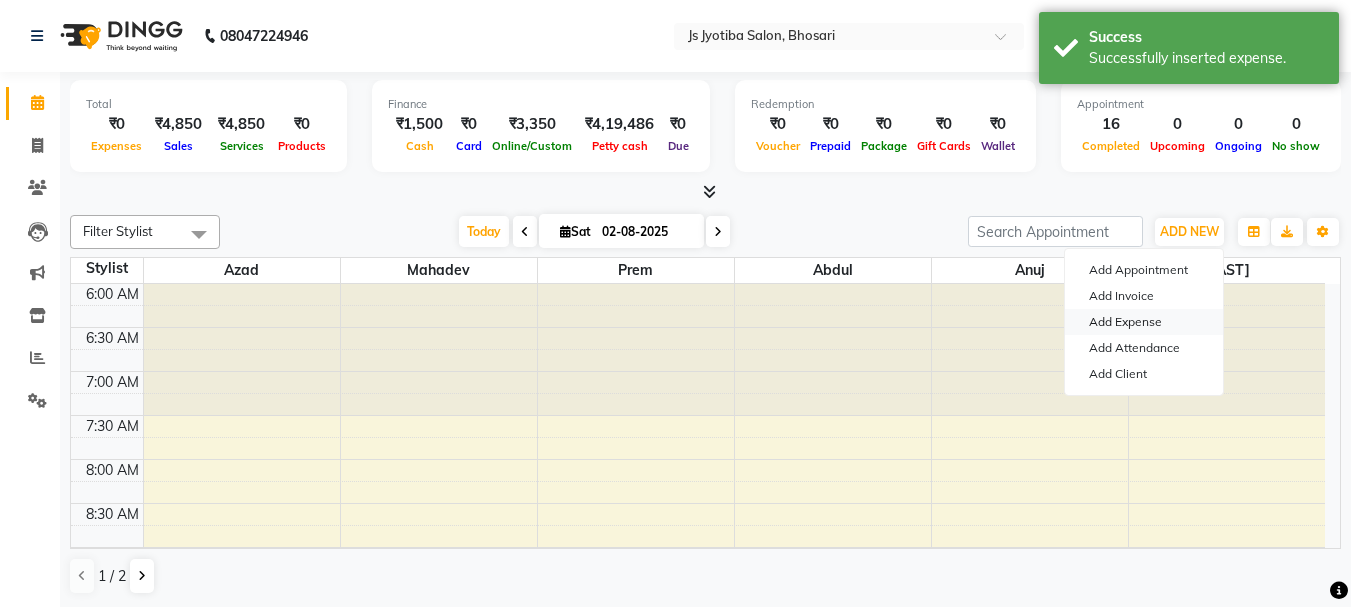click on "Add Expense" at bounding box center (1144, 322) 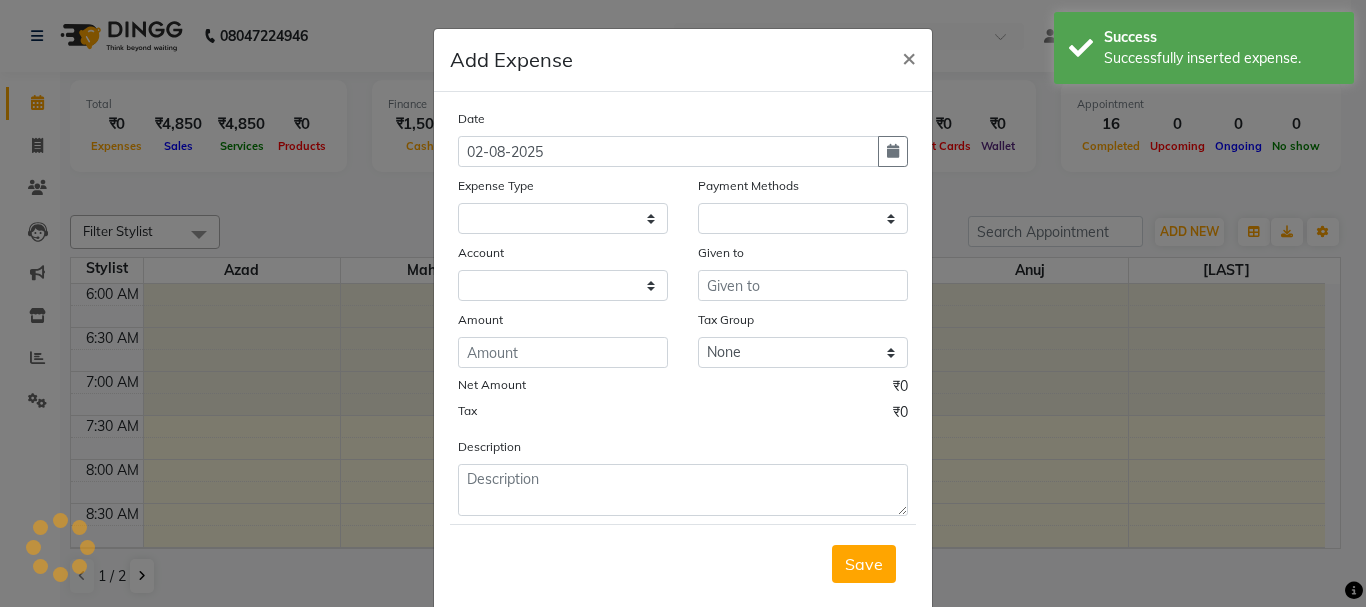 select 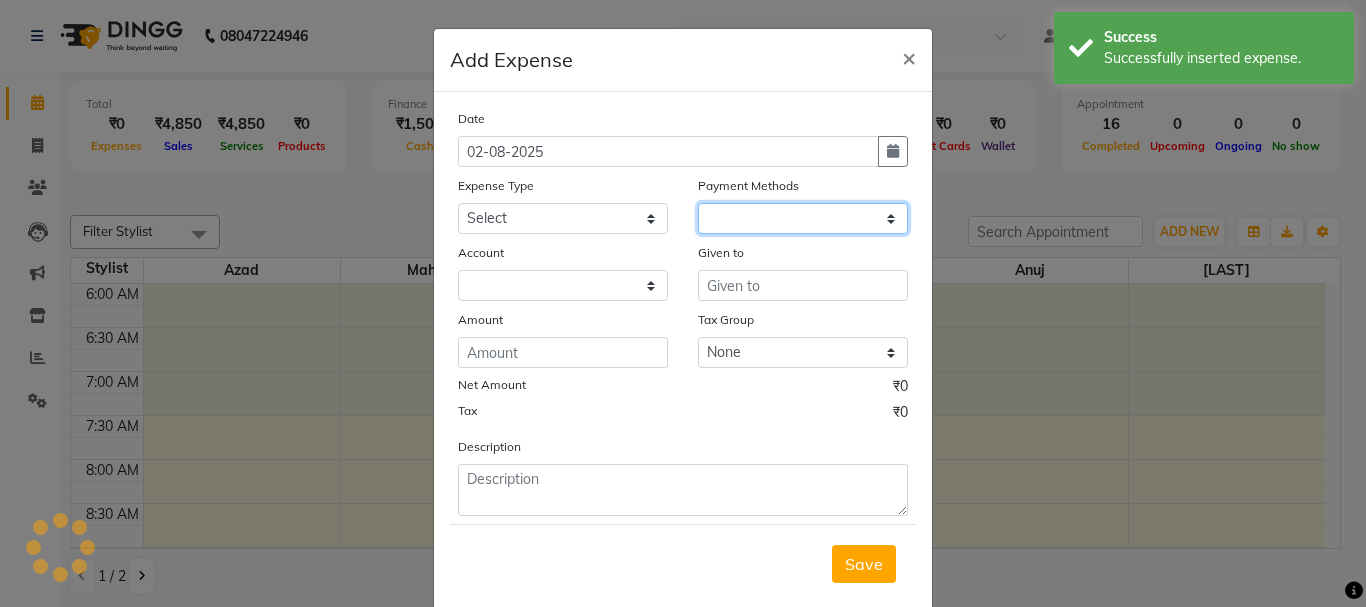 drag, startPoint x: 750, startPoint y: 216, endPoint x: 749, endPoint y: 232, distance: 16.03122 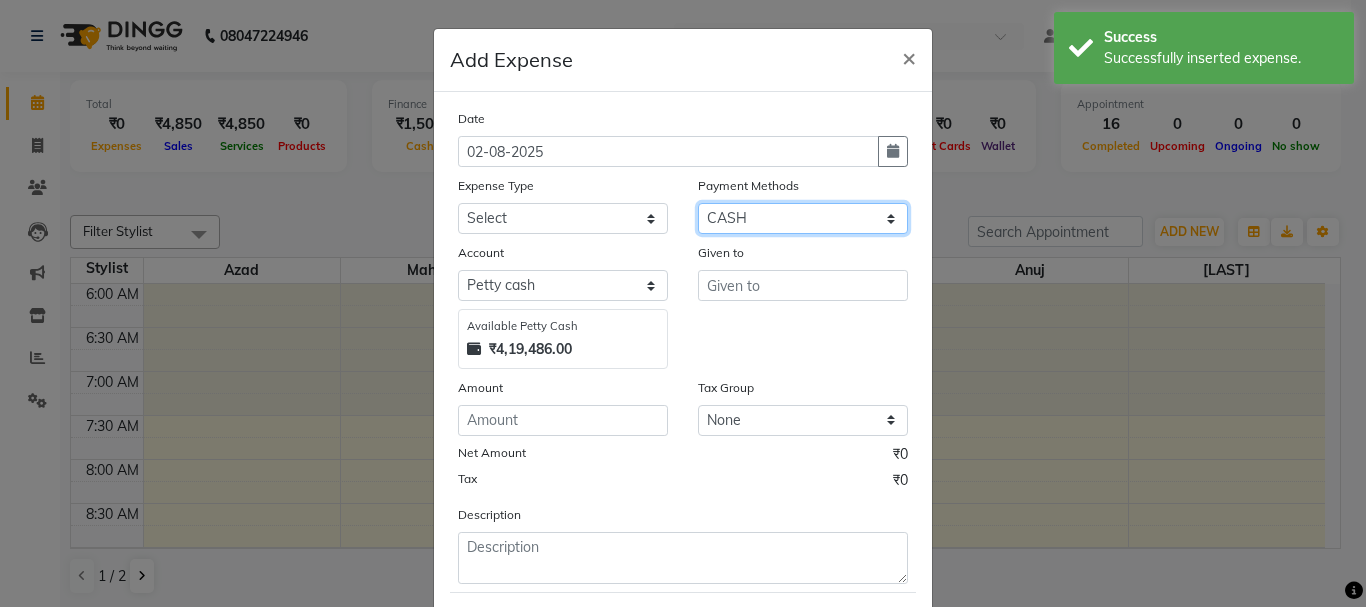 click on "Select CASH ONLINE CARD" 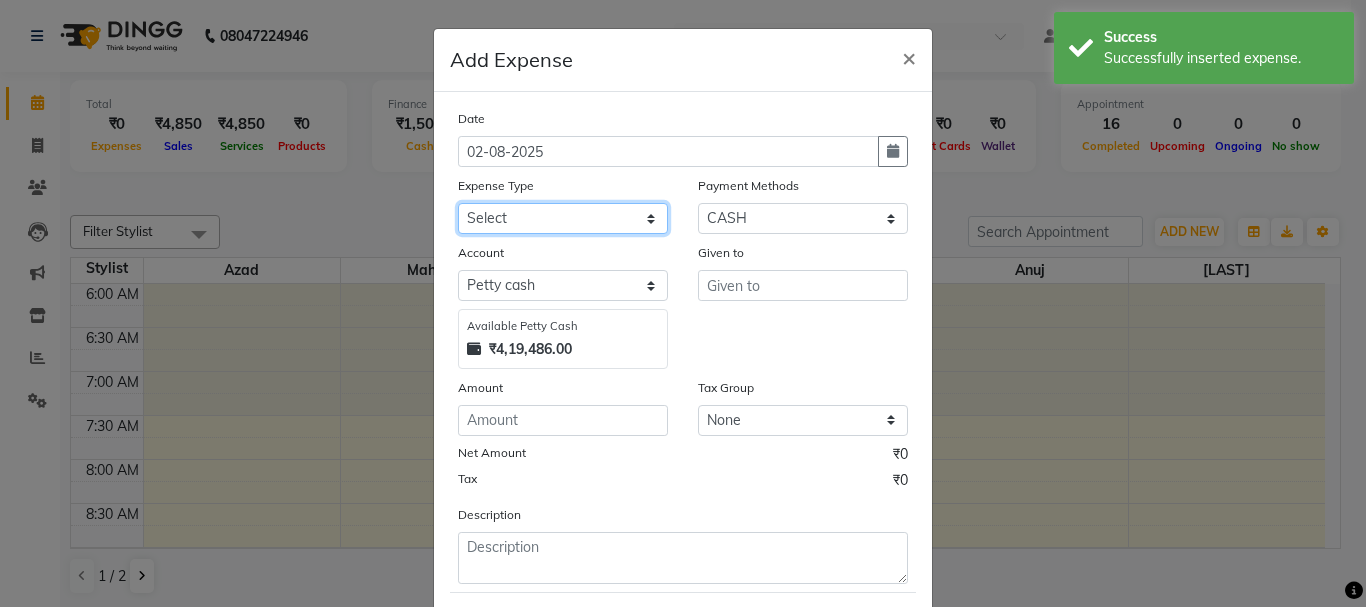 click on "Select Advance salary Advance salary ajaj Bank charges Car maintenance  Cash transfer to bank Cash transfer to hub Client Snacks Clinical charges Equipment Fuel Govt fee home Incentive Insurance International purchase Loan Repayment Maintenance Marketing Miscellaneous MRA Other Over times Pantry Product Rent Salary shop shop Staff Snacks Tax Tea & Refreshment TIP Utilities Wifi recharge" 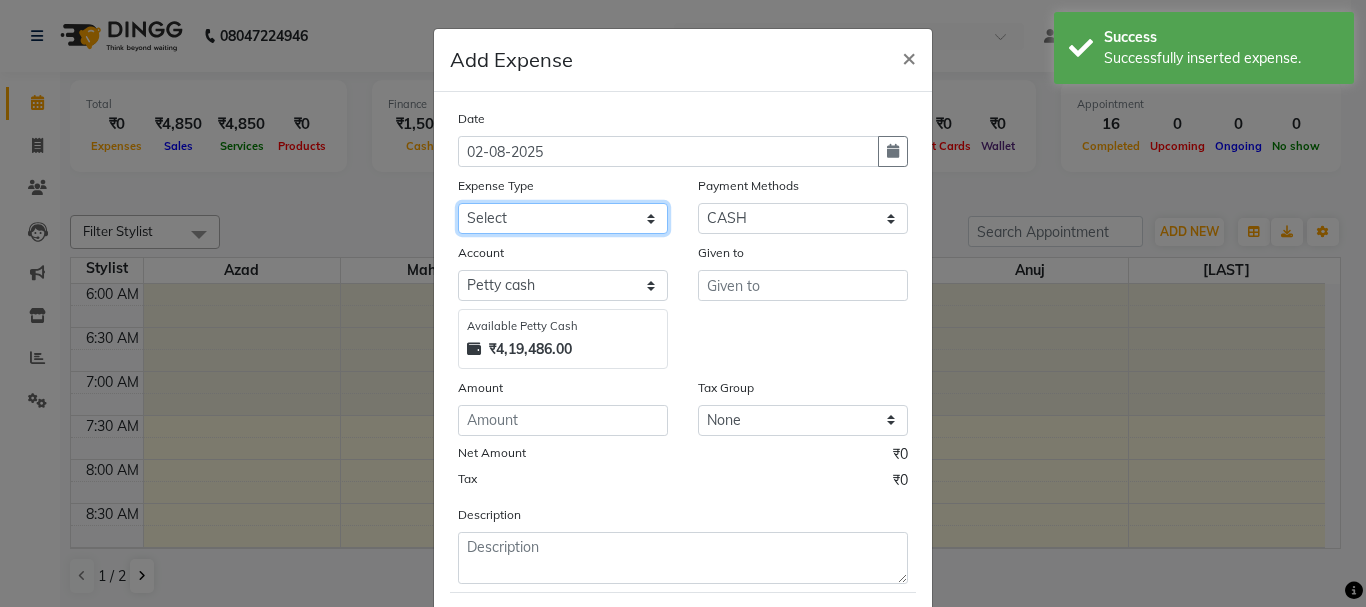 select on "[NUMBER]" 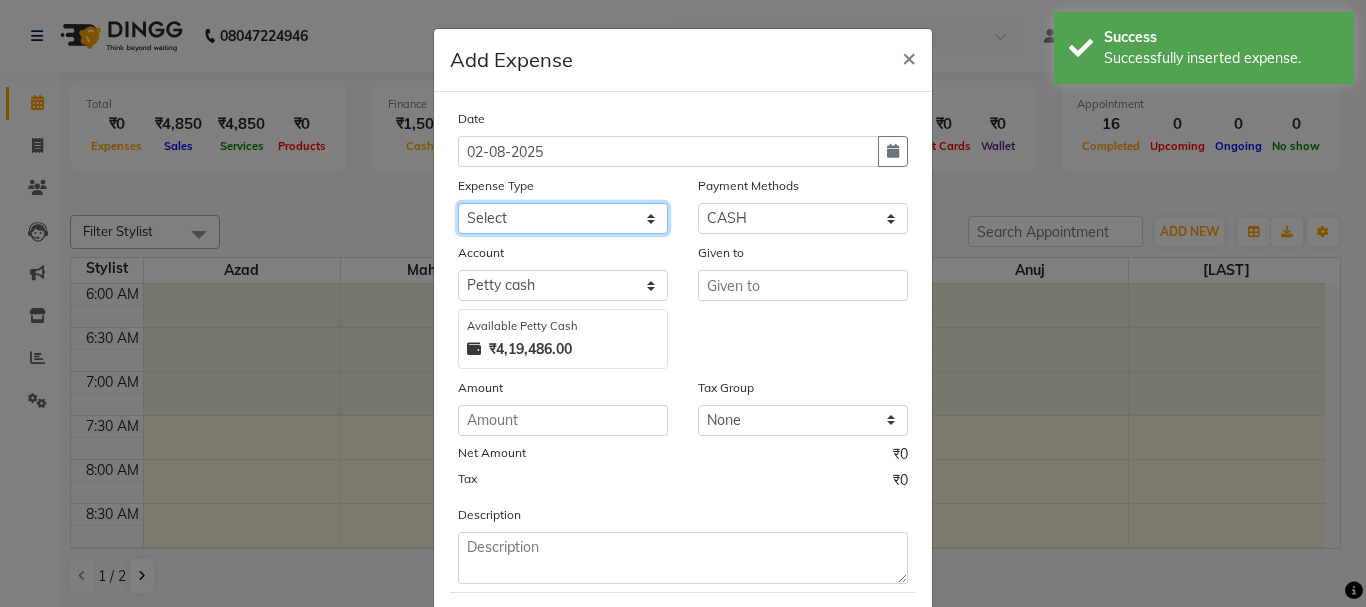 click on "Select Advance salary Advance salary ajaj Bank charges Car maintenance  Cash transfer to bank Cash transfer to hub Client Snacks Clinical charges Equipment Fuel Govt fee home Incentive Insurance International purchase Loan Repayment Maintenance Marketing Miscellaneous MRA Other Over times Pantry Product Rent Salary shop shop Staff Snacks Tax Tea & Refreshment TIP Utilities Wifi recharge" 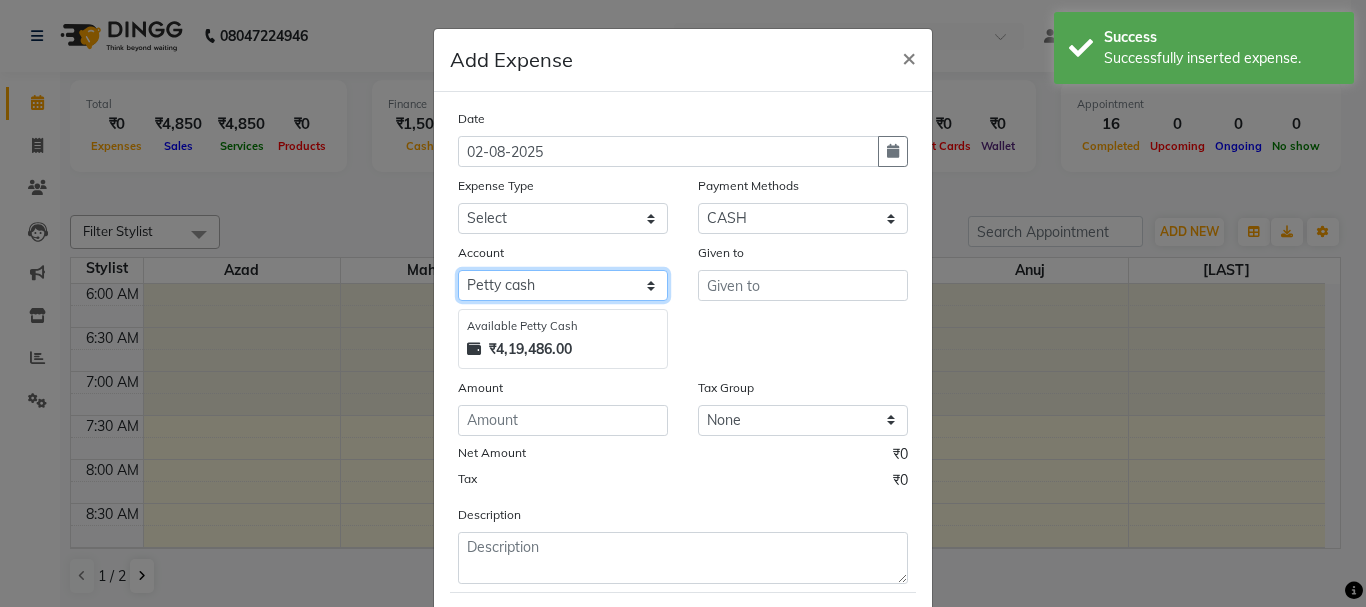 click on "Select Default account Petty cash" 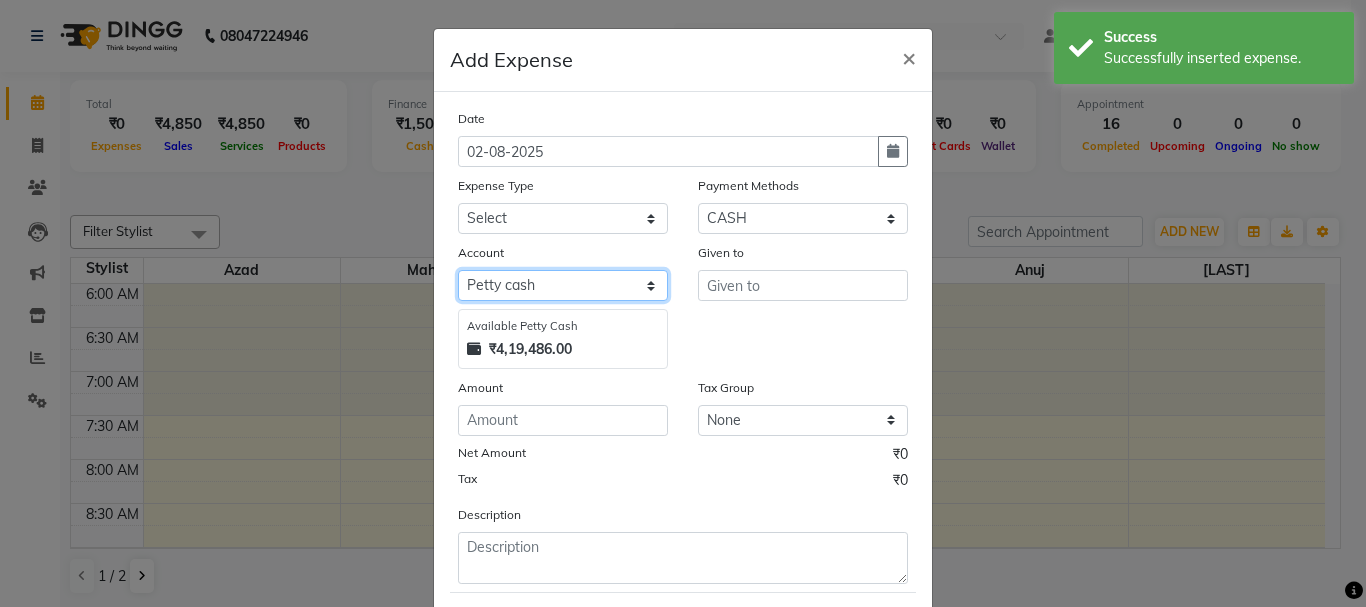 select on "492" 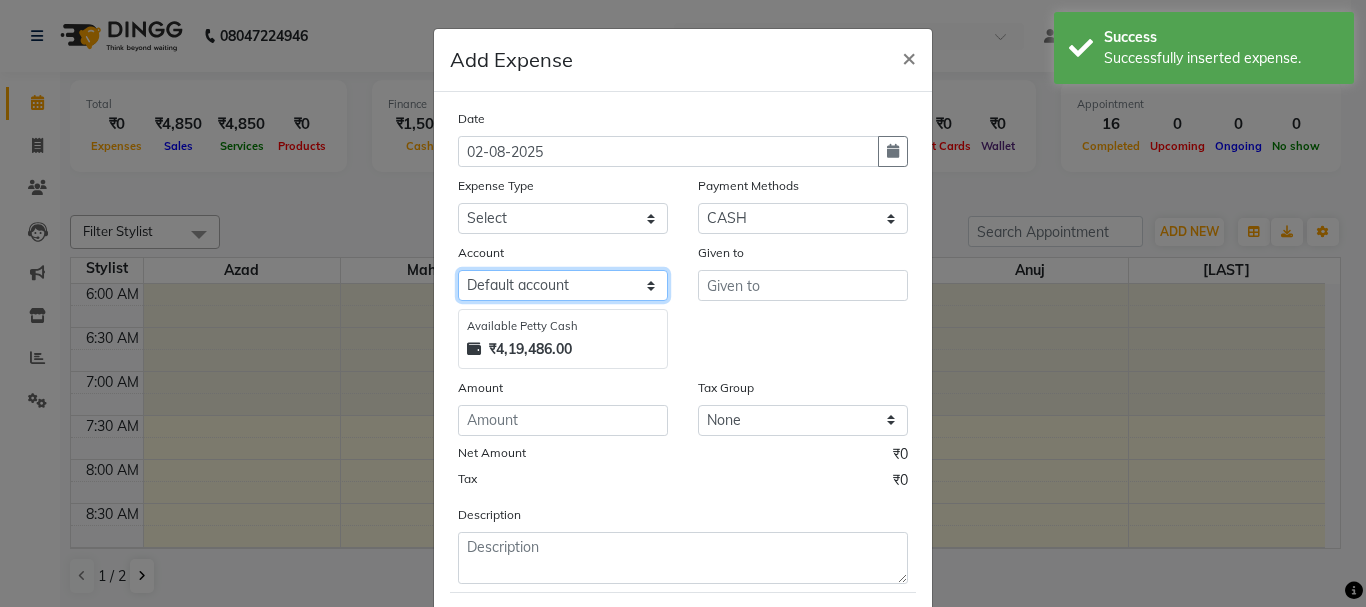 click on "Select Default account Petty cash" 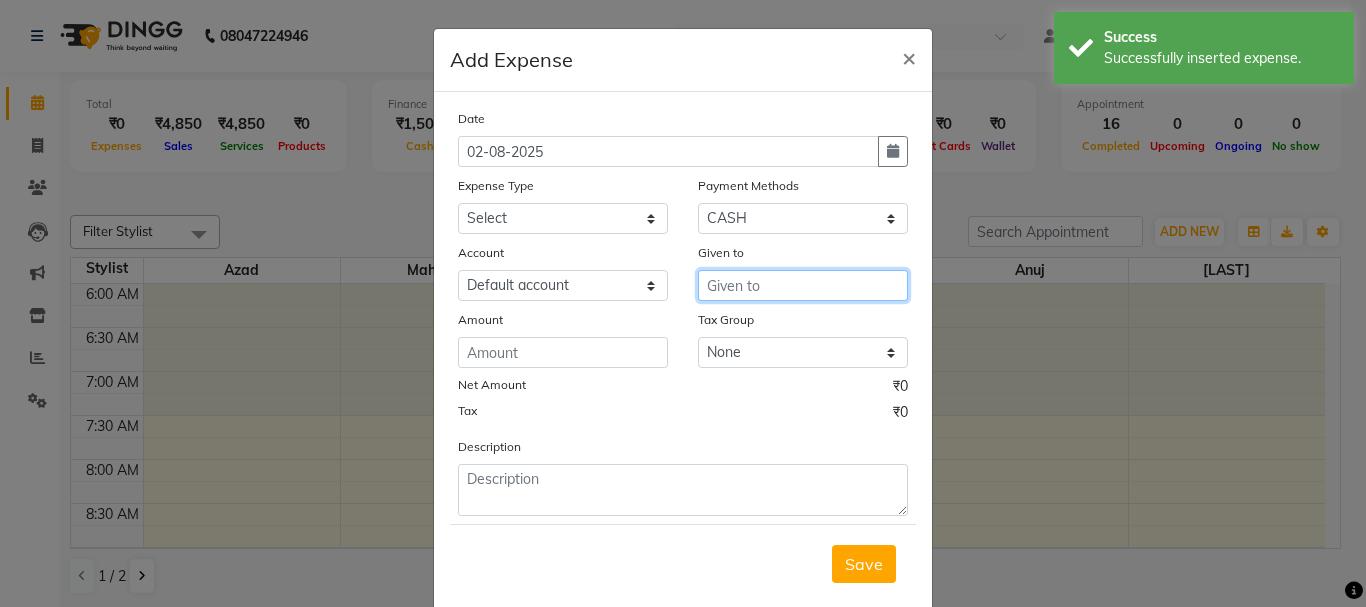 click at bounding box center [803, 285] 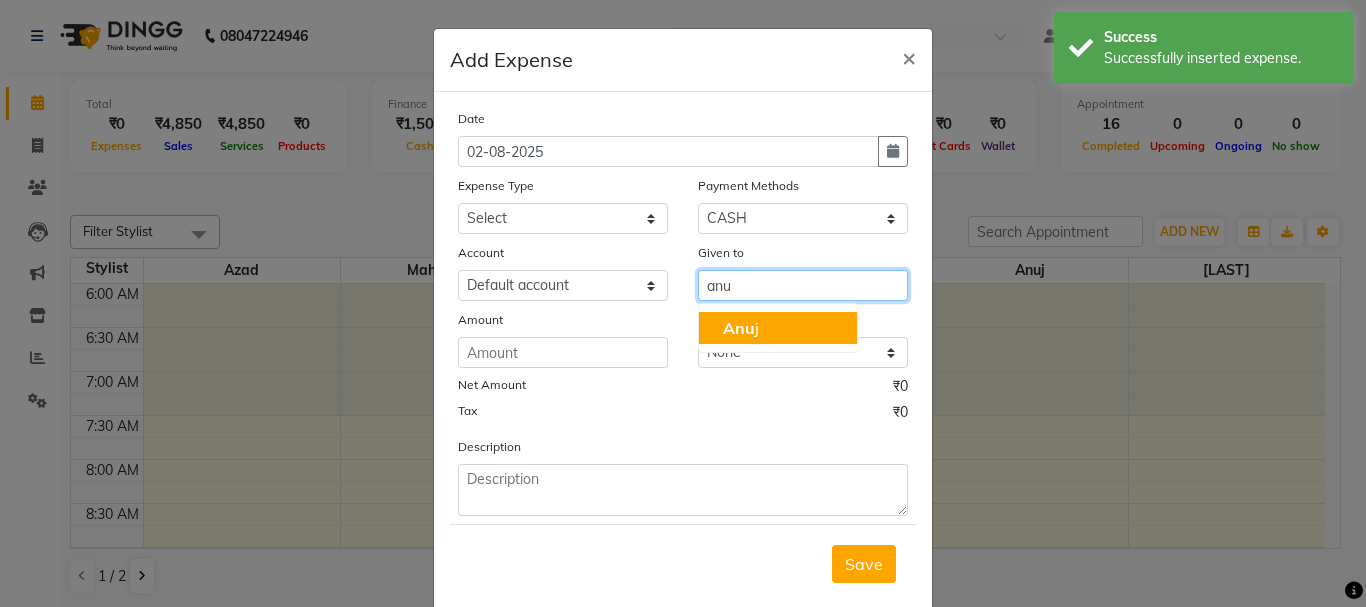 drag, startPoint x: 722, startPoint y: 331, endPoint x: 700, endPoint y: 338, distance: 23.086792 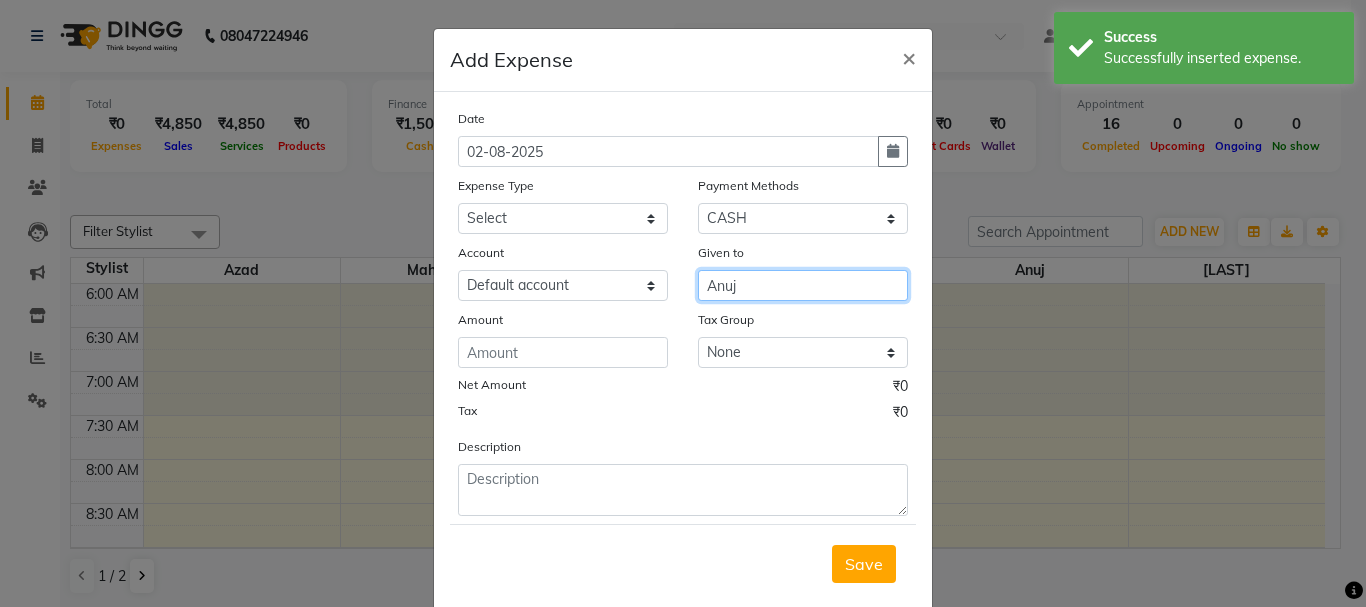 type on "Anuj" 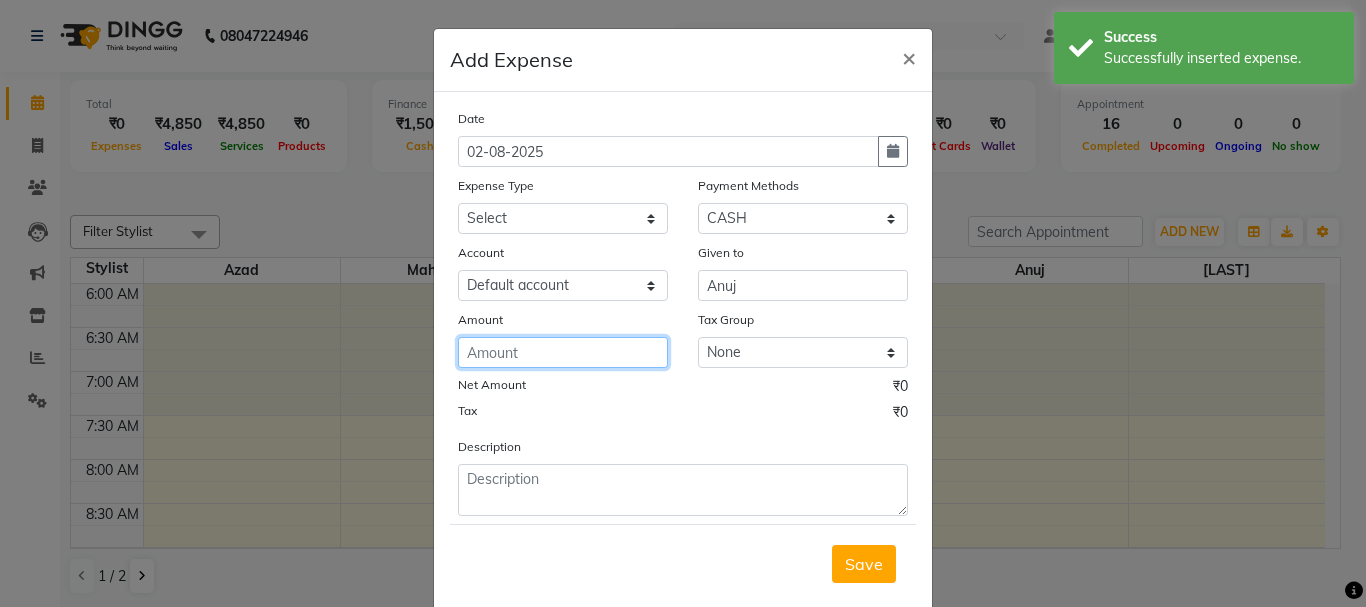 click 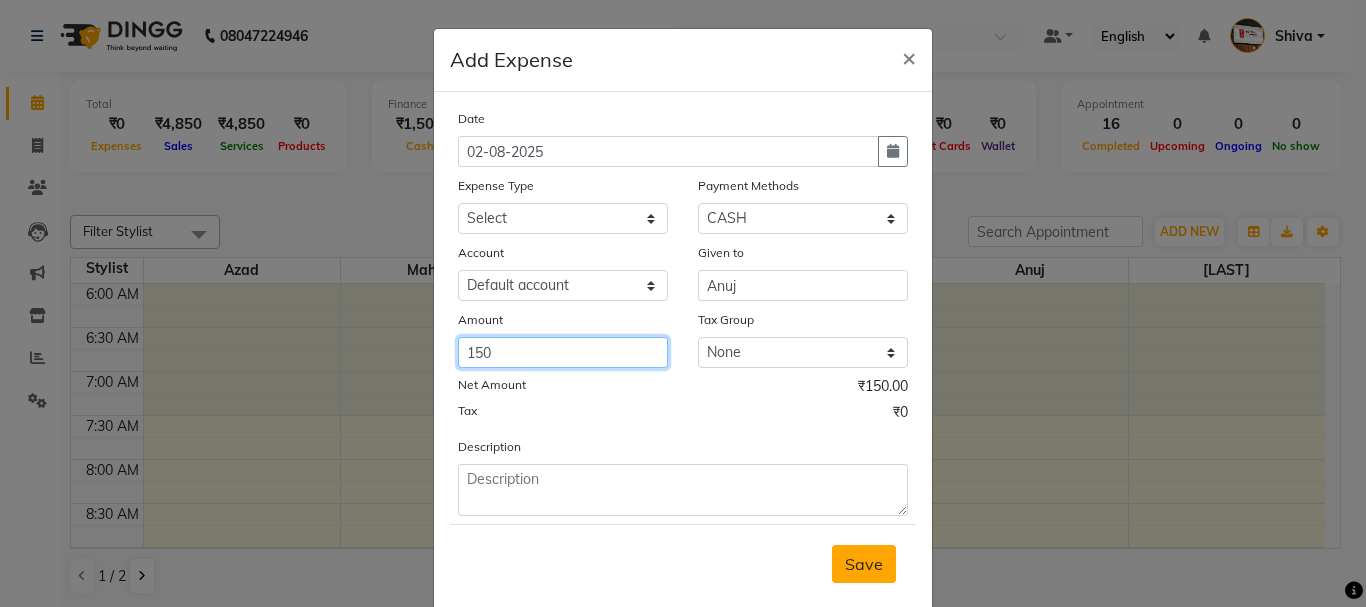type on "150" 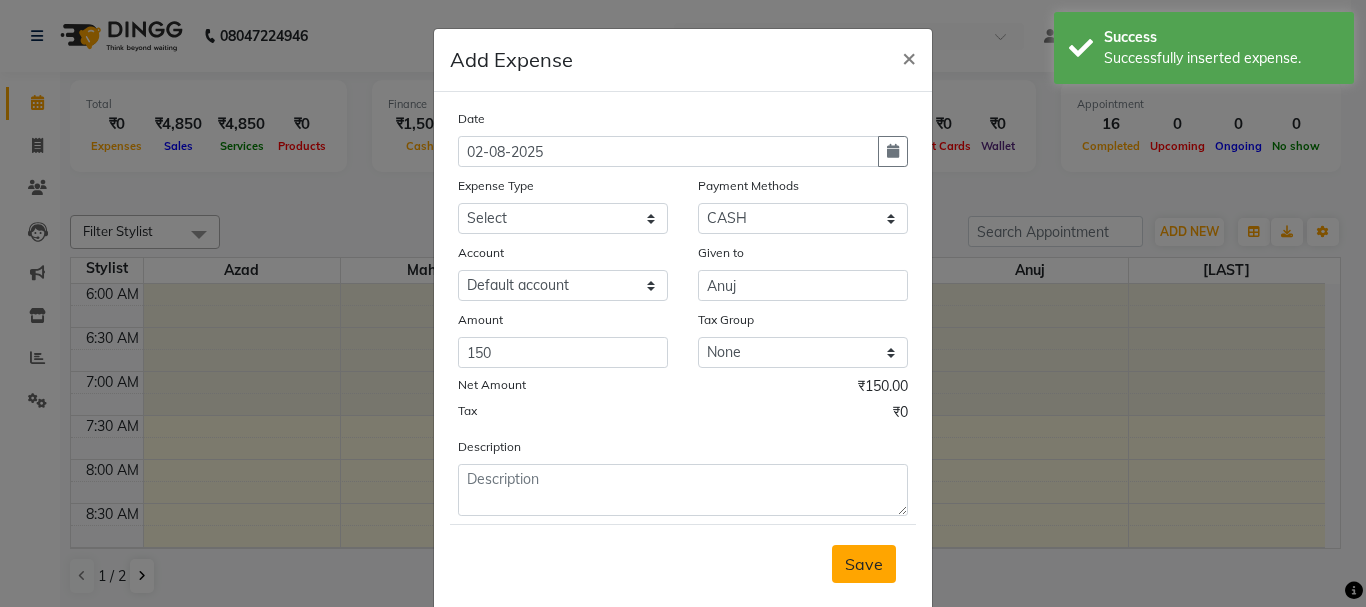 click on "Save" at bounding box center (864, 564) 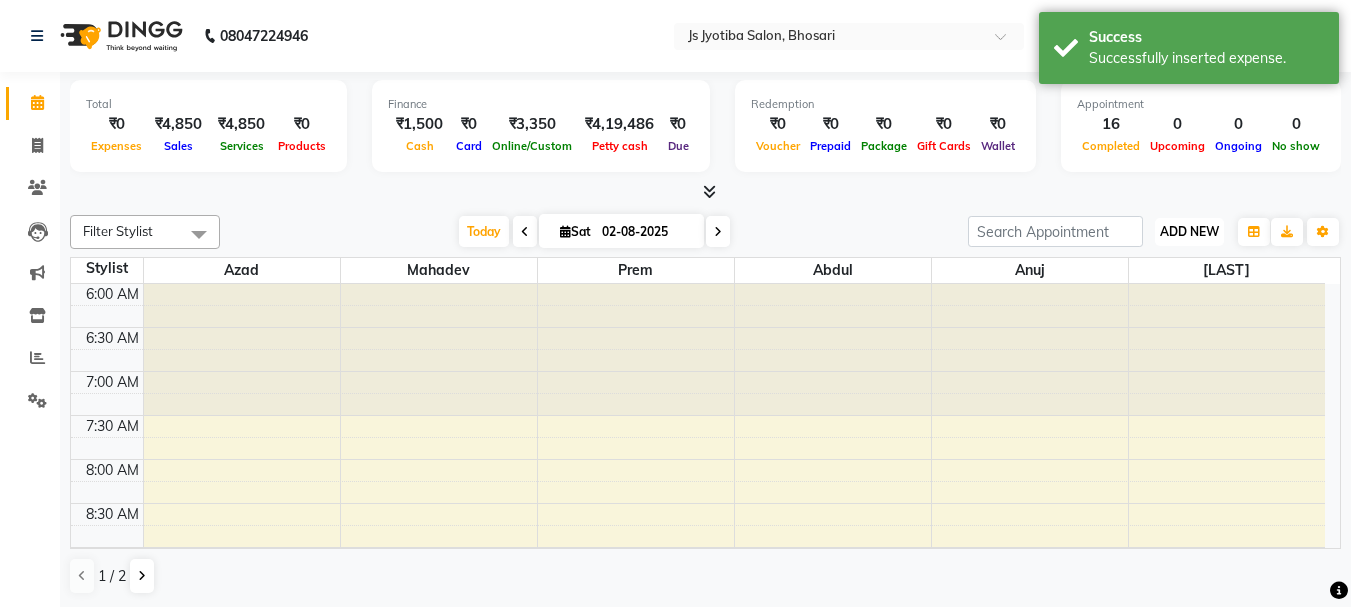 click on "ADD NEW" at bounding box center (1189, 231) 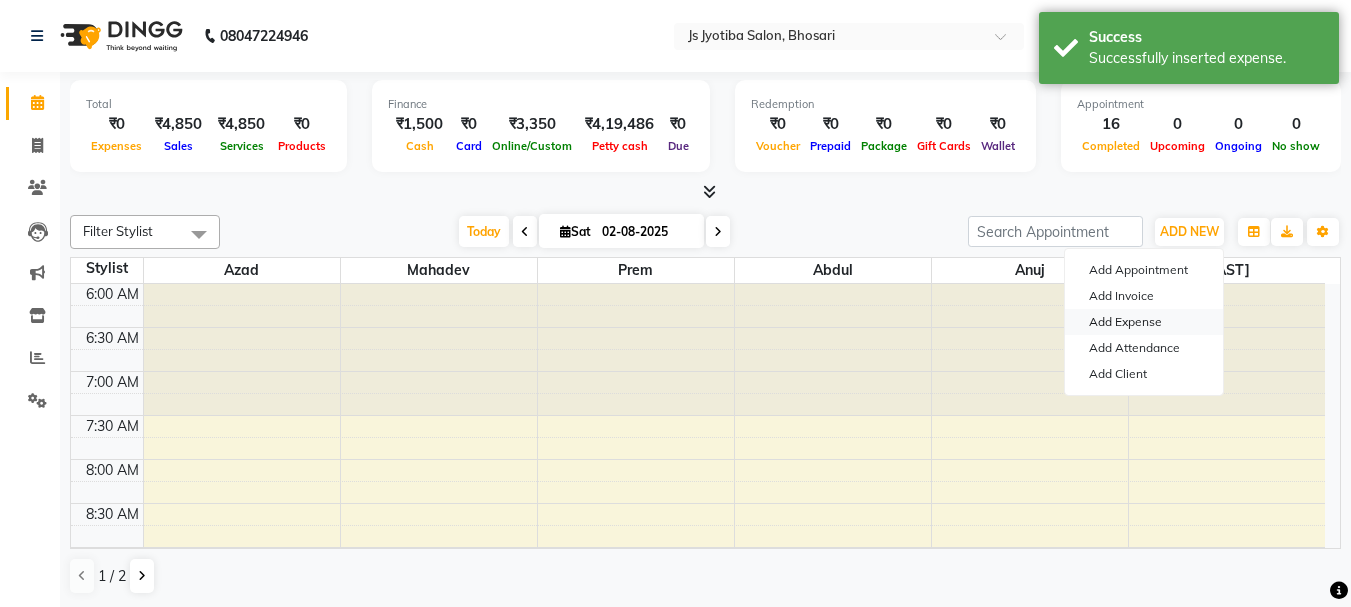 click on "Add Expense" at bounding box center (1144, 322) 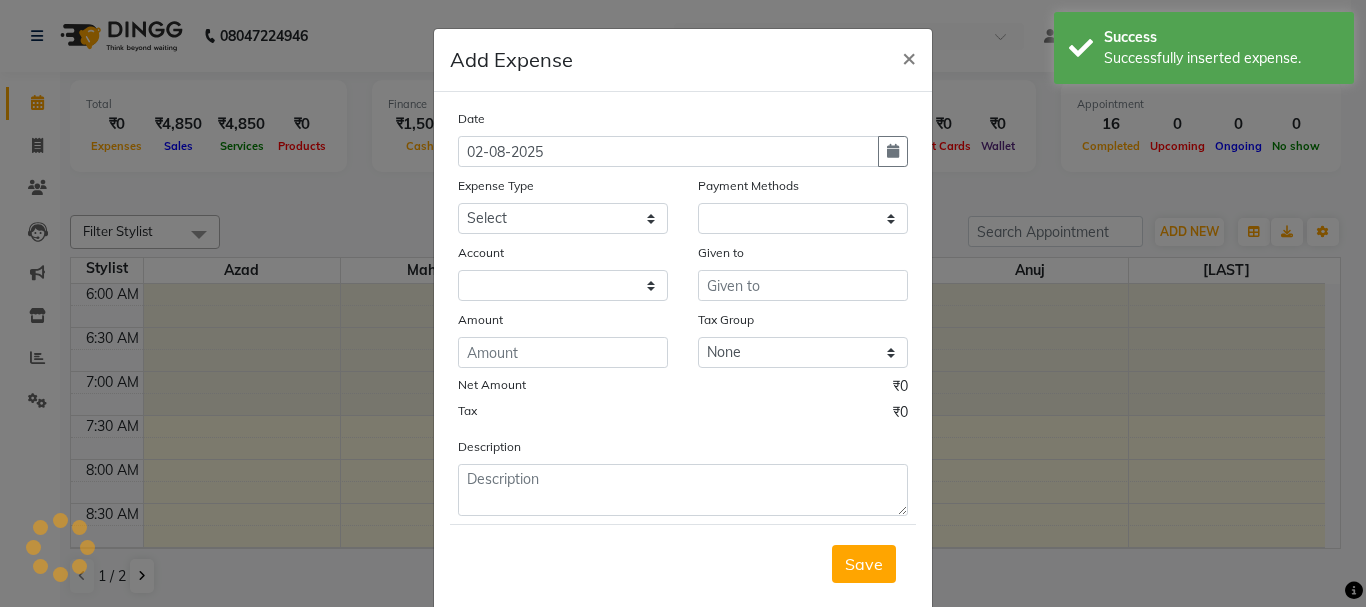 select on "1" 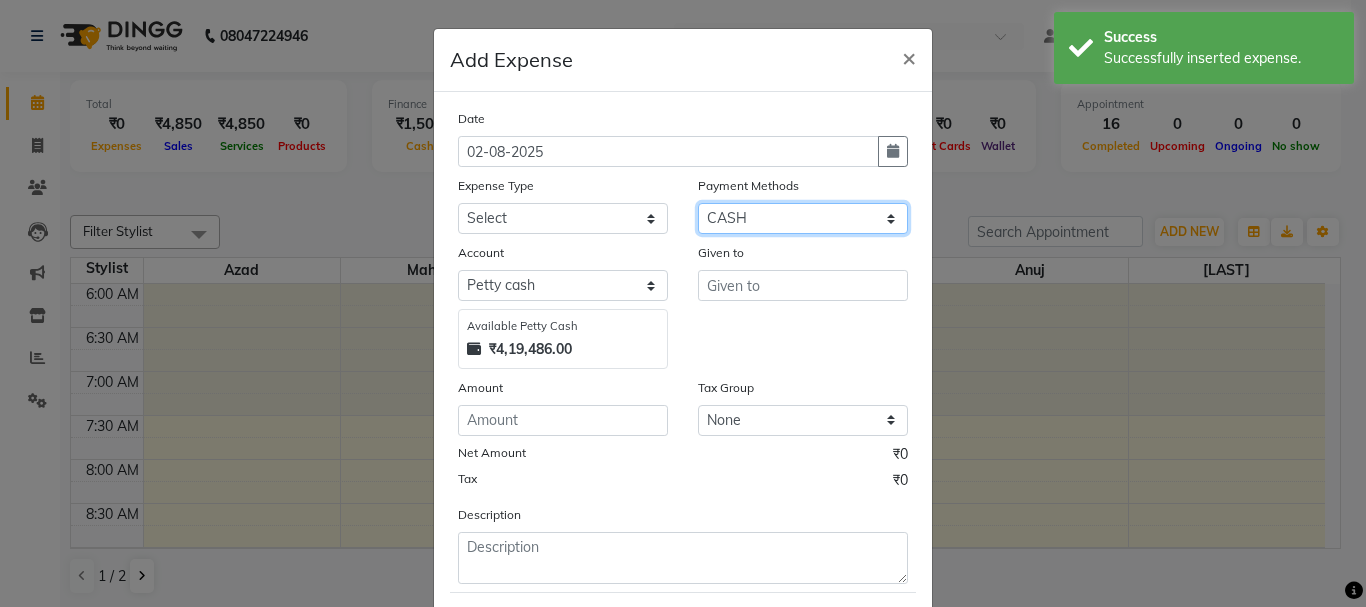click on "Select CASH ONLINE CARD" 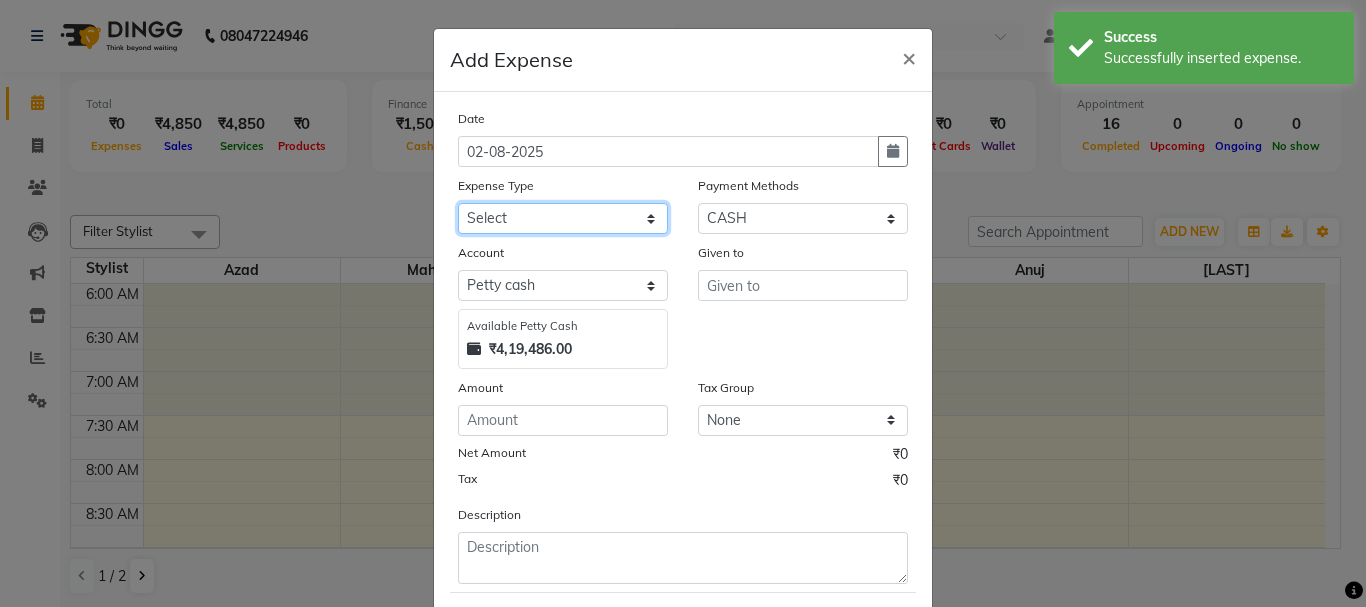 drag, startPoint x: 608, startPoint y: 223, endPoint x: 593, endPoint y: 233, distance: 18.027756 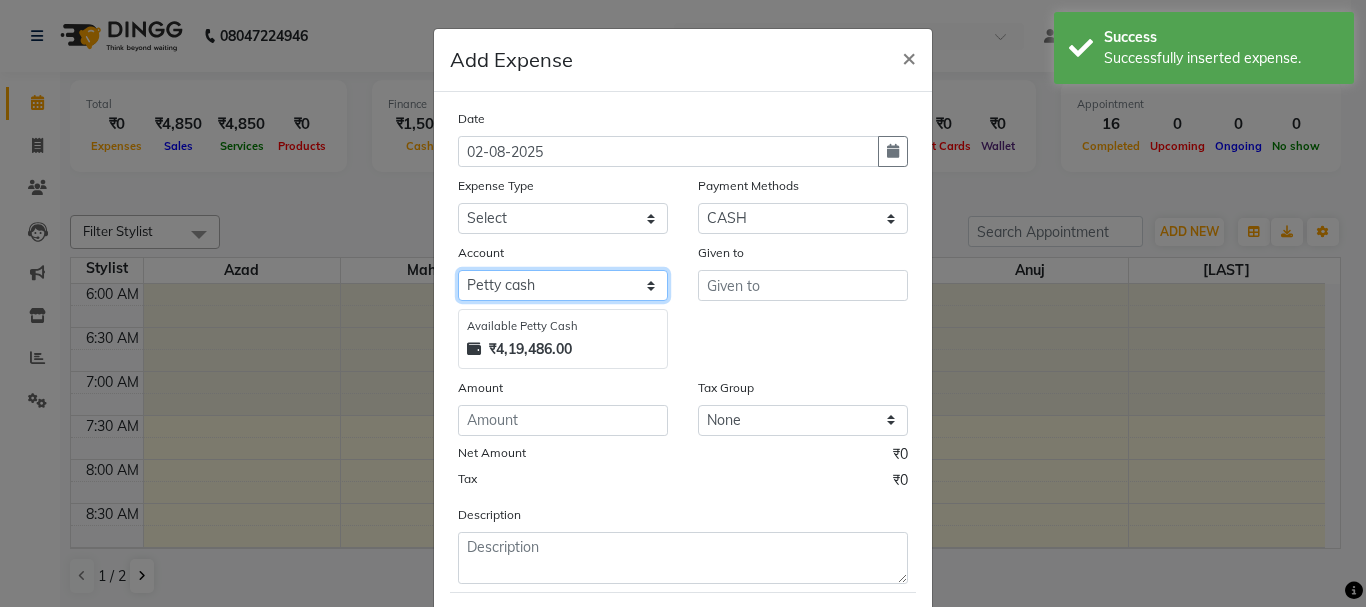 drag, startPoint x: 541, startPoint y: 290, endPoint x: 550, endPoint y: 295, distance: 10.29563 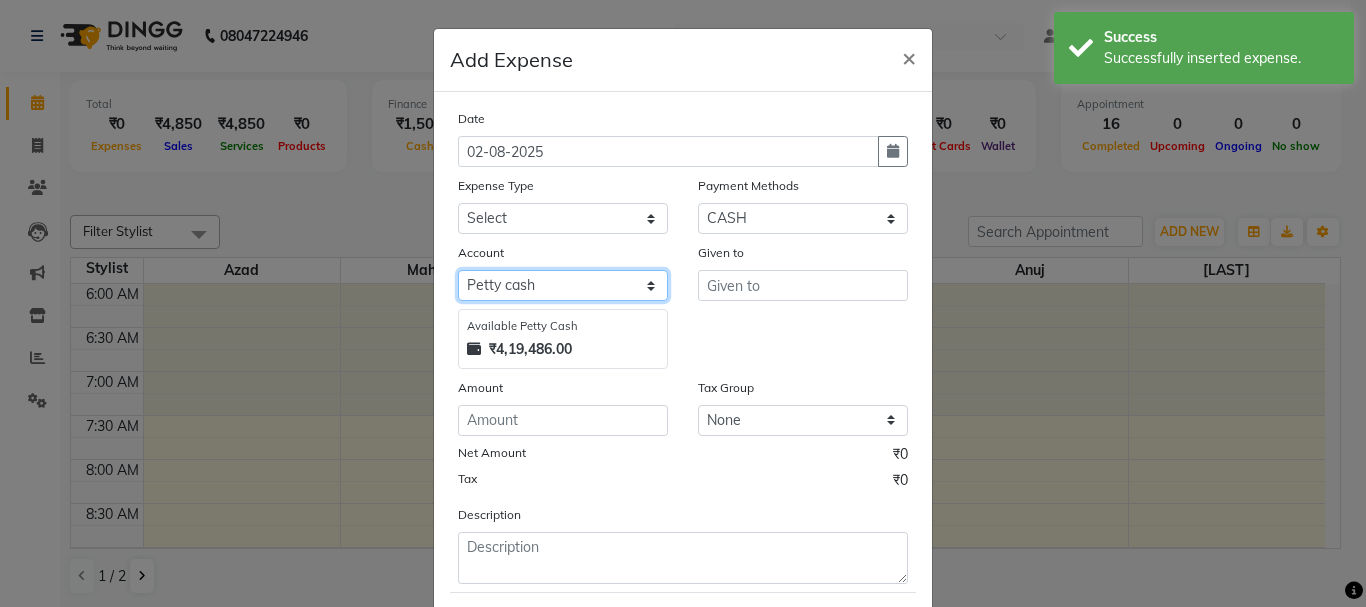 select on "492" 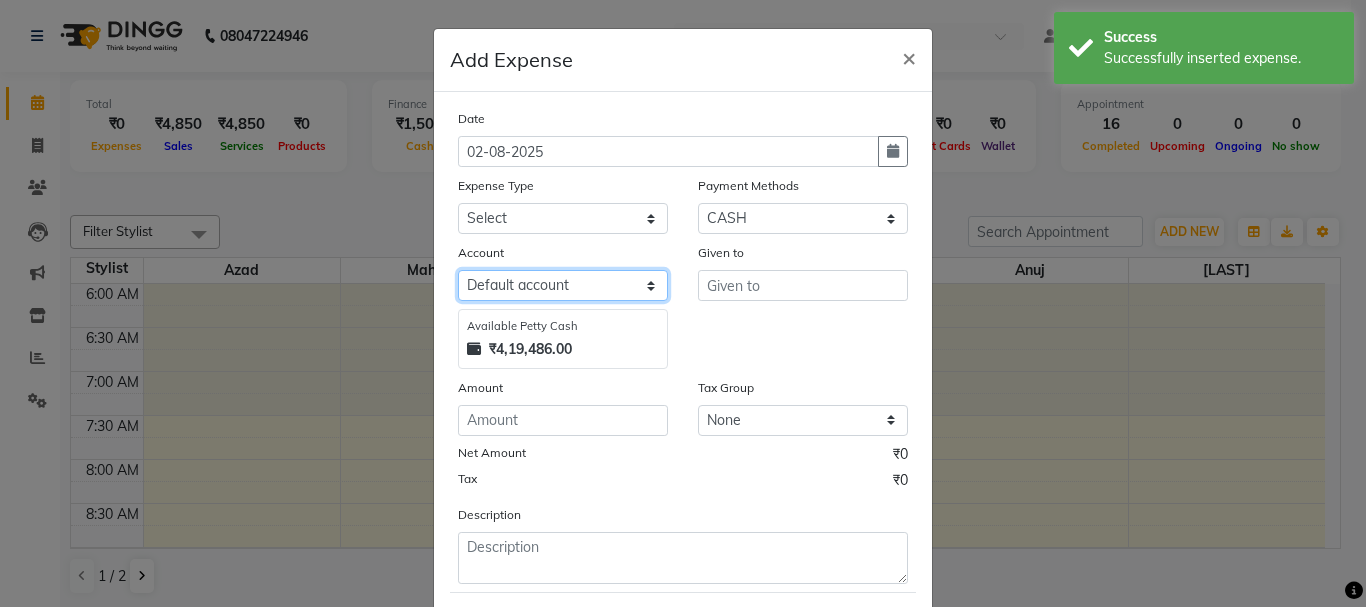 click on "Select Default account Petty cash" 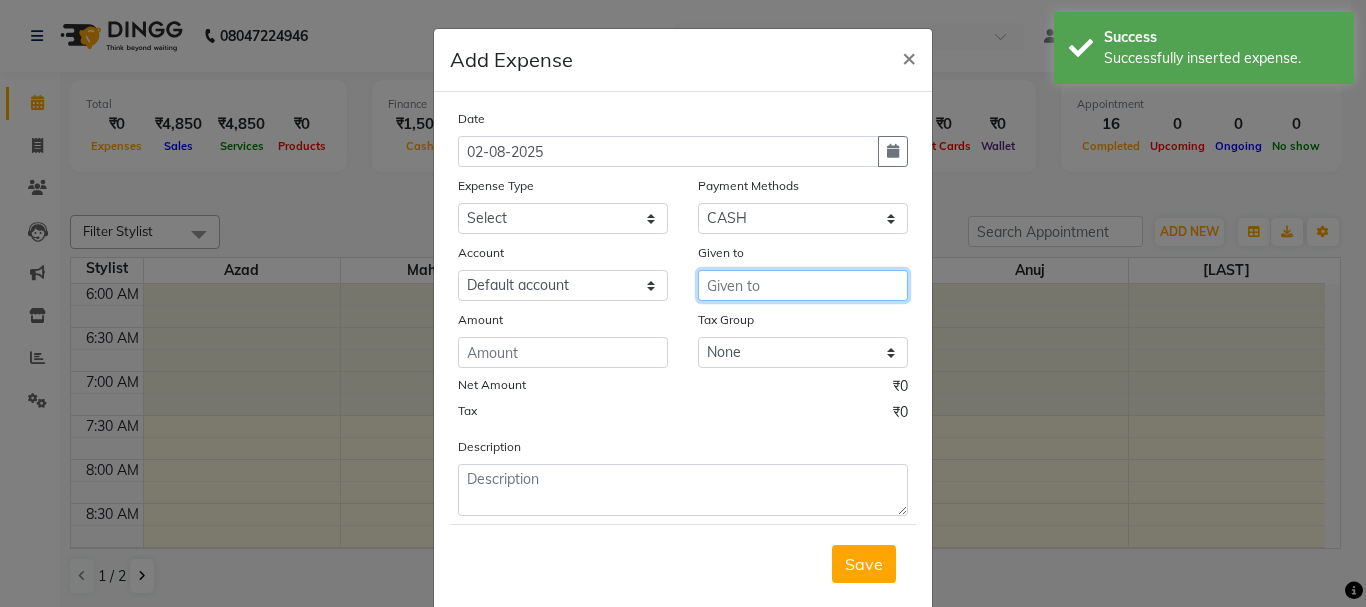 click at bounding box center [803, 285] 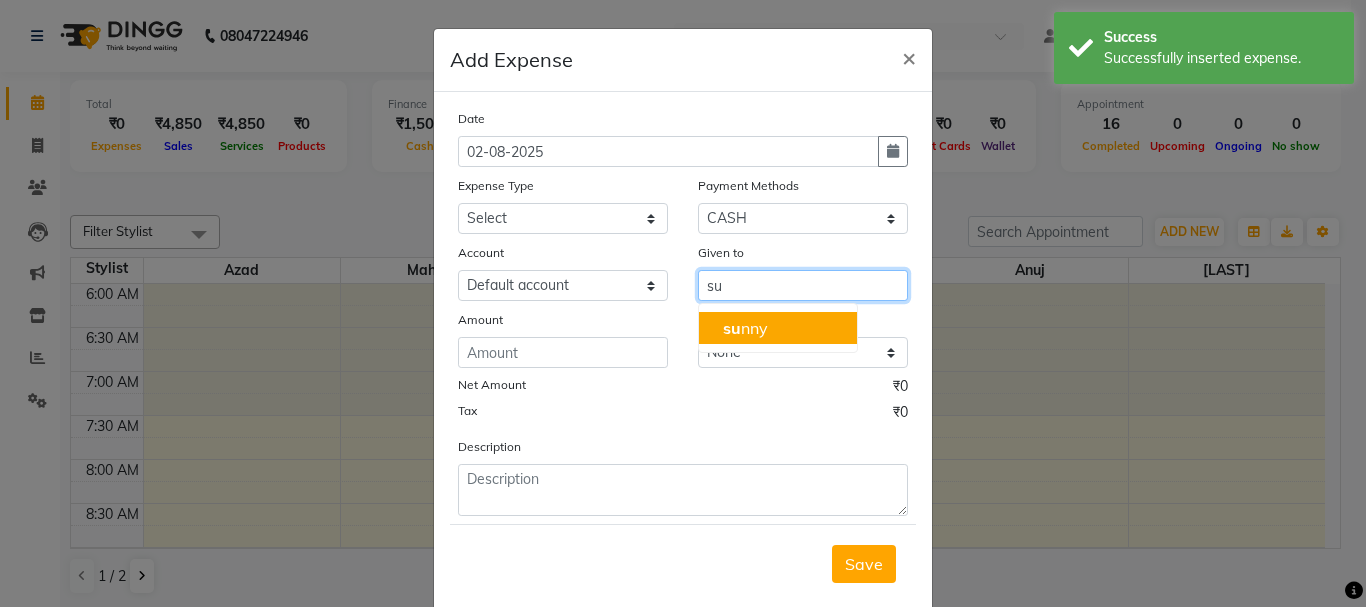 drag, startPoint x: 748, startPoint y: 331, endPoint x: 667, endPoint y: 344, distance: 82.036575 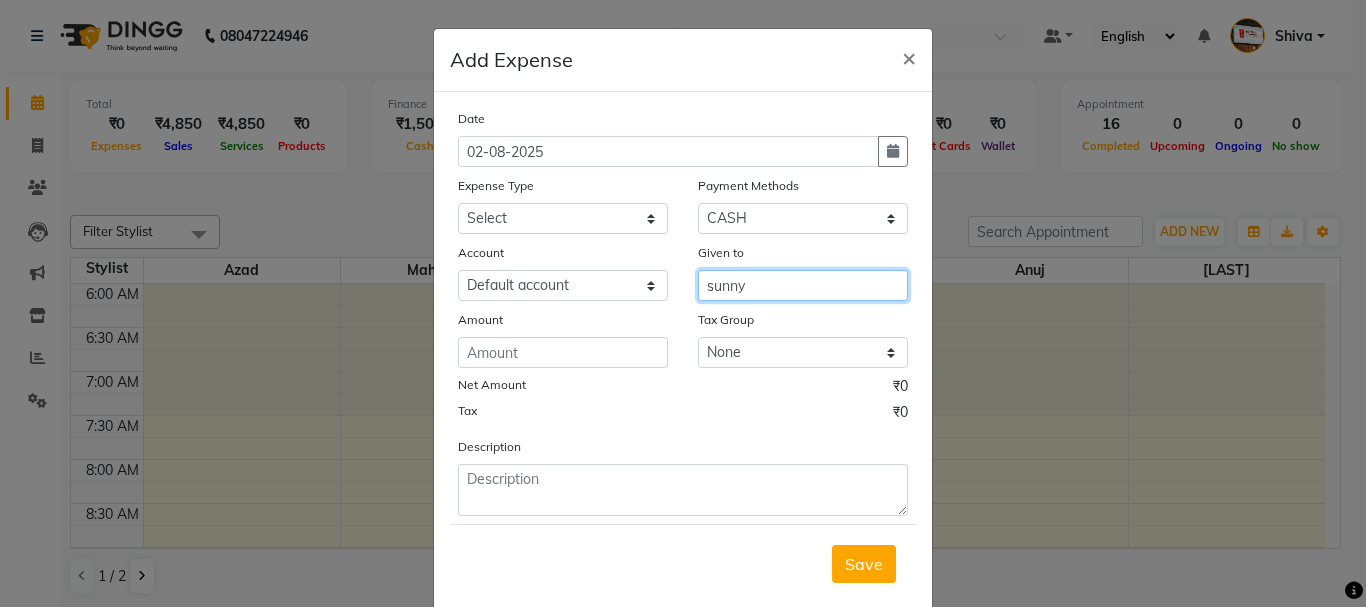 type on "sunny" 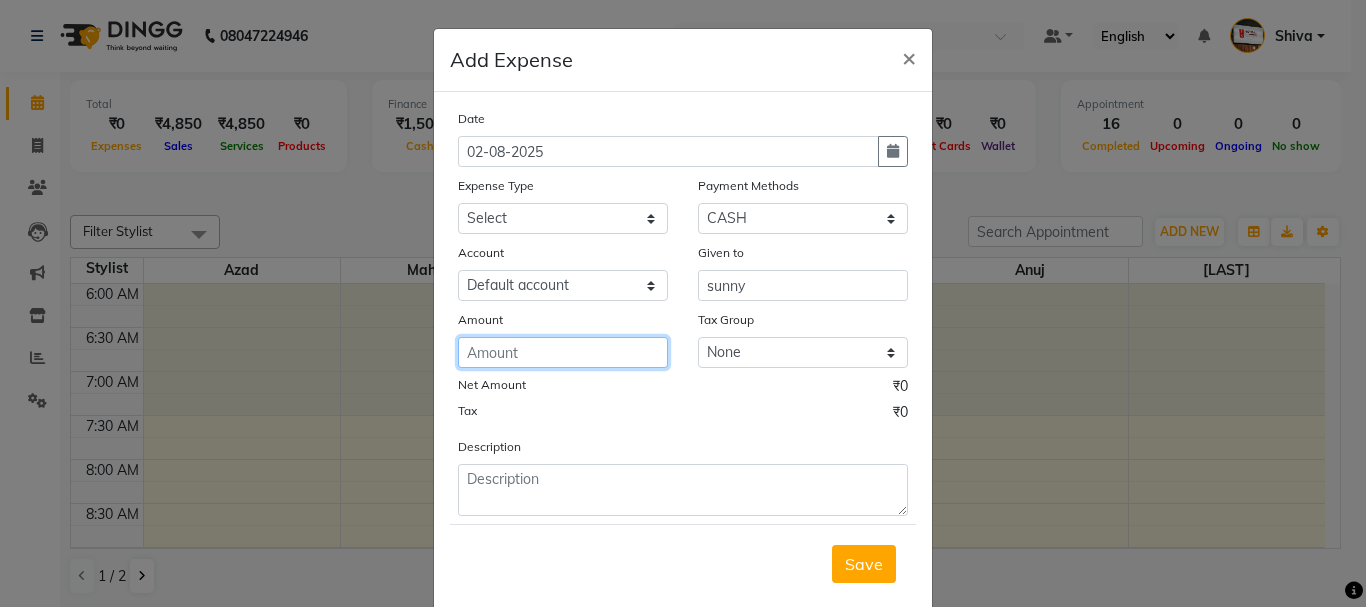 click 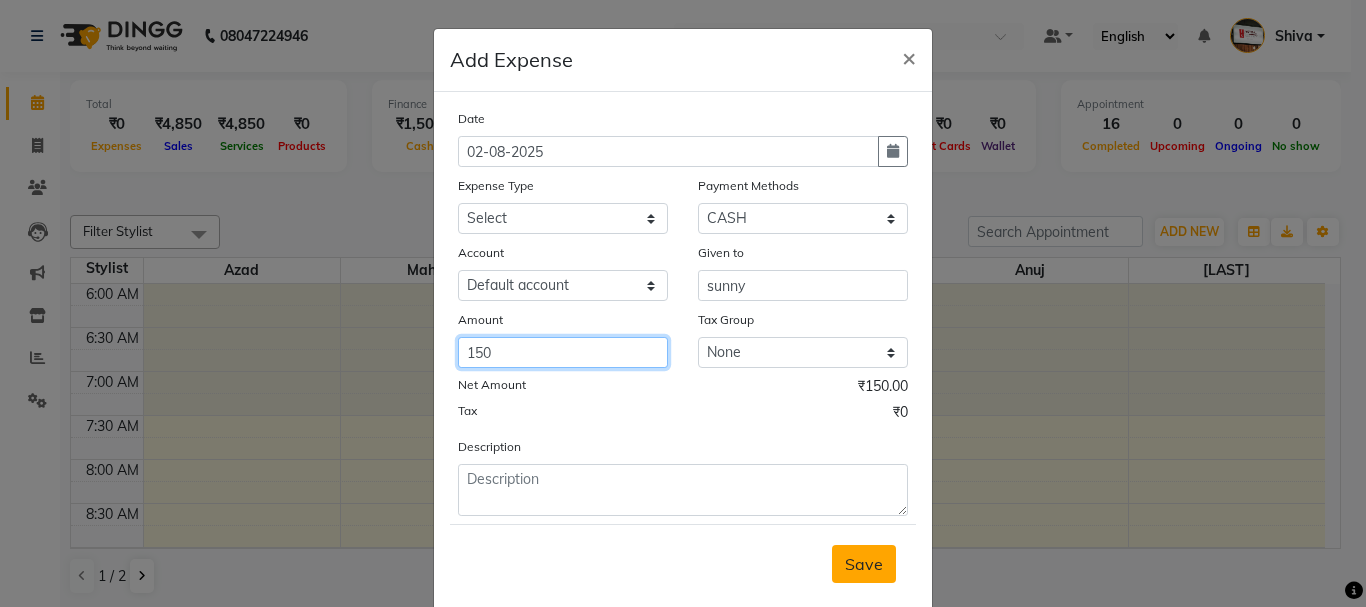 type on "150" 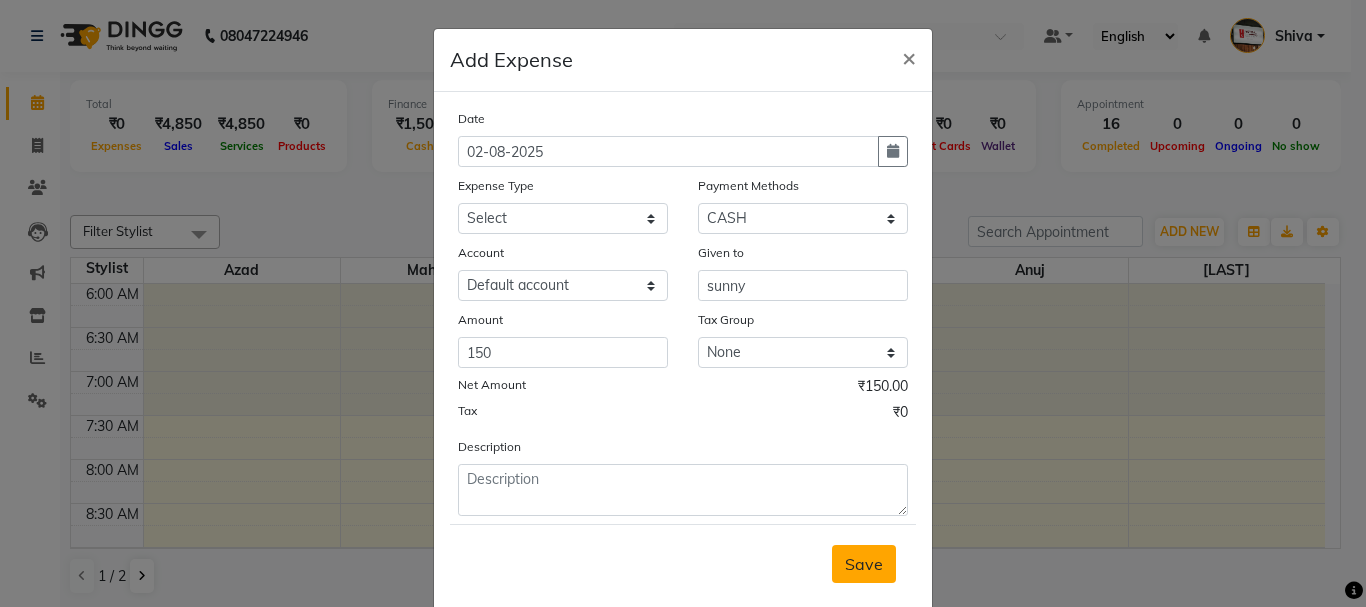 click on "Save" at bounding box center (864, 564) 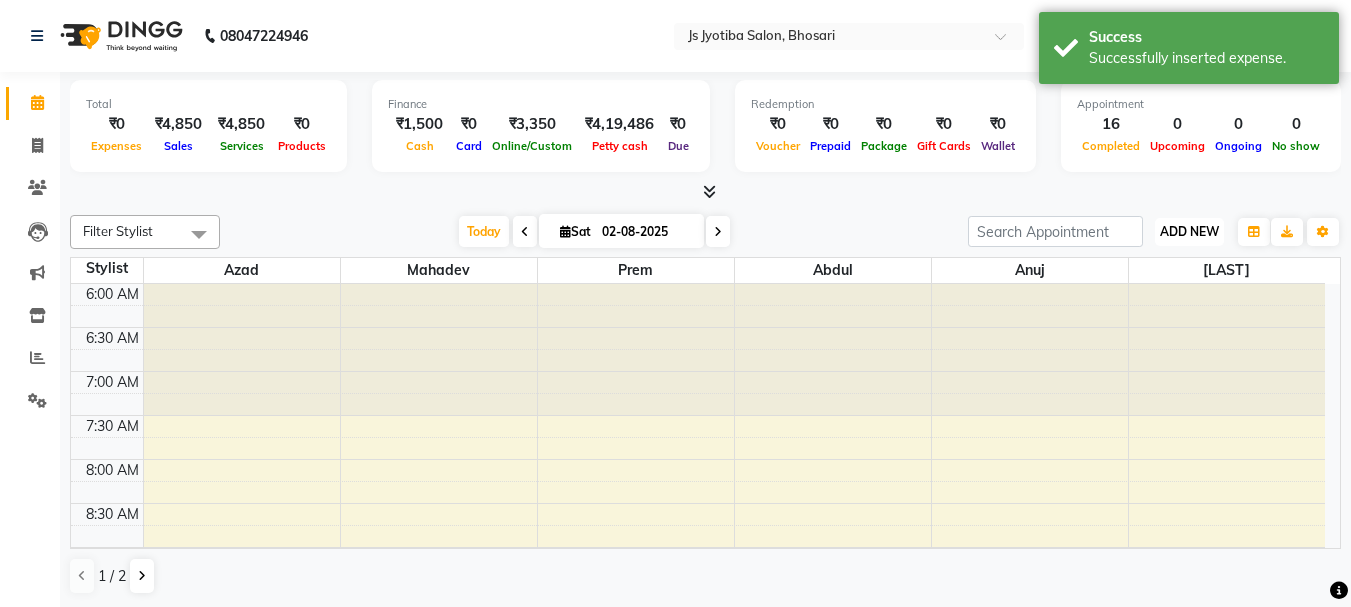 click on "ADD NEW" at bounding box center (1189, 231) 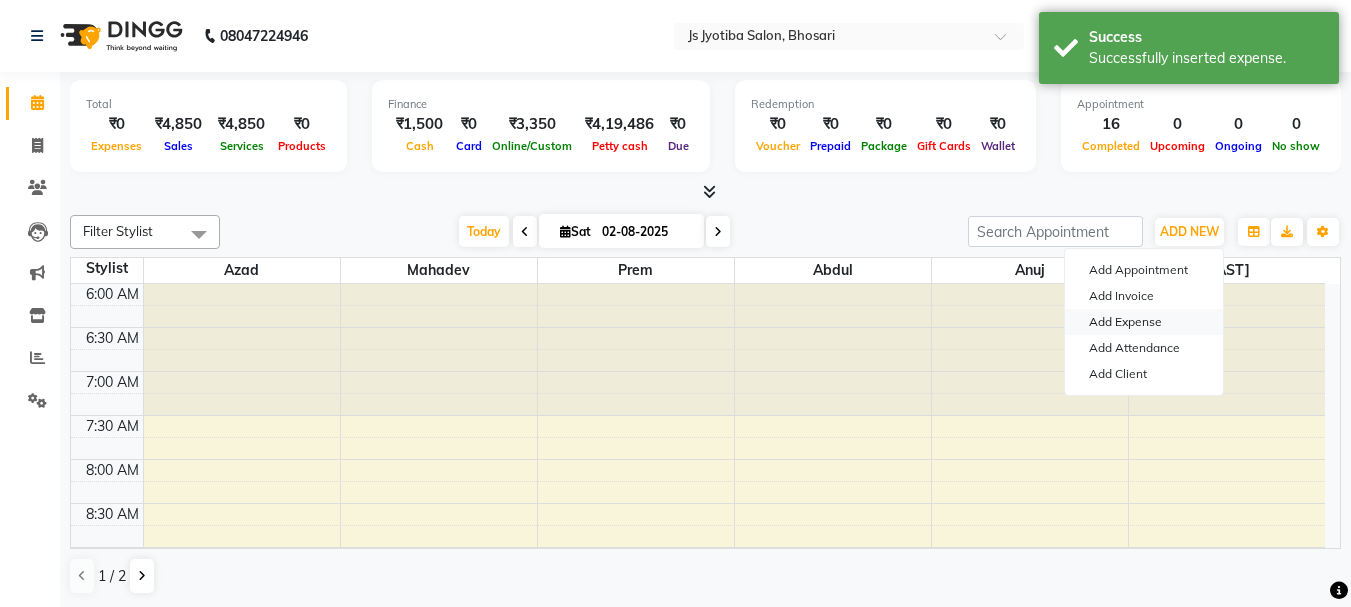 click on "Add Expense" at bounding box center (1144, 322) 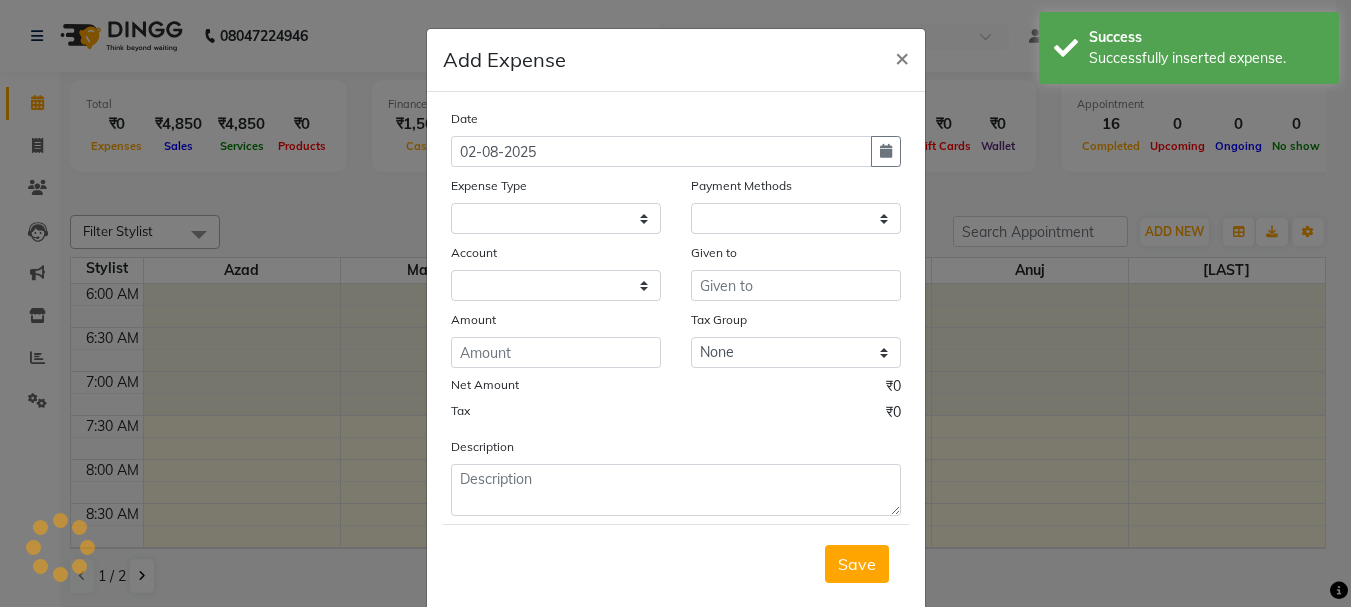 select 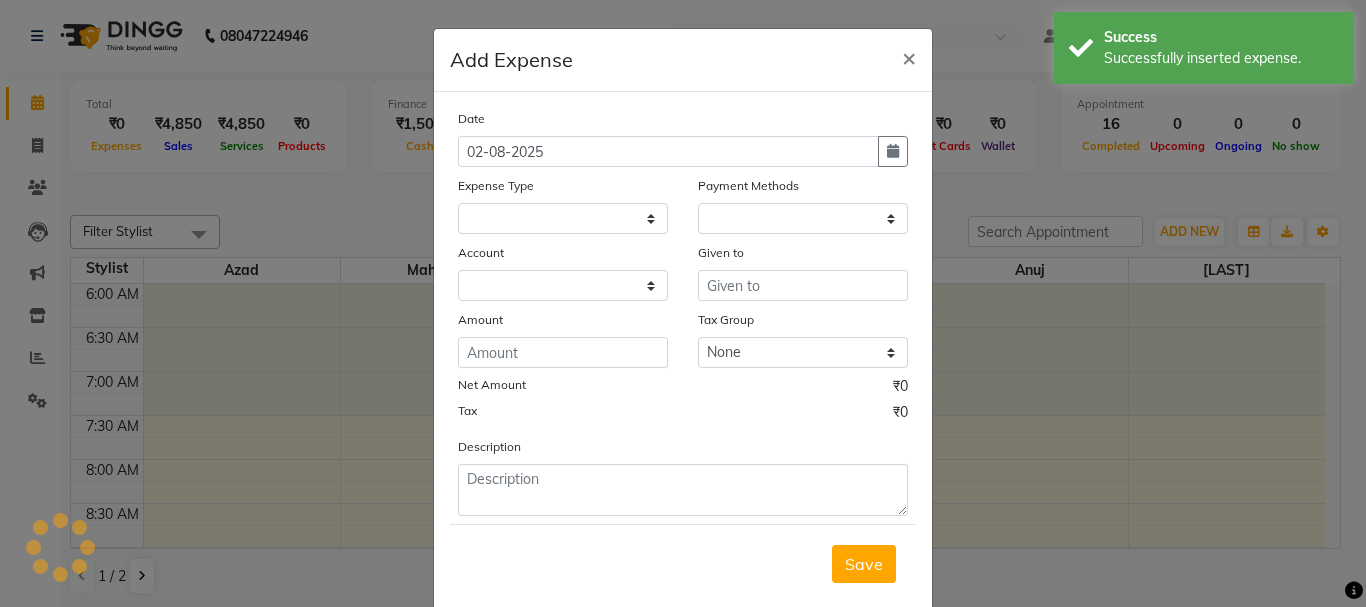 select on "1" 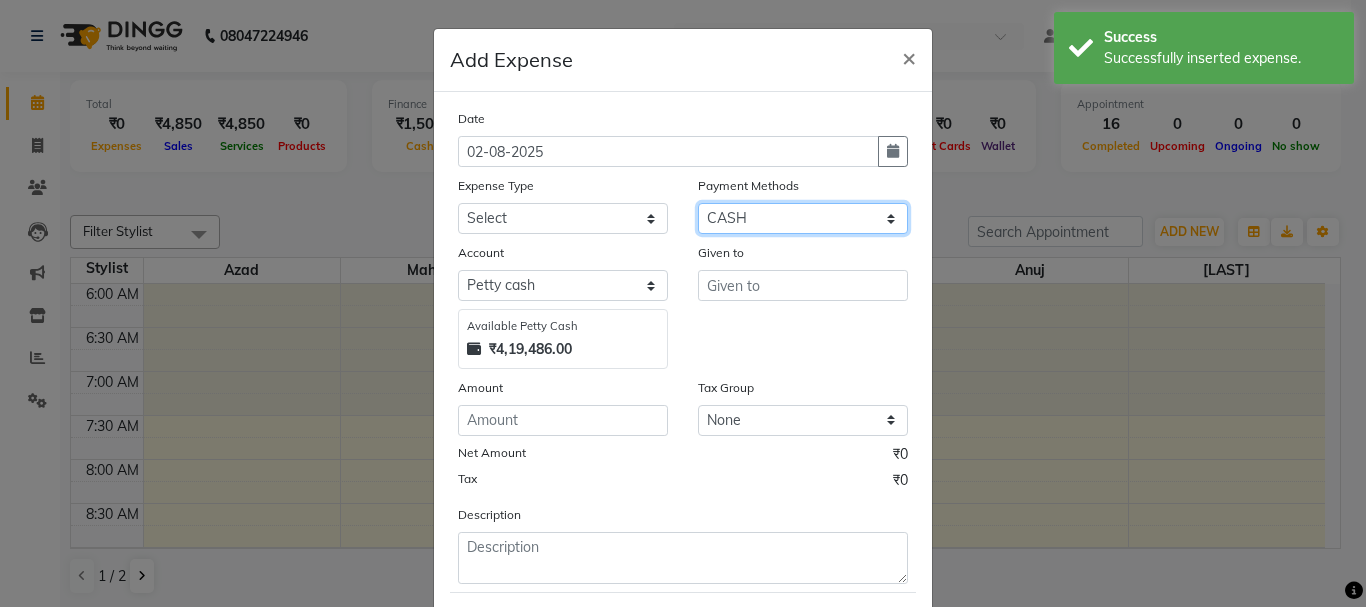 click on "Select CASH ONLINE CARD" 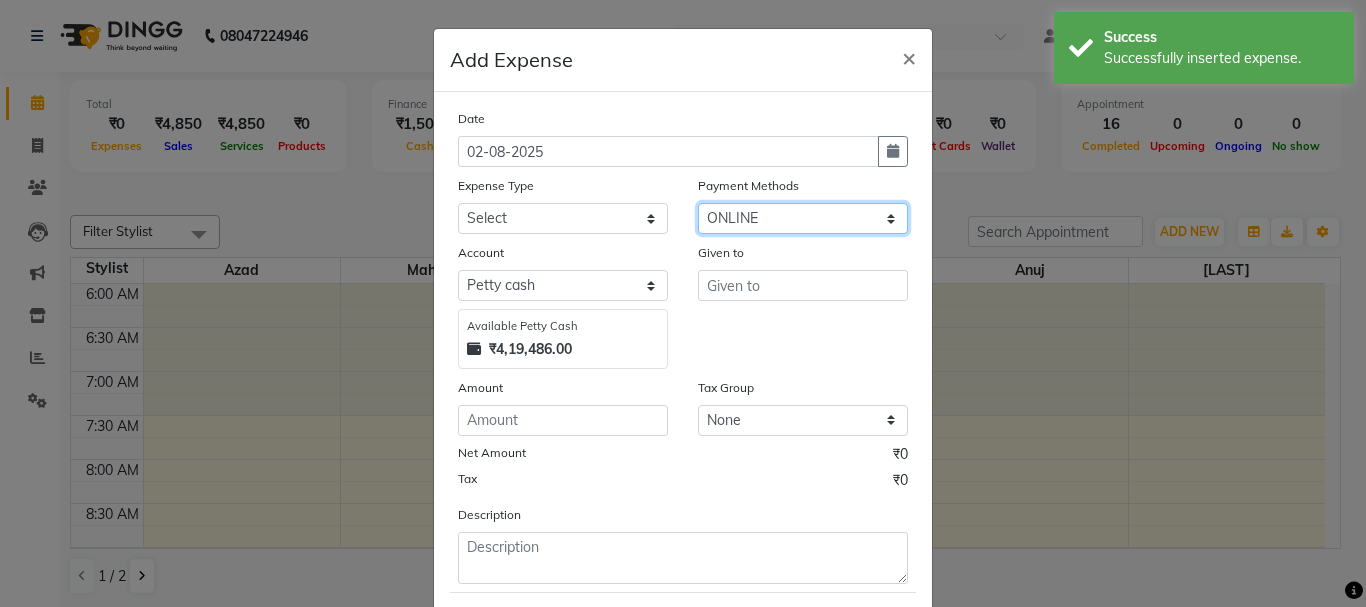 click on "Select CASH ONLINE CARD" 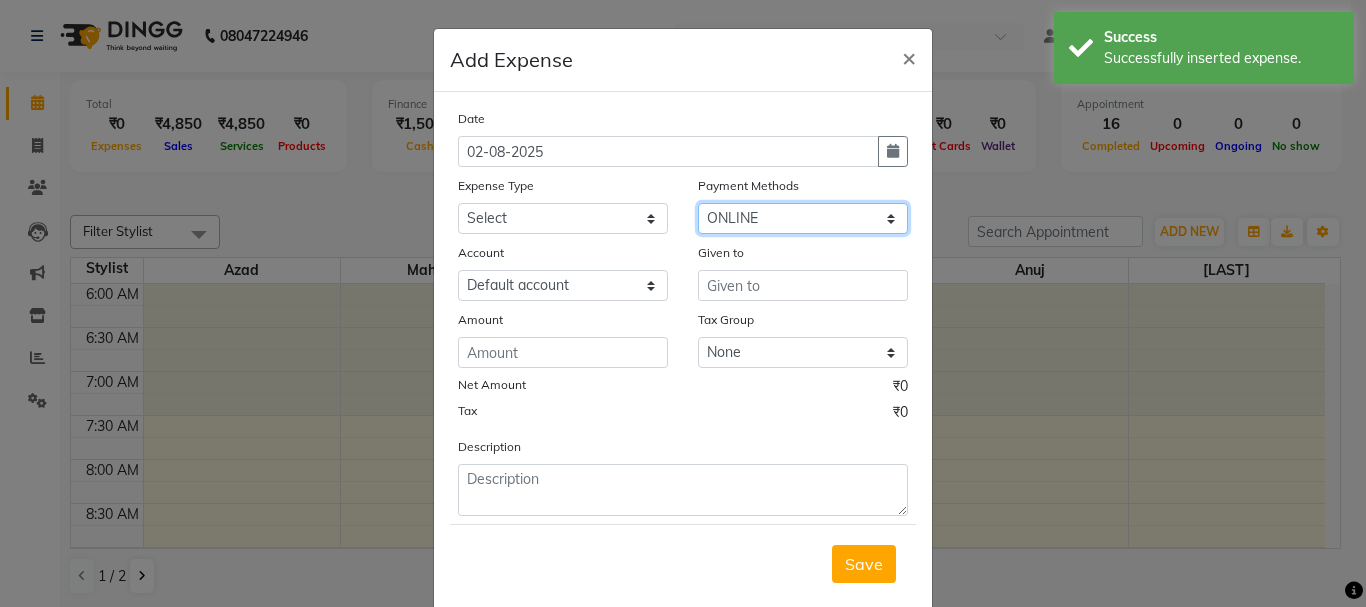 click on "Select CASH ONLINE CARD" 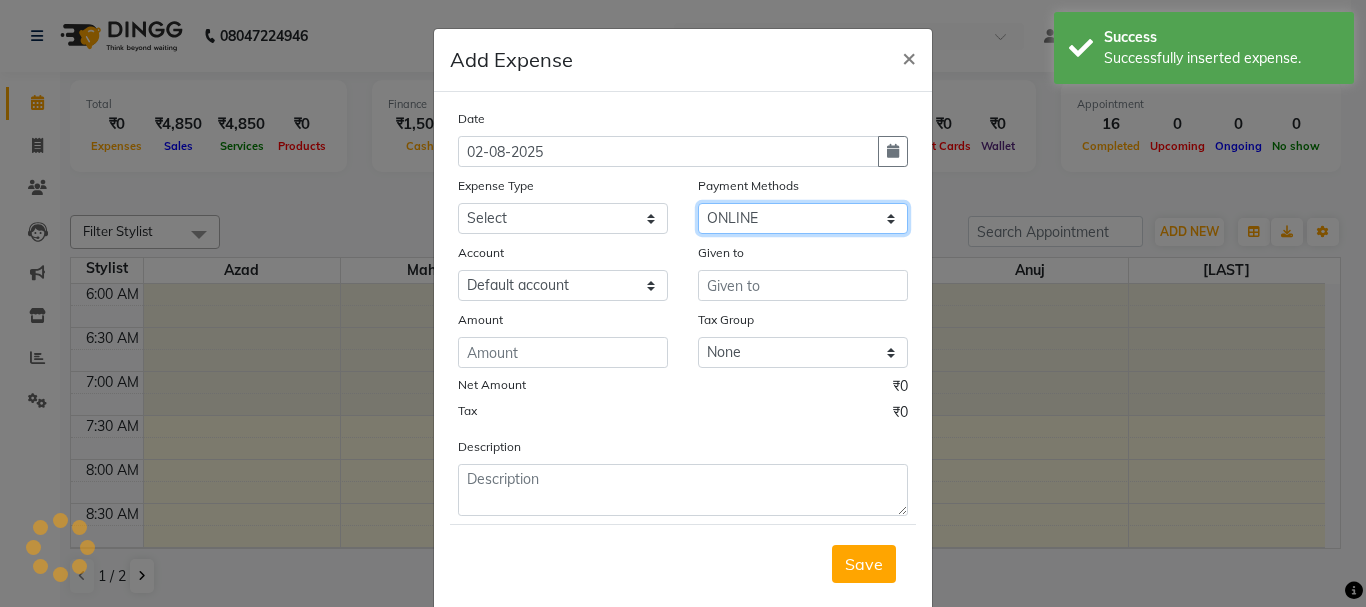 select on "1" 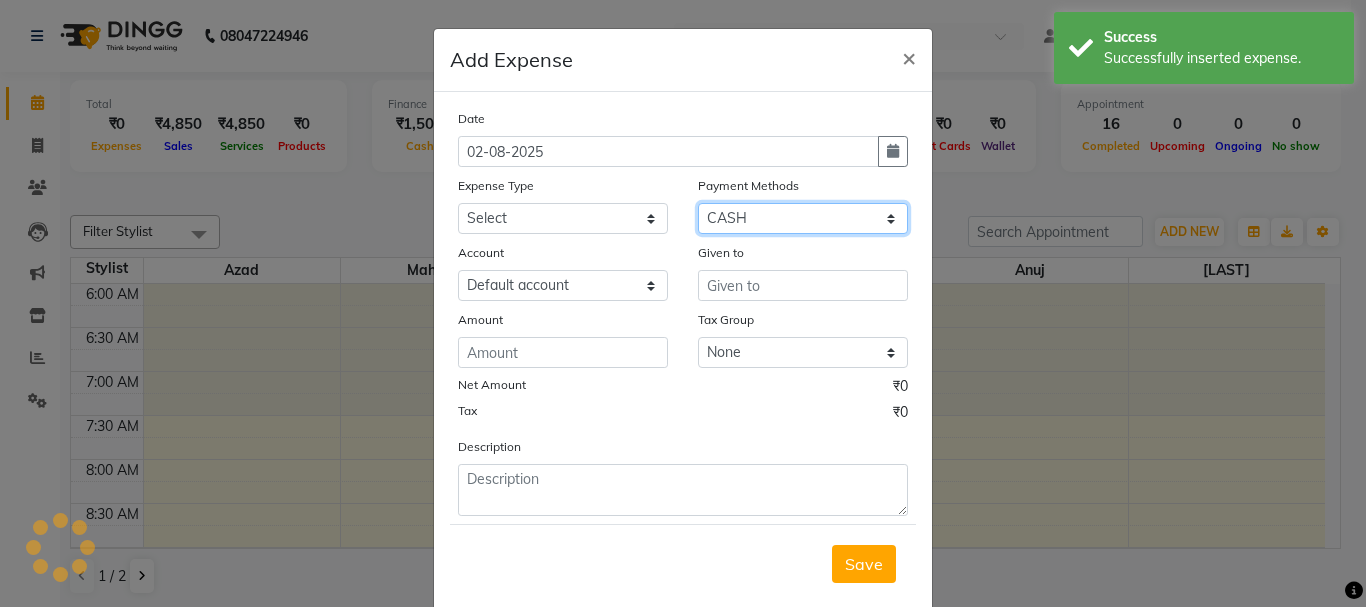 click on "Select CASH ONLINE CARD" 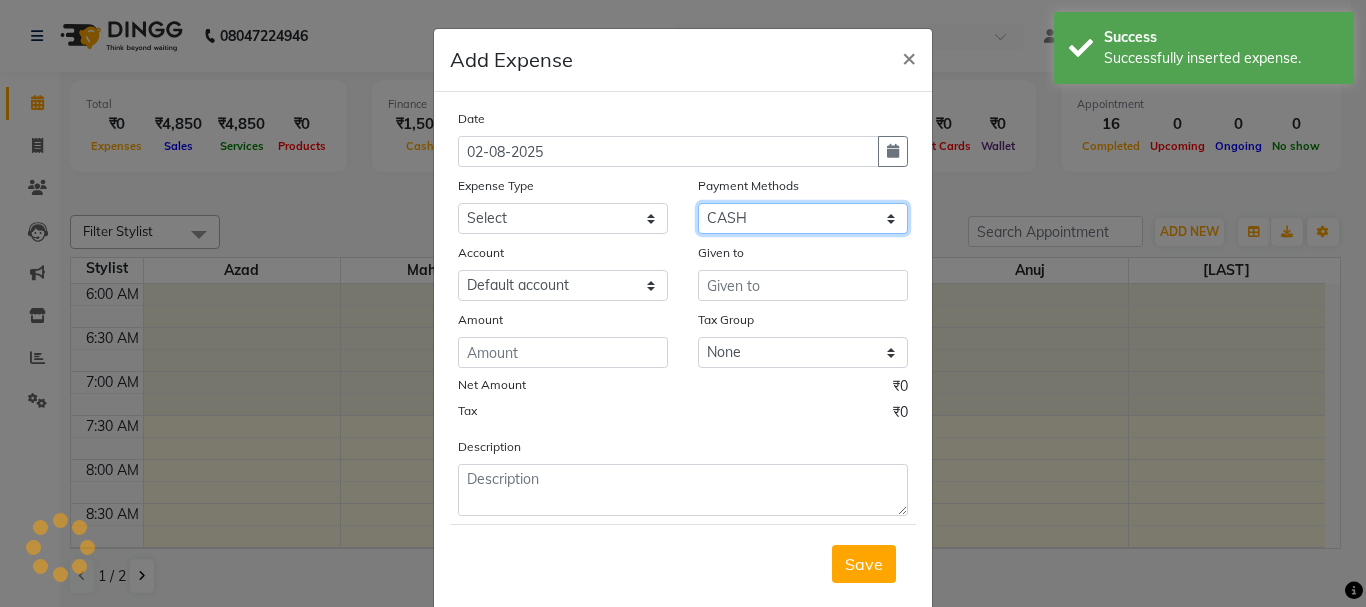 select on "1711" 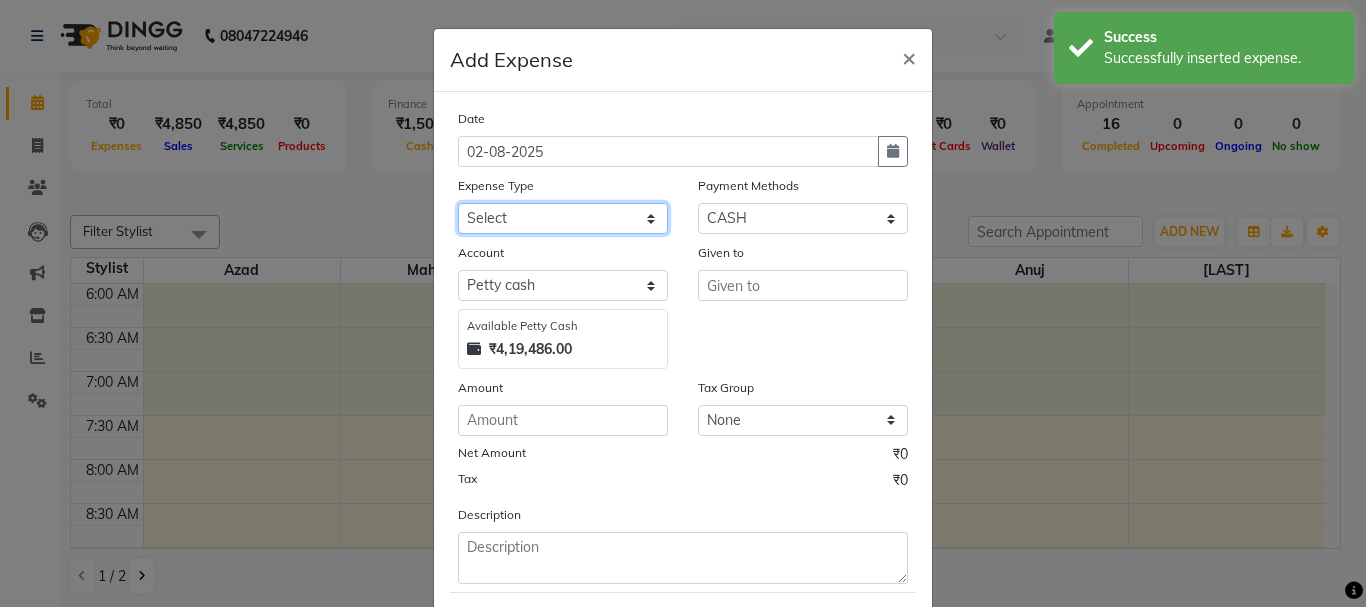 drag, startPoint x: 604, startPoint y: 225, endPoint x: 585, endPoint y: 232, distance: 20.248457 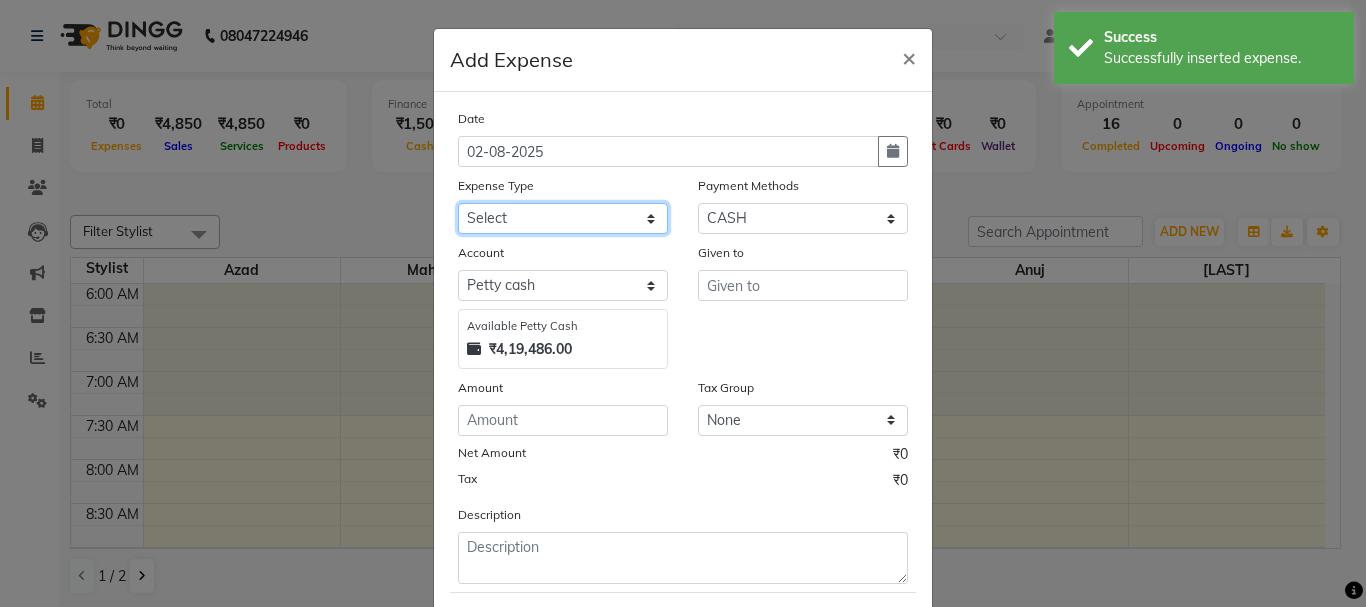 select on "[NUMBER]" 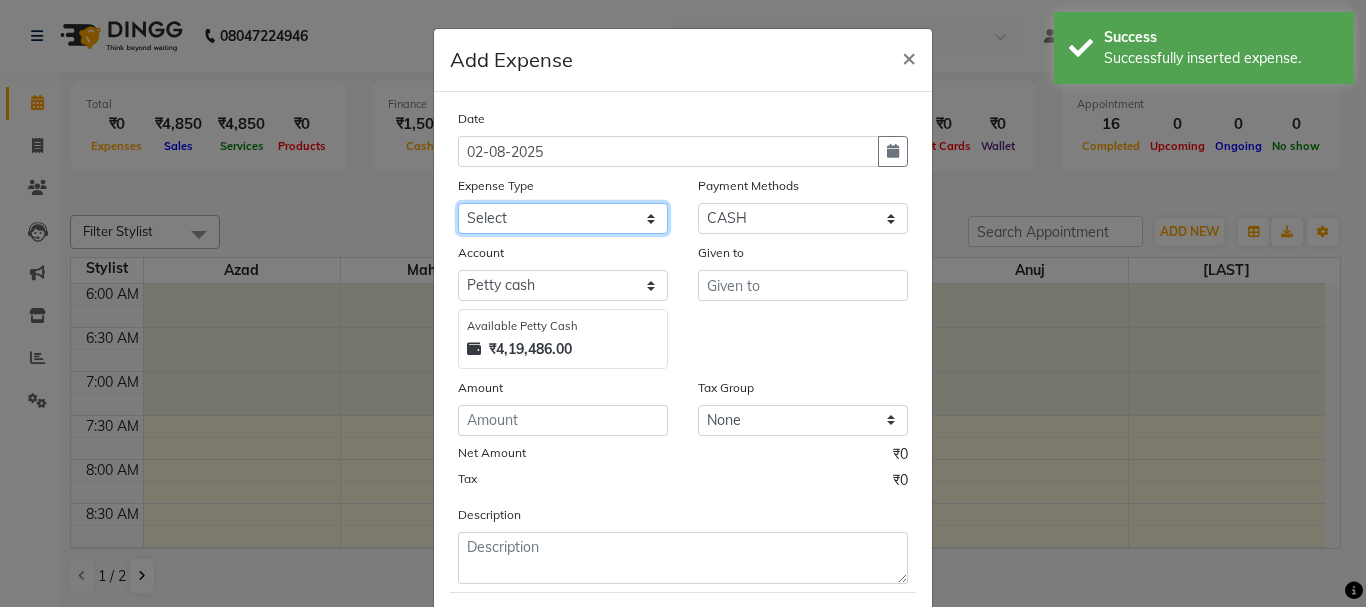 click on "Select Advance salary Advance salary ajaj Bank charges Car maintenance  Cash transfer to bank Cash transfer to hub Client Snacks Clinical charges Equipment Fuel Govt fee home Incentive Insurance International purchase Loan Repayment Maintenance Marketing Miscellaneous MRA Other Over times Pantry Product Rent Salary shop shop Staff Snacks Tax Tea & Refreshment TIP Utilities Wifi recharge" 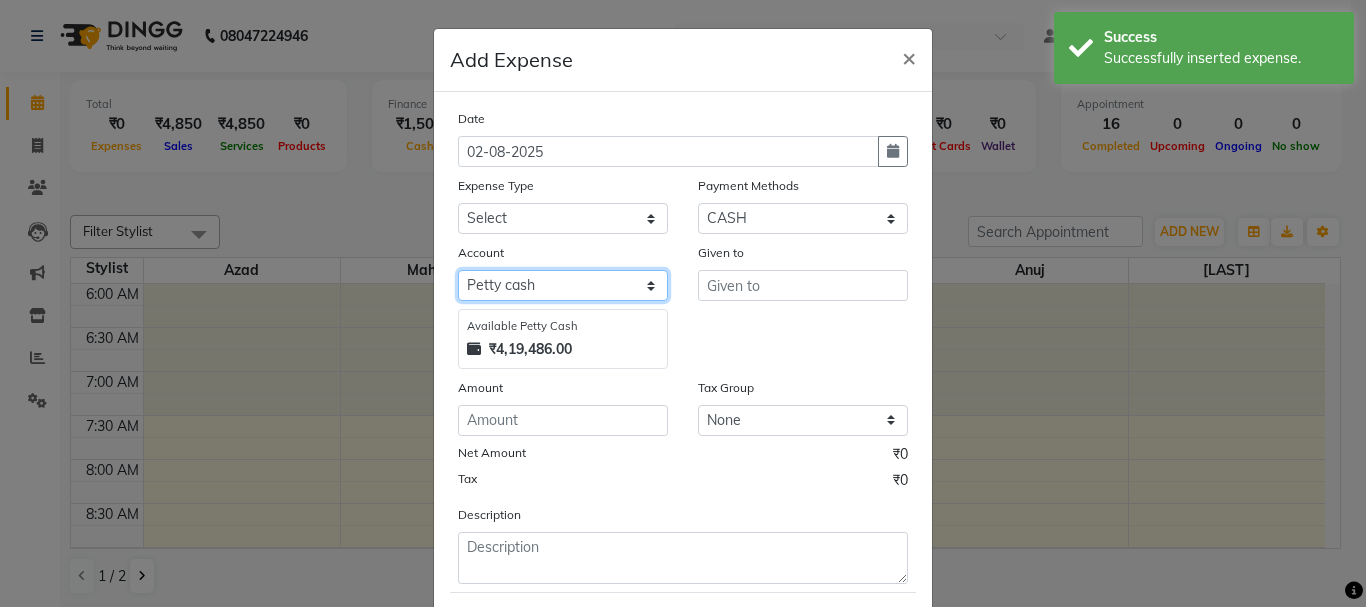 click on "Select Default account Petty cash" 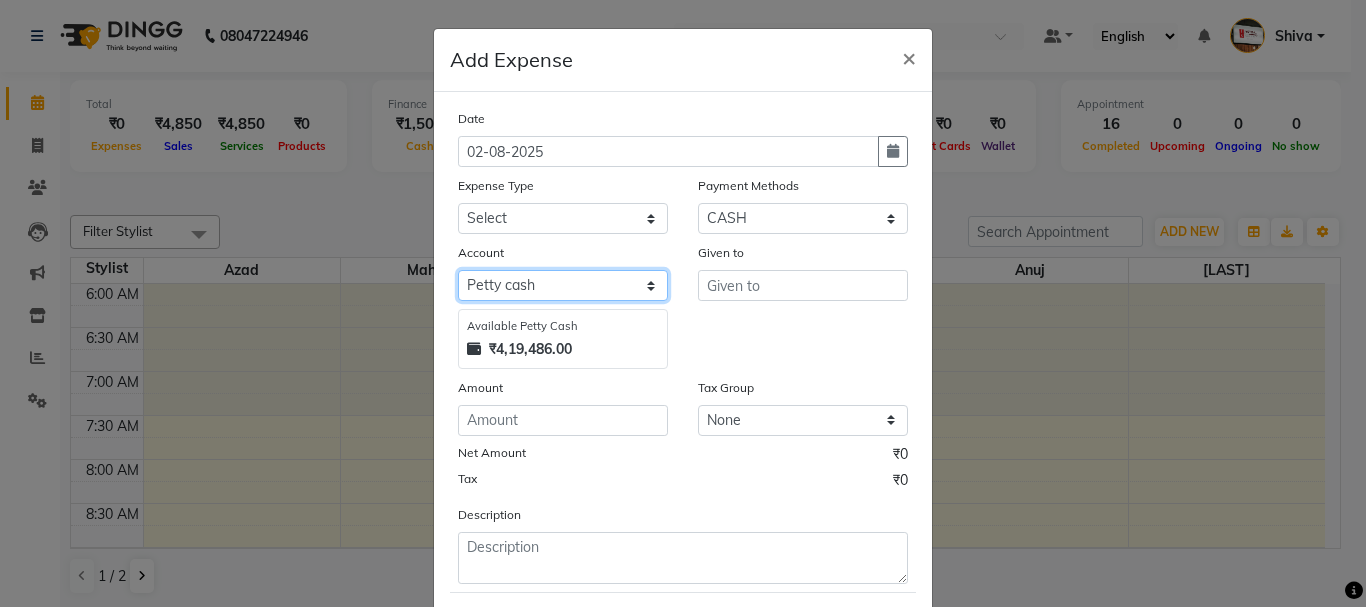 select on "492" 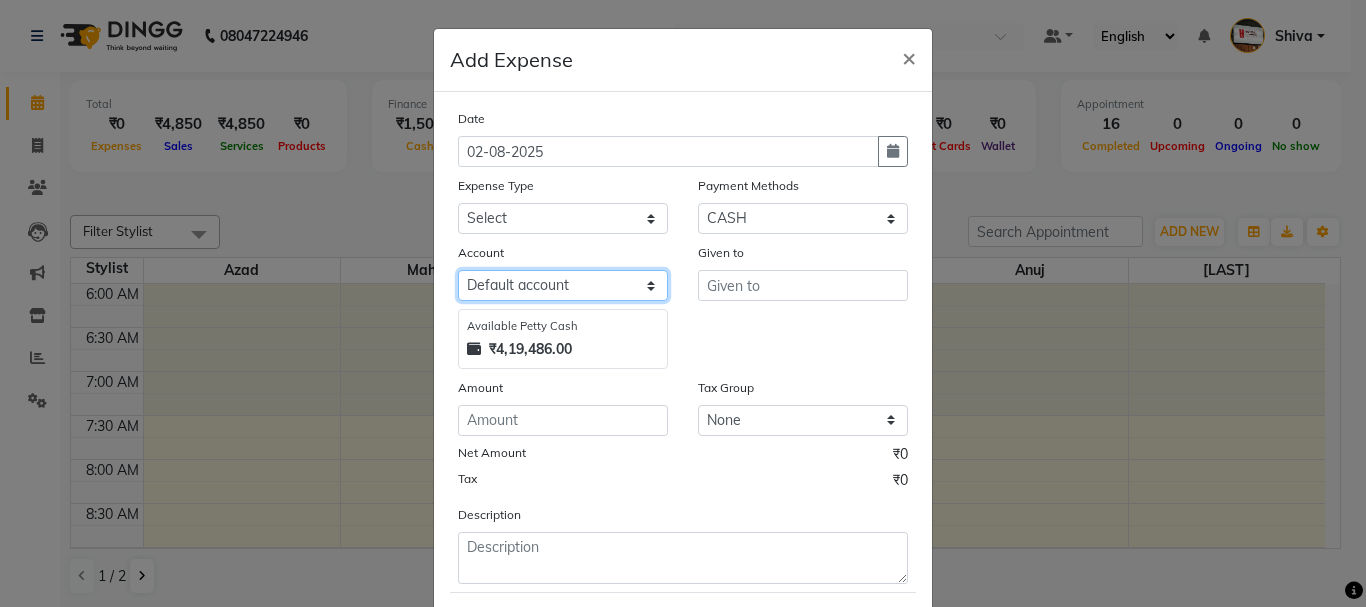click on "Select Default account Petty cash" 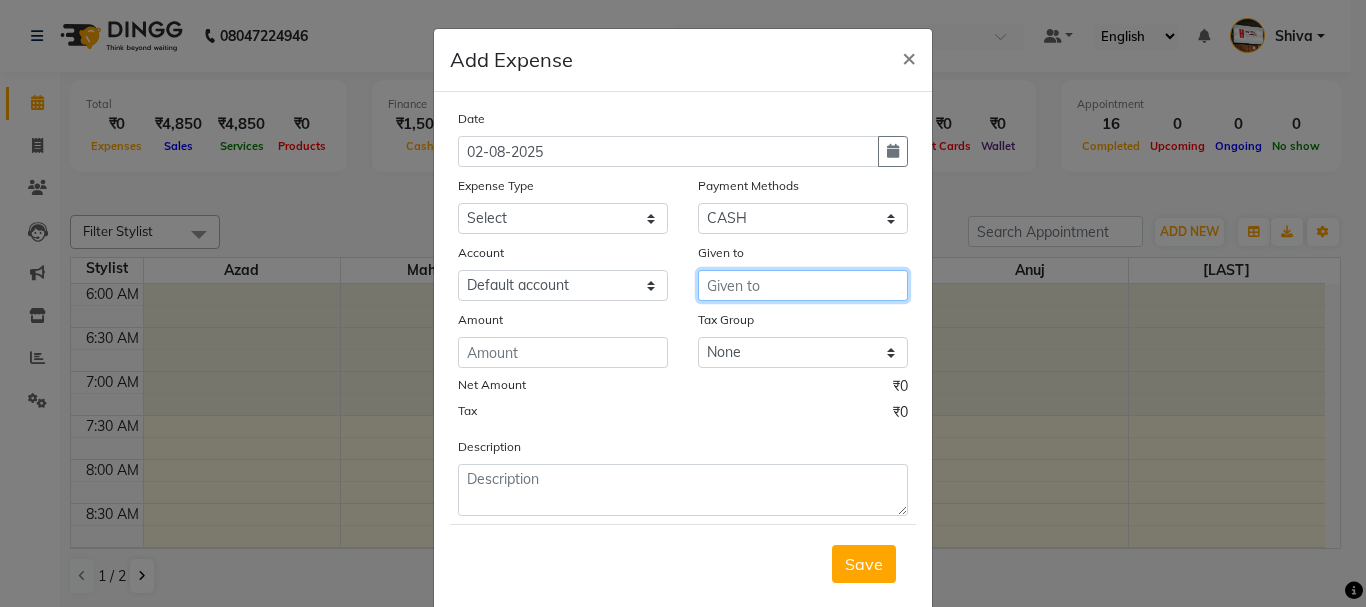 click at bounding box center (803, 285) 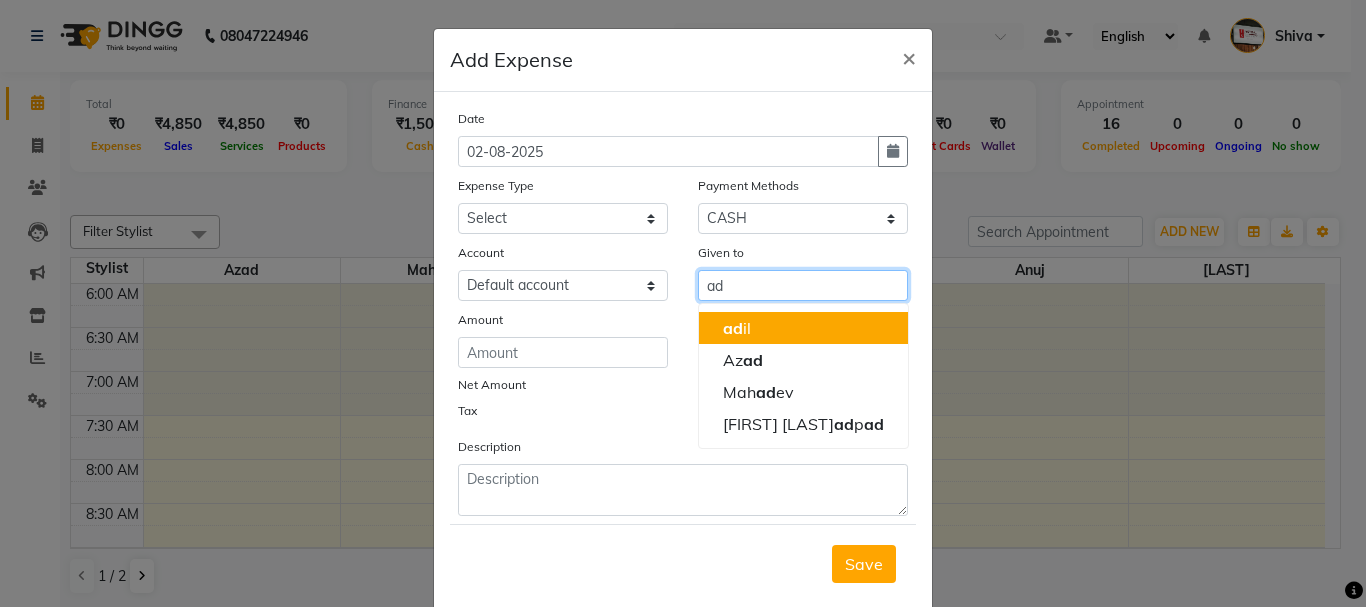 drag, startPoint x: 759, startPoint y: 331, endPoint x: 726, endPoint y: 331, distance: 33 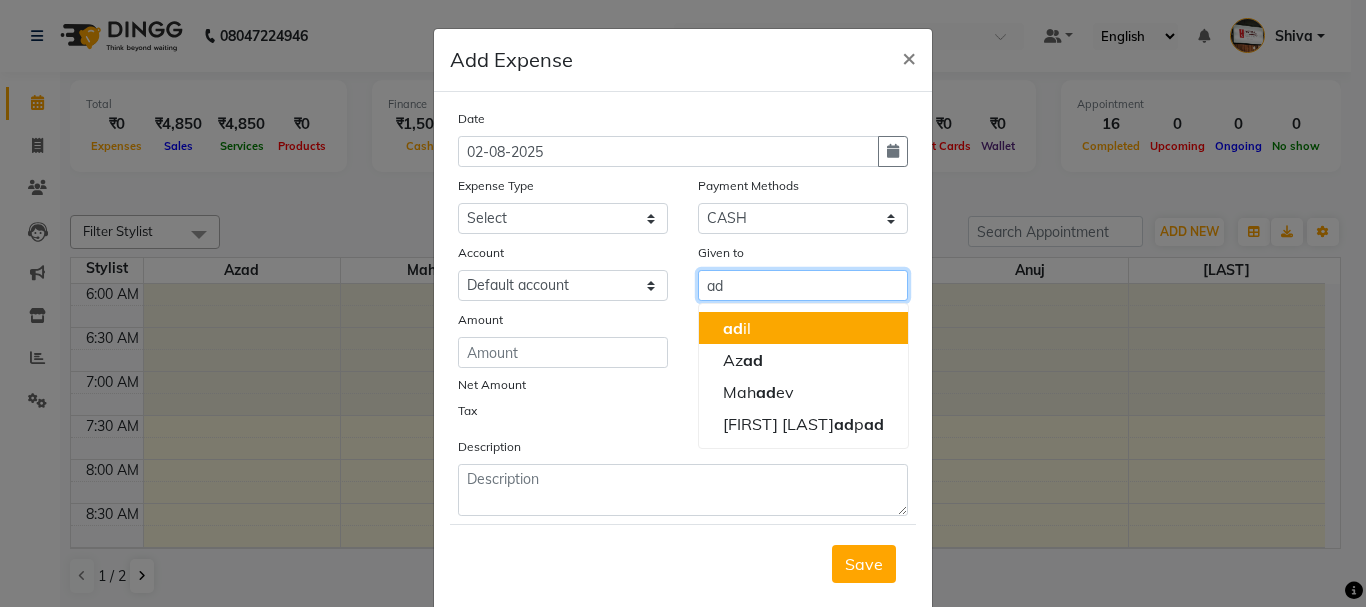 click on "[FIRST] [LAST]" at bounding box center (803, 328) 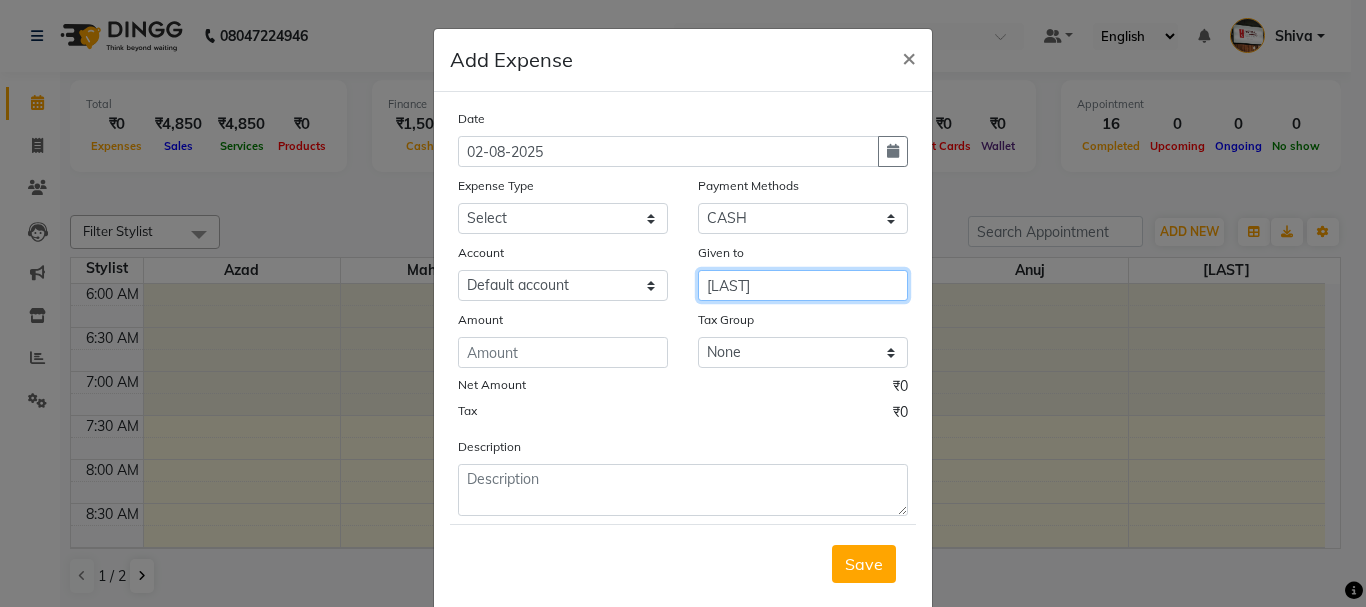 type on "[LAST]" 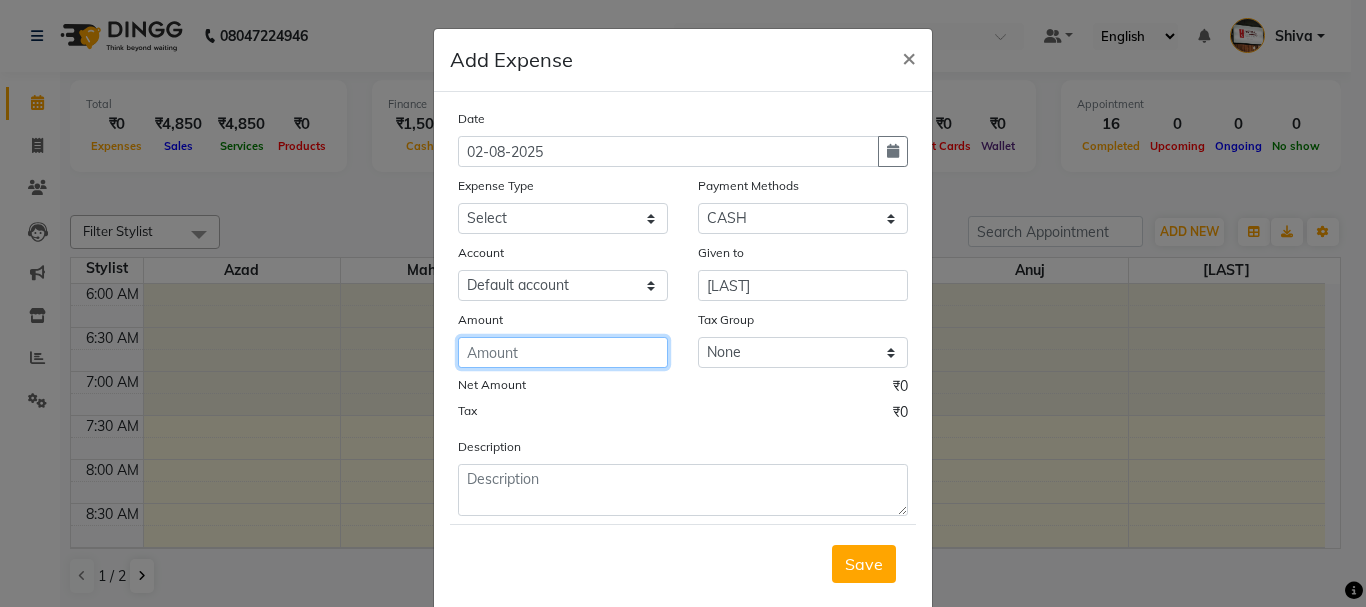 click 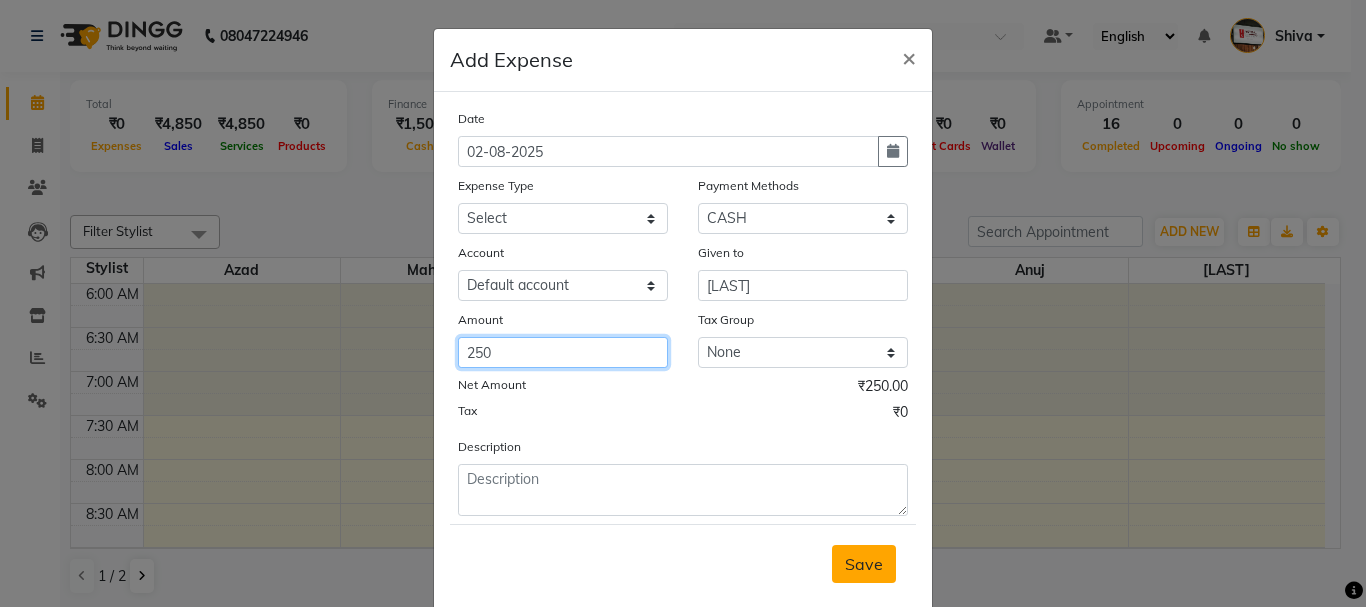 type on "250" 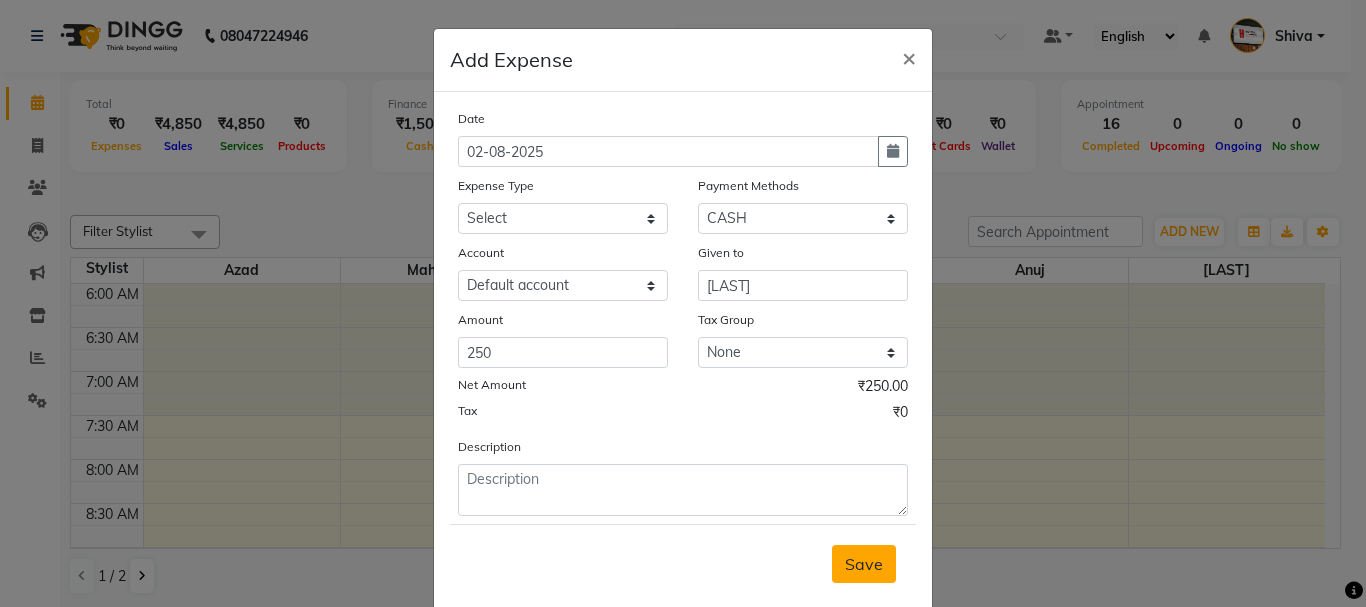 click on "Save" at bounding box center [864, 564] 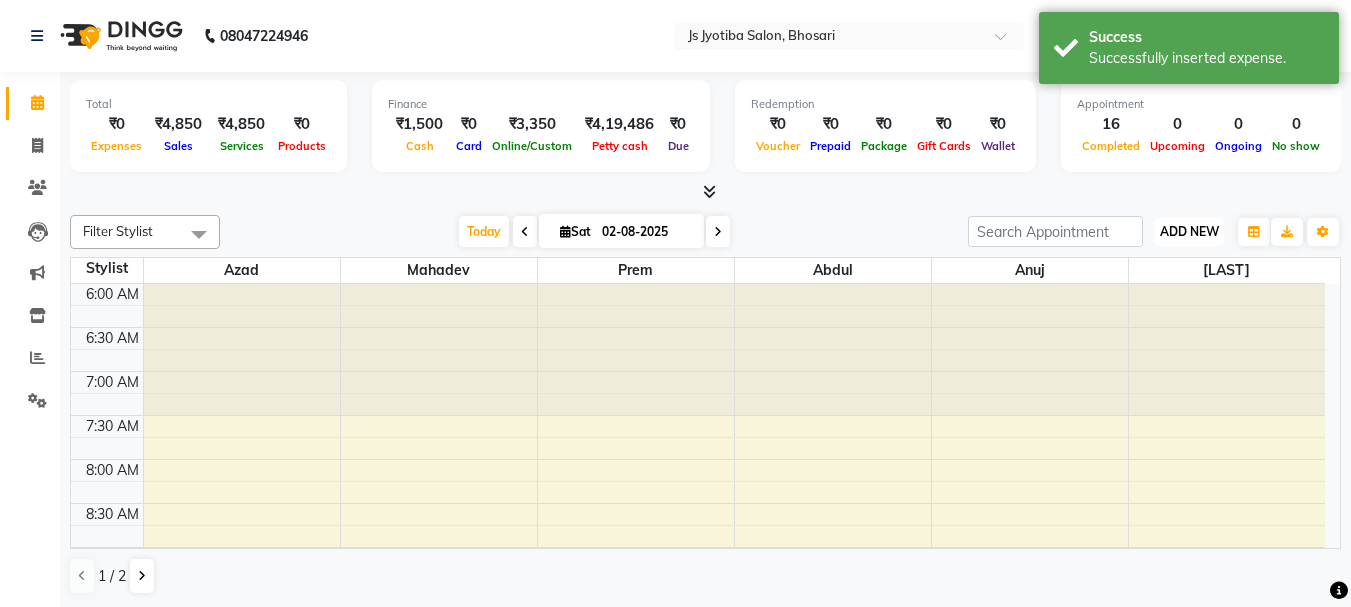 click on "ADD NEW" at bounding box center (1189, 231) 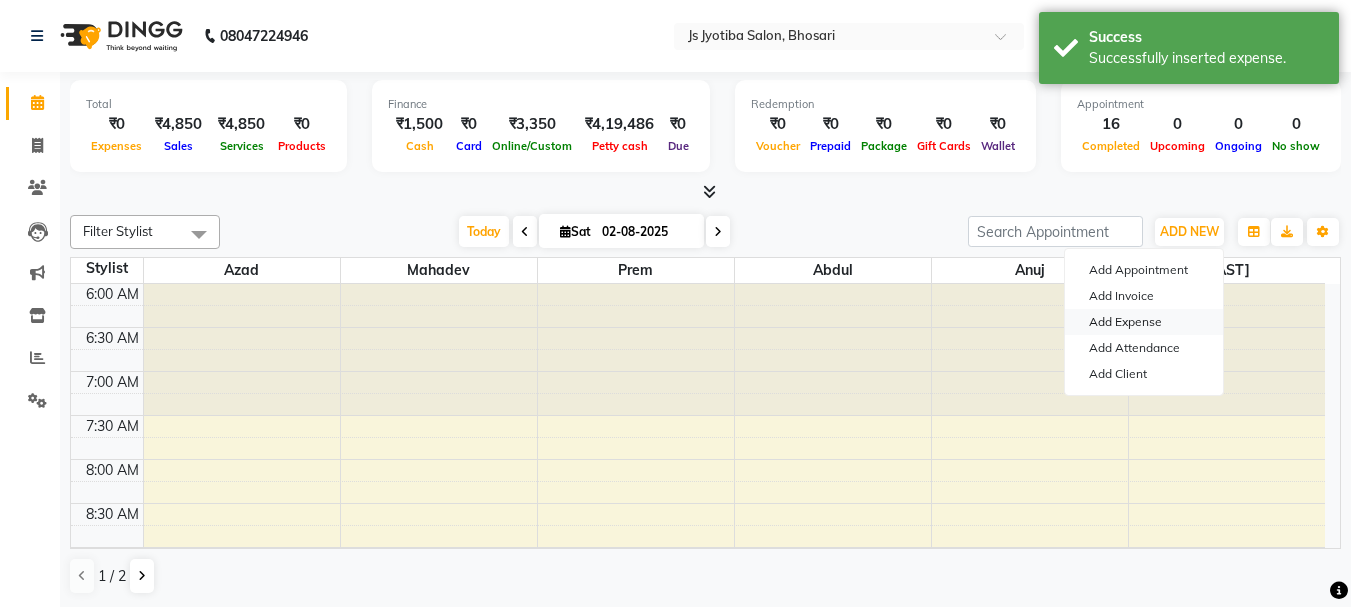 click on "Add Expense" at bounding box center (1144, 322) 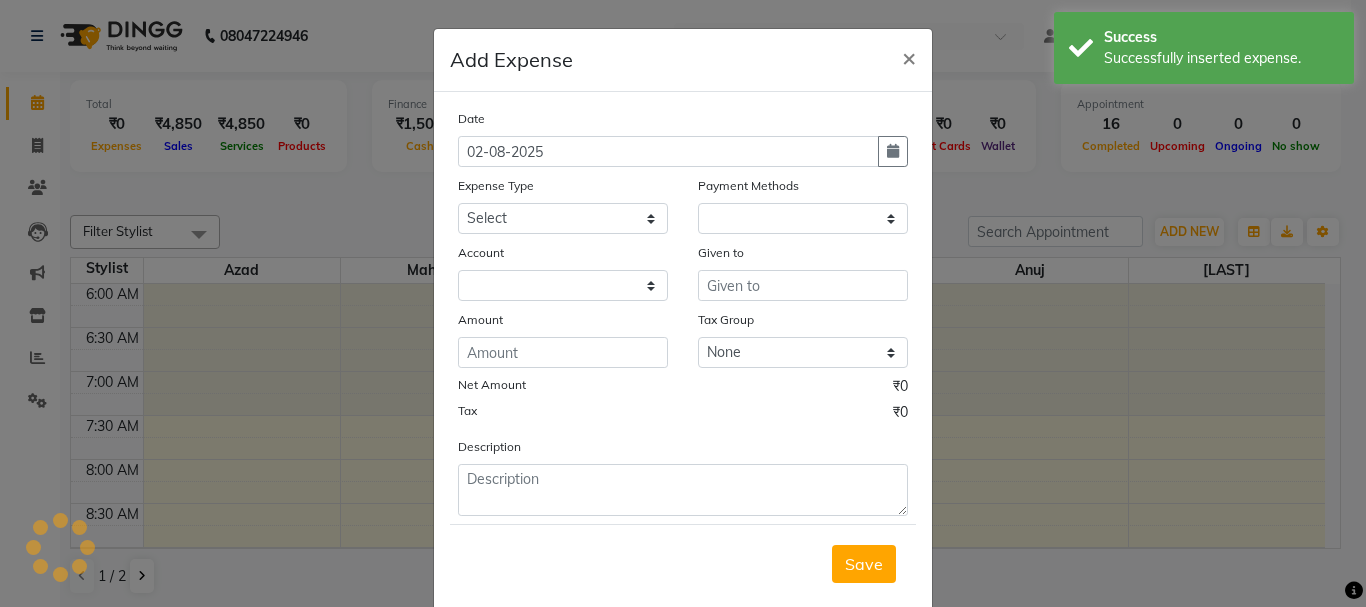 select on "1" 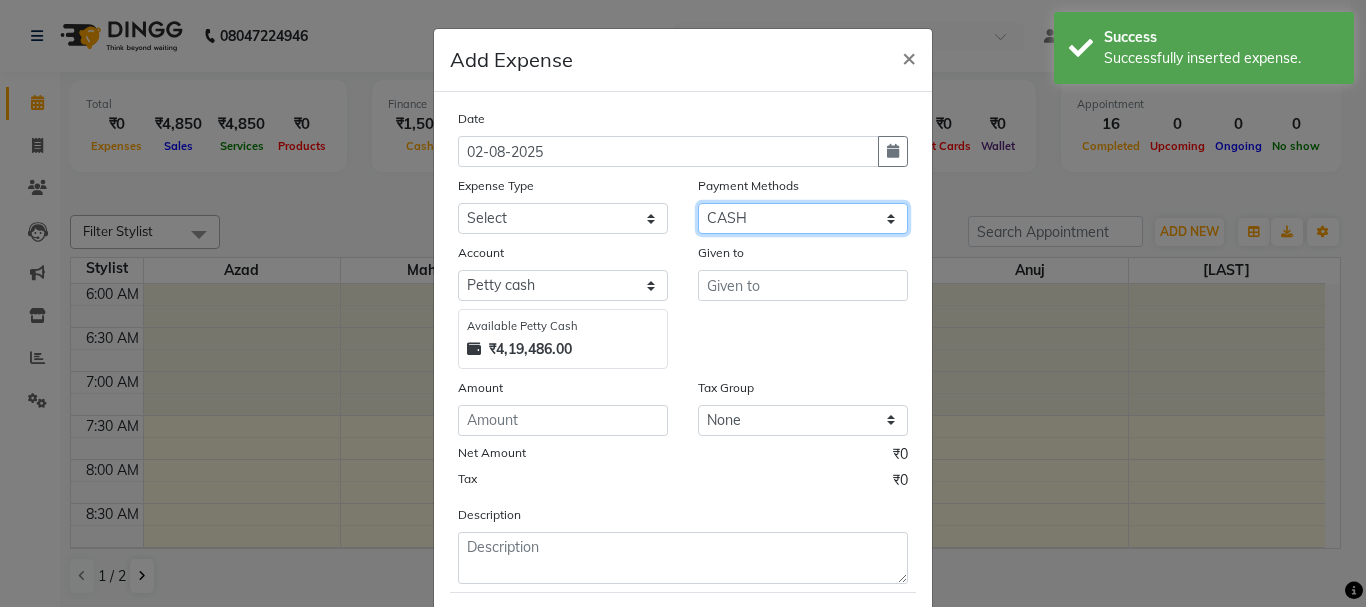 drag, startPoint x: 749, startPoint y: 219, endPoint x: 720, endPoint y: 233, distance: 32.202484 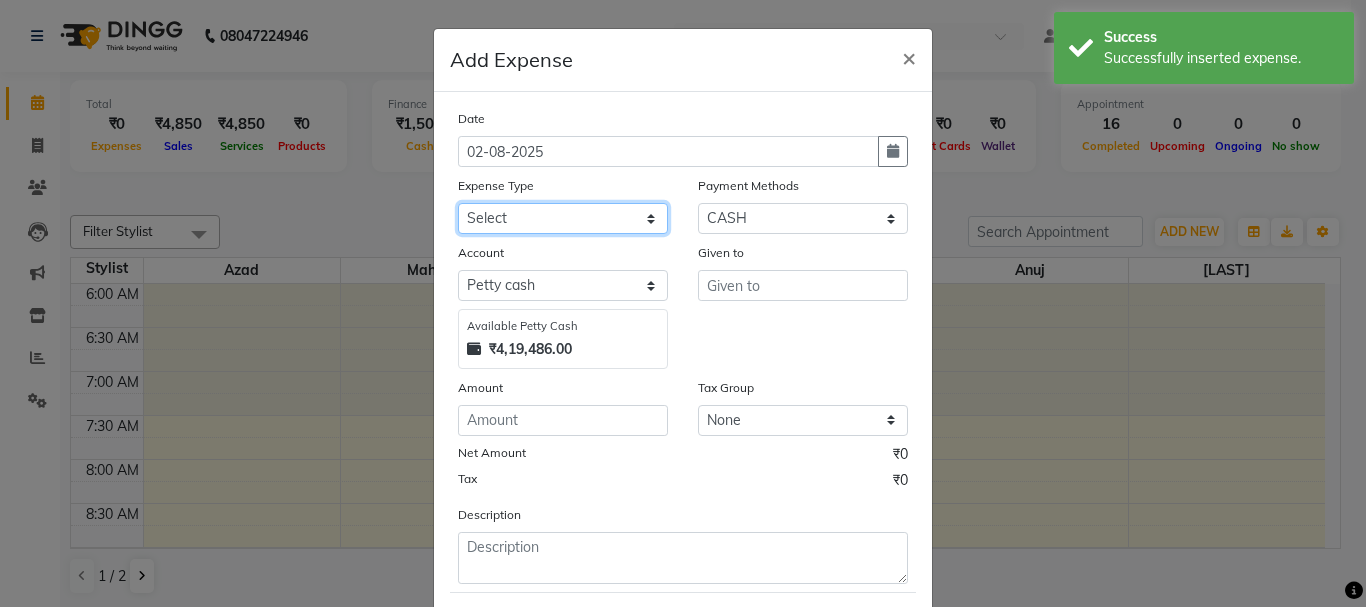 click on "Select Advance salary Advance salary ajaj Bank charges Car maintenance  Cash transfer to bank Cash transfer to hub Client Snacks Clinical charges Equipment Fuel Govt fee home Incentive Insurance International purchase Loan Repayment Maintenance Marketing Miscellaneous MRA Other Over times Pantry Product Rent Salary shop shop Staff Snacks Tax Tea & Refreshment TIP Utilities Wifi recharge" 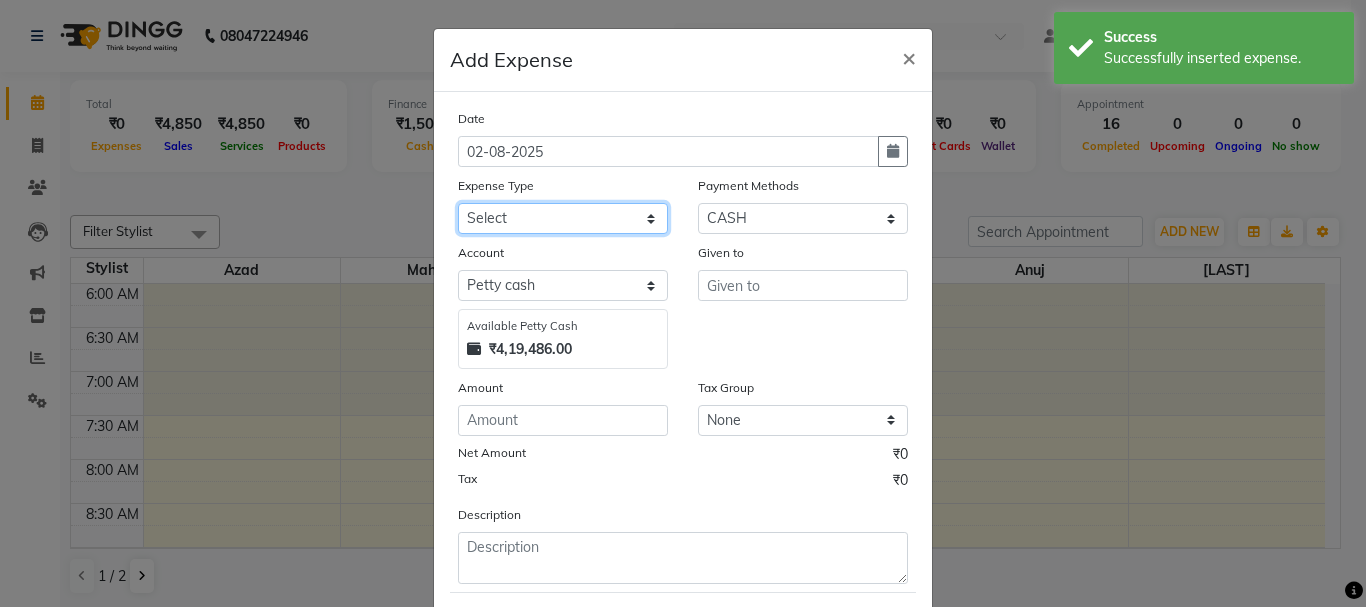 select on "[NUMBER]" 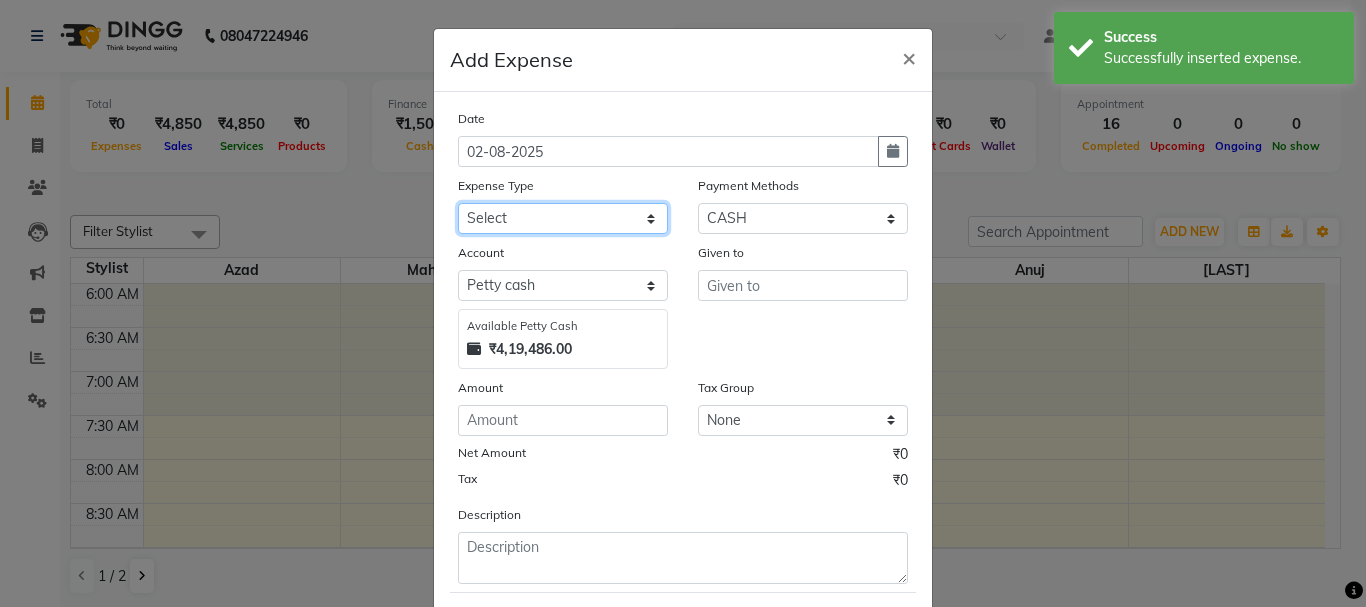 click on "Select Advance salary Advance salary ajaj Bank charges Car maintenance  Cash transfer to bank Cash transfer to hub Client Snacks Clinical charges Equipment Fuel Govt fee home Incentive Insurance International purchase Loan Repayment Maintenance Marketing Miscellaneous MRA Other Over times Pantry Product Rent Salary shop shop Staff Snacks Tax Tea & Refreshment TIP Utilities Wifi recharge" 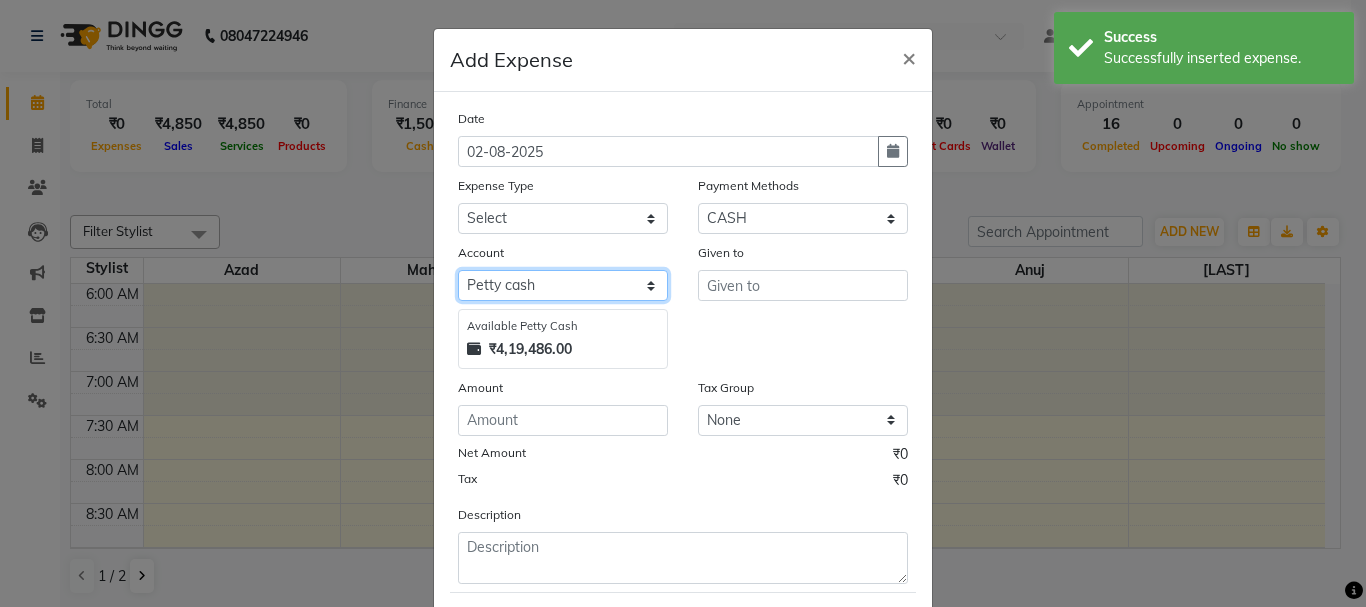 click on "Select Default account Petty cash" 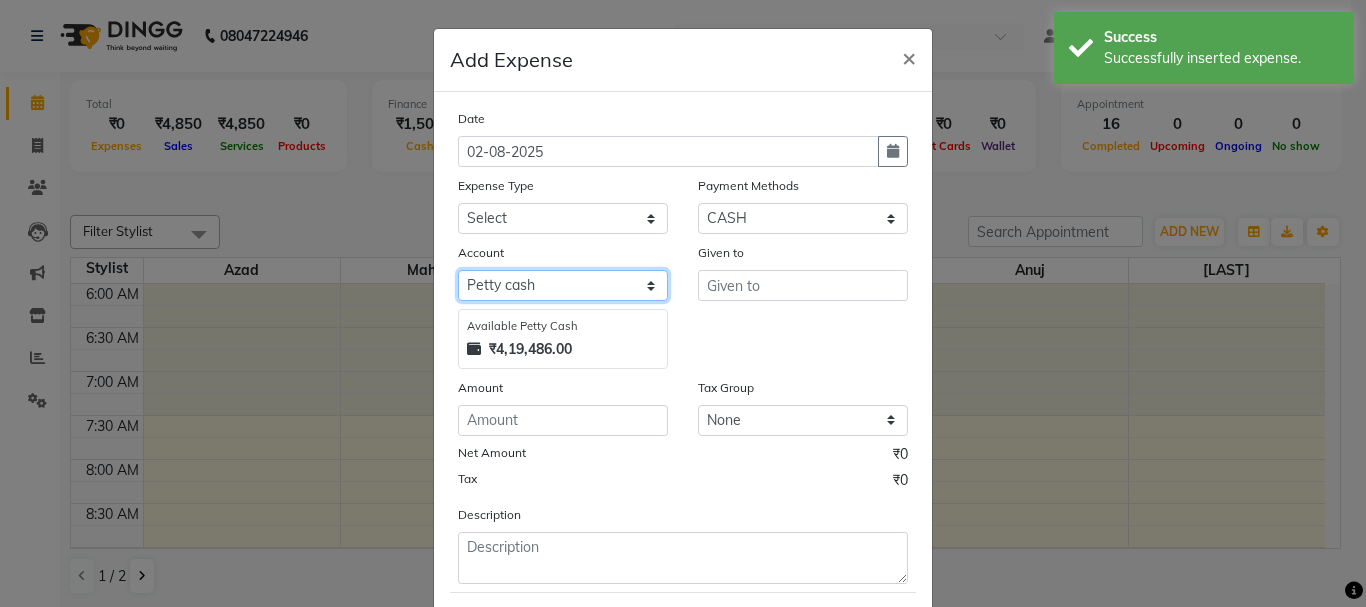 select on "492" 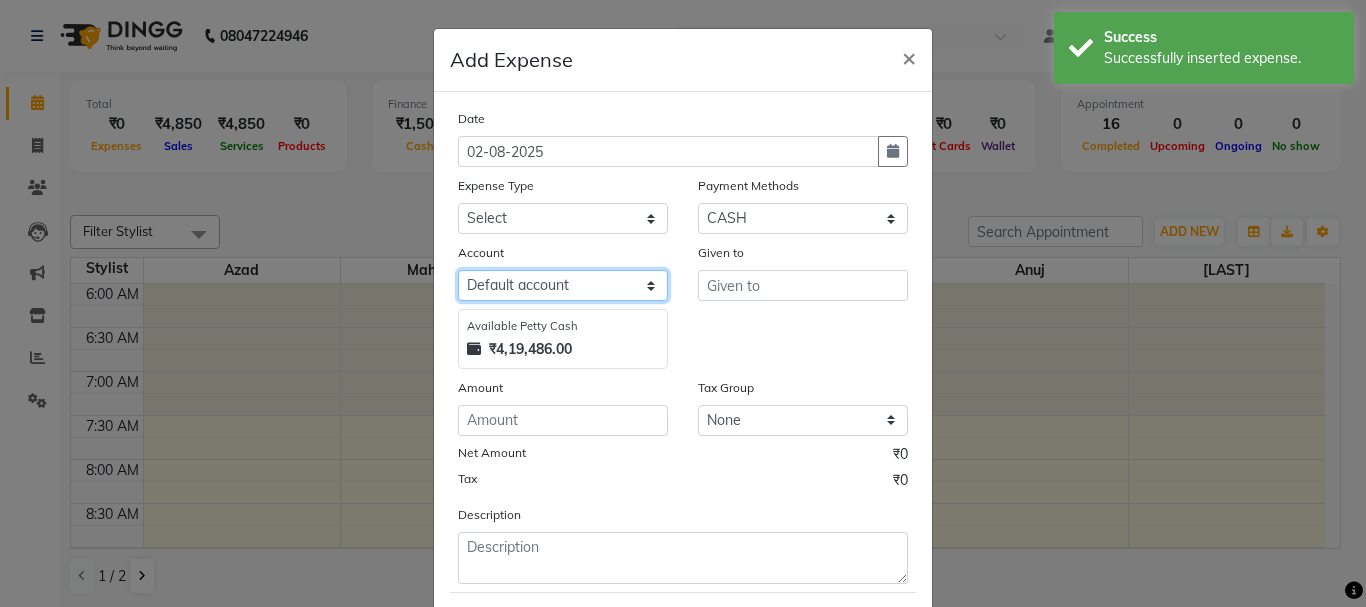 click on "Select Default account Petty cash" 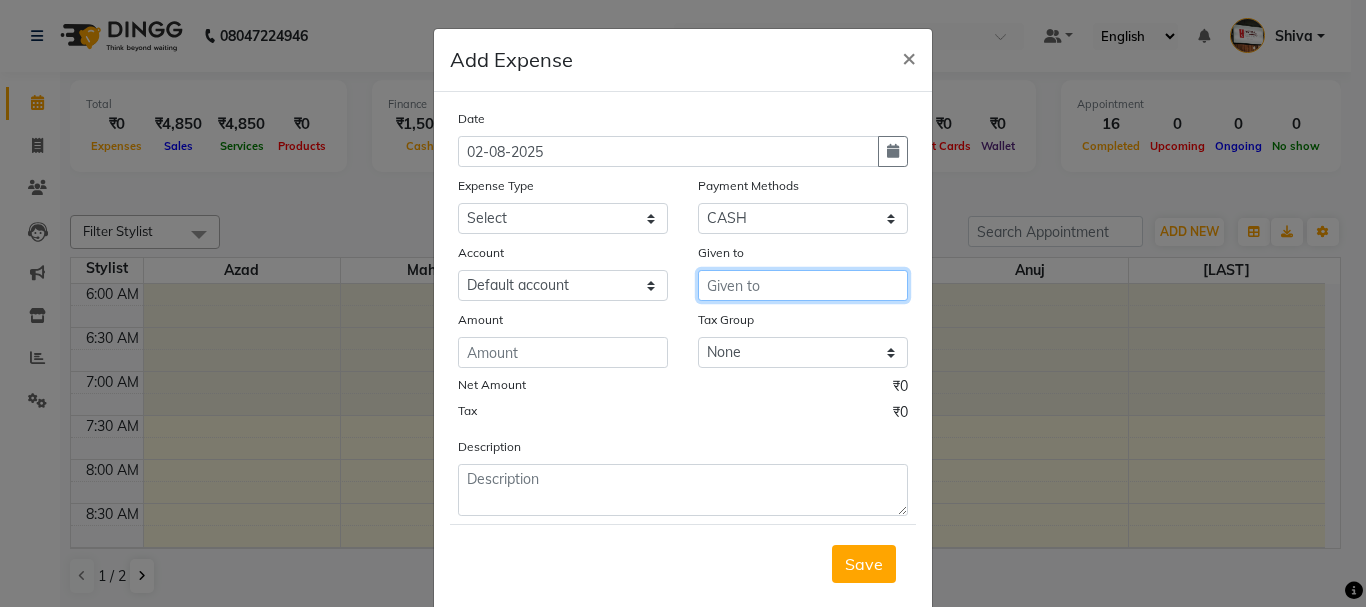 click at bounding box center [803, 285] 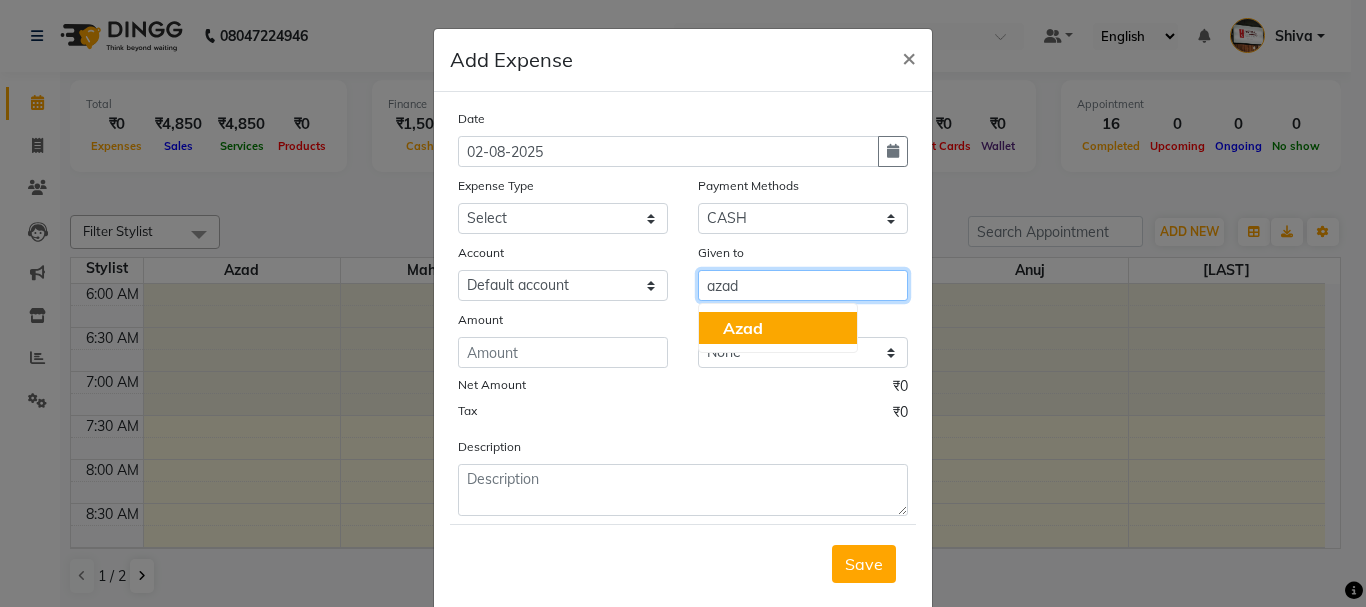 click on "Azad" at bounding box center (778, 328) 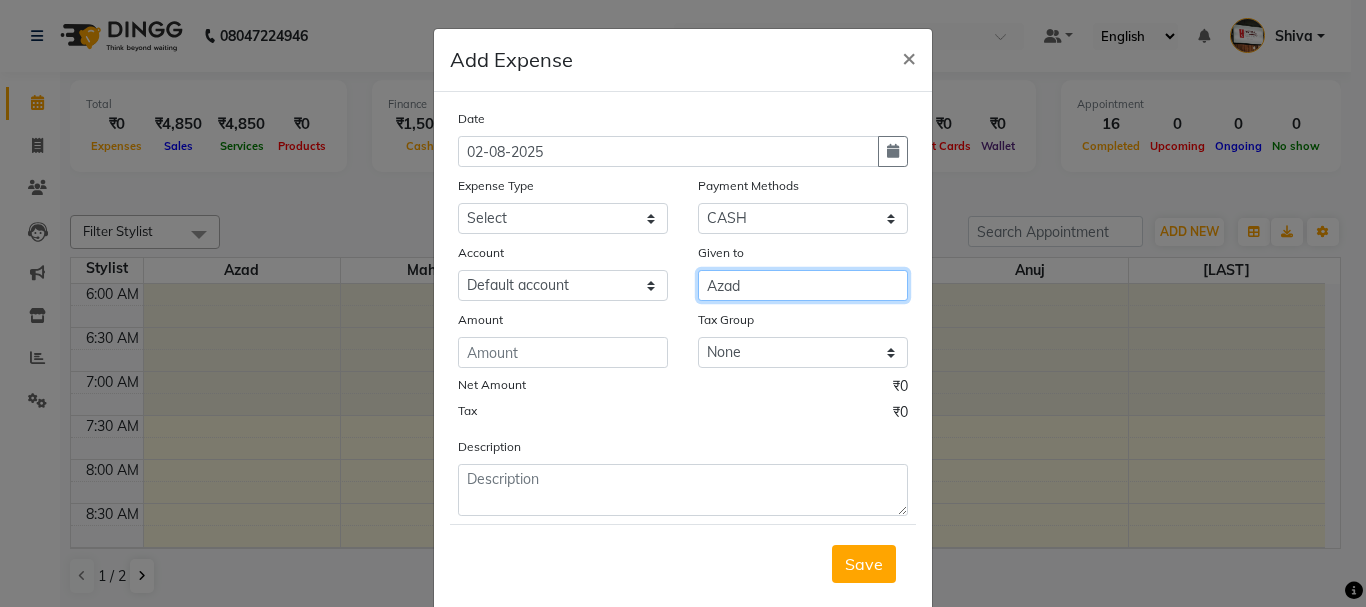 type on "Azad" 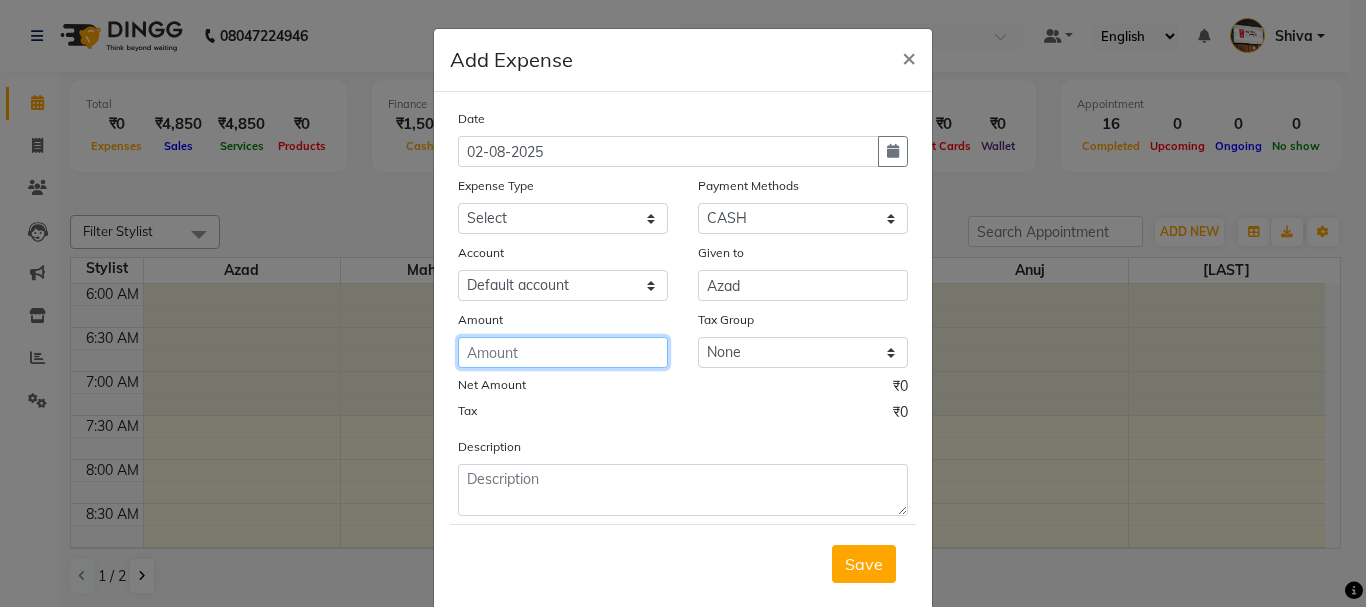 click 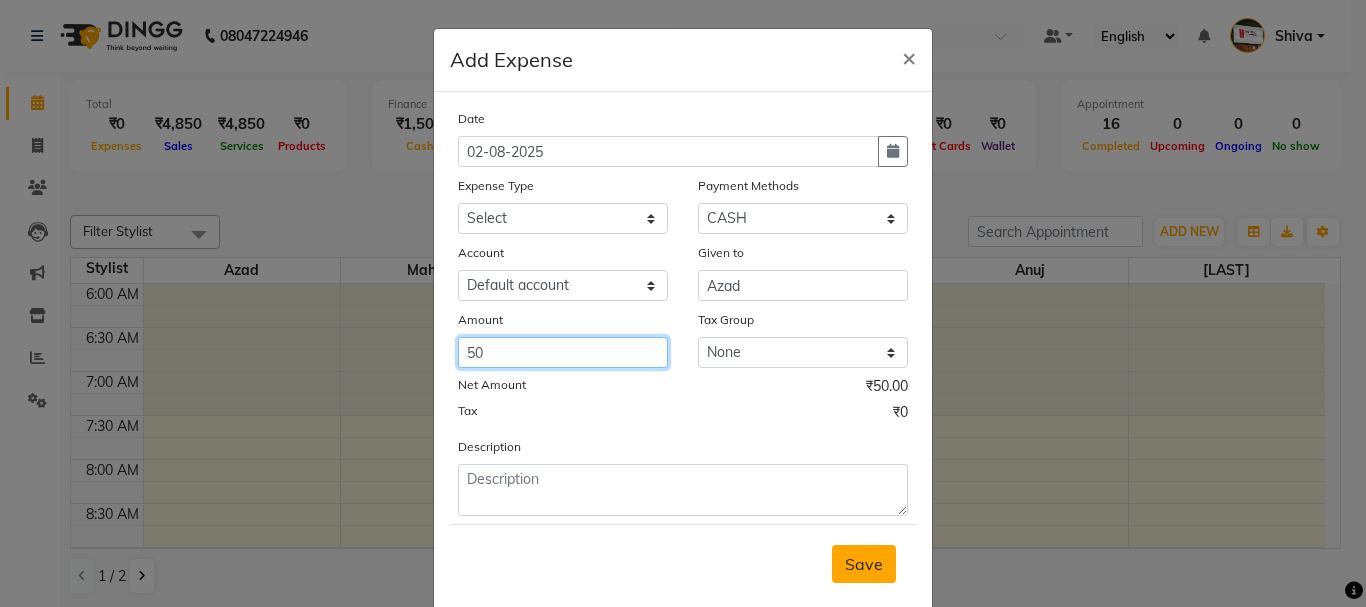 type on "50" 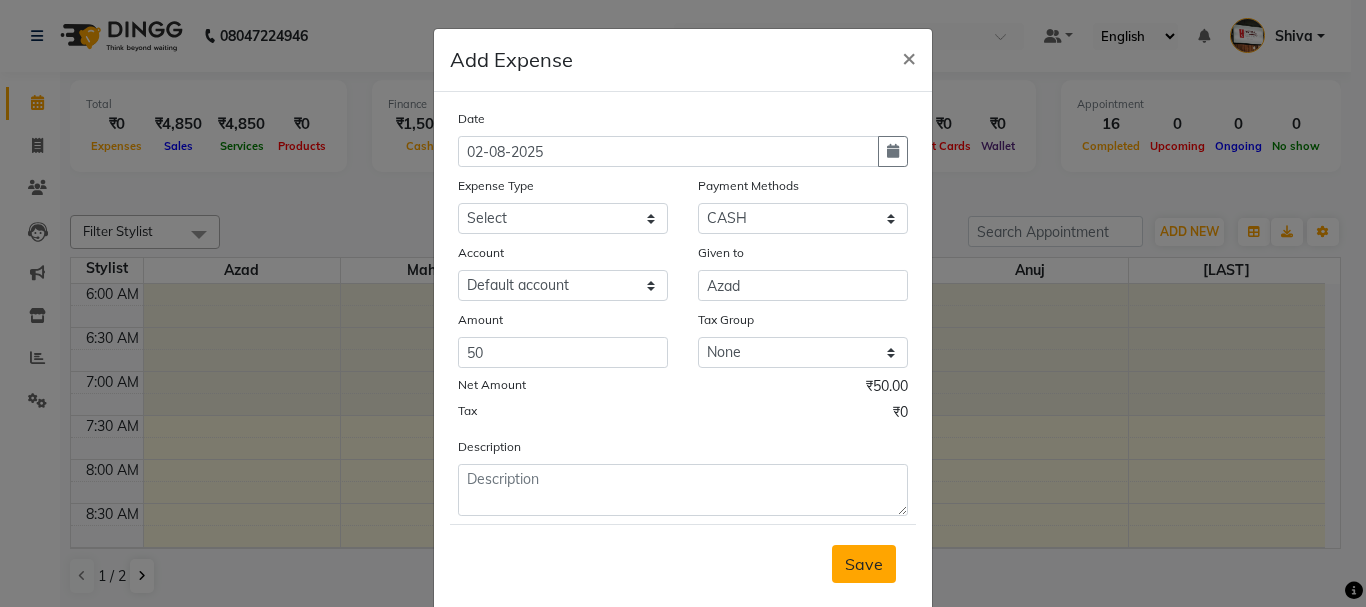 click on "Save" at bounding box center [864, 564] 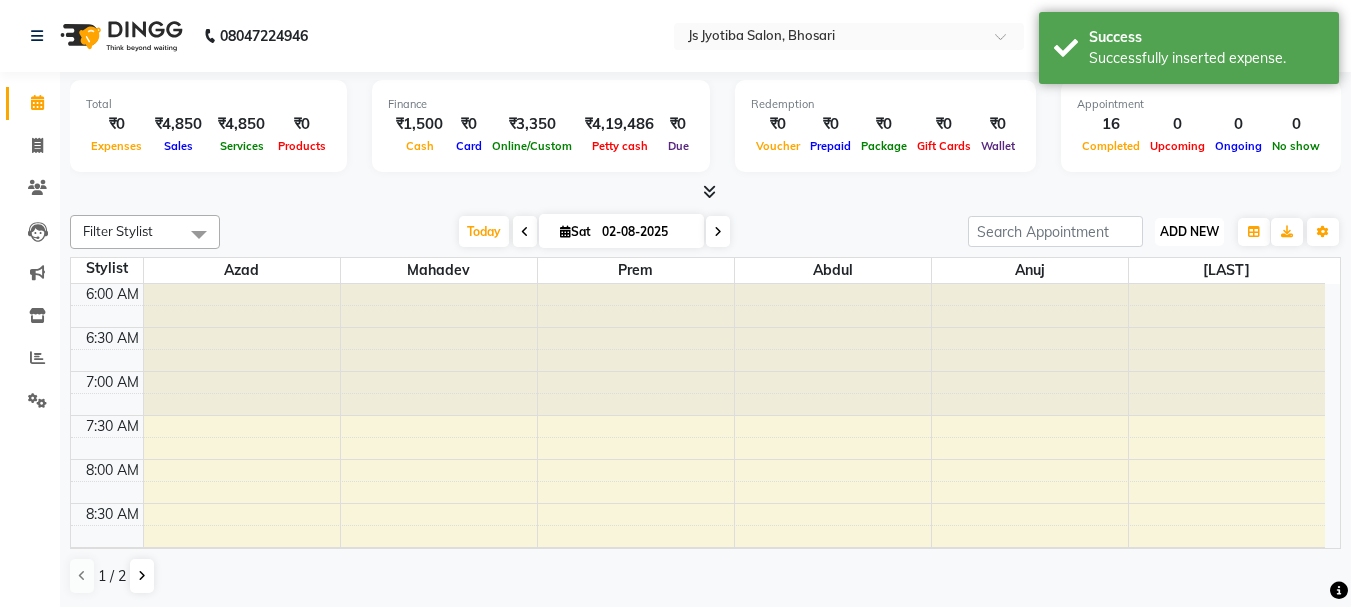 click on "ADD NEW" at bounding box center [1189, 231] 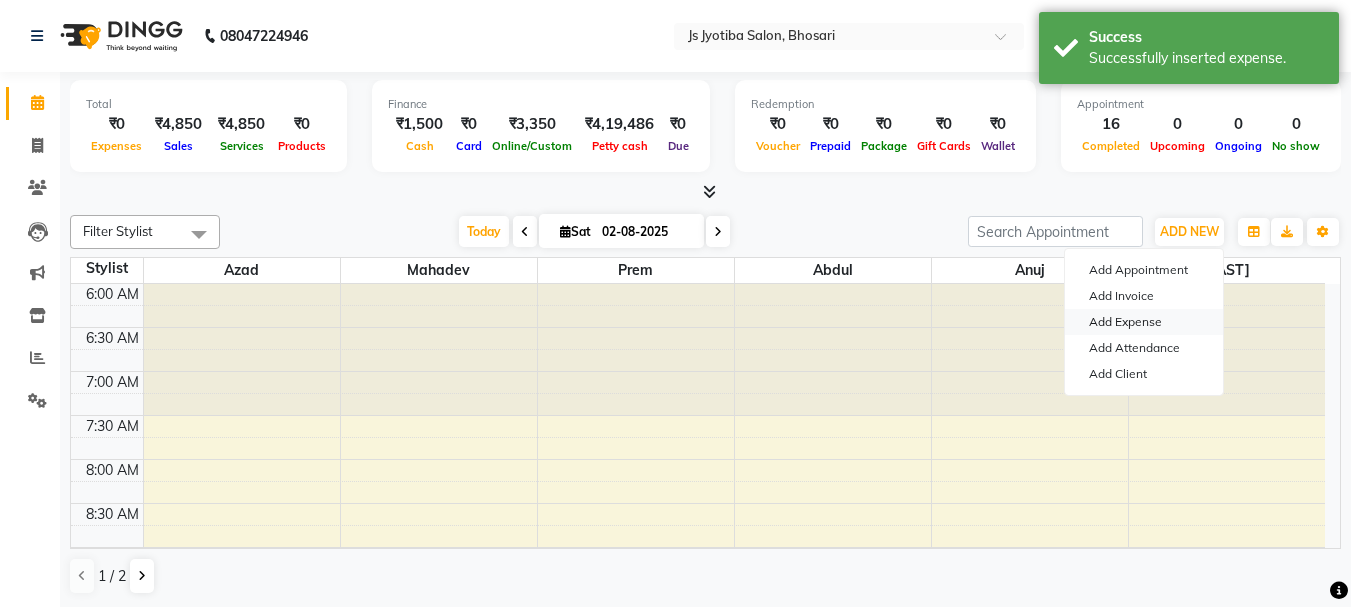 click on "Add Expense" at bounding box center (1144, 322) 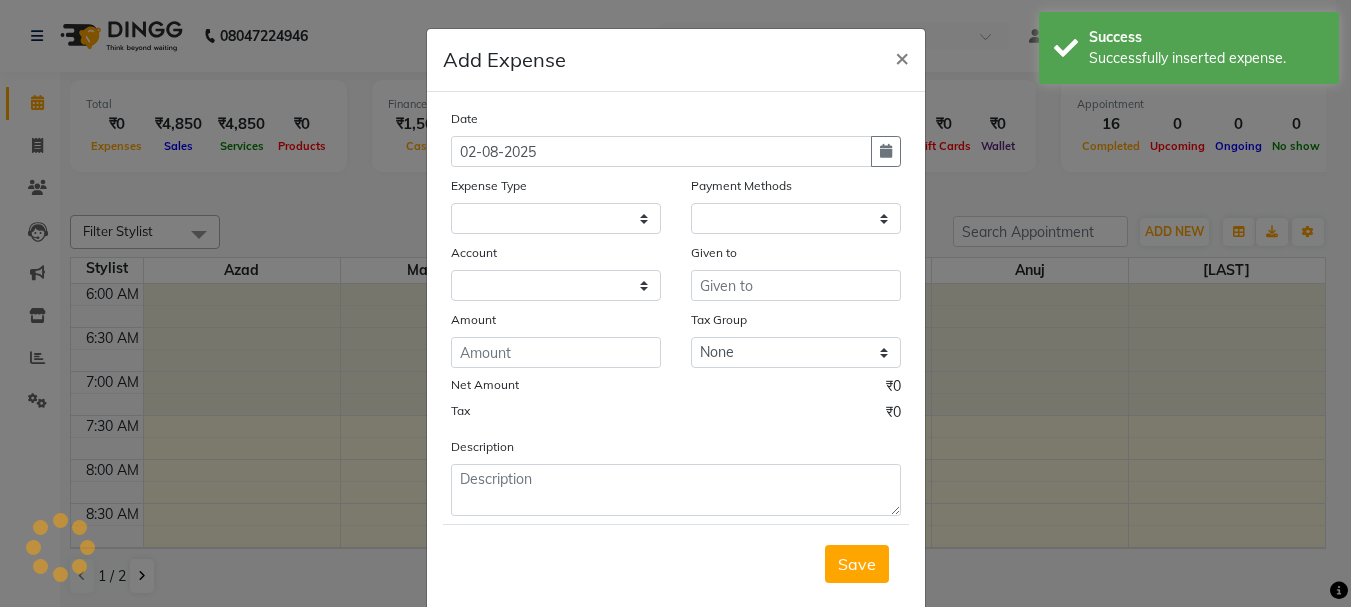 select 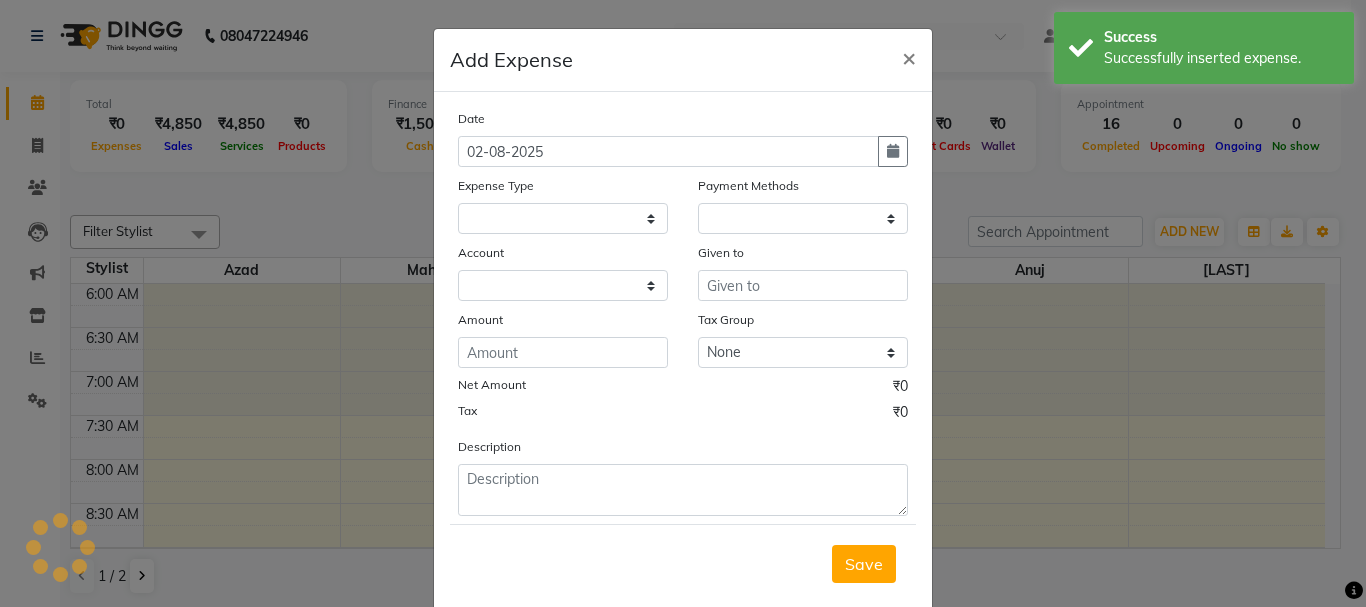 select on "1" 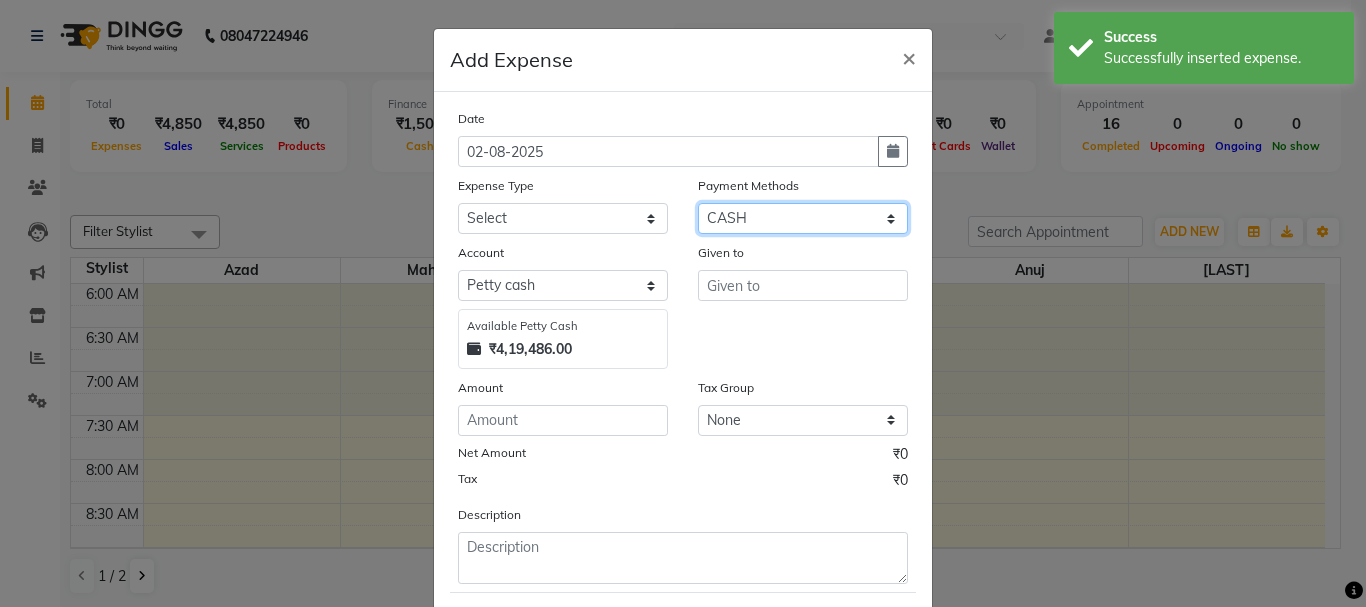 click on "Select CASH ONLINE CARD" 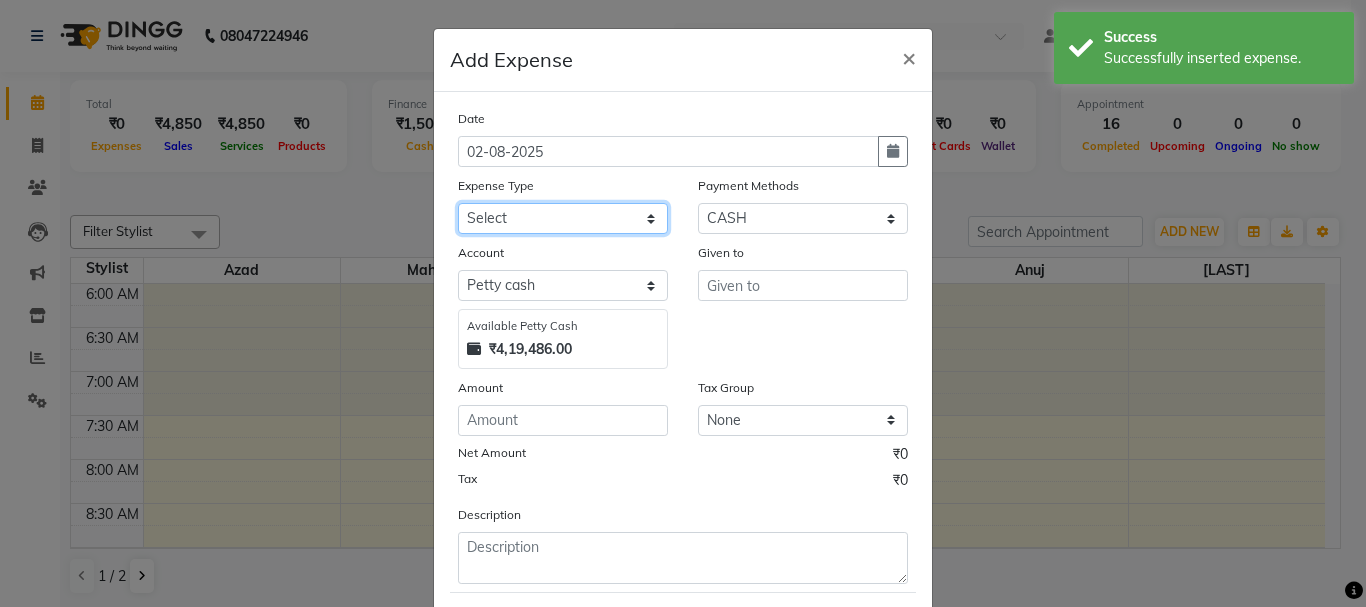 drag, startPoint x: 602, startPoint y: 213, endPoint x: 591, endPoint y: 228, distance: 18.601076 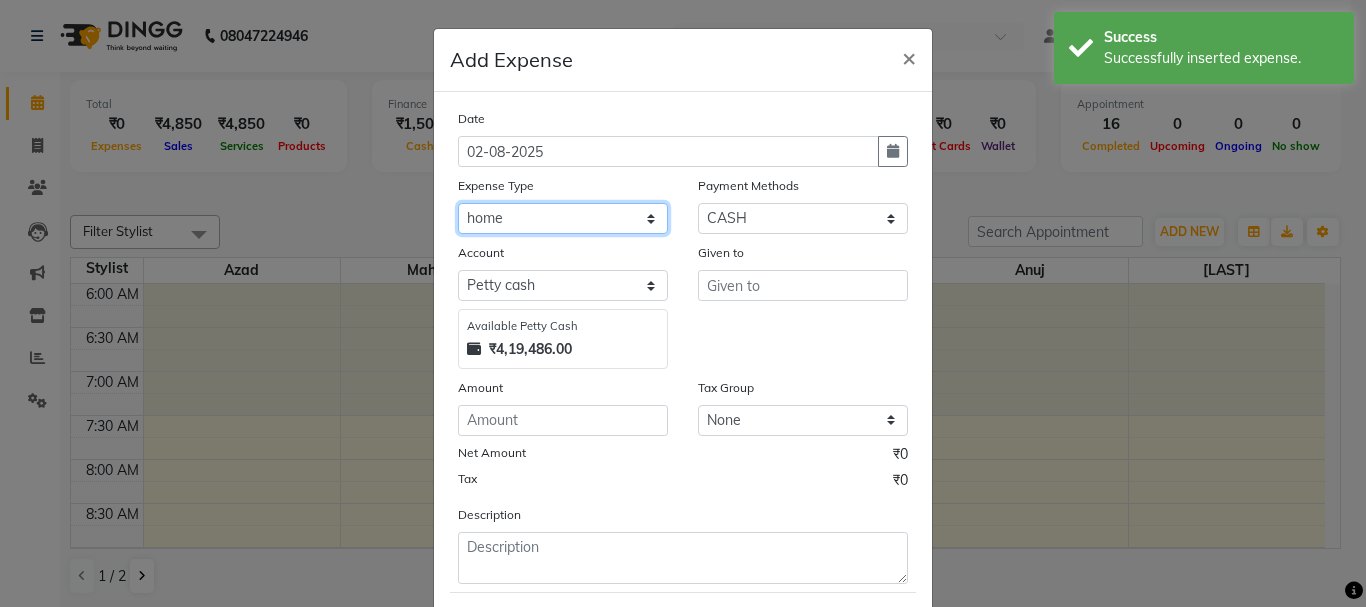 click on "Select Advance salary Advance salary ajaj Bank charges Car maintenance  Cash transfer to bank Cash transfer to hub Client Snacks Clinical charges Equipment Fuel Govt fee home Incentive Insurance International purchase Loan Repayment Maintenance Marketing Miscellaneous MRA Other Over times Pantry Product Rent Salary shop shop Staff Snacks Tax Tea & Refreshment TIP Utilities Wifi recharge" 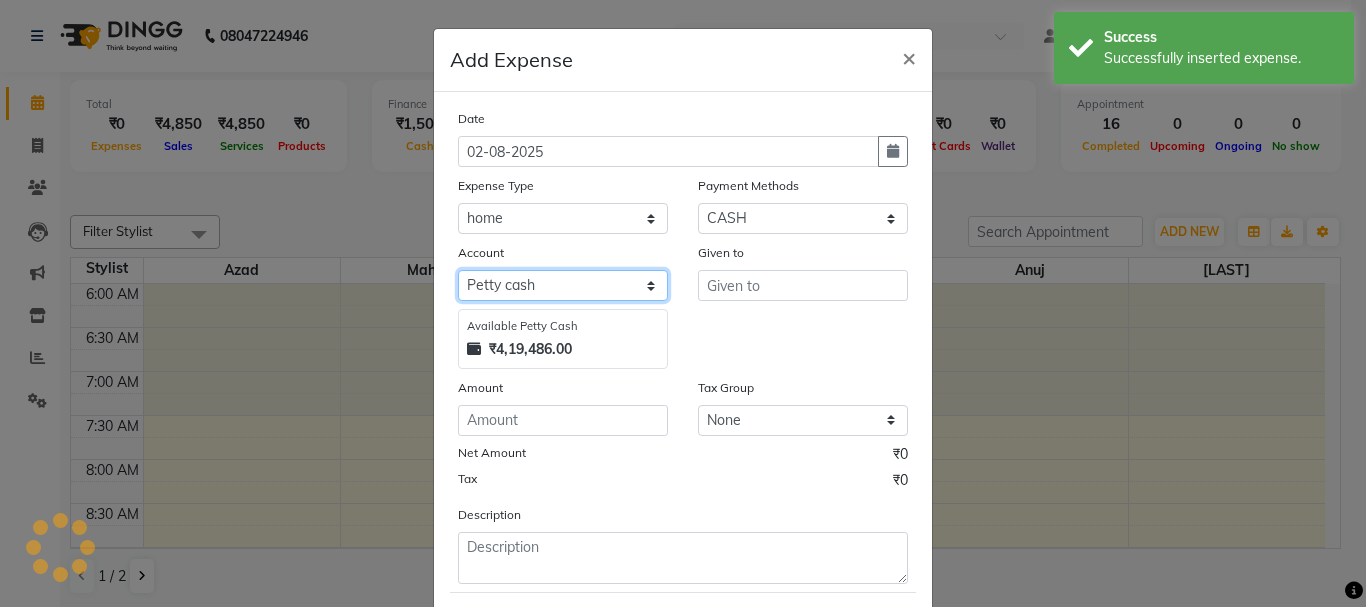 click on "Select Default account Petty cash" 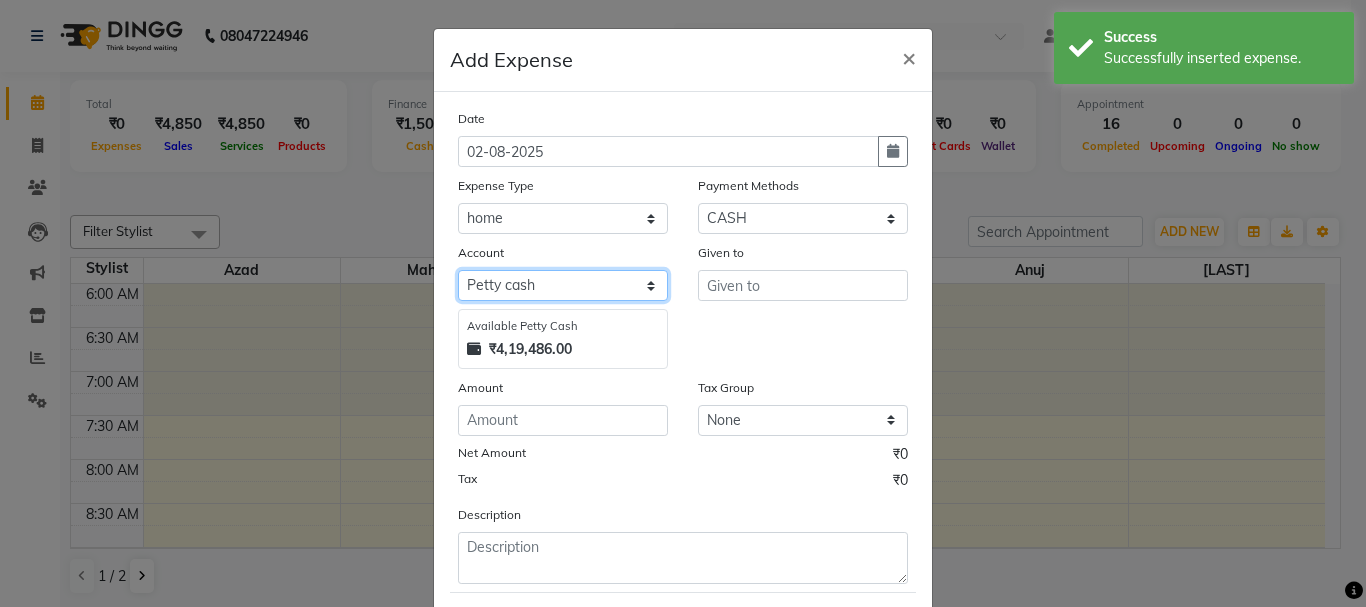 select on "492" 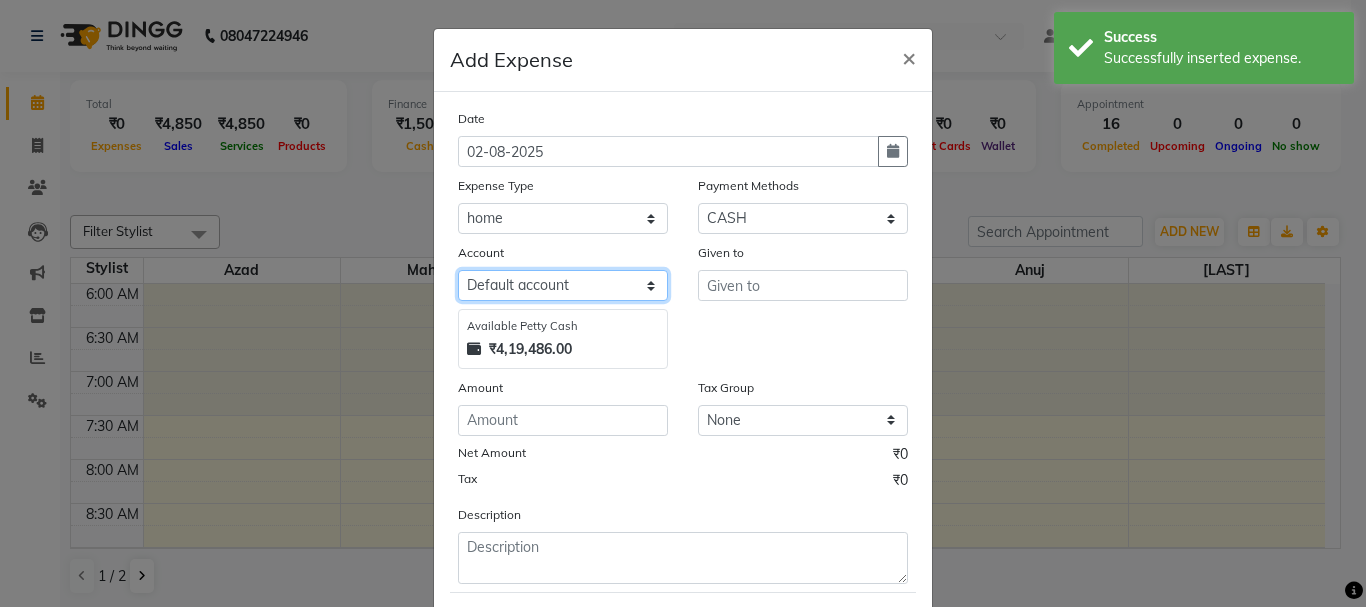 click on "Select Default account Petty cash" 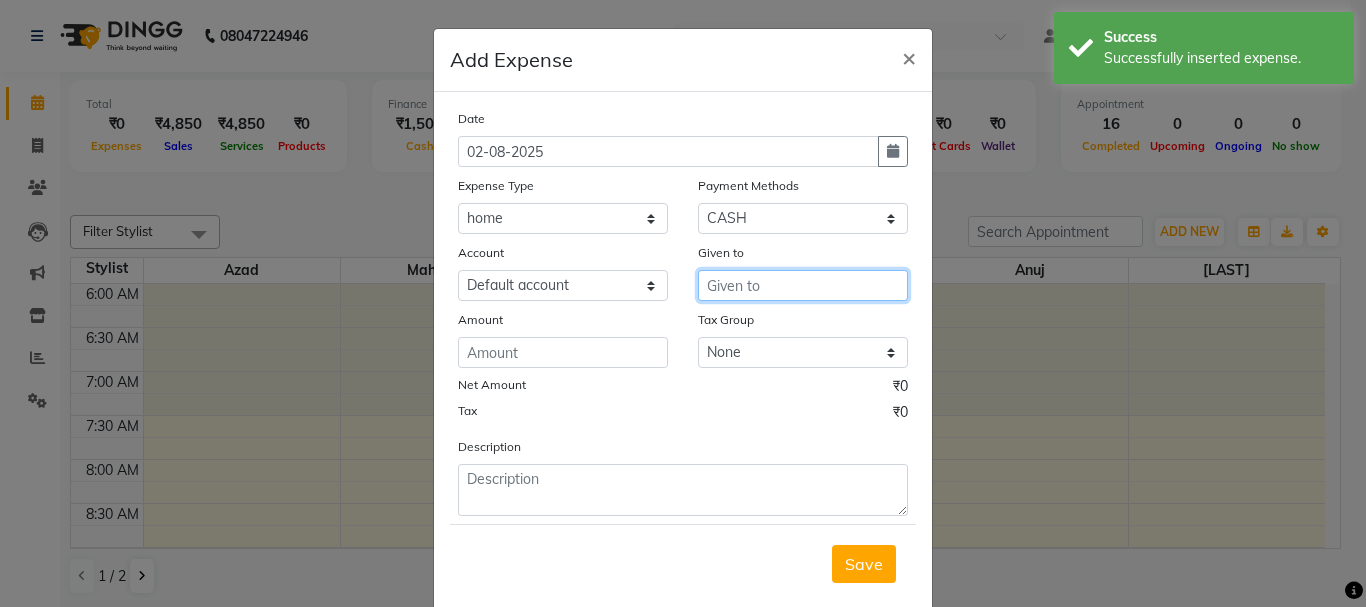 click at bounding box center [803, 285] 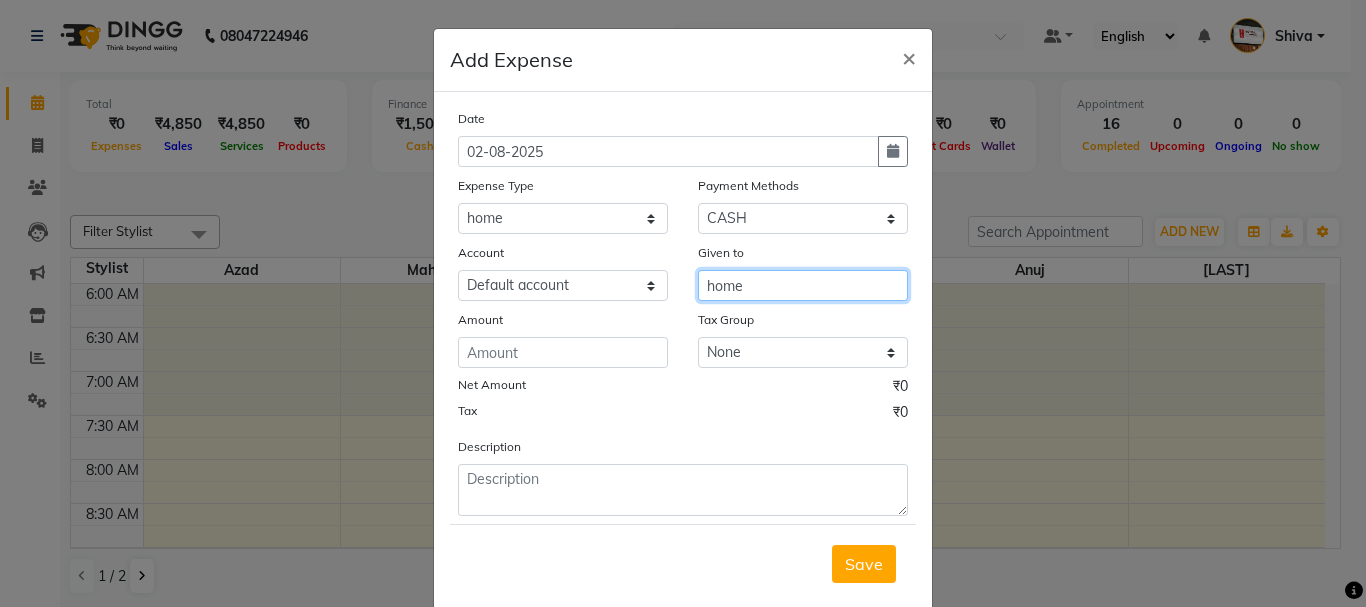 type on "home" 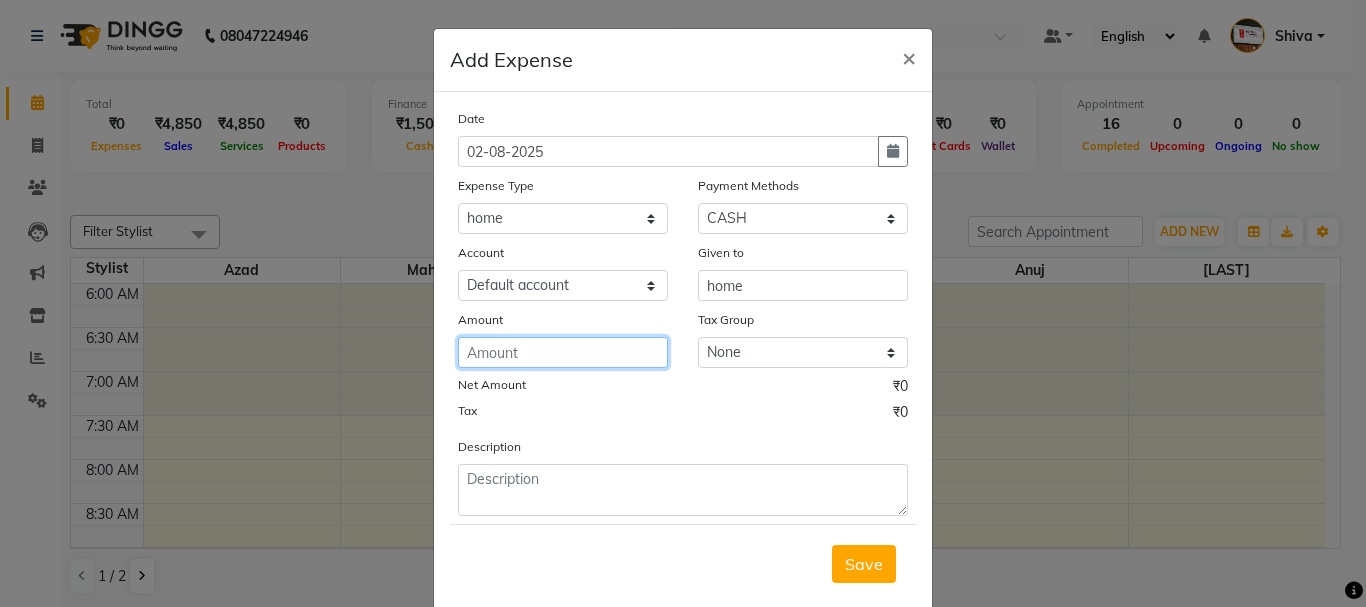 click 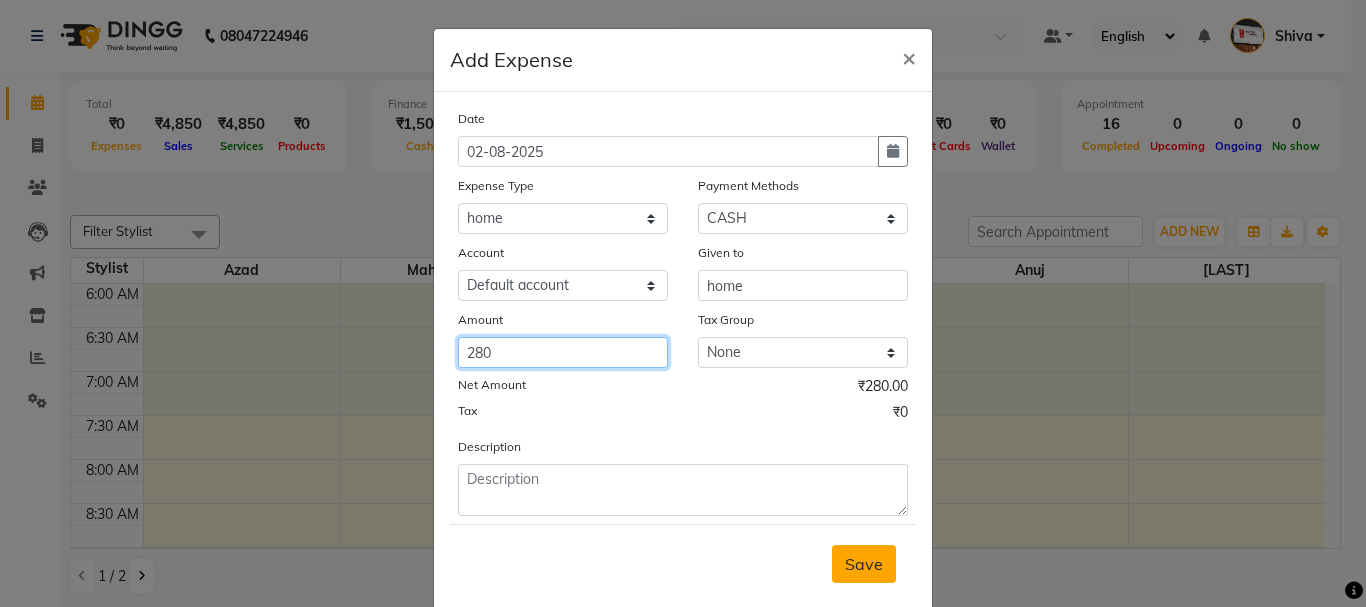type on "280" 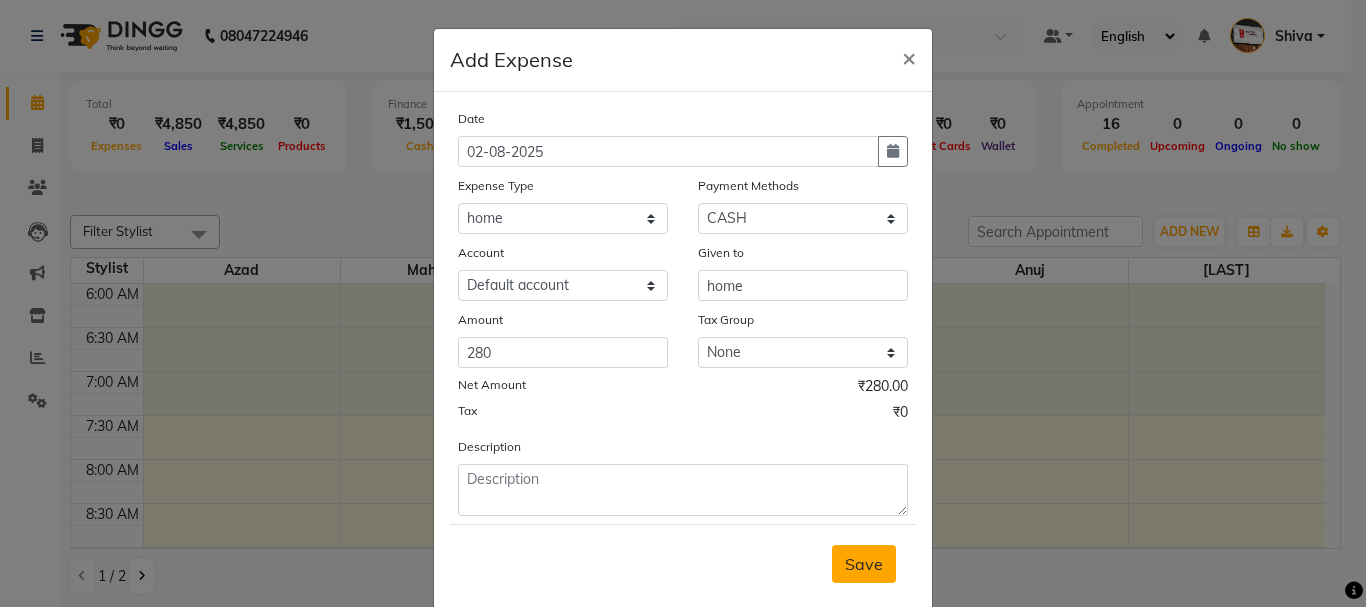 click on "Save" at bounding box center (864, 564) 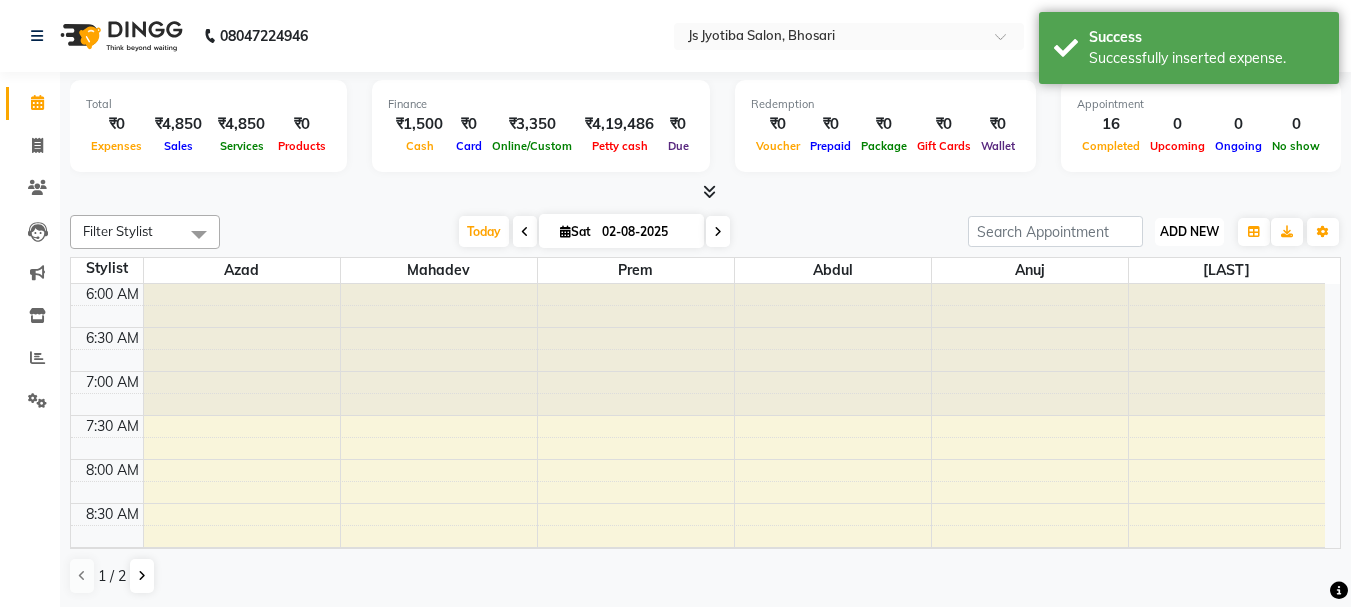 click on "ADD NEW Toggle Dropdown" at bounding box center [1189, 232] 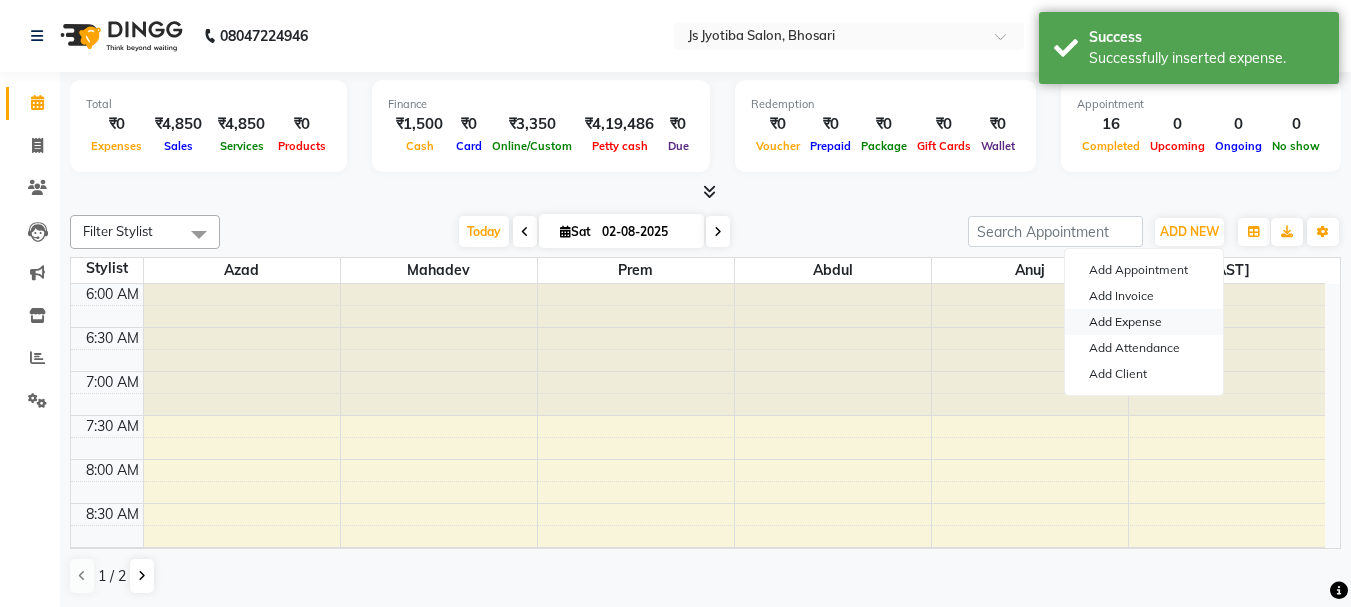 click on "Add Expense" at bounding box center [1144, 322] 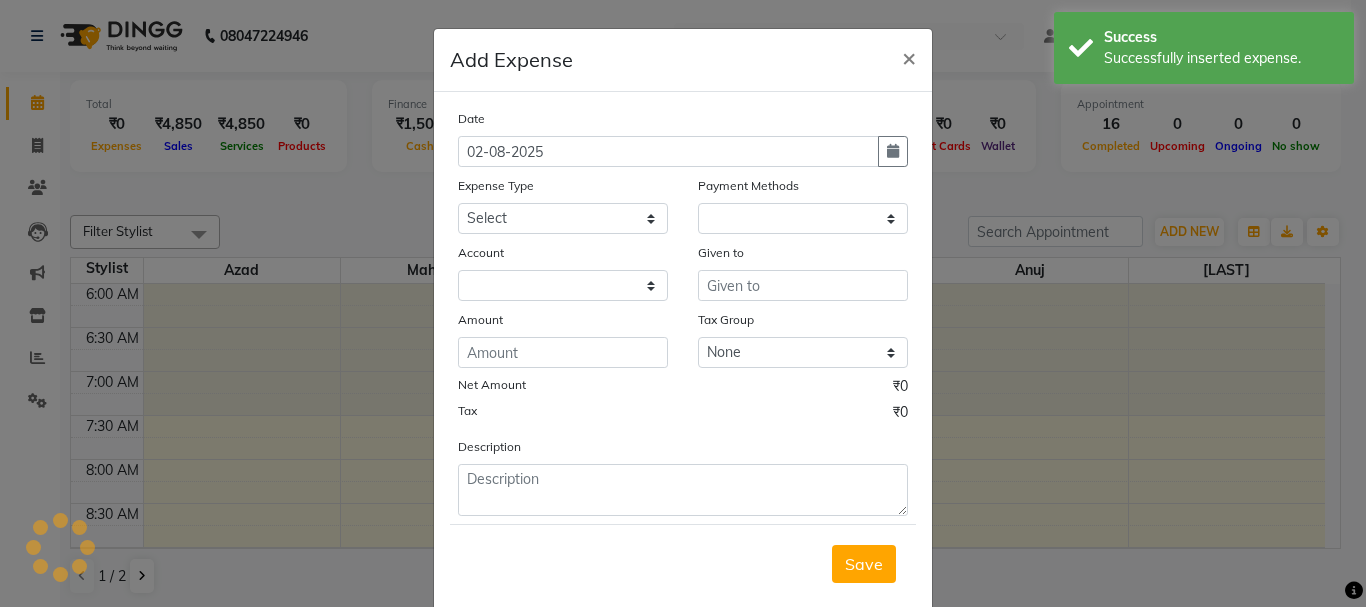select on "1" 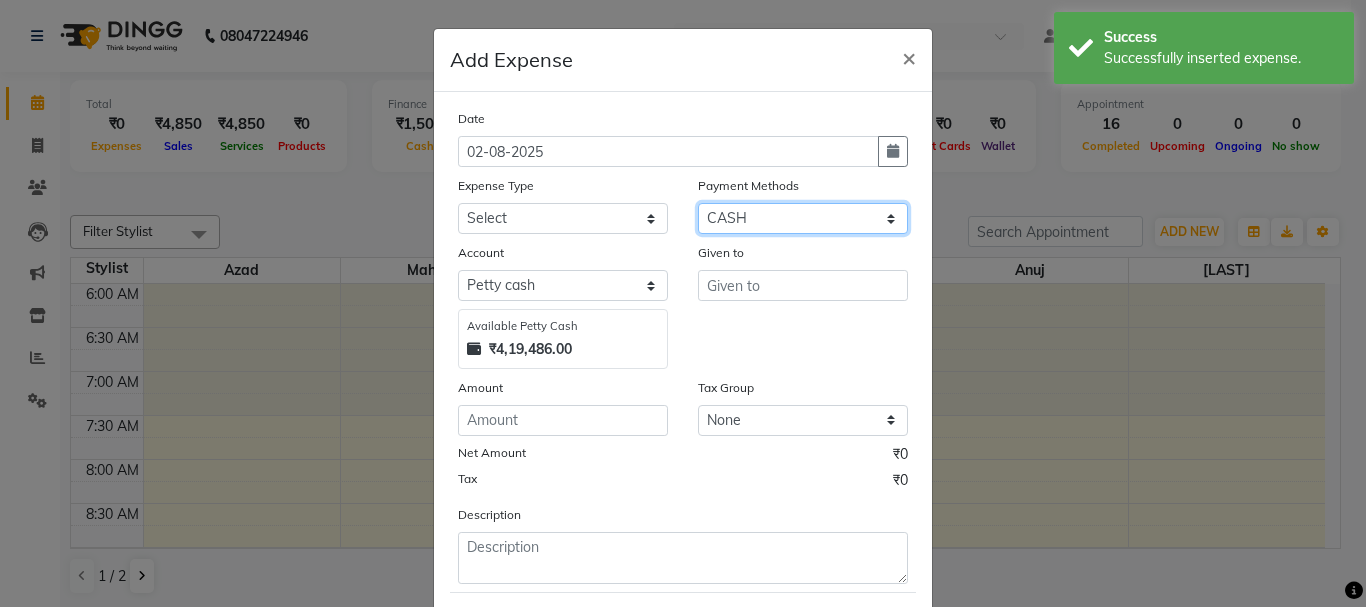 click on "Select CASH ONLINE CARD" 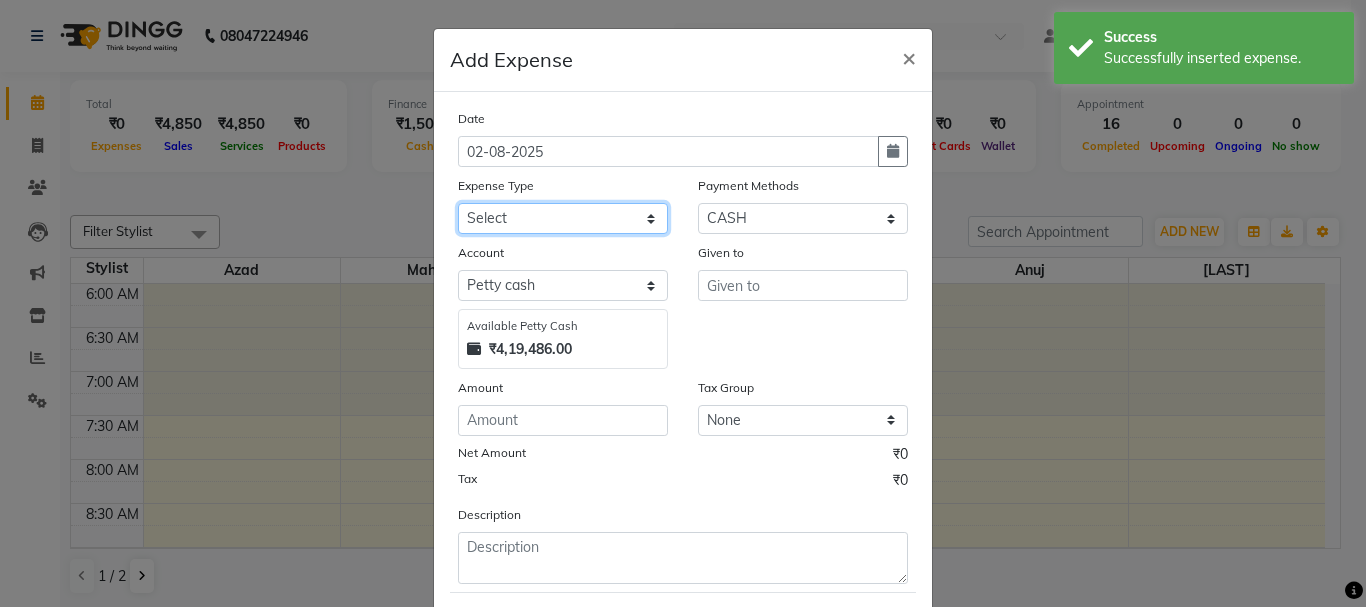 click on "Select Advance salary Advance salary ajaj Bank charges Car maintenance  Cash transfer to bank Cash transfer to hub Client Snacks Clinical charges Equipment Fuel Govt fee home Incentive Insurance International purchase Loan Repayment Maintenance Marketing Miscellaneous MRA Other Over times Pantry Product Rent Salary shop shop Staff Snacks Tax Tea & Refreshment TIP Utilities Wifi recharge" 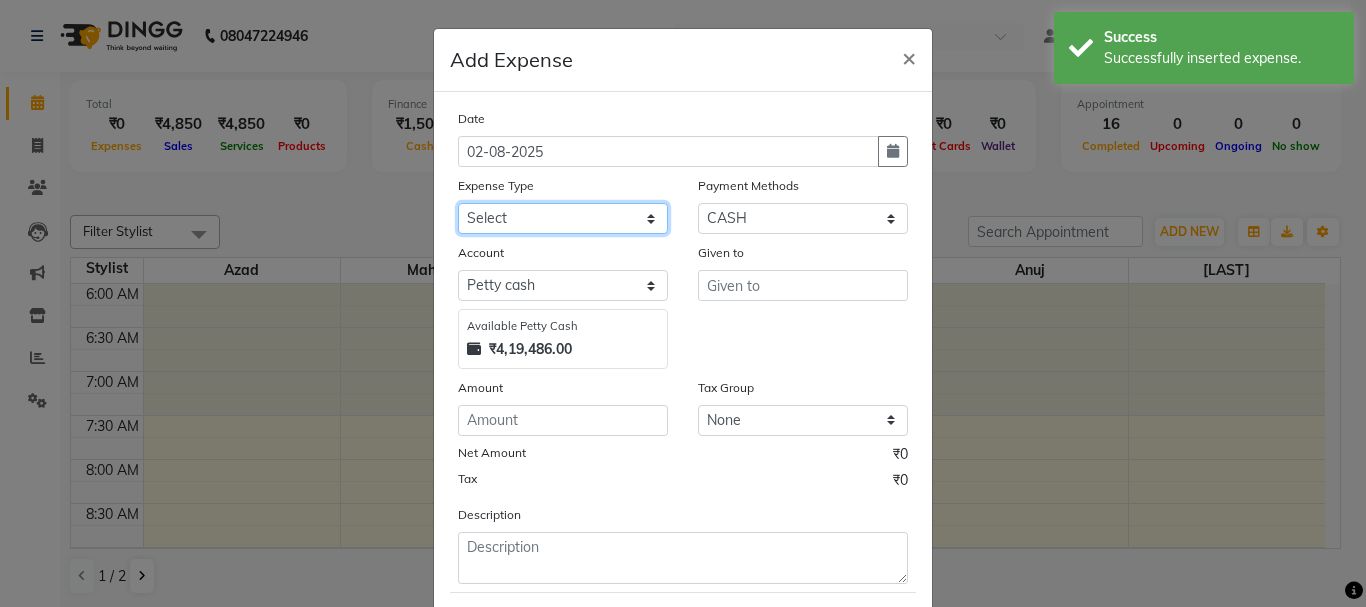 select on "[NUMBER]" 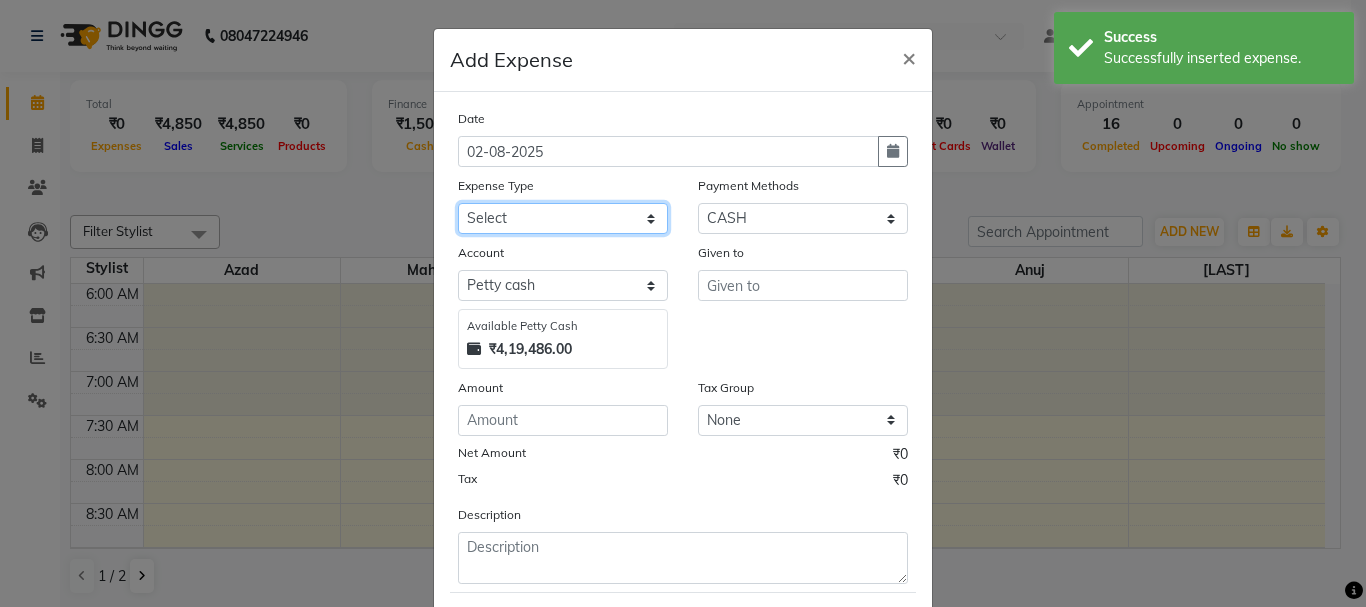 click on "Select Advance salary Advance salary ajaj Bank charges Car maintenance  Cash transfer to bank Cash transfer to hub Client Snacks Clinical charges Equipment Fuel Govt fee home Incentive Insurance International purchase Loan Repayment Maintenance Marketing Miscellaneous MRA Other Over times Pantry Product Rent Salary shop shop Staff Snacks Tax Tea & Refreshment TIP Utilities Wifi recharge" 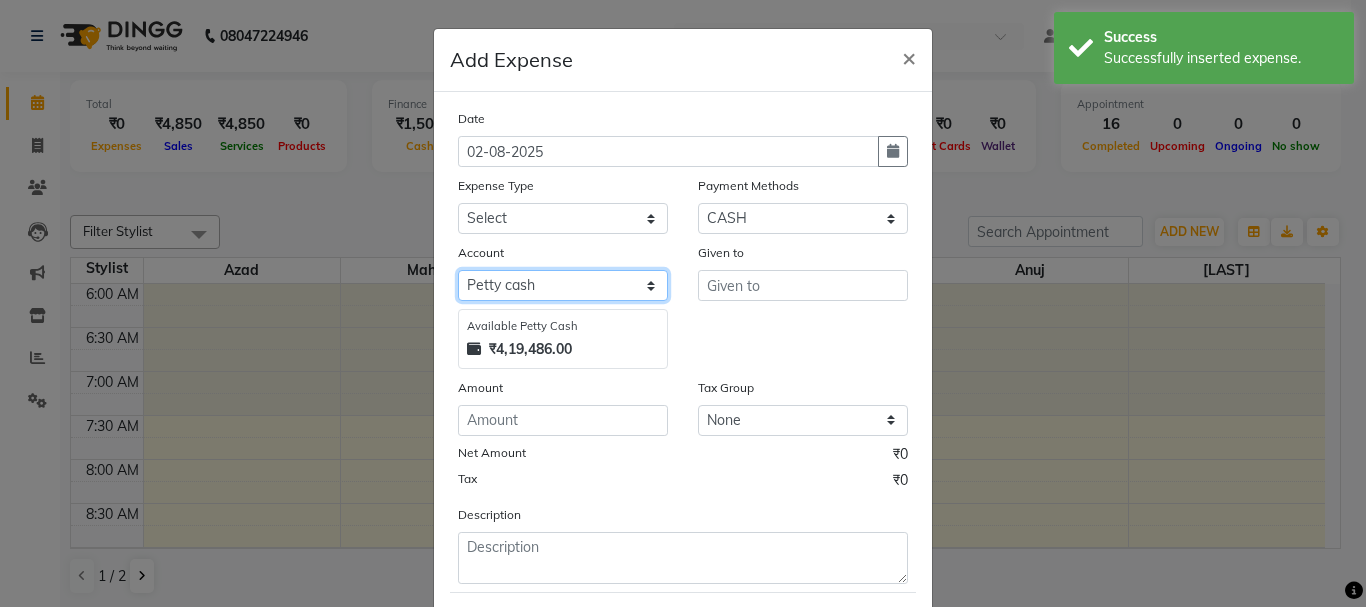 click on "Select Default account Petty cash" 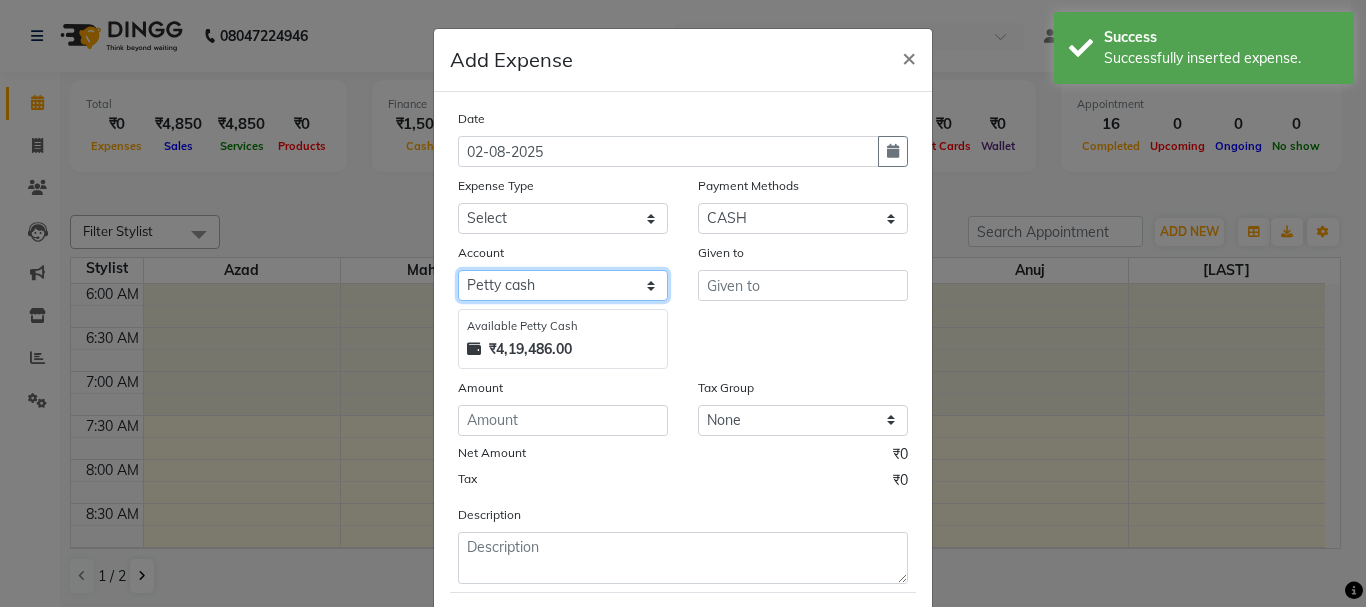 select on "492" 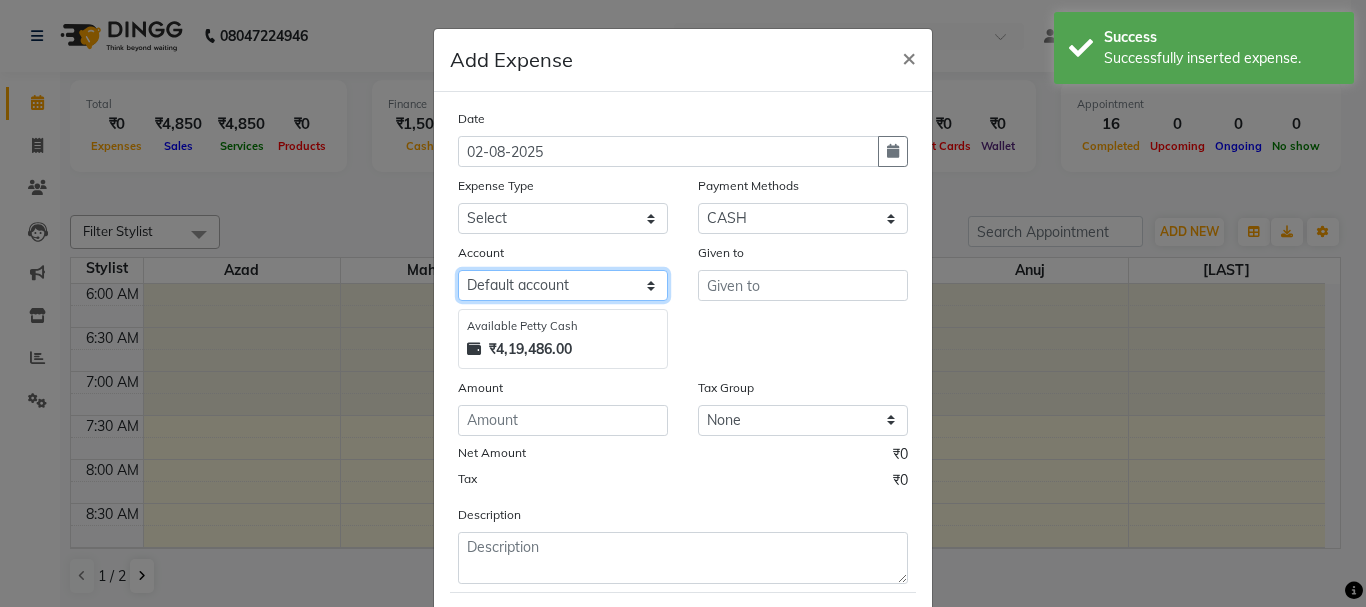 click on "Select Default account Petty cash" 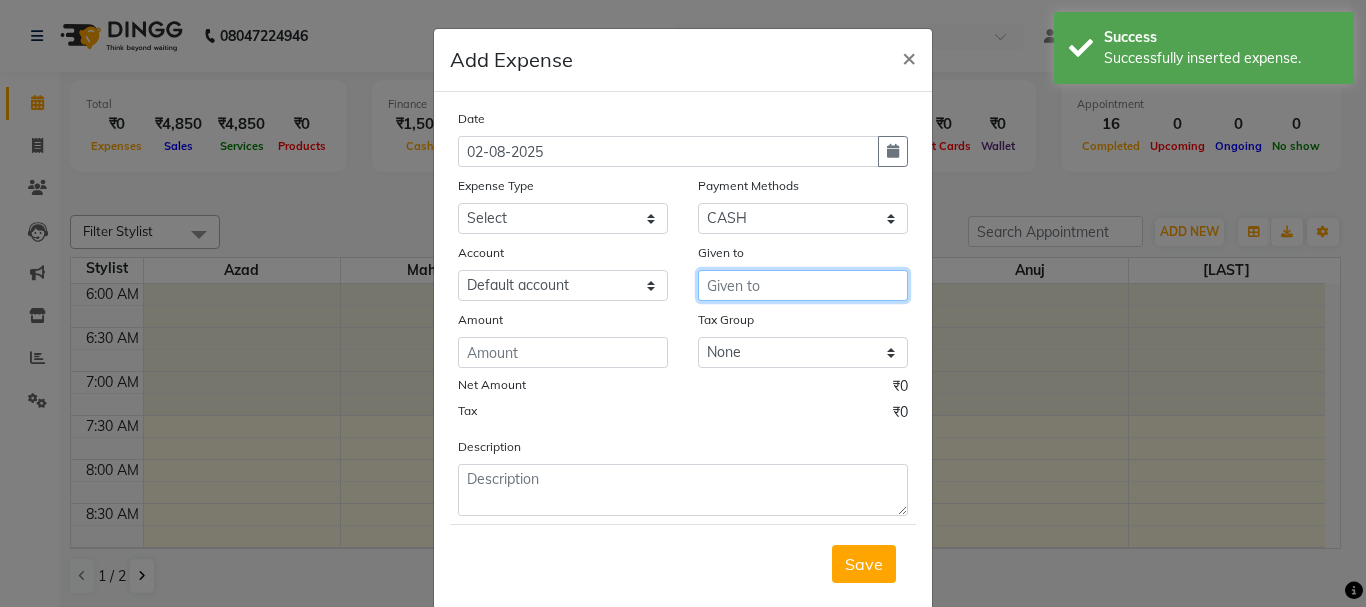 click at bounding box center [803, 285] 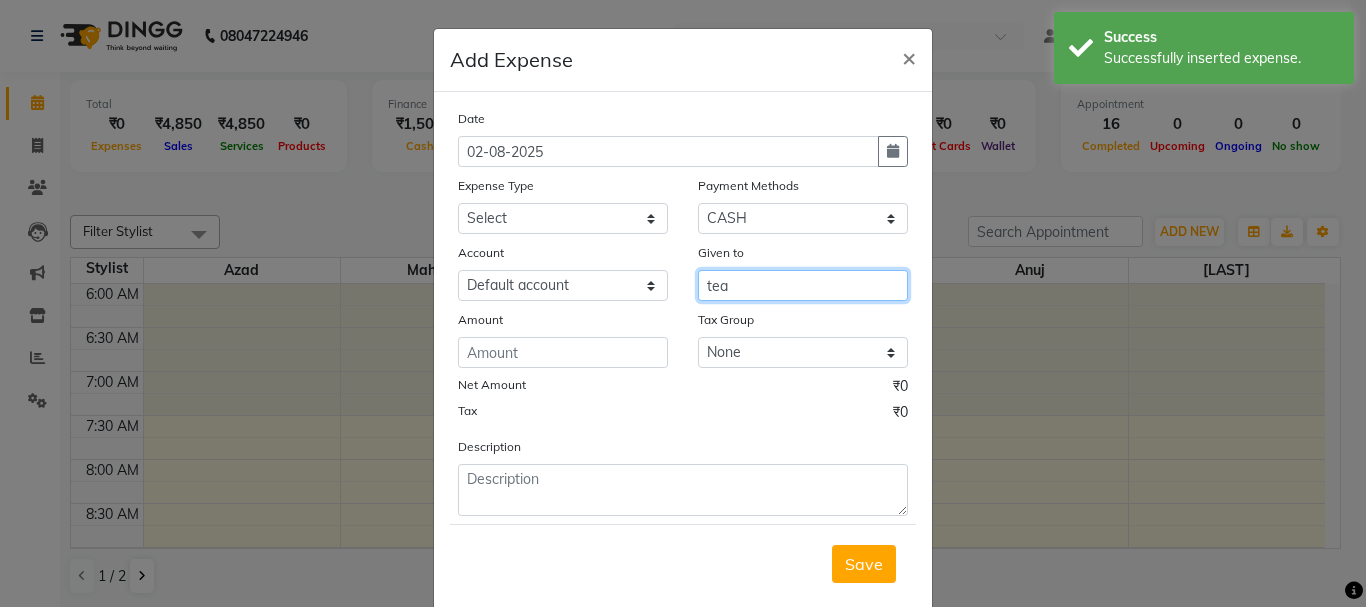 type on "tea" 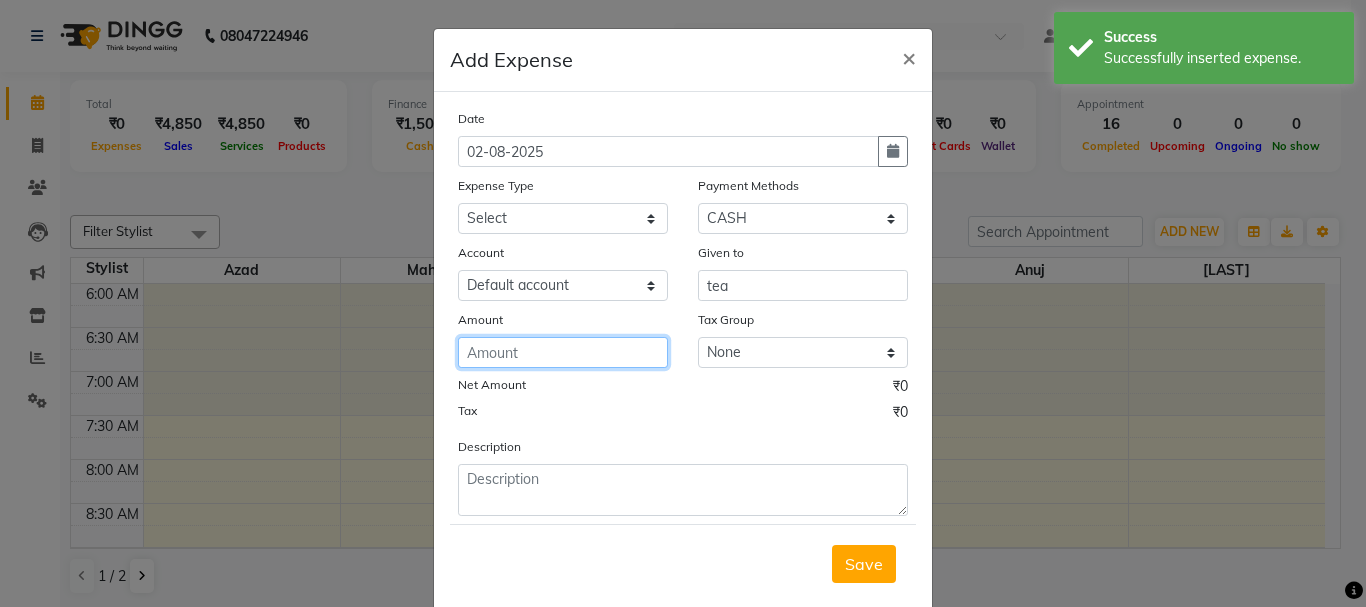 click 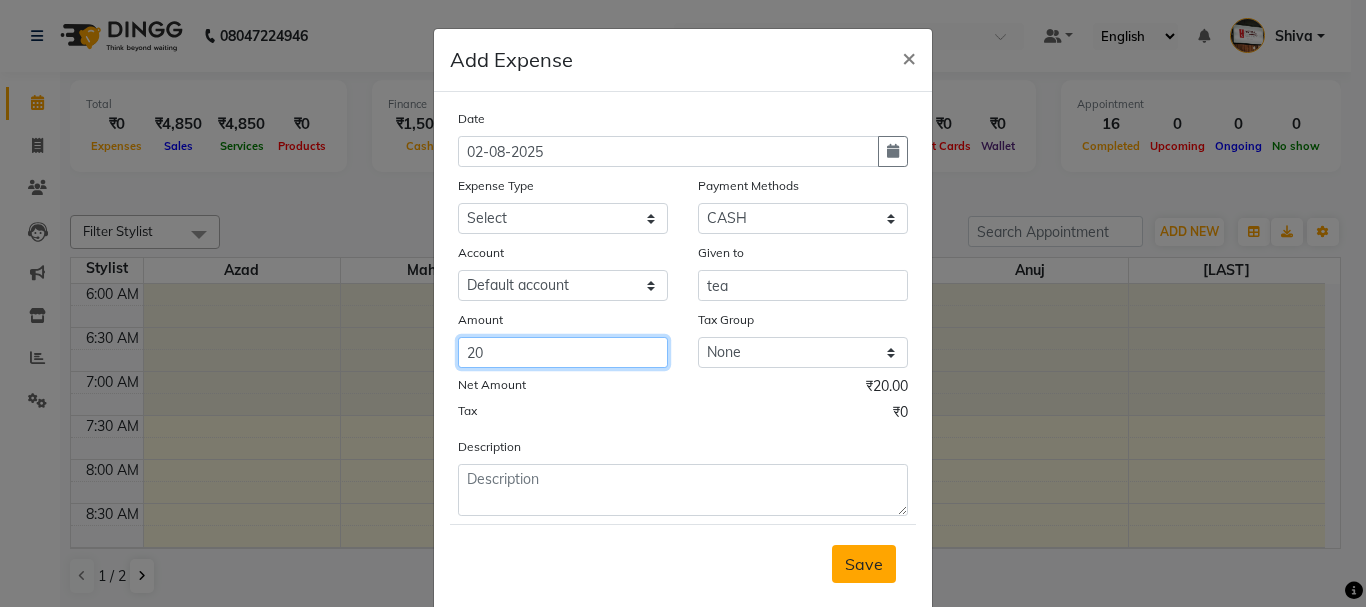 type on "20" 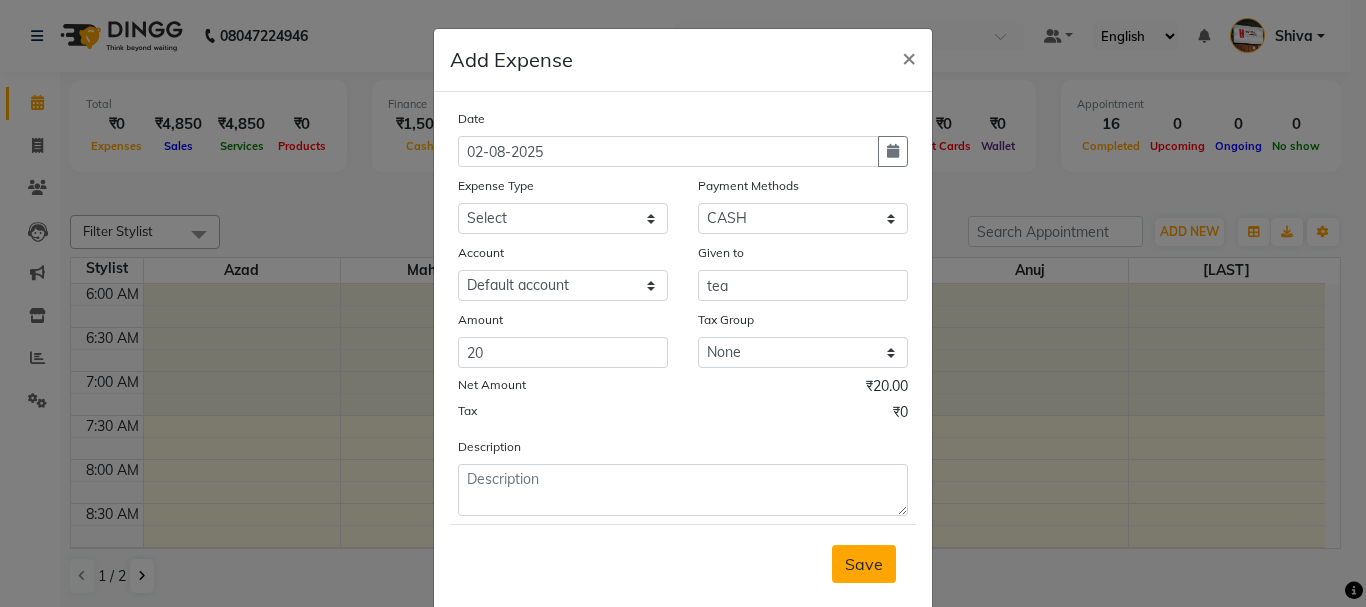 click on "Save" at bounding box center (864, 564) 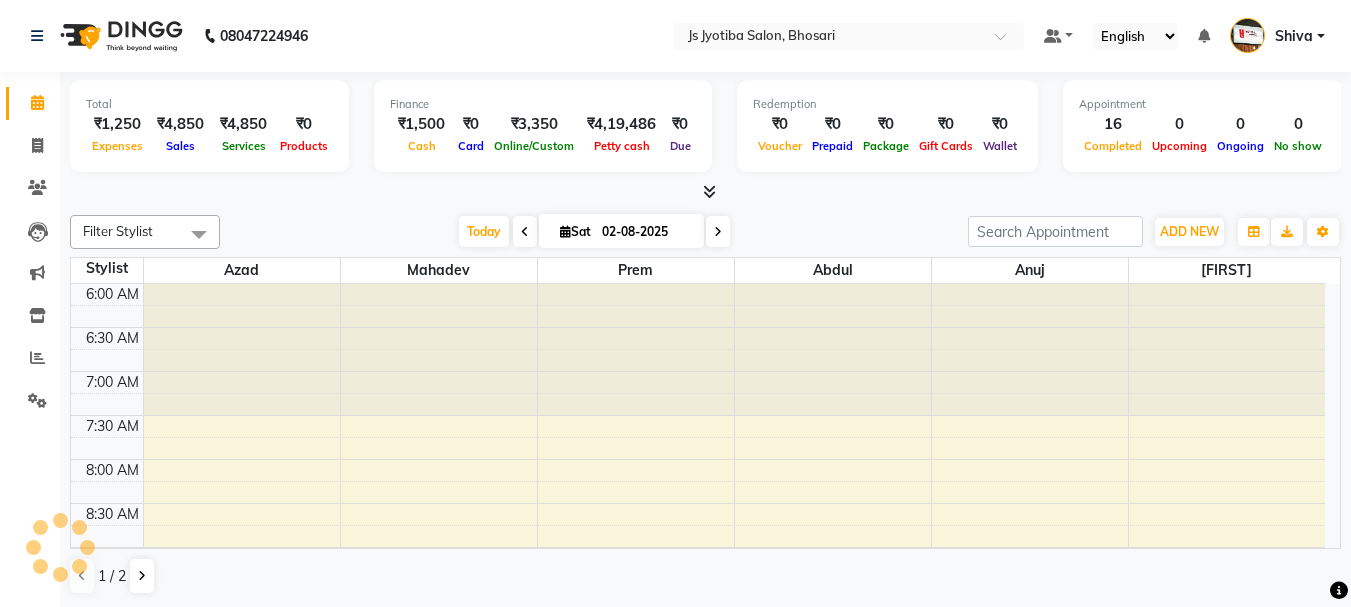scroll, scrollTop: 0, scrollLeft: 0, axis: both 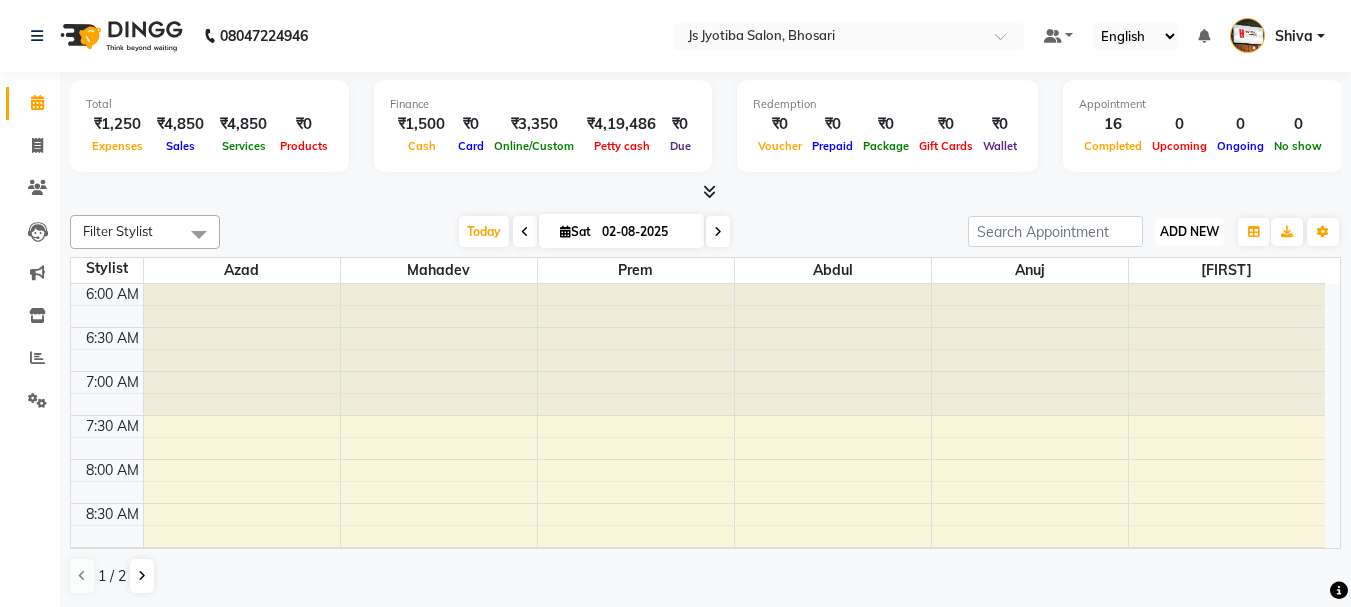 click on "ADD NEW" at bounding box center [1189, 231] 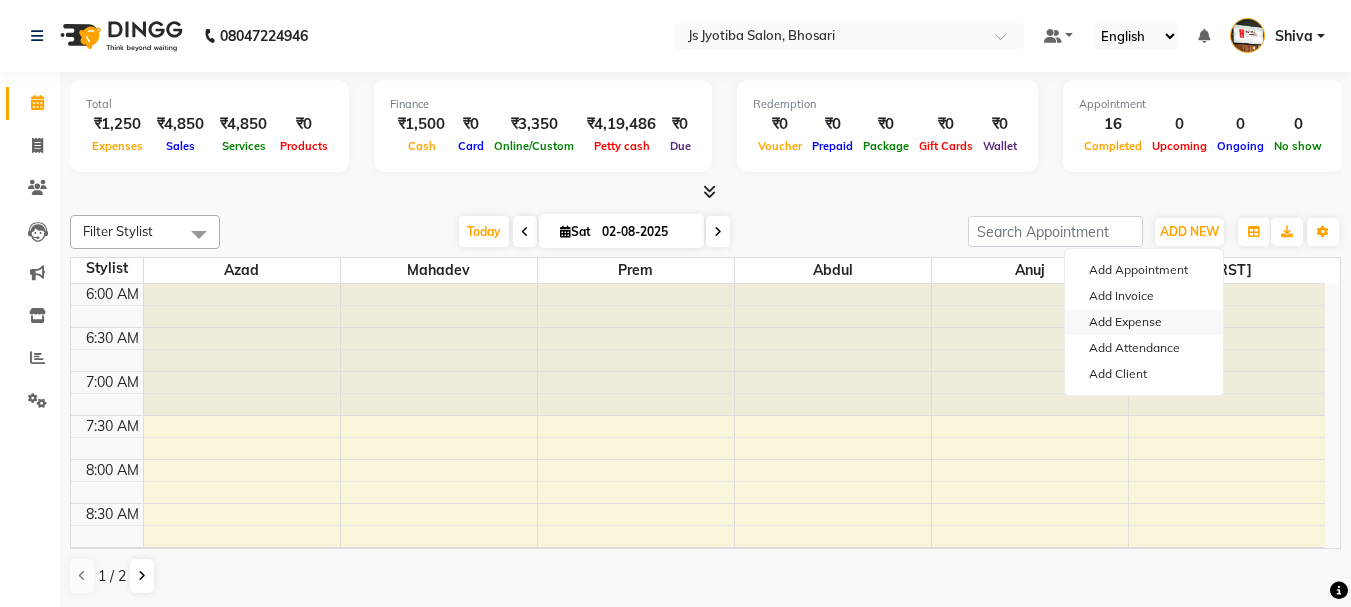 click on "Add Expense" at bounding box center (1144, 322) 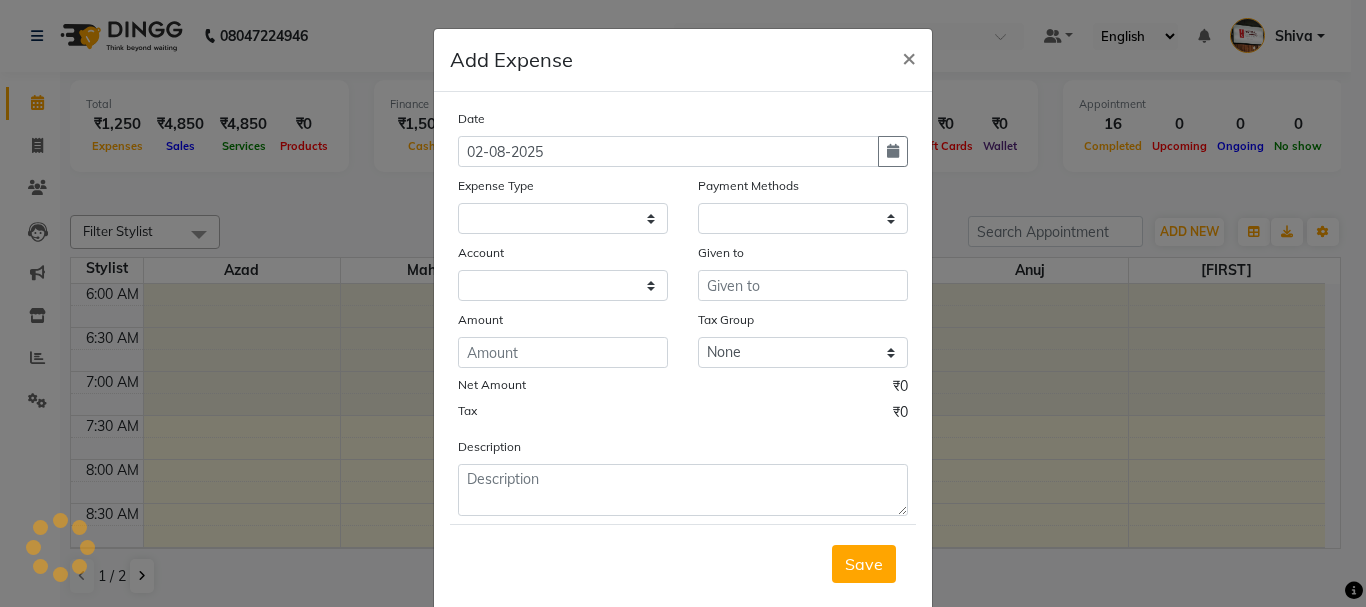 select 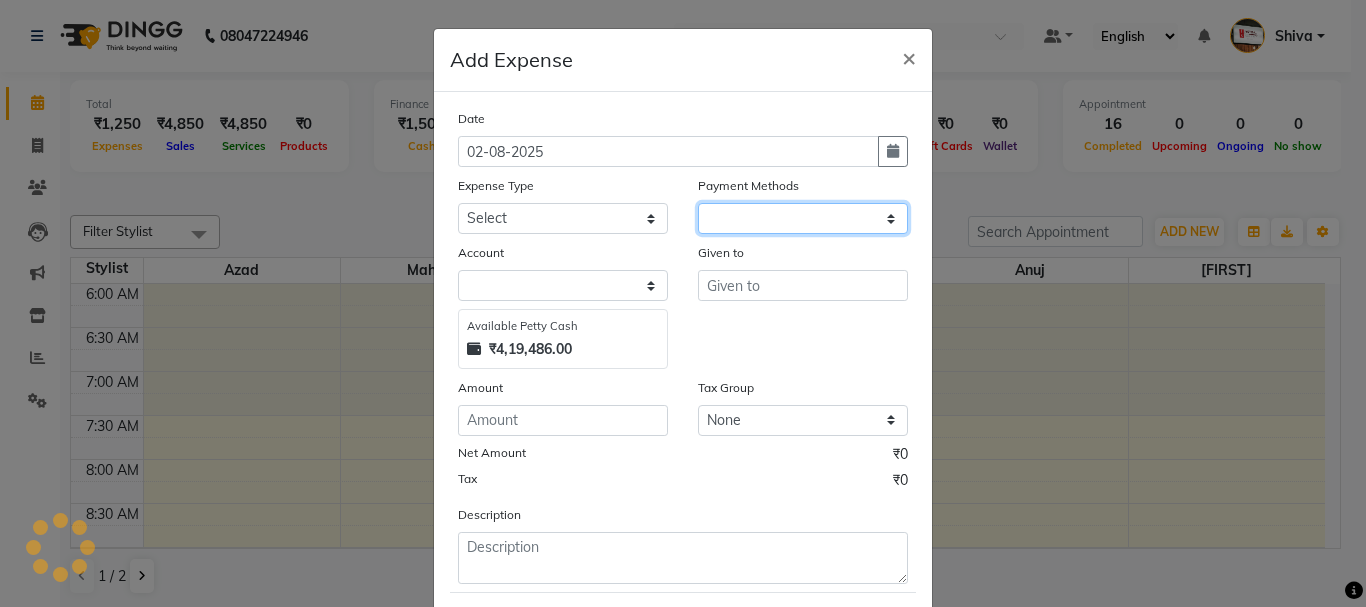 click 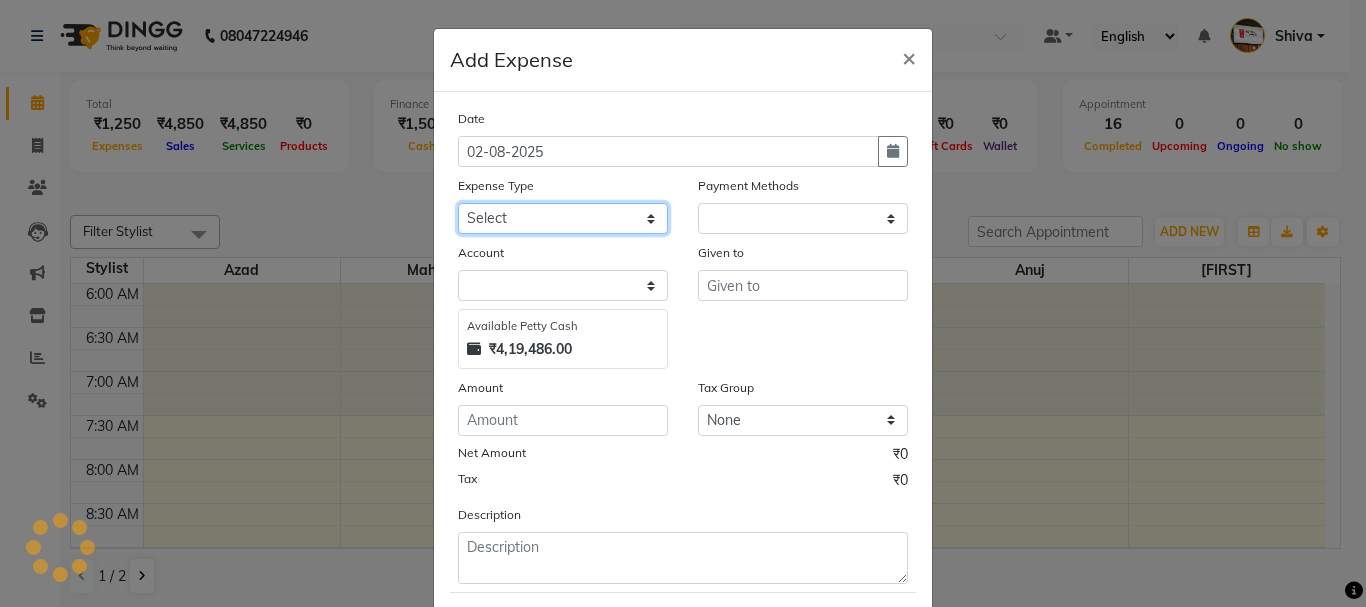 click on "Select Advance salary Advance salary ajaj Bank charges Car maintenance  Cash transfer to bank Cash transfer to hub Client Snacks Clinical charges Equipment Fuel Govt fee home Incentive Insurance International purchase Loan Repayment Maintenance Marketing Miscellaneous MRA Other Over times Pantry Product Rent Salary shop shop Staff Snacks Tax Tea & Refreshment TIP Utilities Wifi recharge" 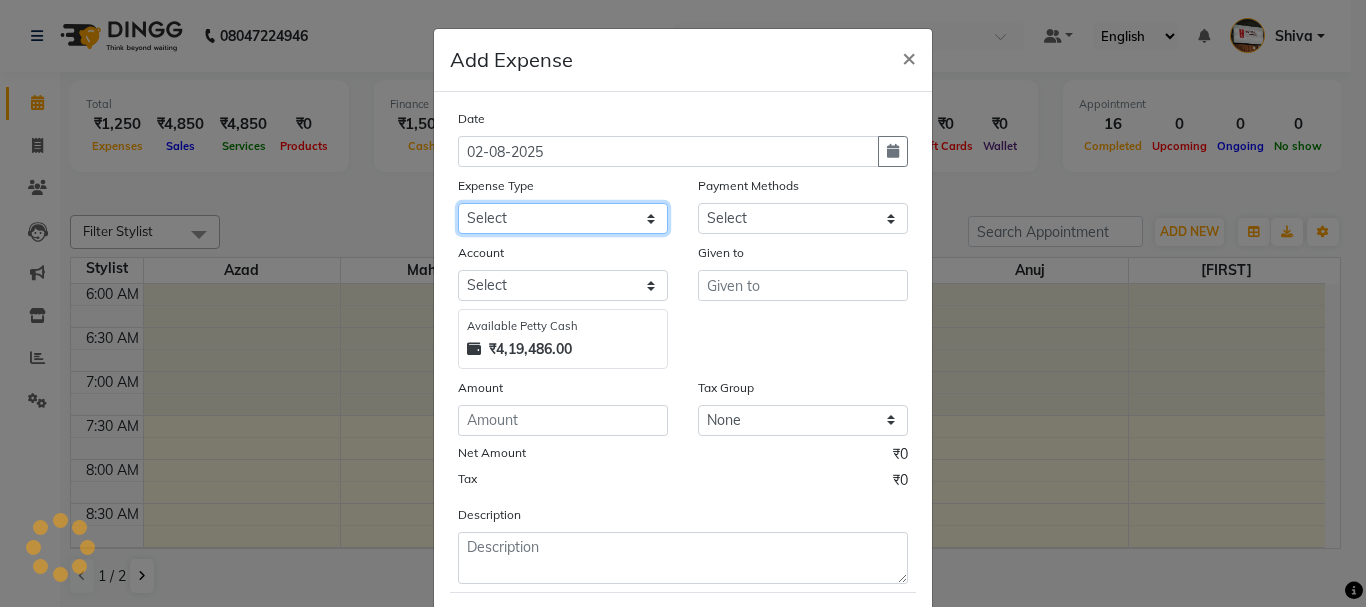 select on "1" 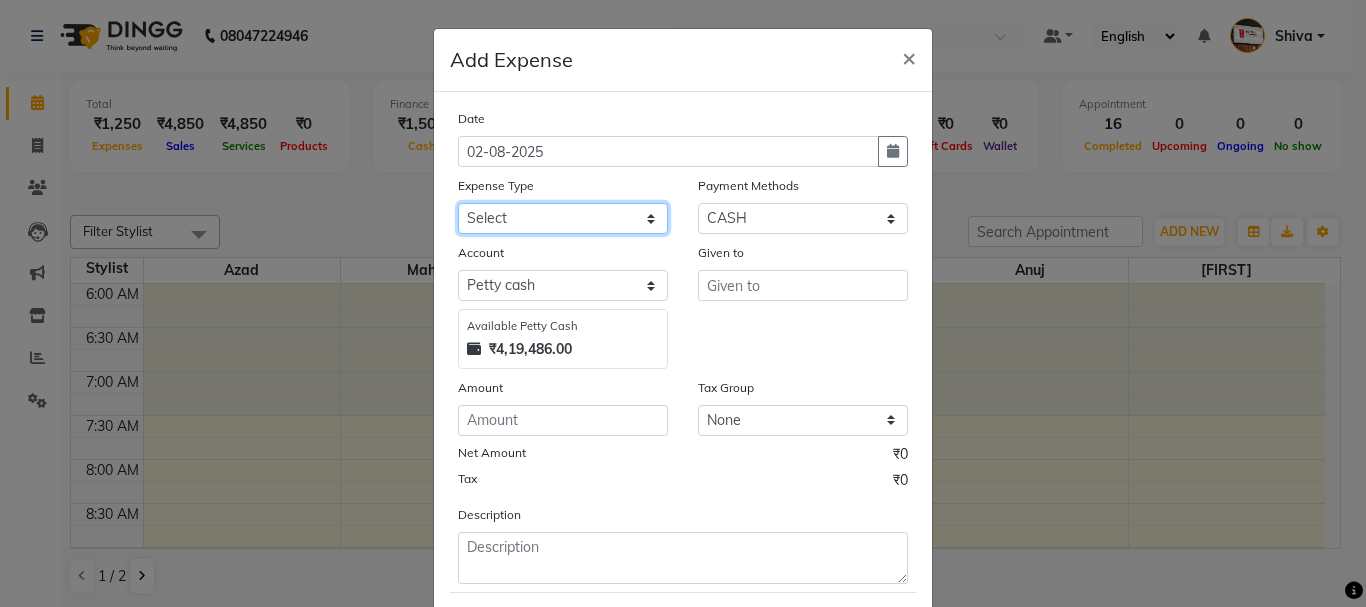 select on "[NUMBER]" 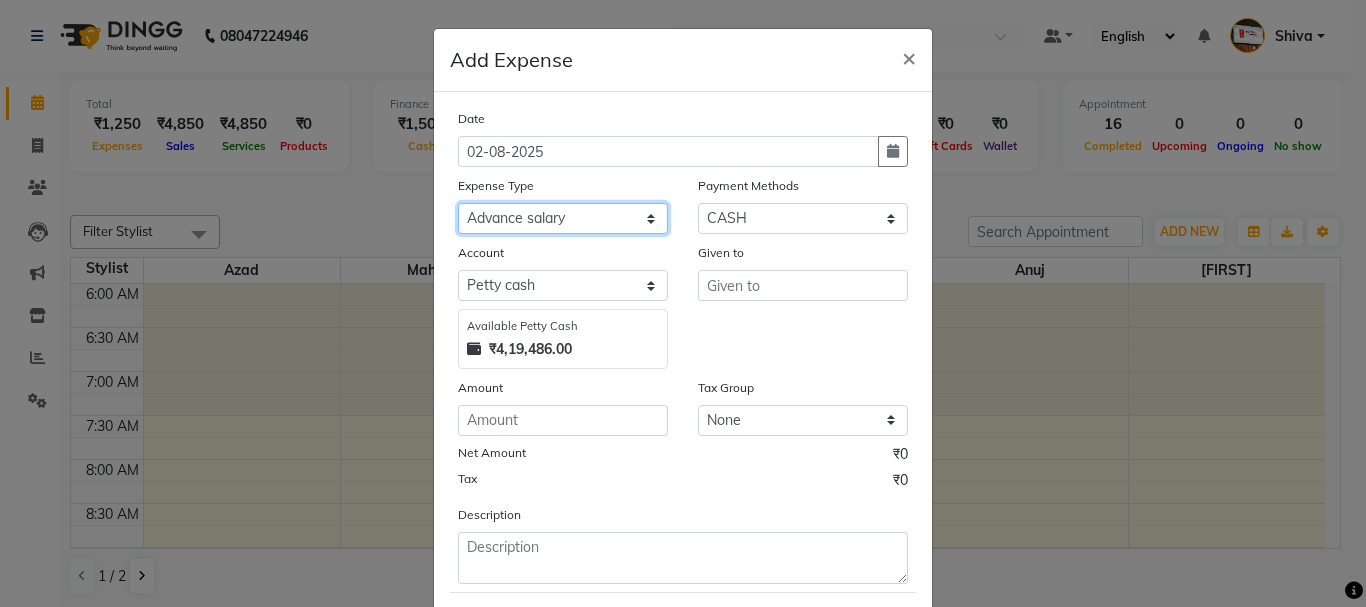 click on "Select Advance salary Advance salary ajaj Bank charges Car maintenance  Cash transfer to bank Cash transfer to hub Client Snacks Clinical charges Equipment Fuel Govt fee home Incentive Insurance International purchase Loan Repayment Maintenance Marketing Miscellaneous MRA Other Over times Pantry Product Rent Salary shop shop Staff Snacks Tax Tea & Refreshment TIP Utilities Wifi recharge" 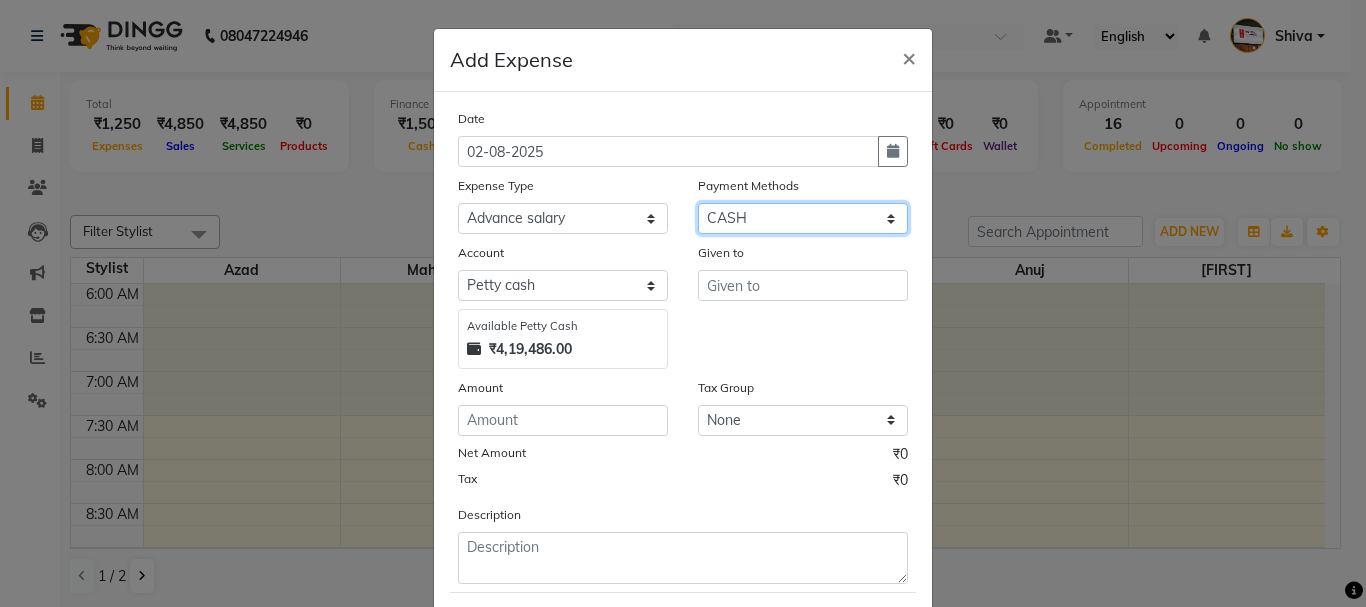click on "Select CASH ONLINE CARD" 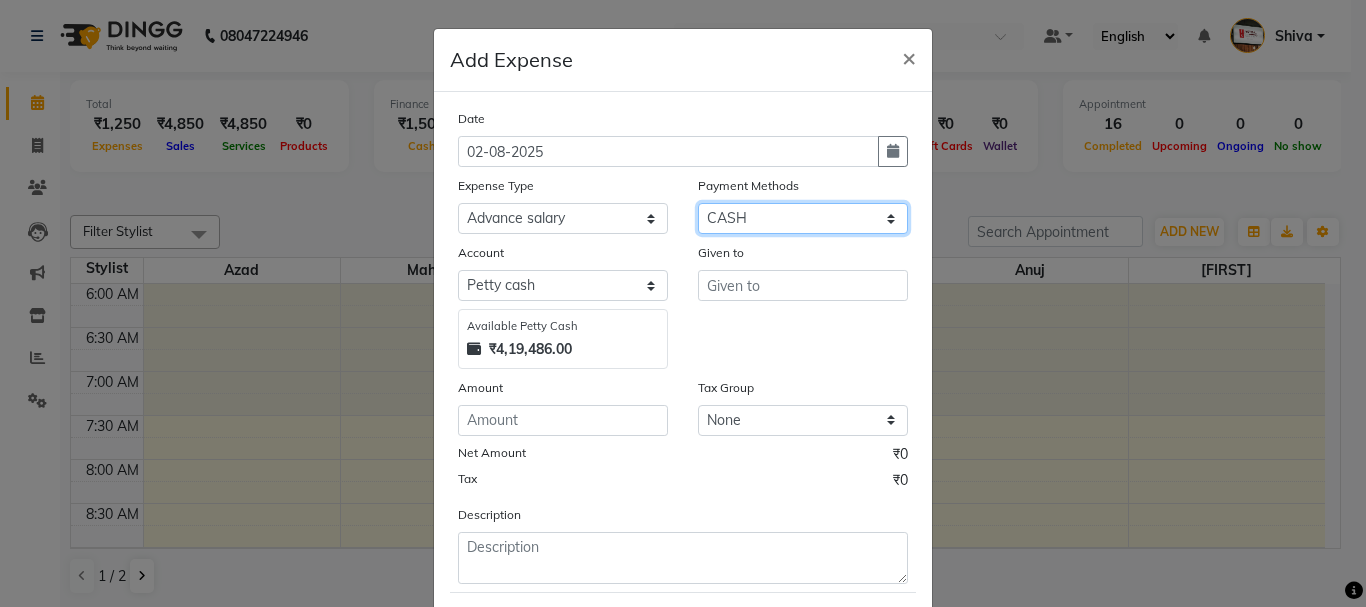click on "Select CASH ONLINE CARD" 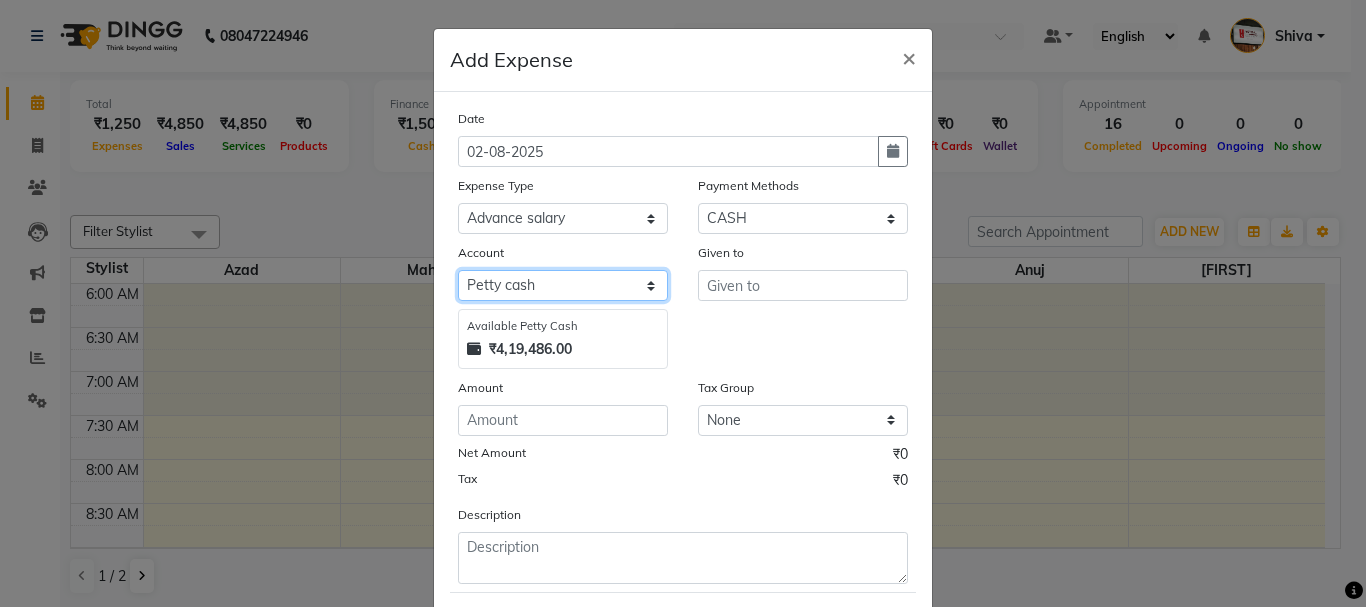 drag, startPoint x: 567, startPoint y: 283, endPoint x: 560, endPoint y: 296, distance: 14.764823 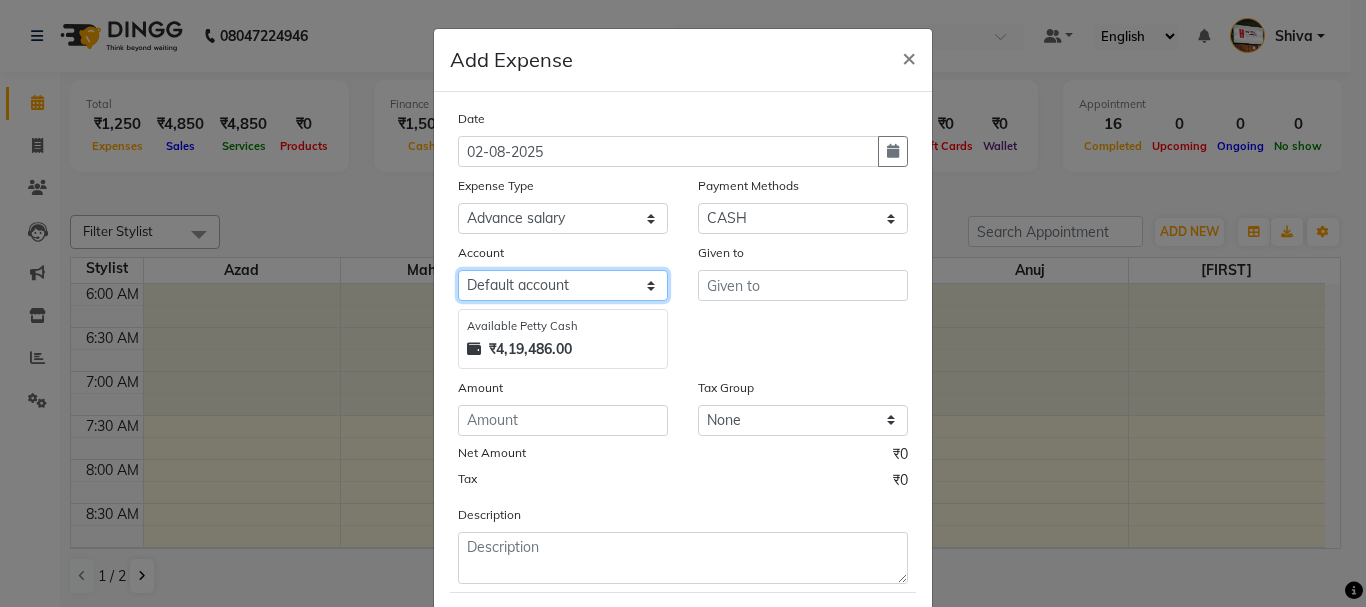 click on "Select Default account Petty cash" 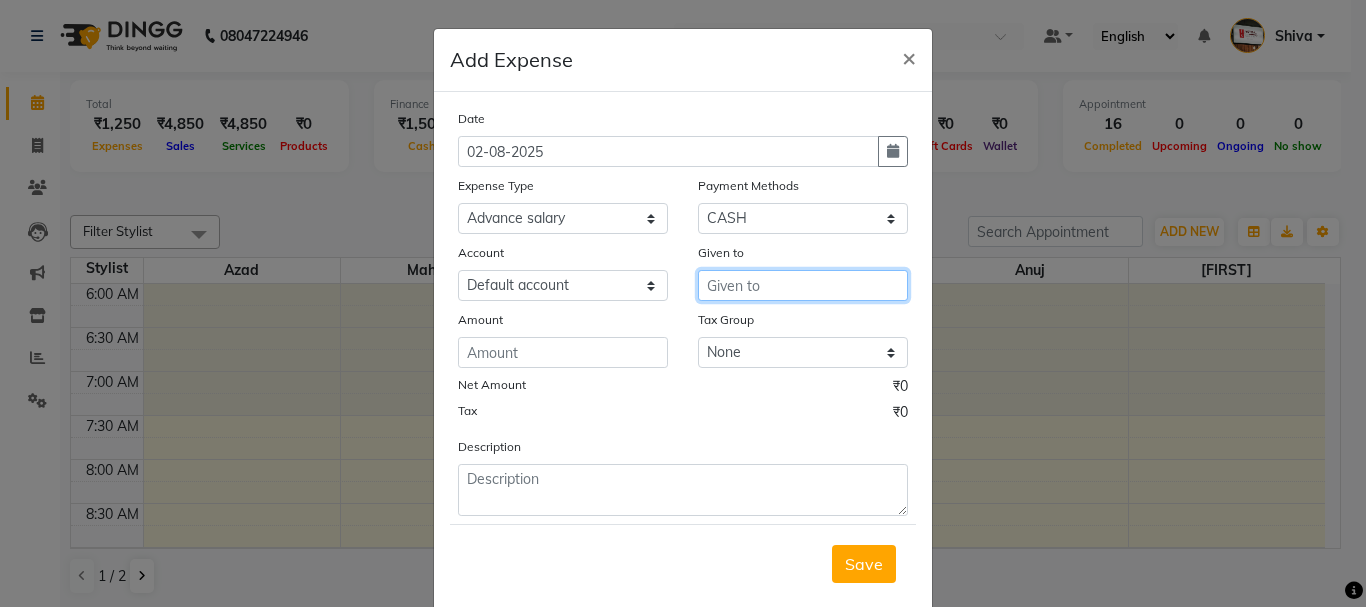 click at bounding box center [803, 285] 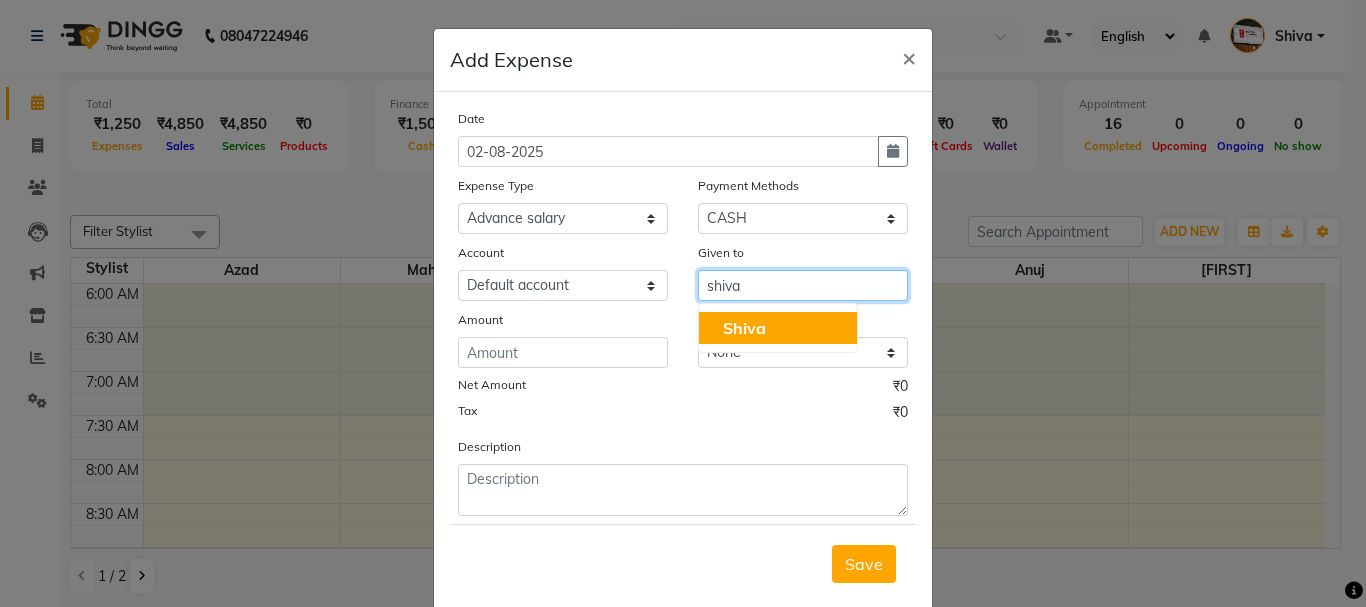 click on "Shiva" 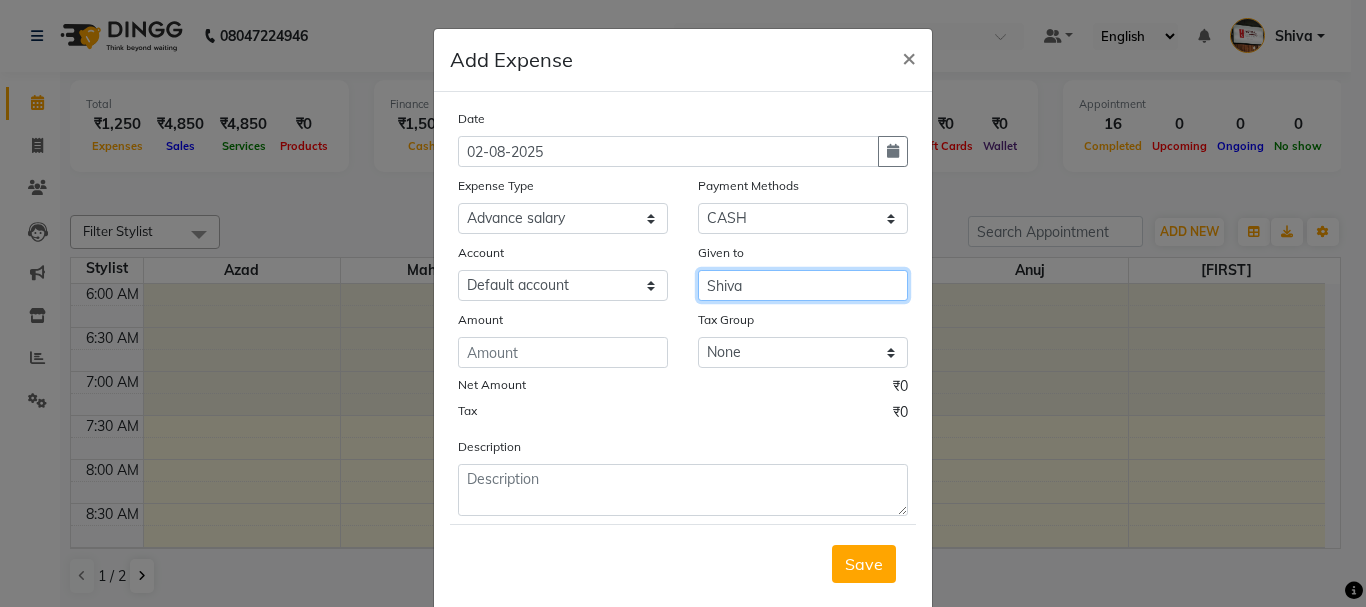 type on "Shiva" 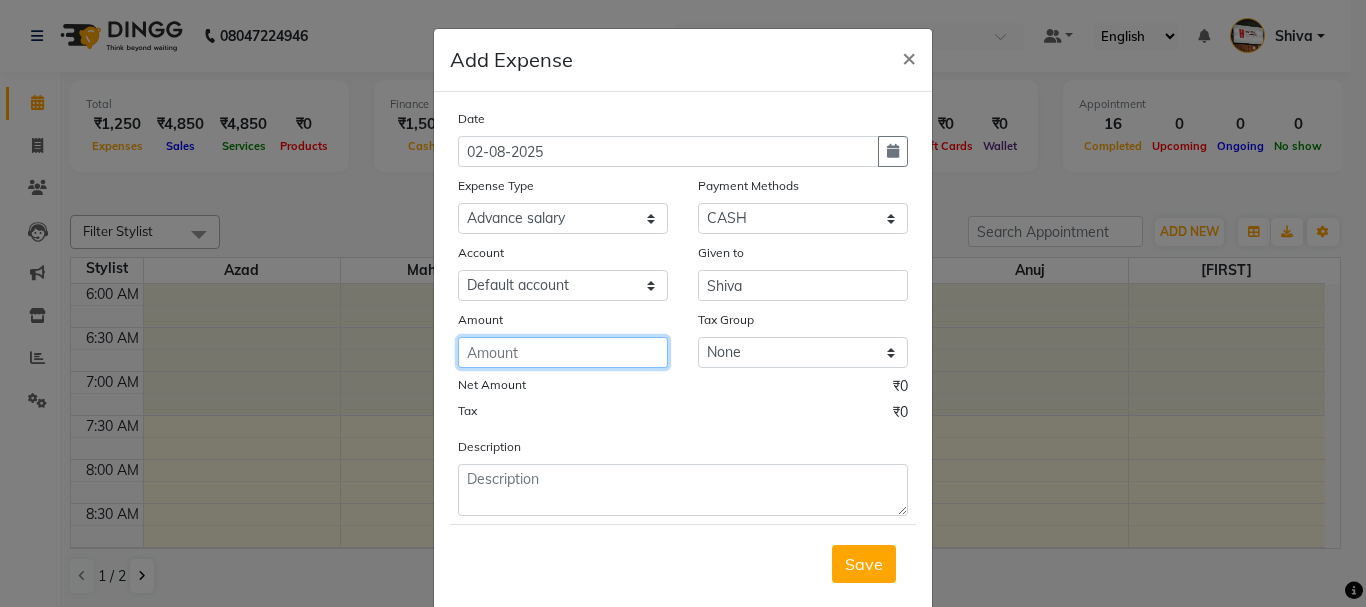 click 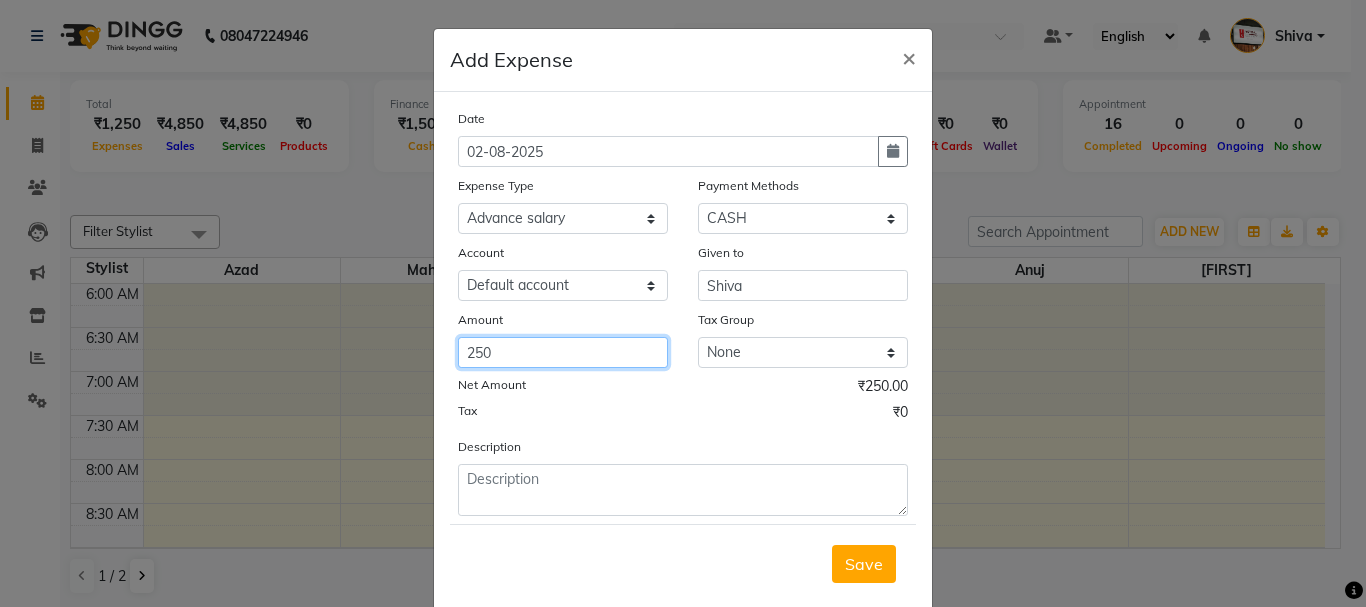type on "250" 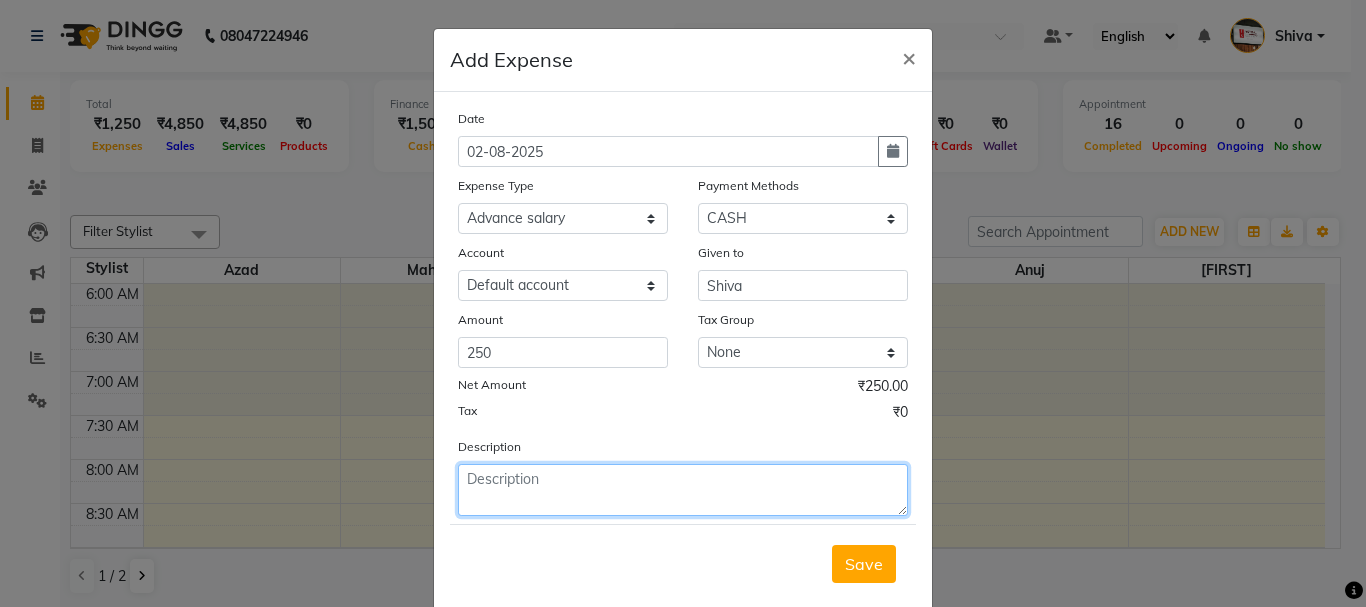 click 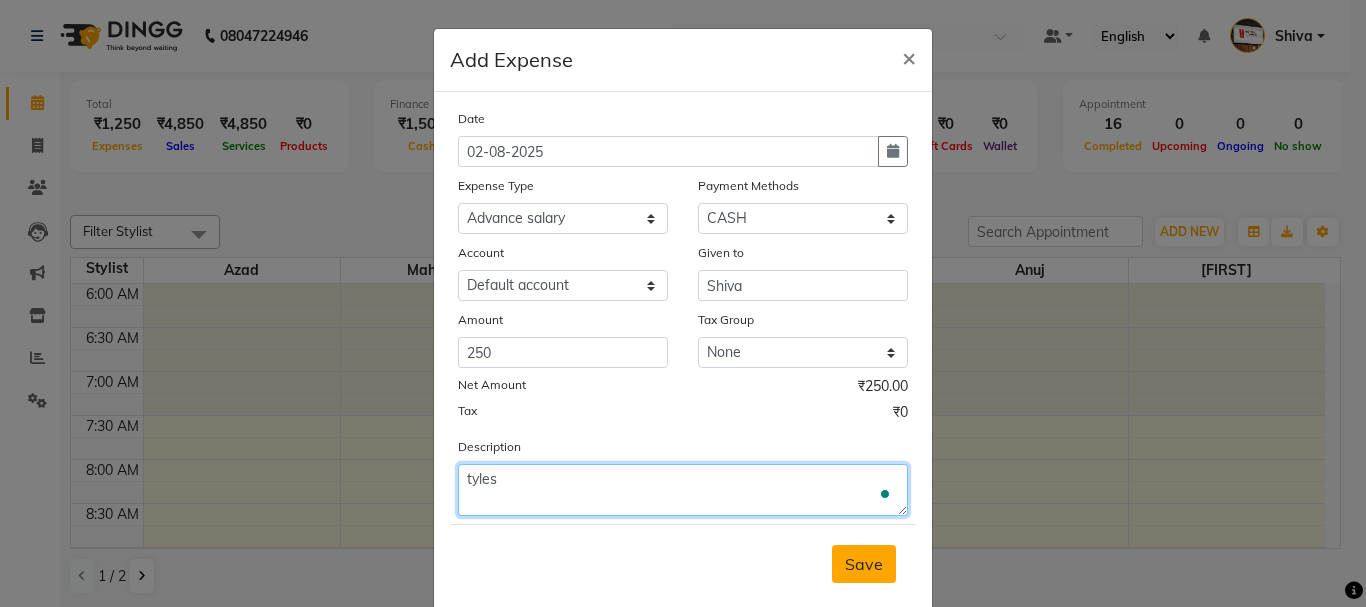 type on "tyles" 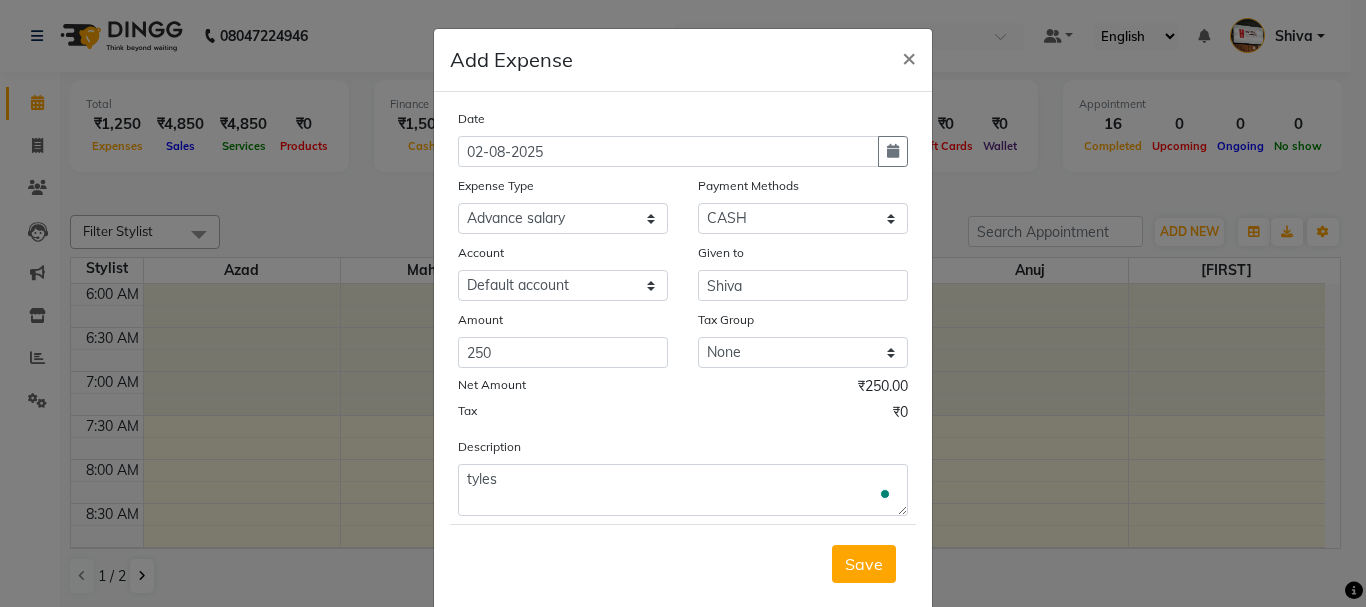 drag, startPoint x: 866, startPoint y: 559, endPoint x: 901, endPoint y: 541, distance: 39.357338 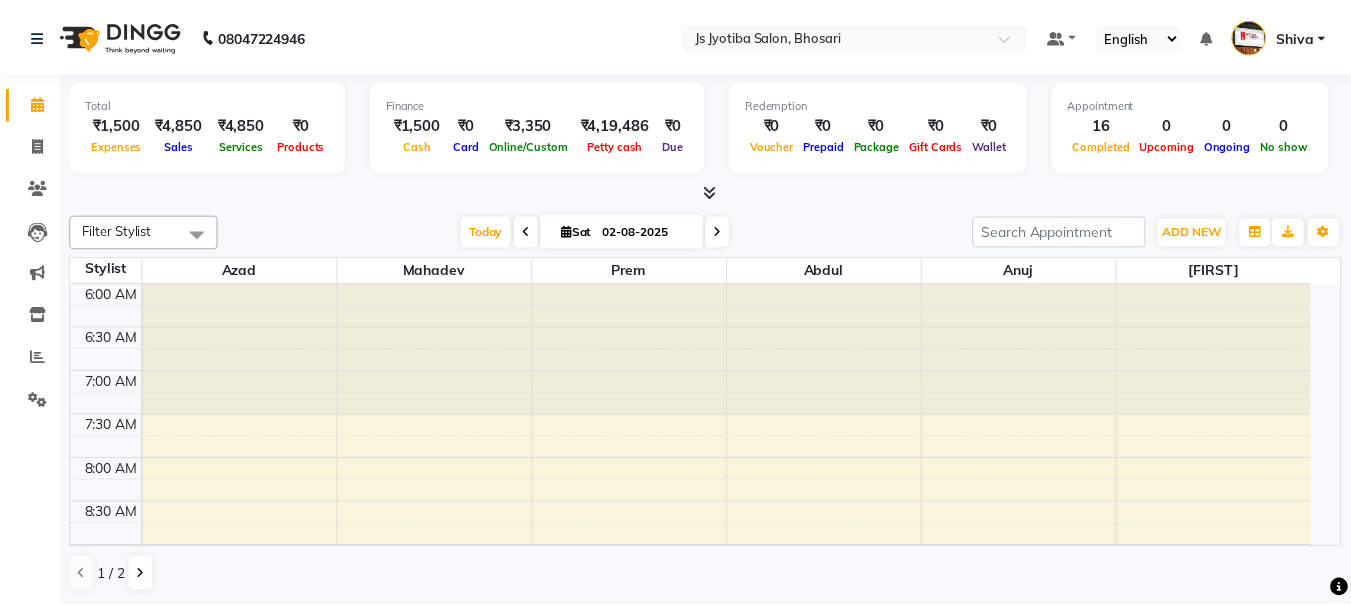 scroll, scrollTop: 0, scrollLeft: 0, axis: both 